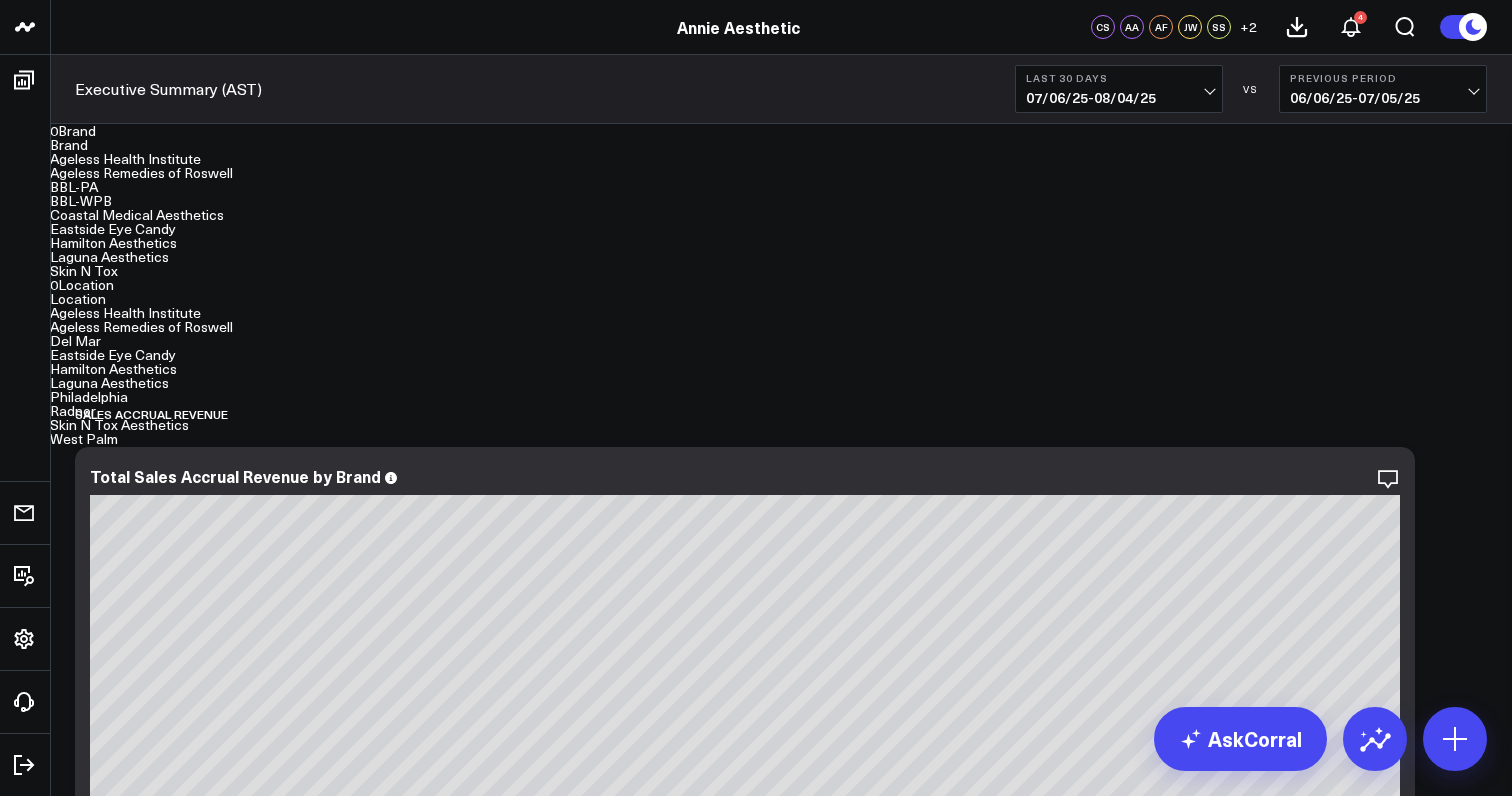 scroll, scrollTop: 3665, scrollLeft: 0, axis: vertical 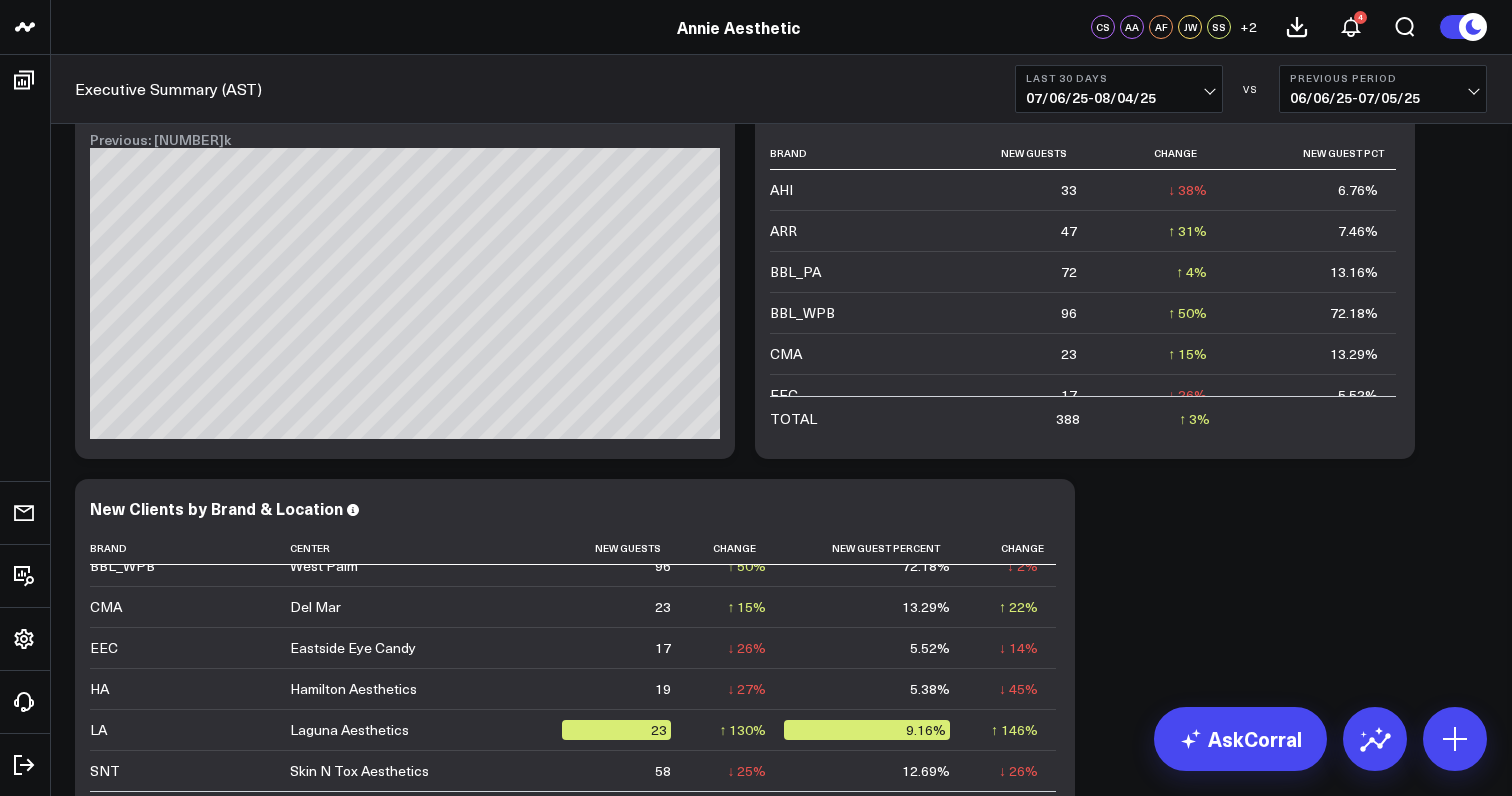 click on "07/06/25  -  08/04/25" at bounding box center (1119, 98) 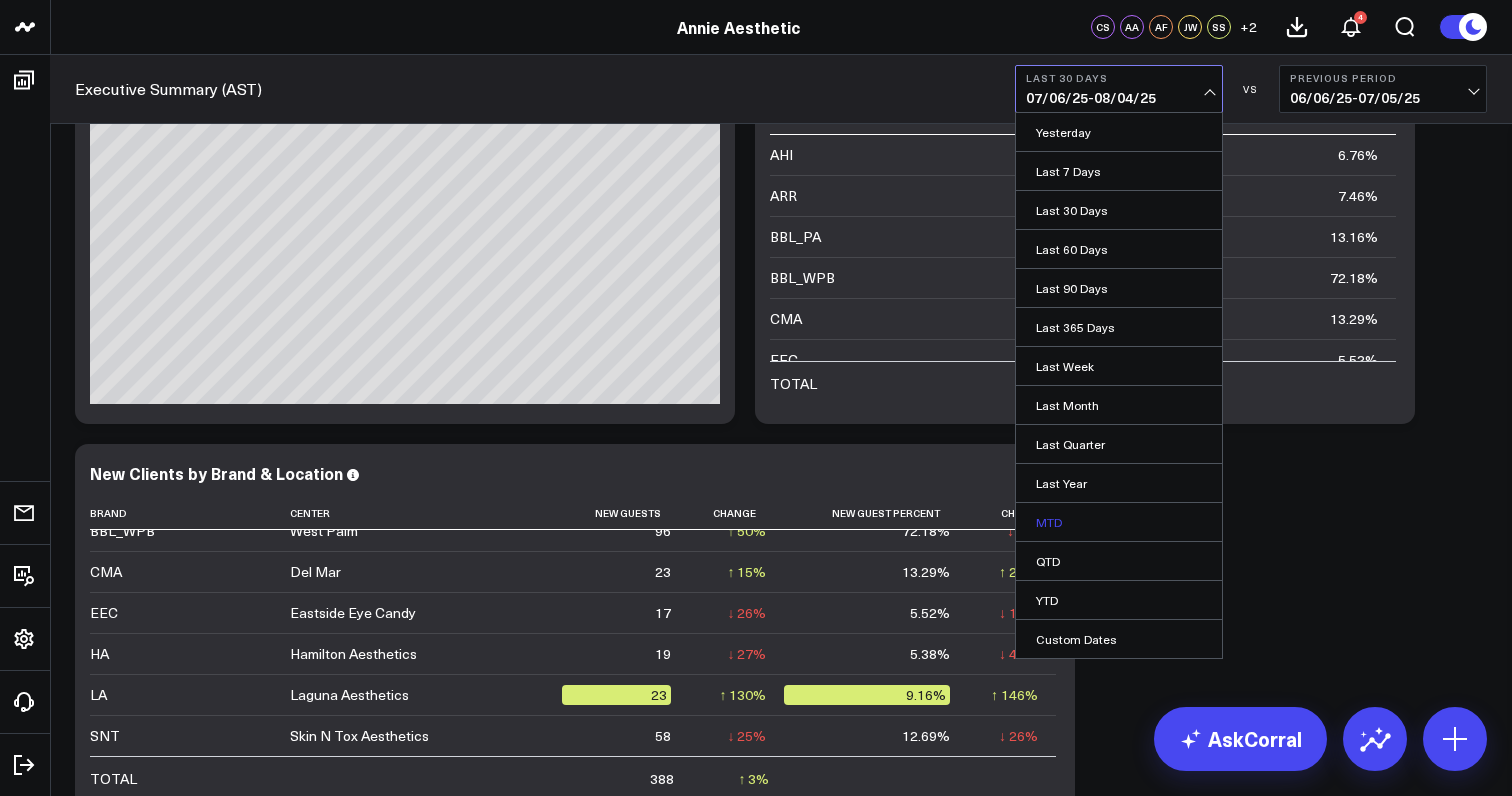 scroll, scrollTop: 4478, scrollLeft: 0, axis: vertical 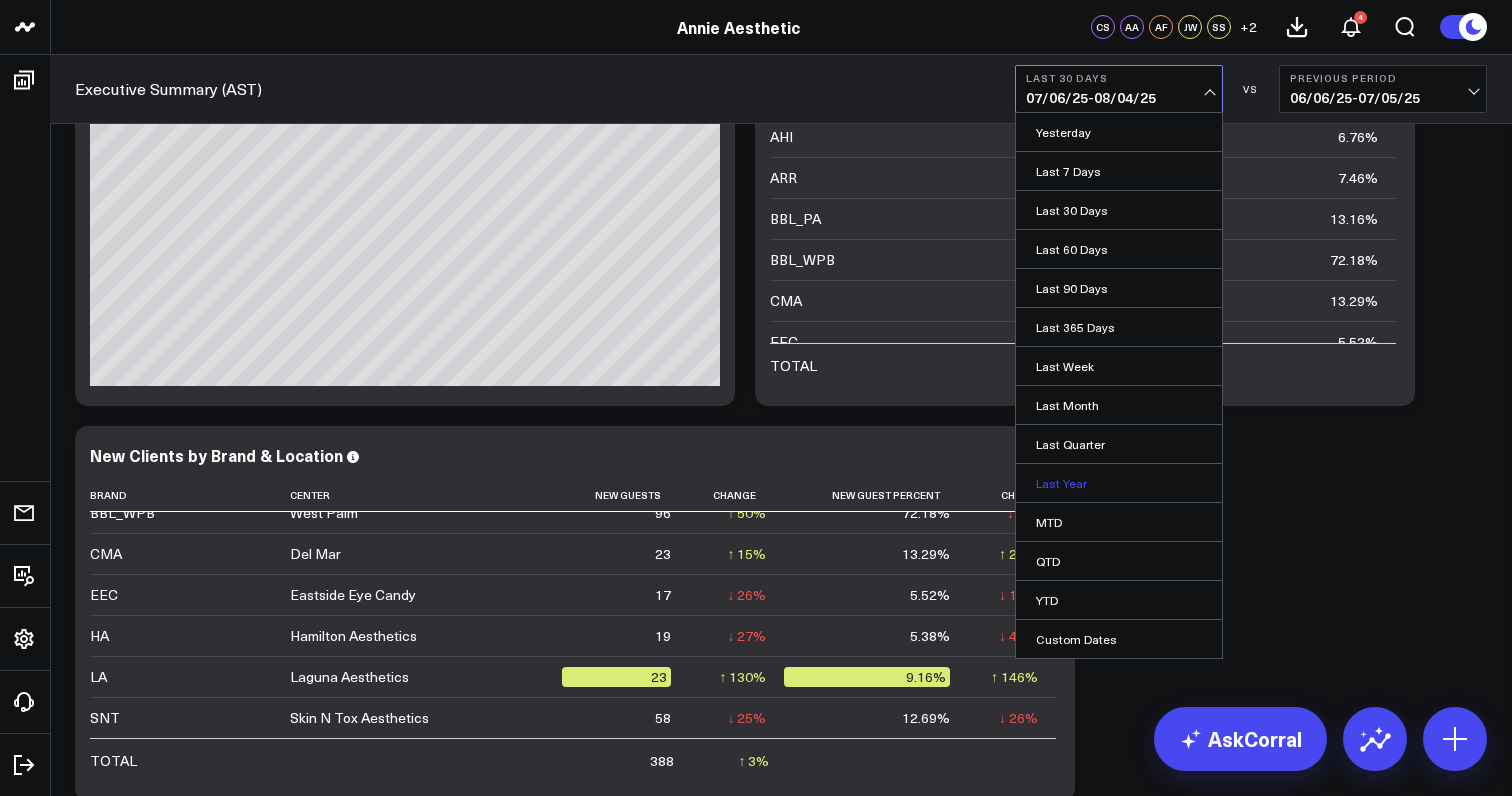 click on "Last Year" at bounding box center [1119, 483] 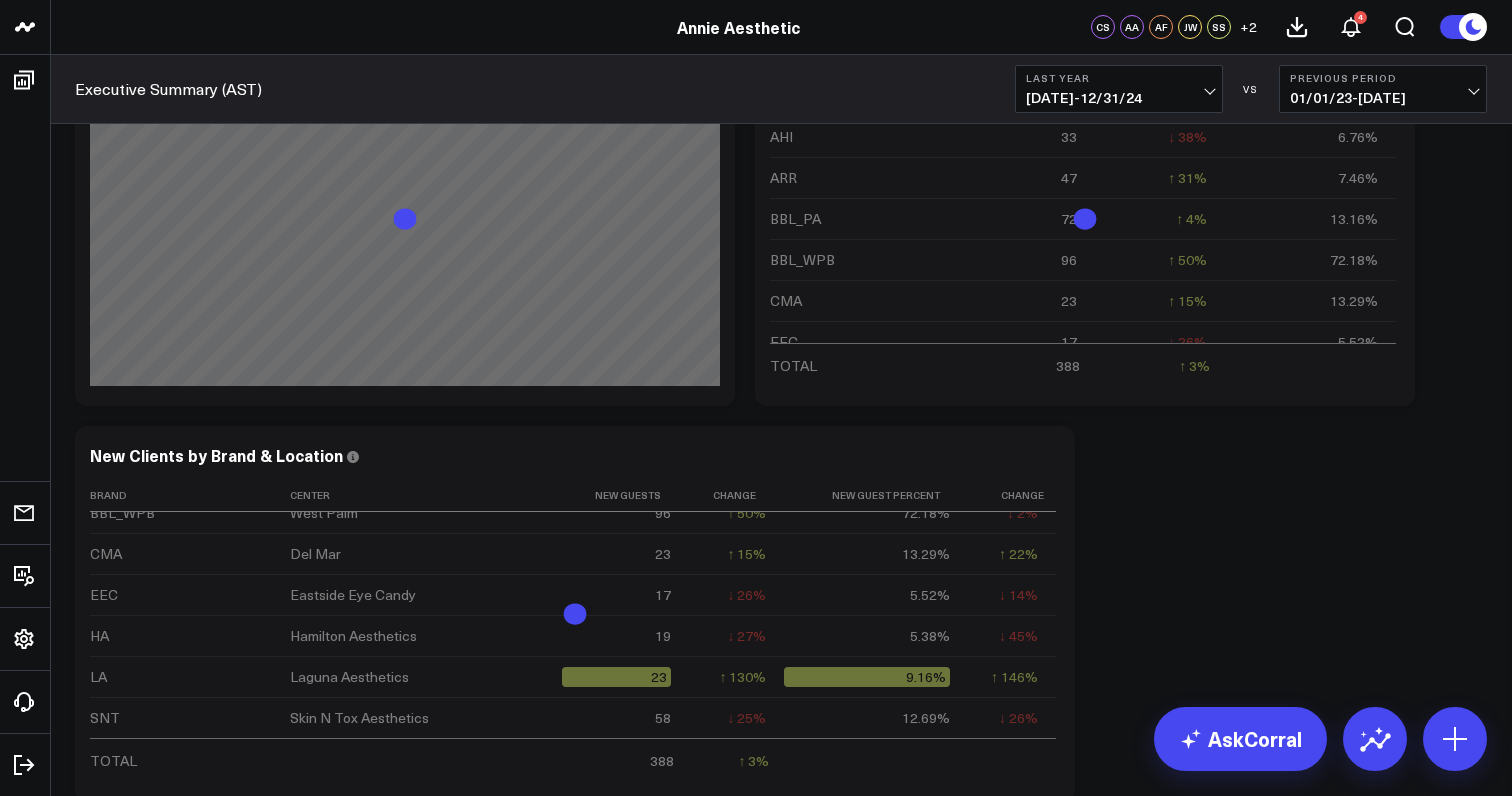 click on "01/01/24  -  12/31/24" at bounding box center [1119, 98] 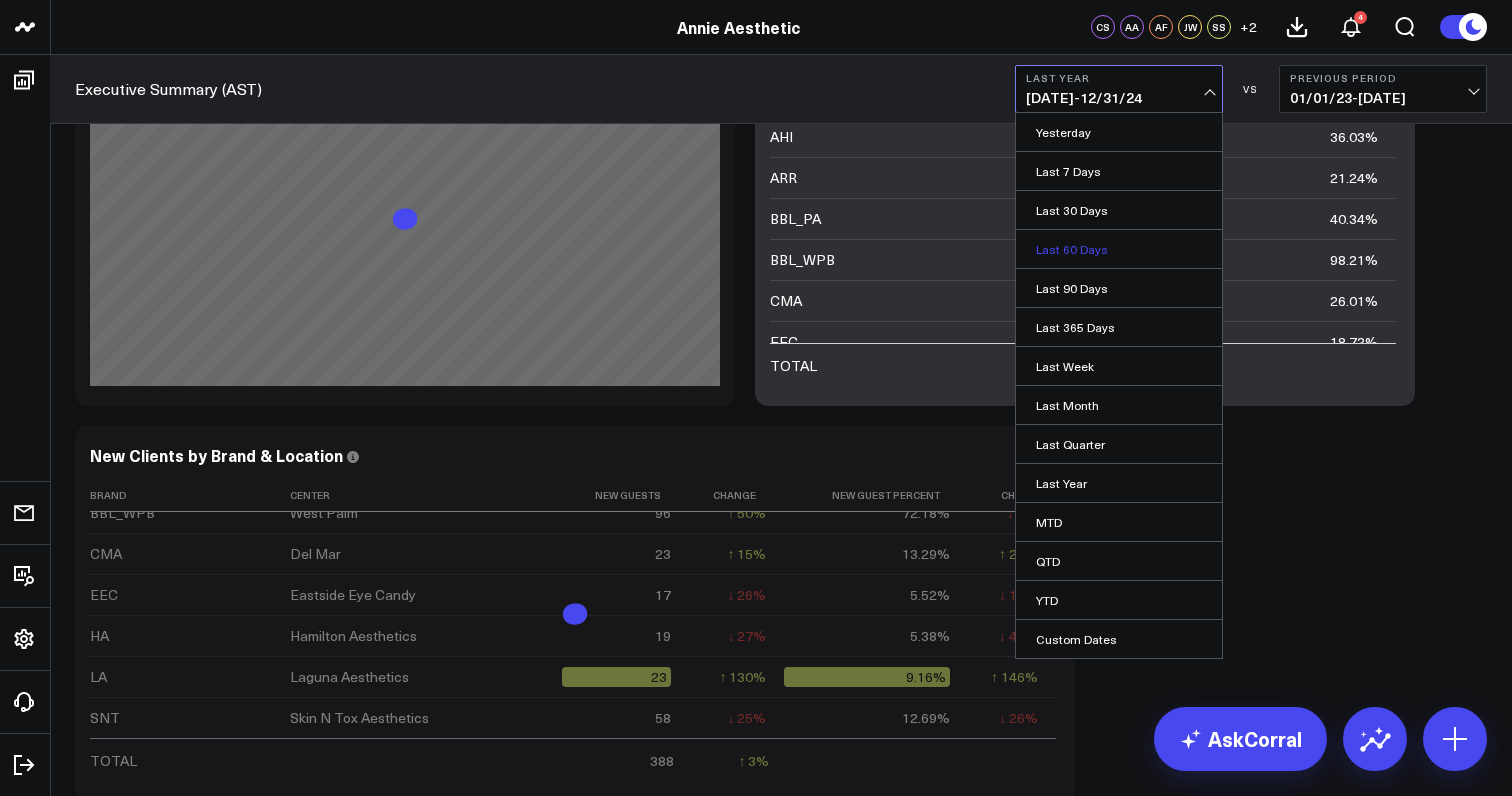 scroll, scrollTop: 4432, scrollLeft: 0, axis: vertical 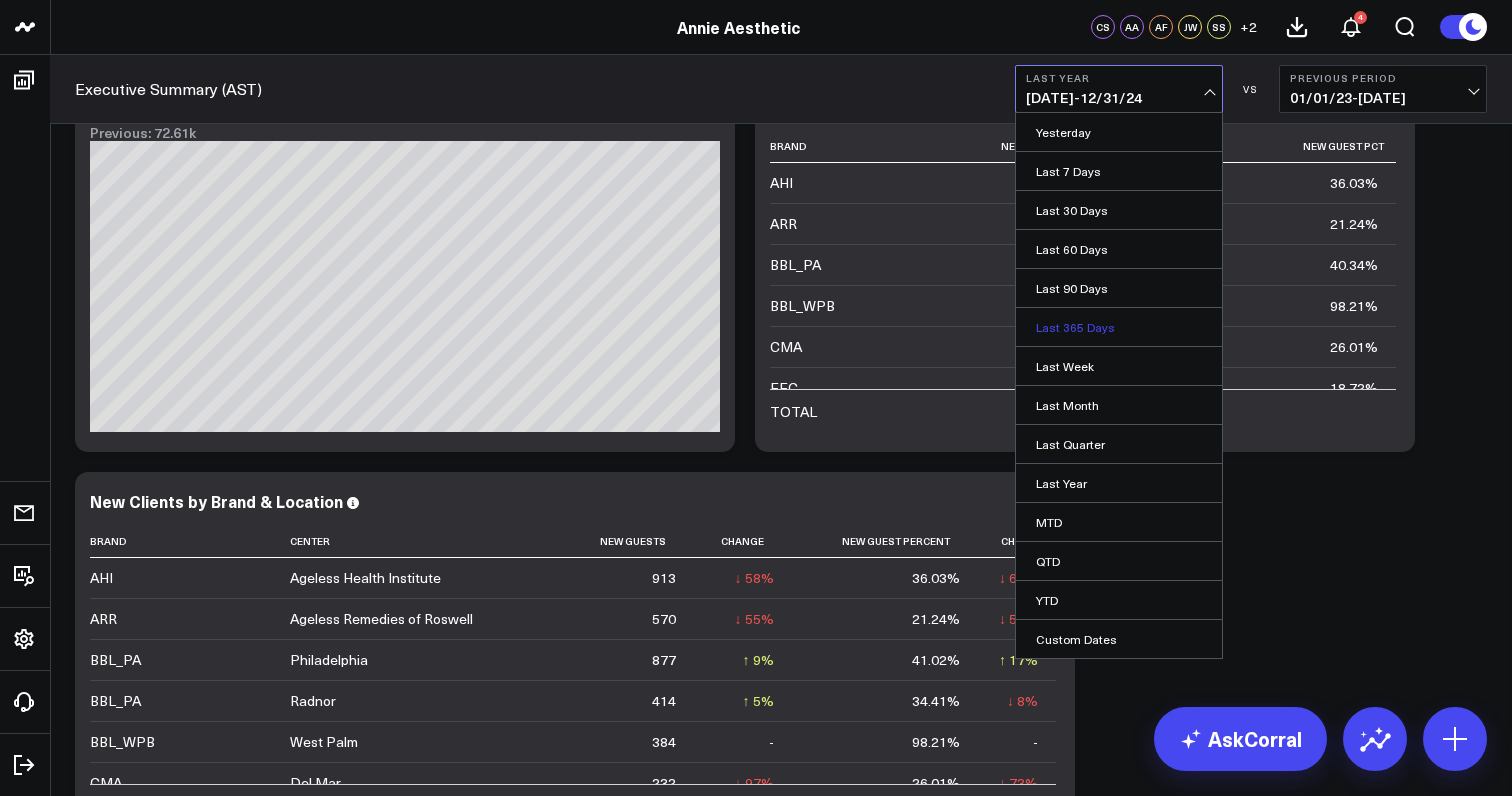 click on "Last 365 Days" at bounding box center (1119, 327) 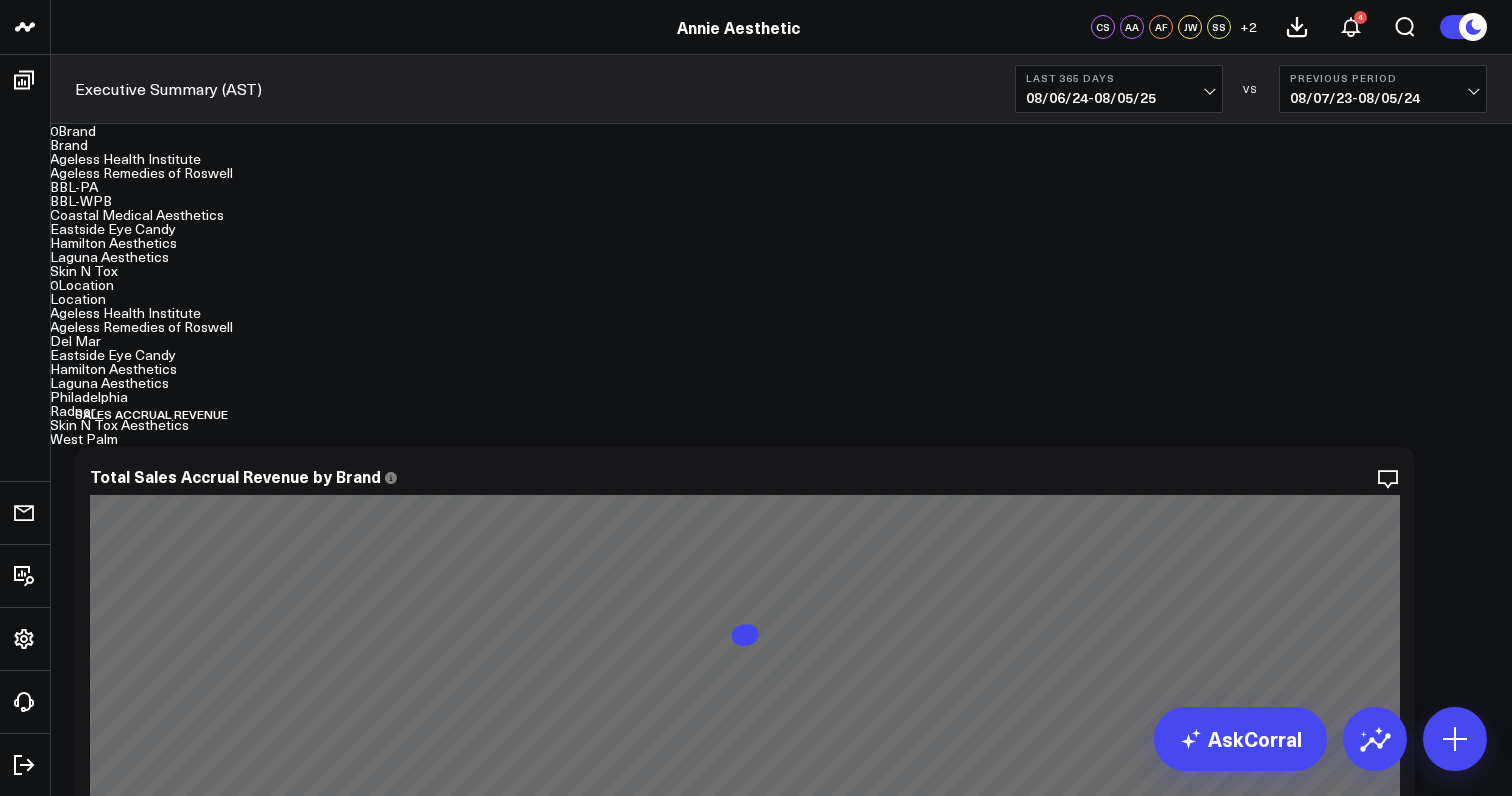 scroll, scrollTop: 0, scrollLeft: 0, axis: both 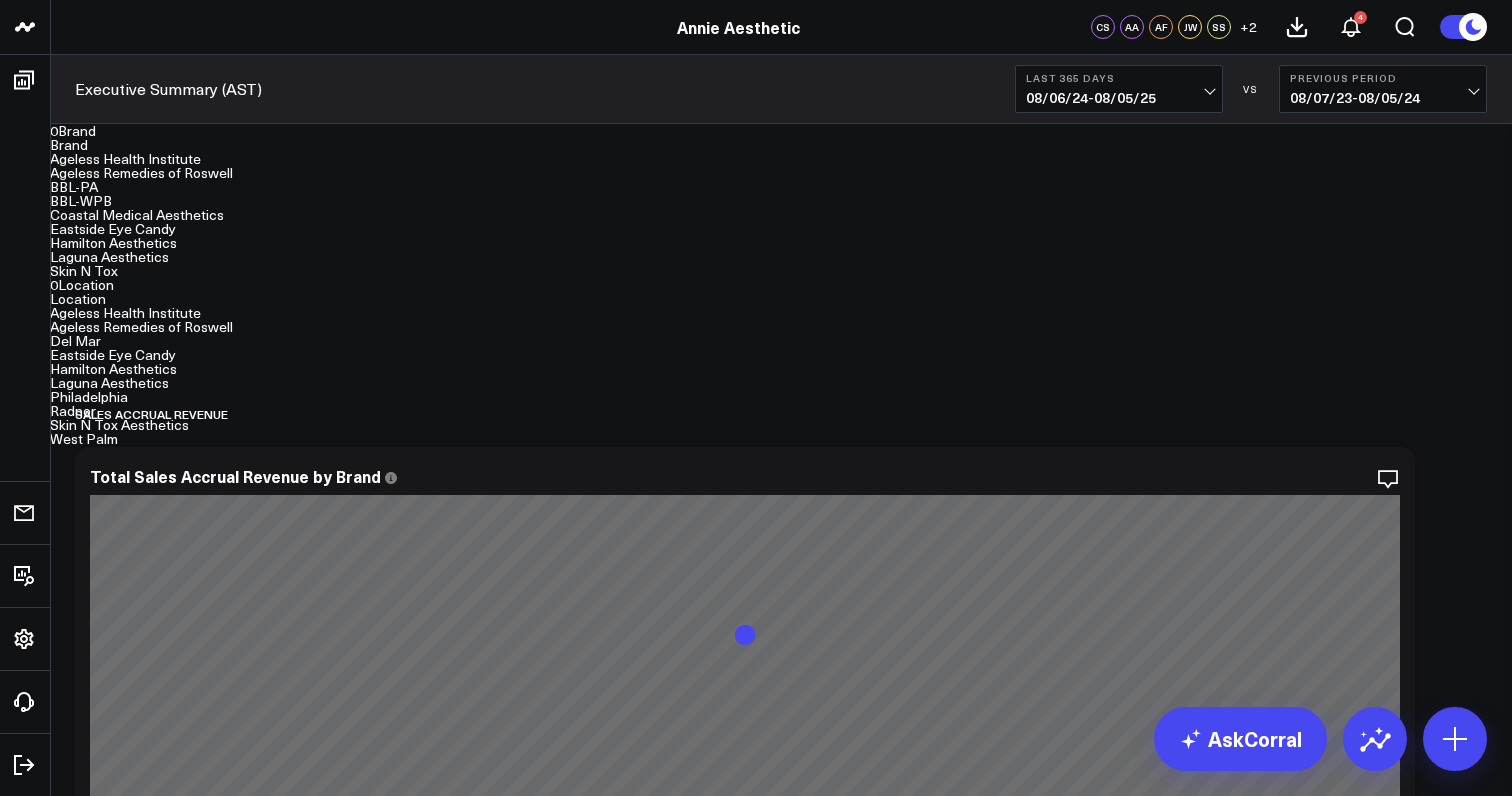 click on "0 Brand" at bounding box center (781, 131) 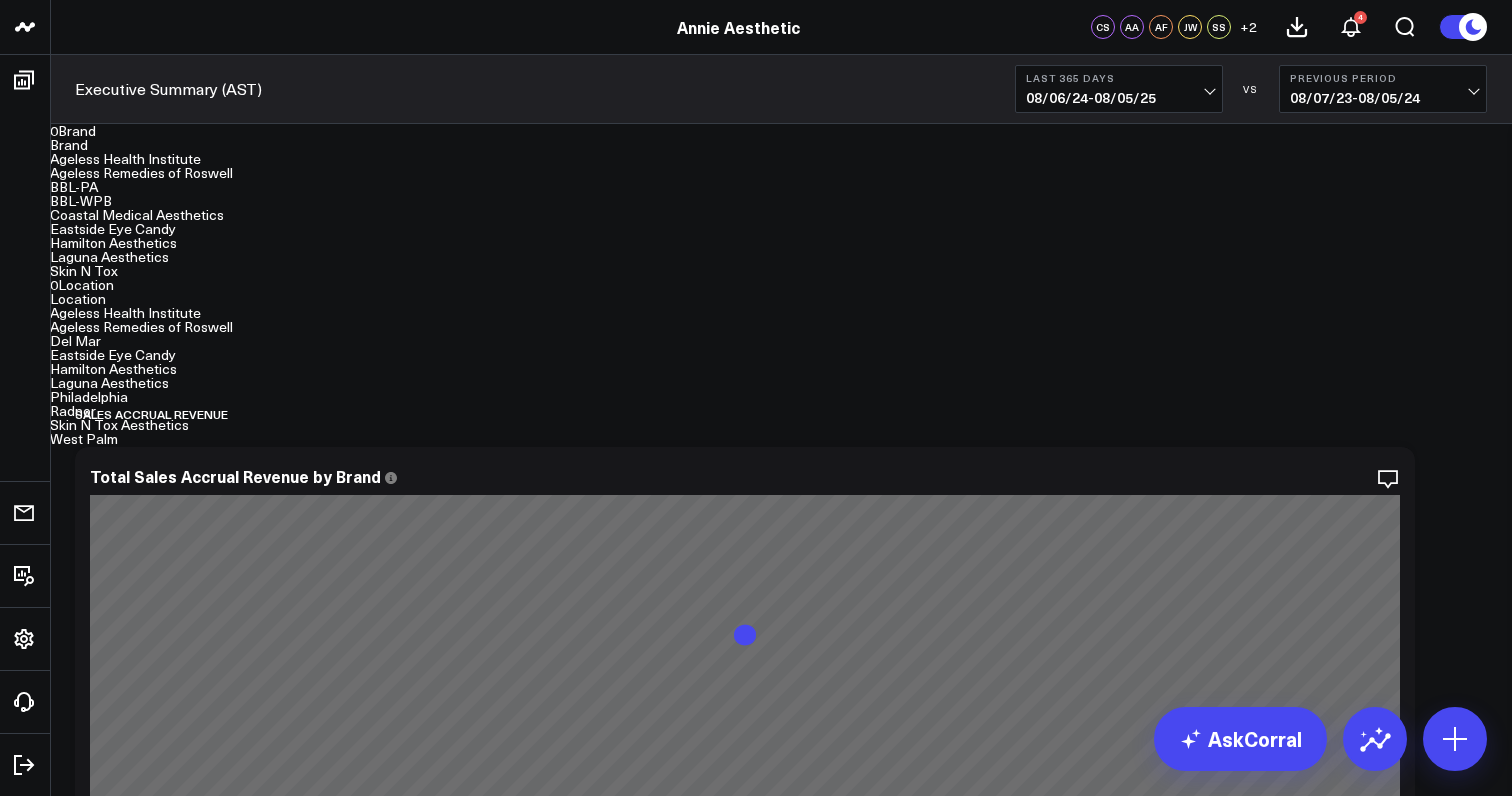 scroll, scrollTop: 0, scrollLeft: 0, axis: both 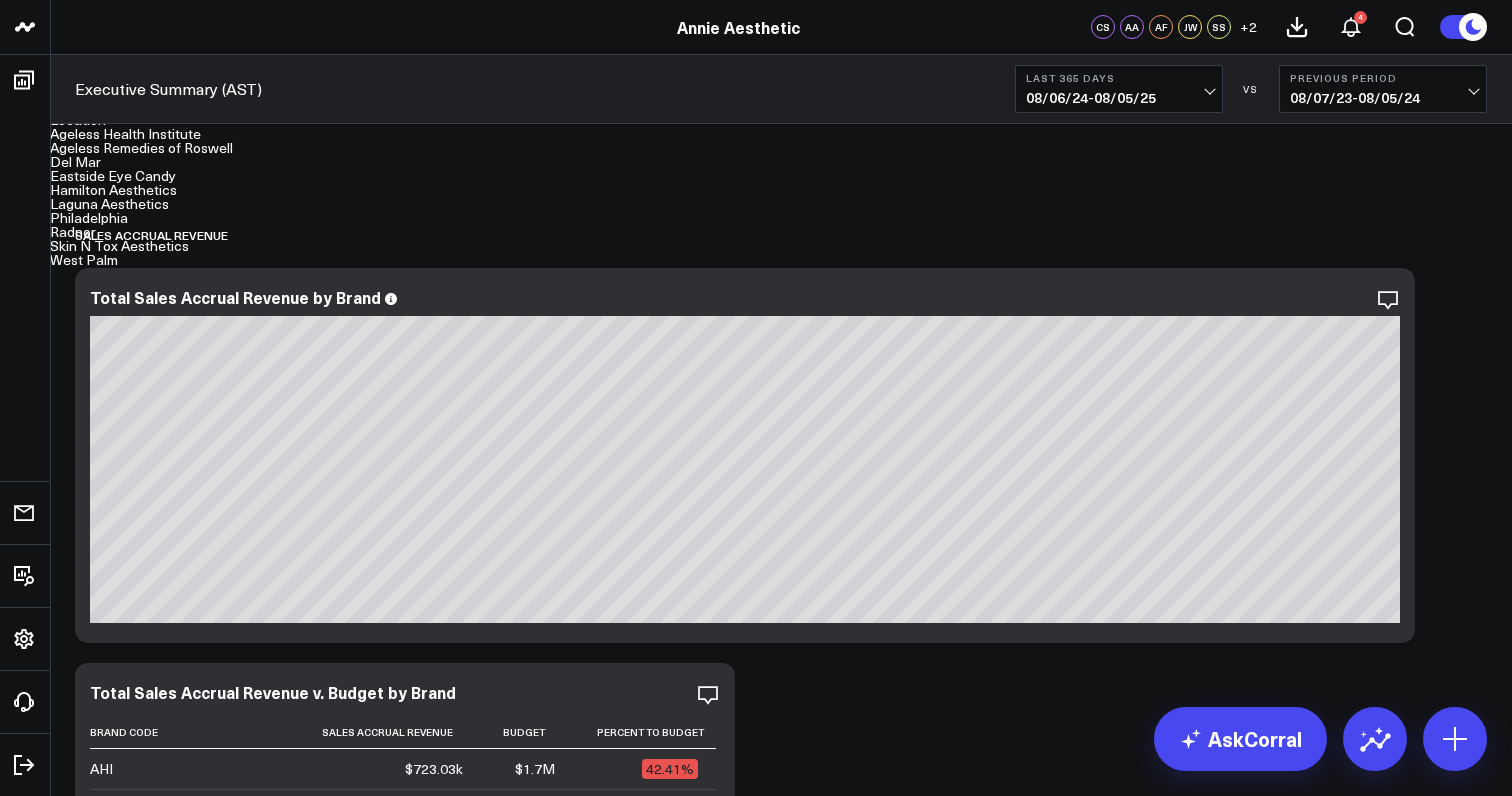 click on "Eastside Eye Candy" at bounding box center [781, 50] 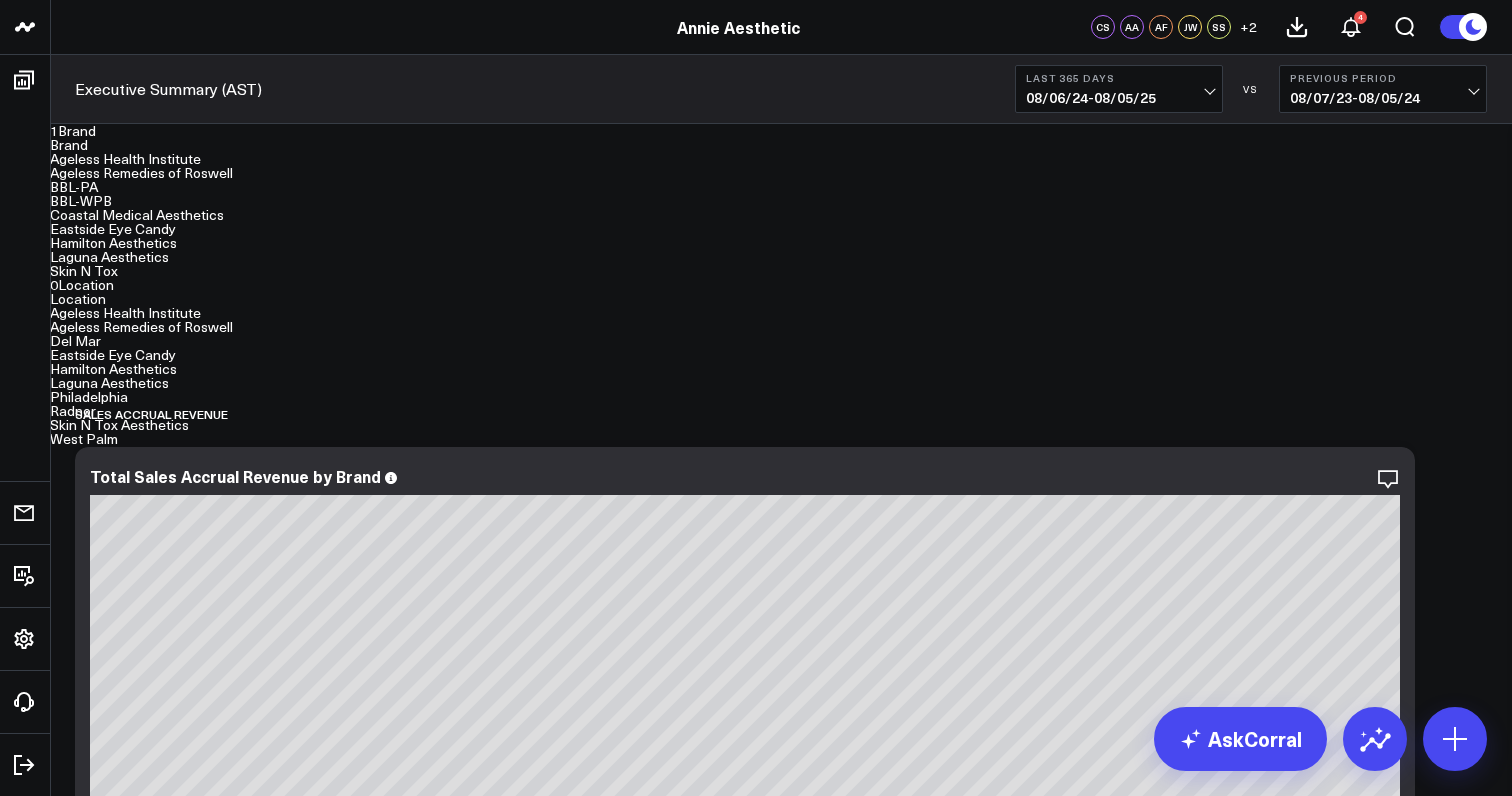 scroll, scrollTop: 0, scrollLeft: 0, axis: both 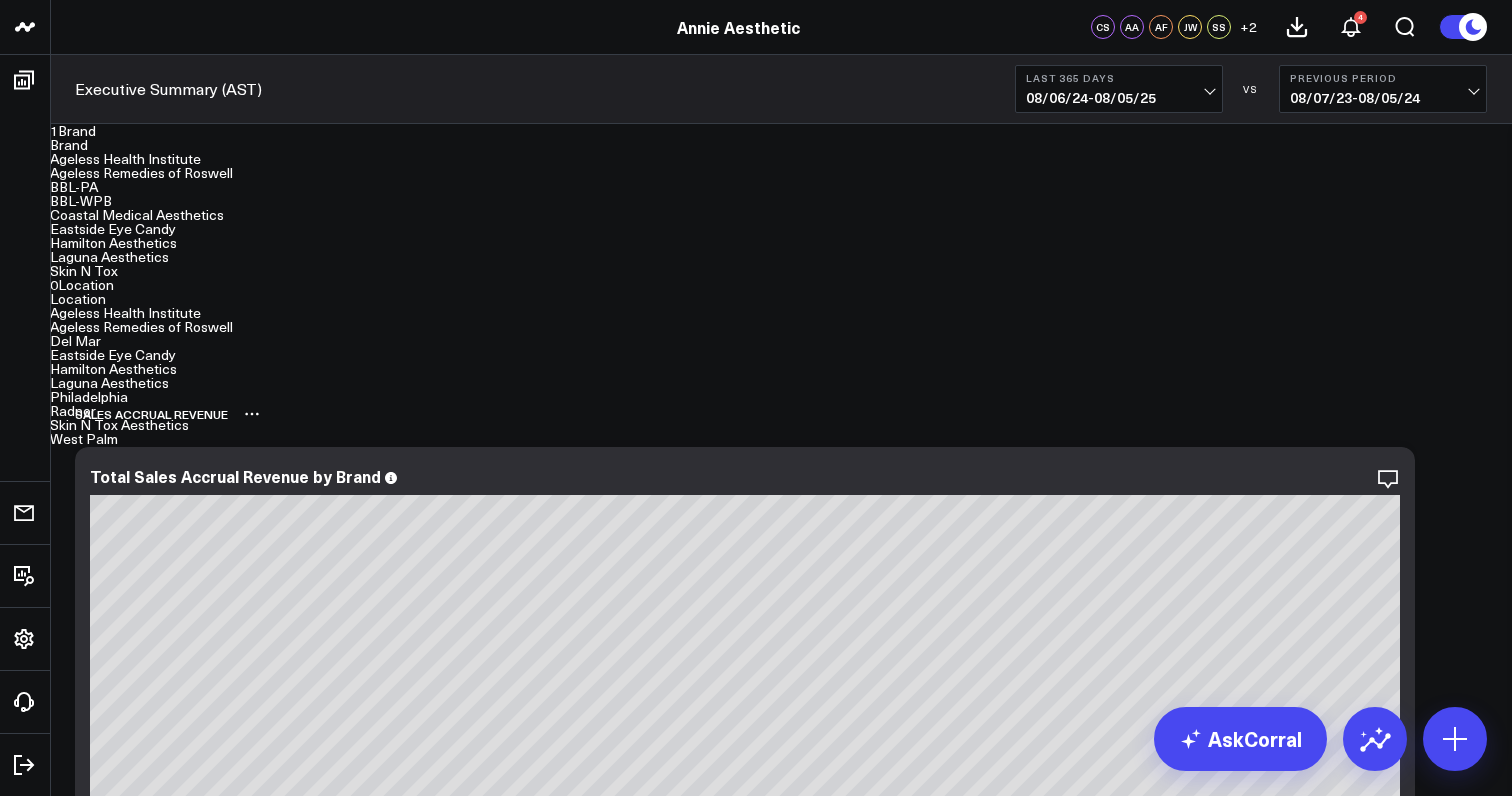 click on "Sales Accrual Revenue" at bounding box center (781, 414) 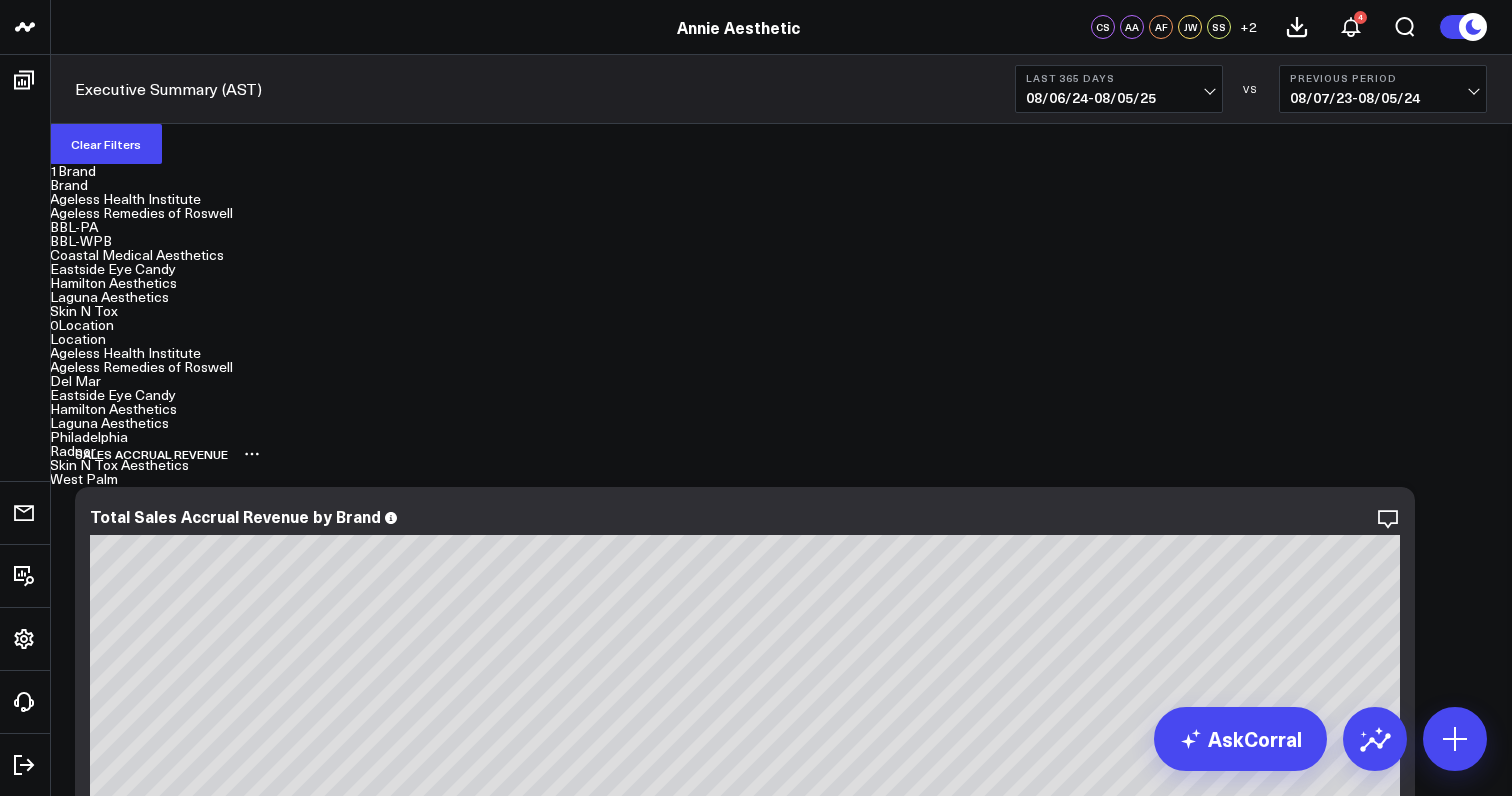 scroll, scrollTop: 0, scrollLeft: 0, axis: both 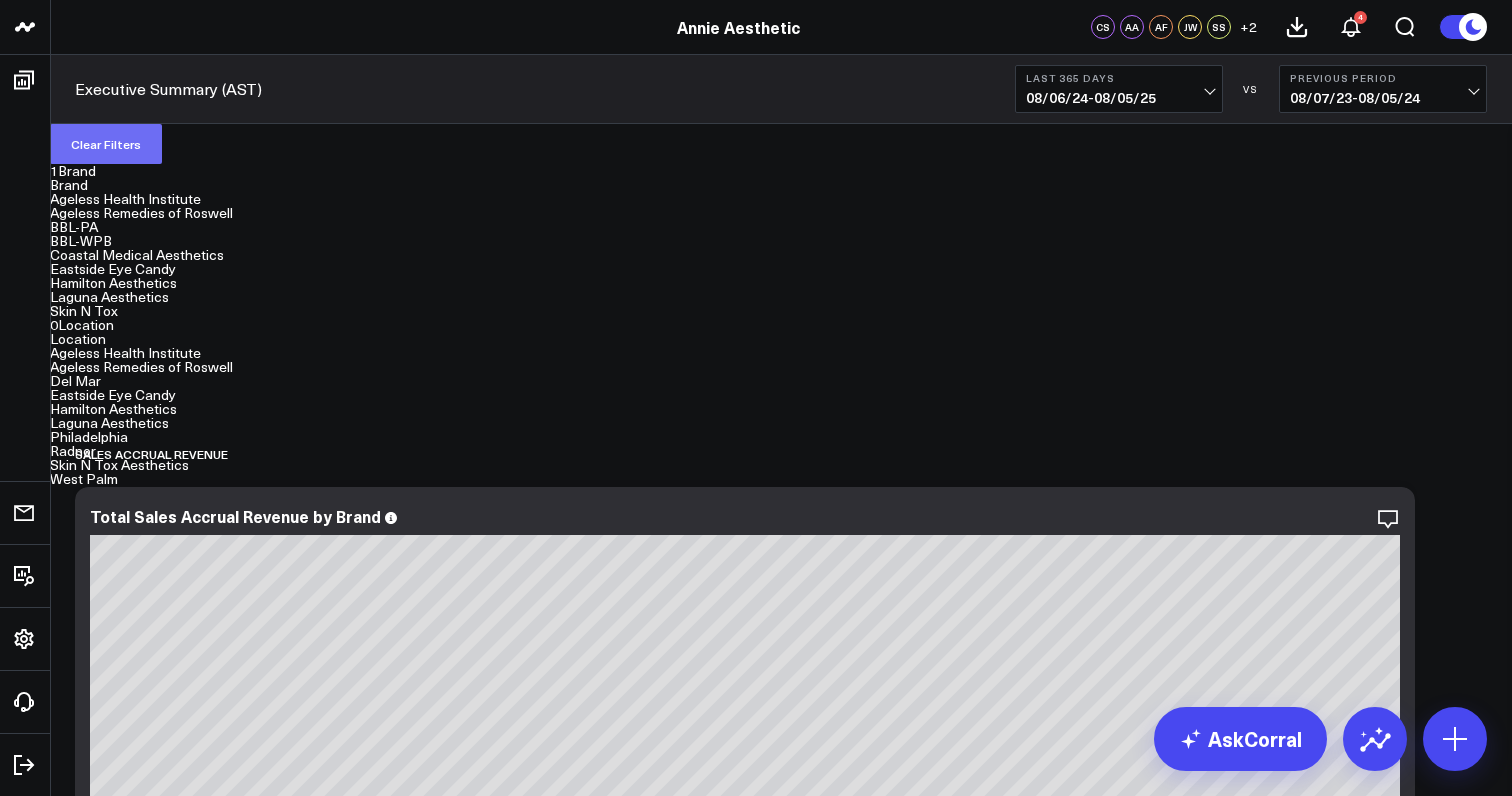 click on "Clear Filters" at bounding box center [106, 144] 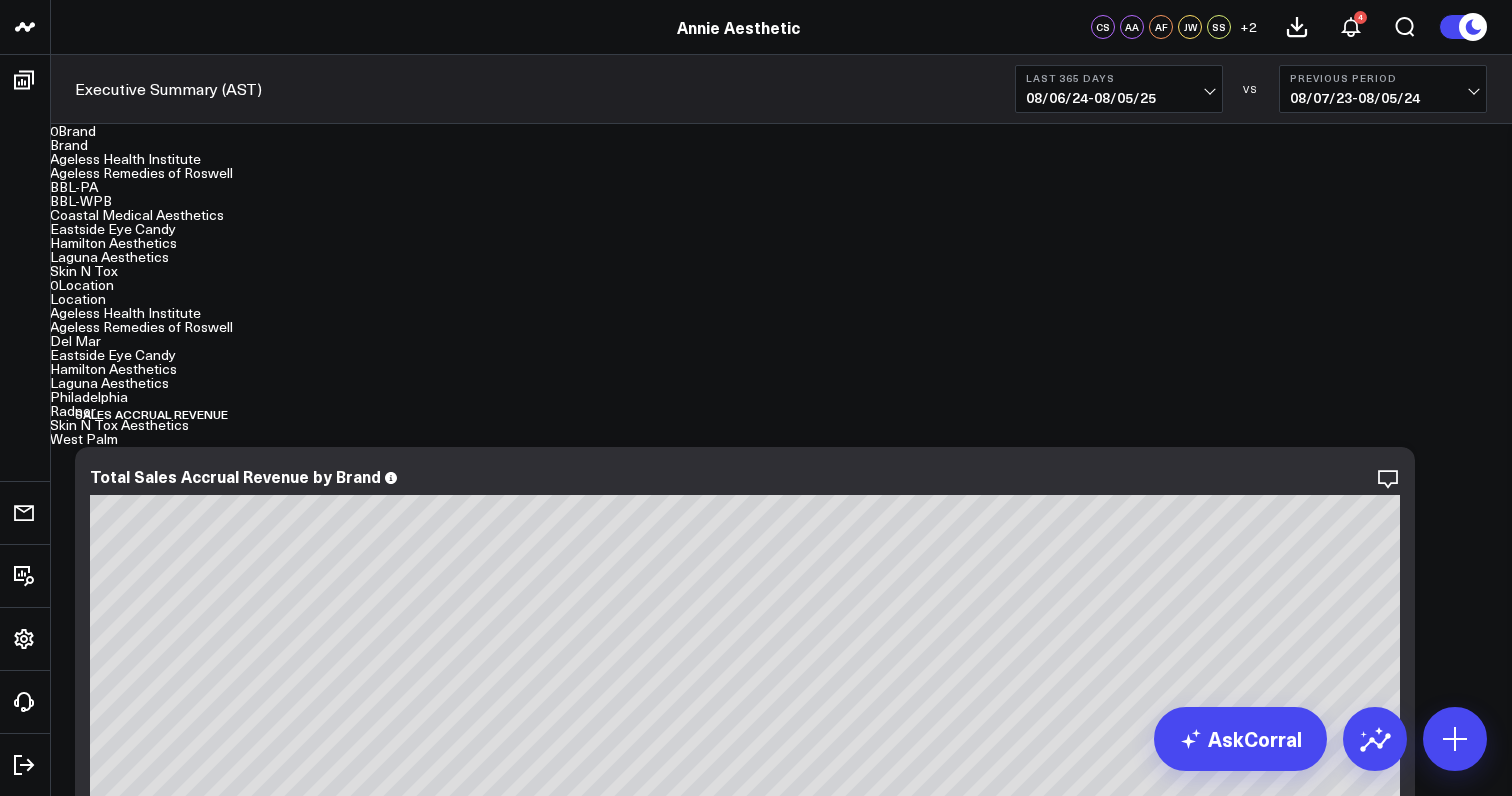 click on "08/06/24  -  08/05/25" at bounding box center [1119, 98] 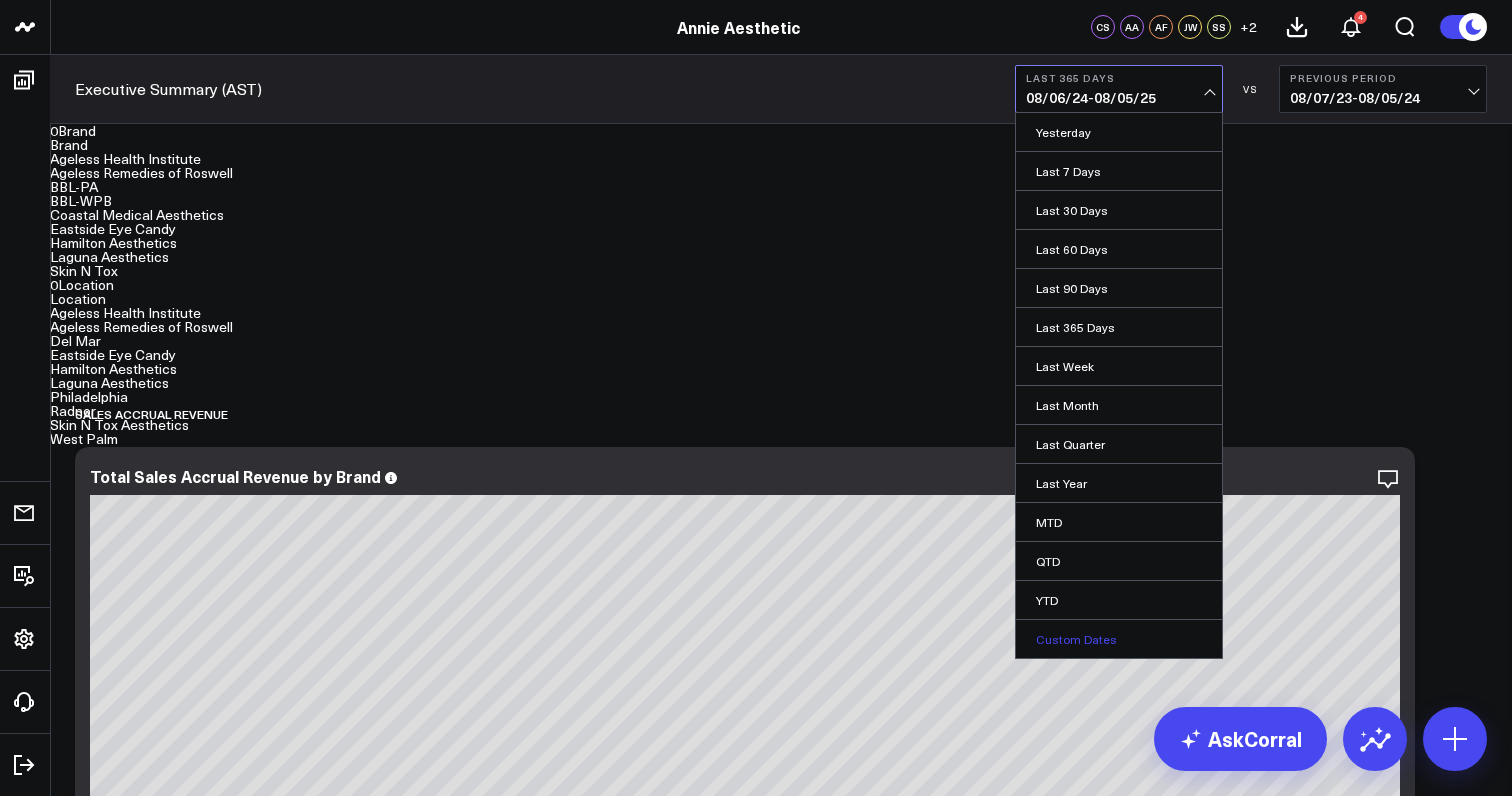 click on "Custom Dates" at bounding box center (1119, 639) 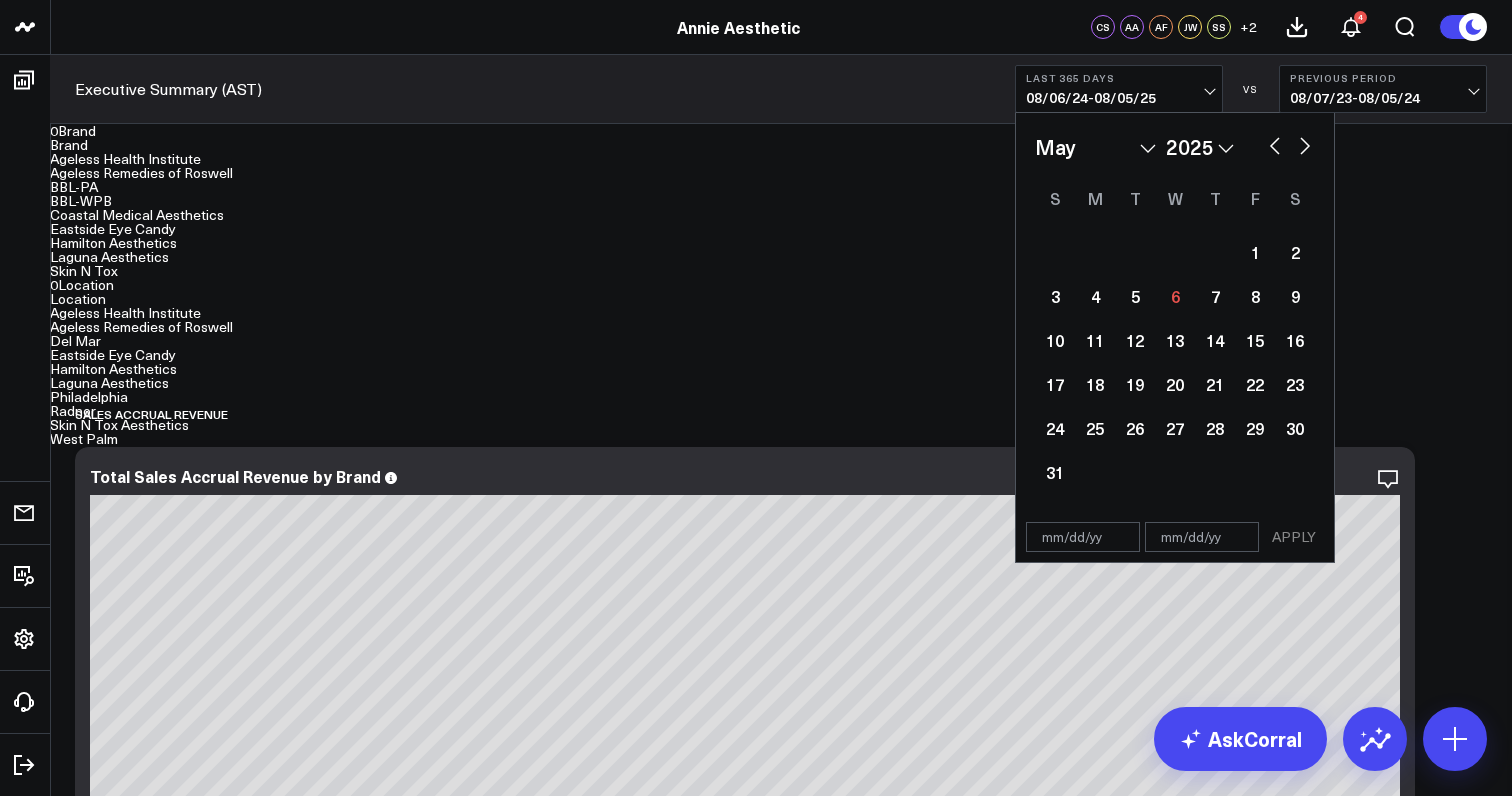 select on "4" 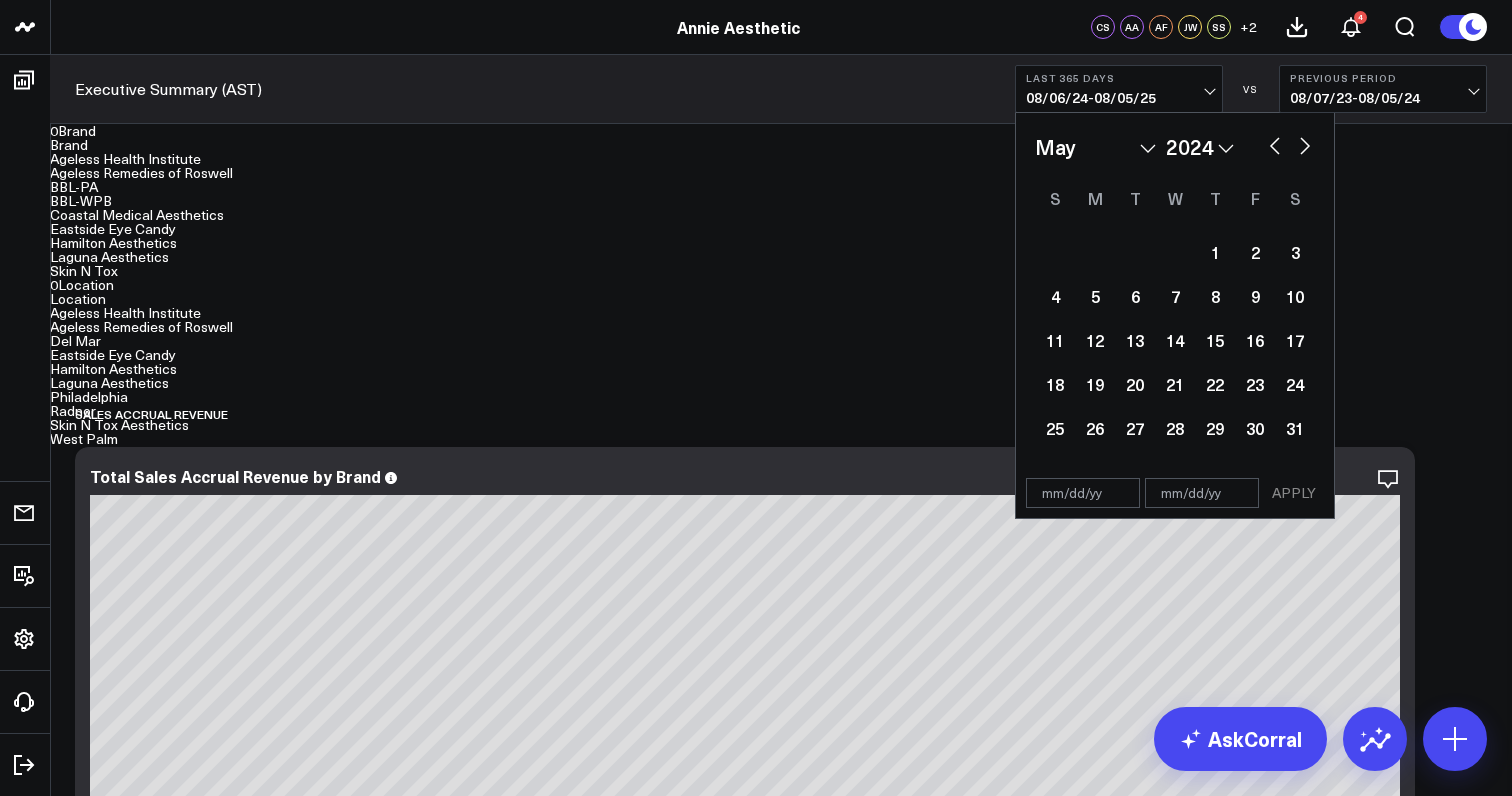 select on "4" 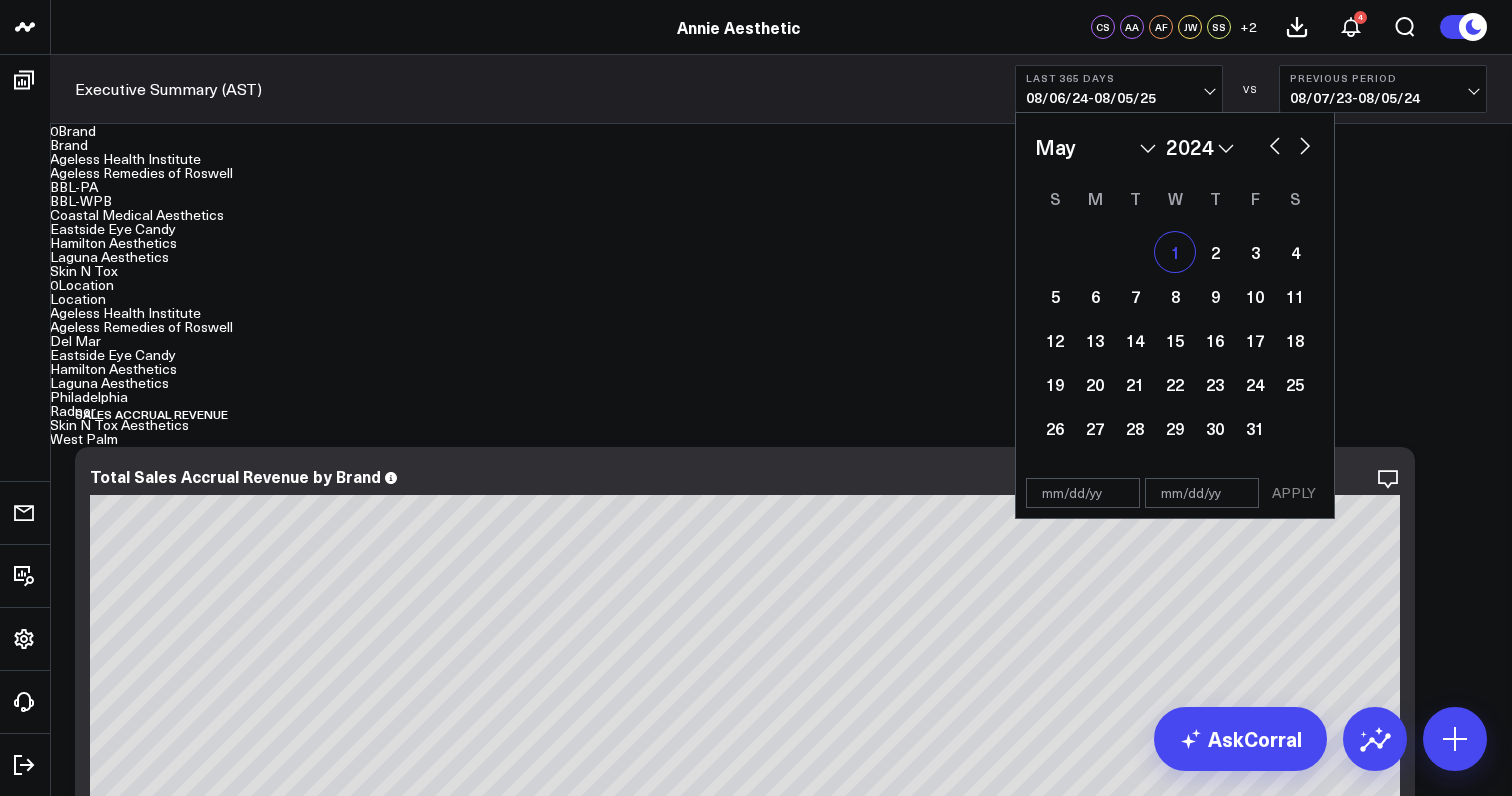 click on "1" at bounding box center (1175, 252) 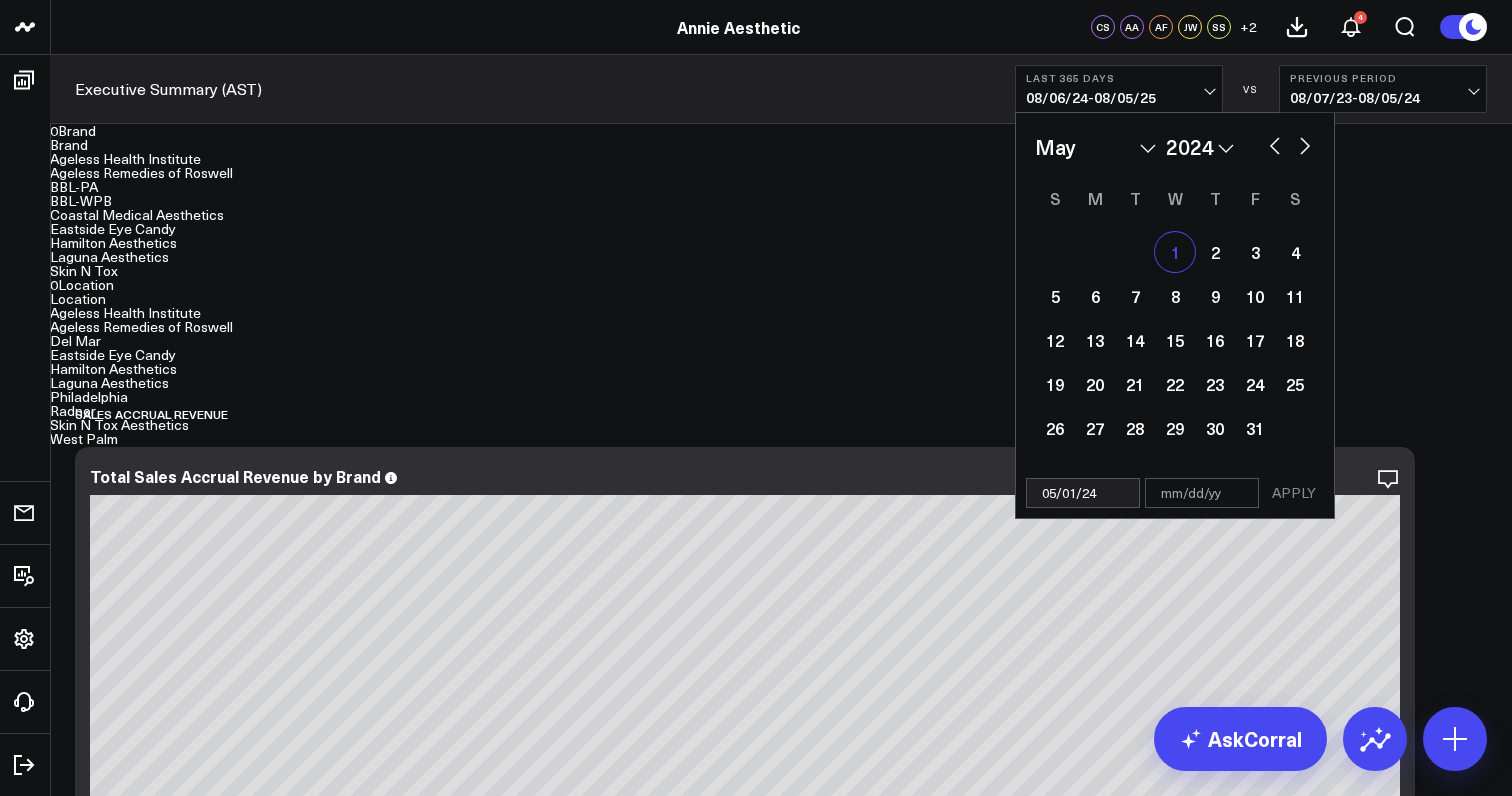 select on "4" 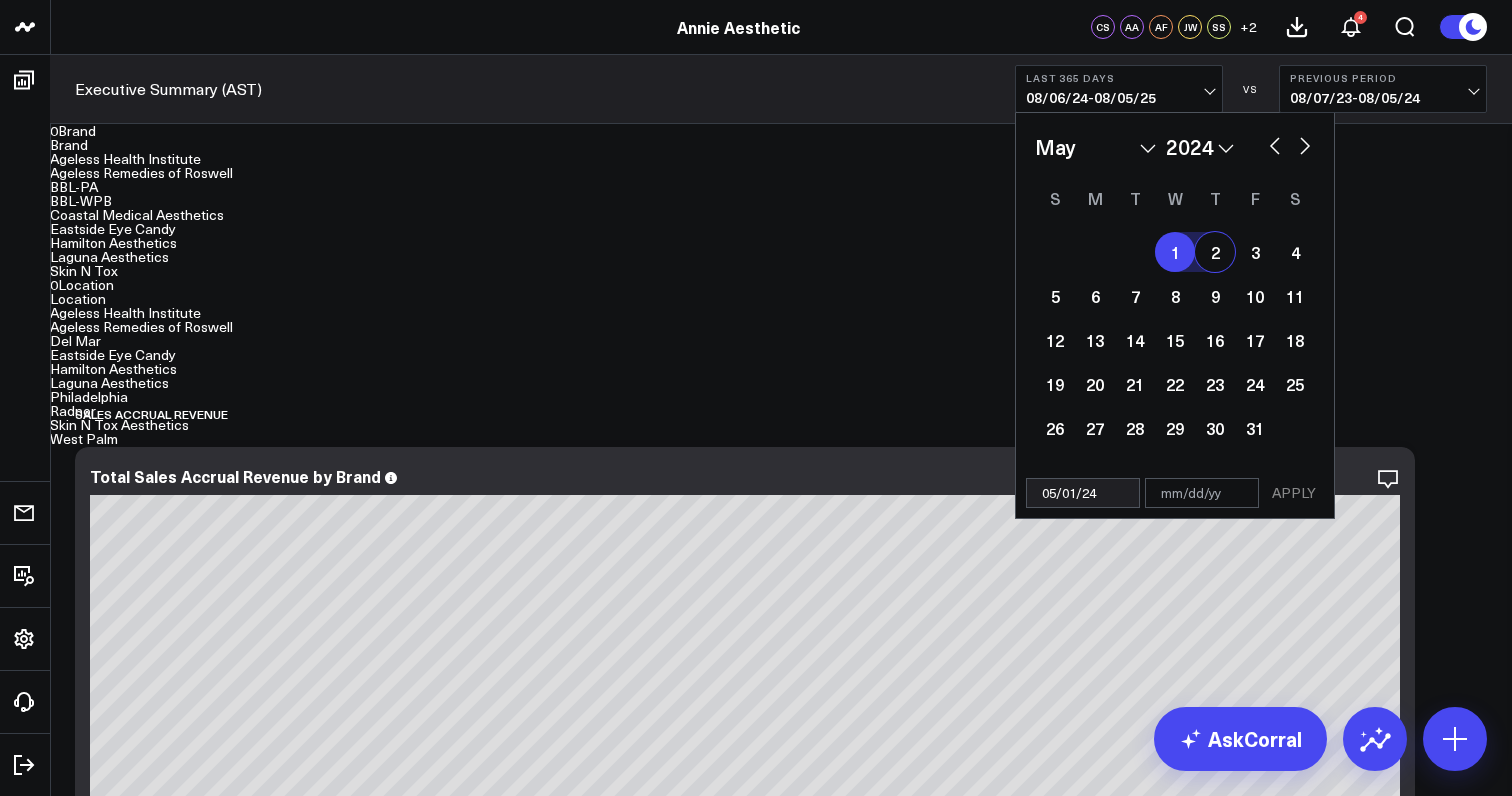 click at bounding box center (1305, 144) 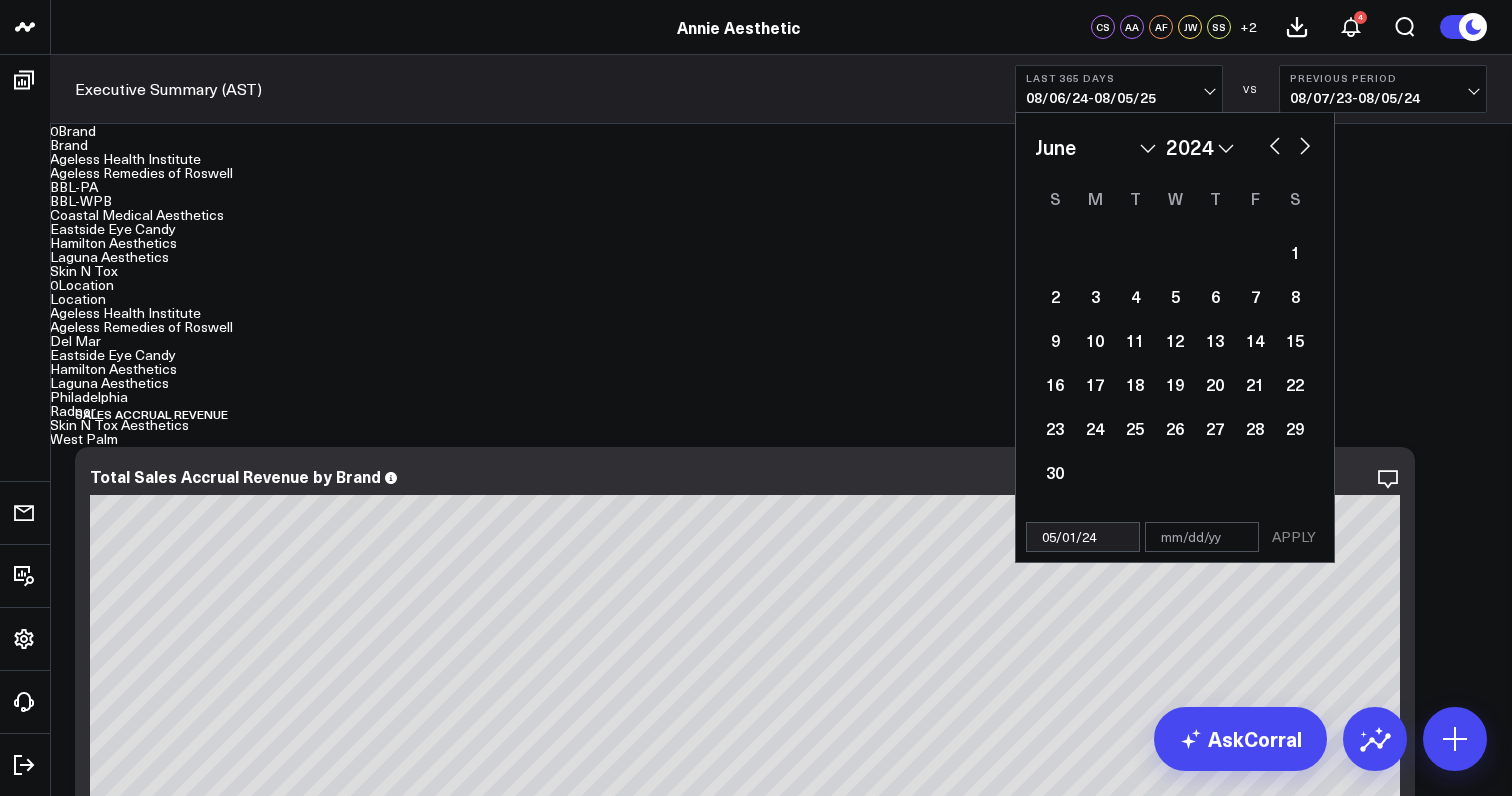 click at bounding box center [1305, 144] 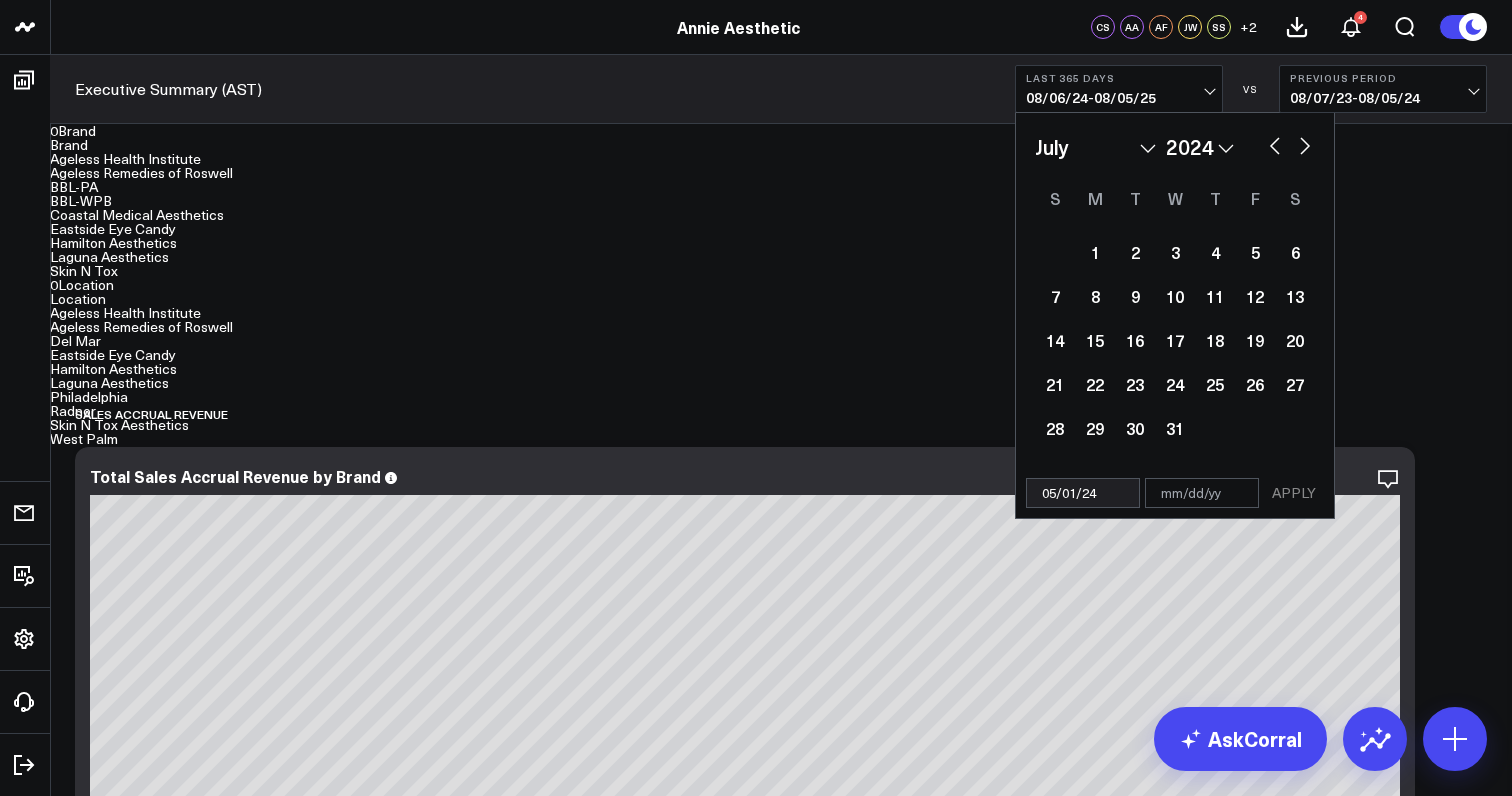 click at bounding box center (1305, 144) 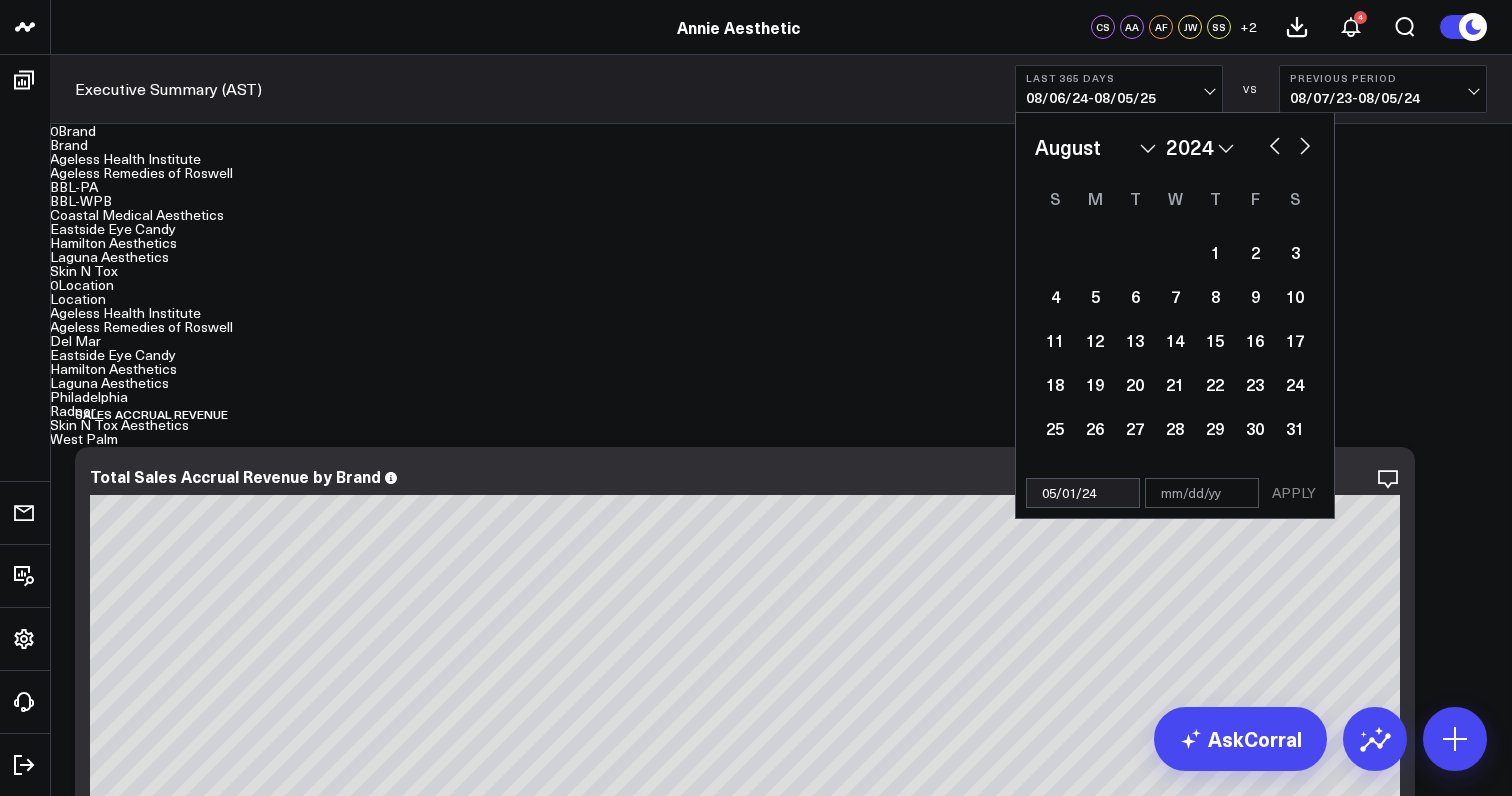 click at bounding box center [1305, 144] 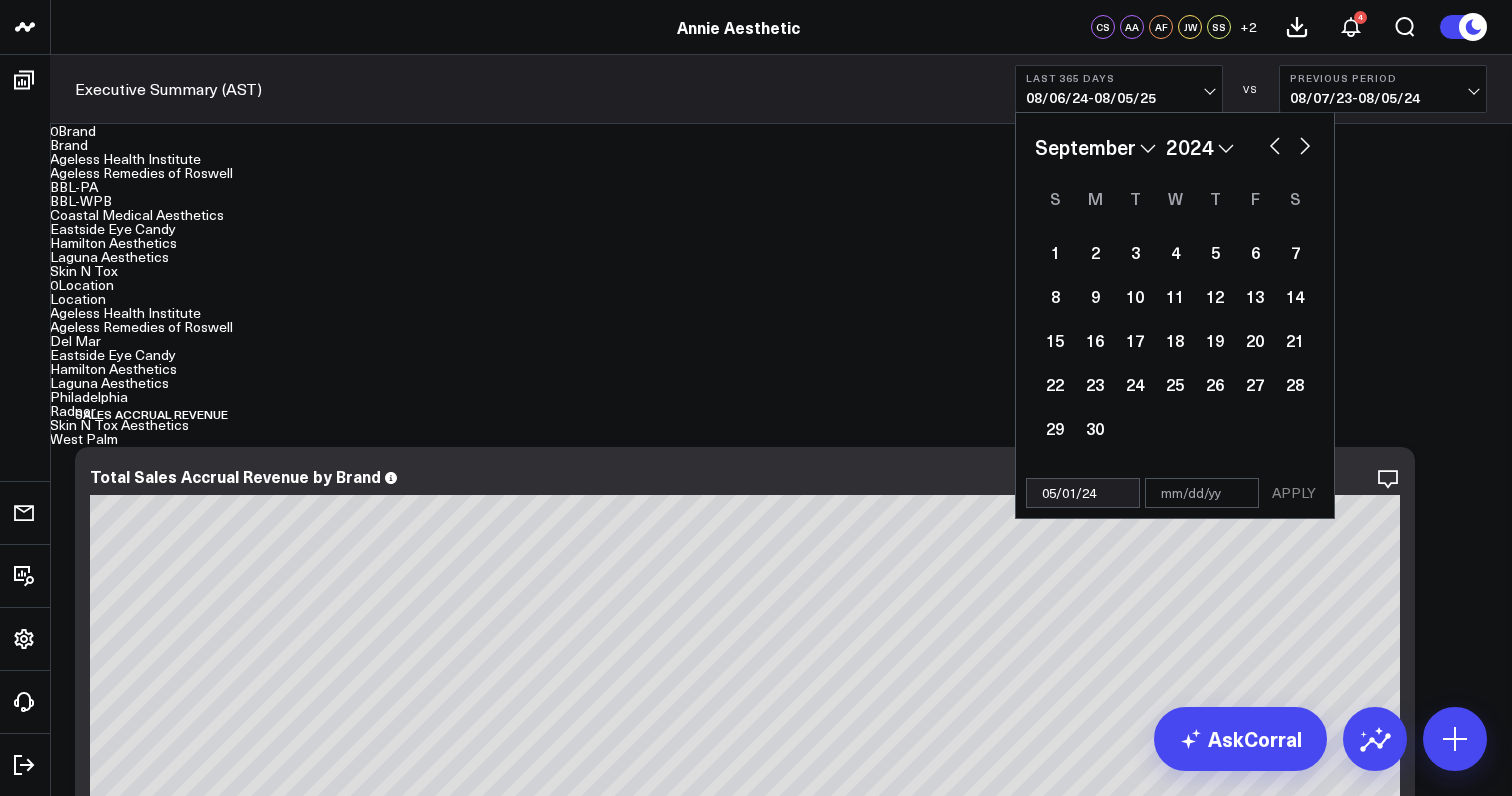 click at bounding box center [1305, 144] 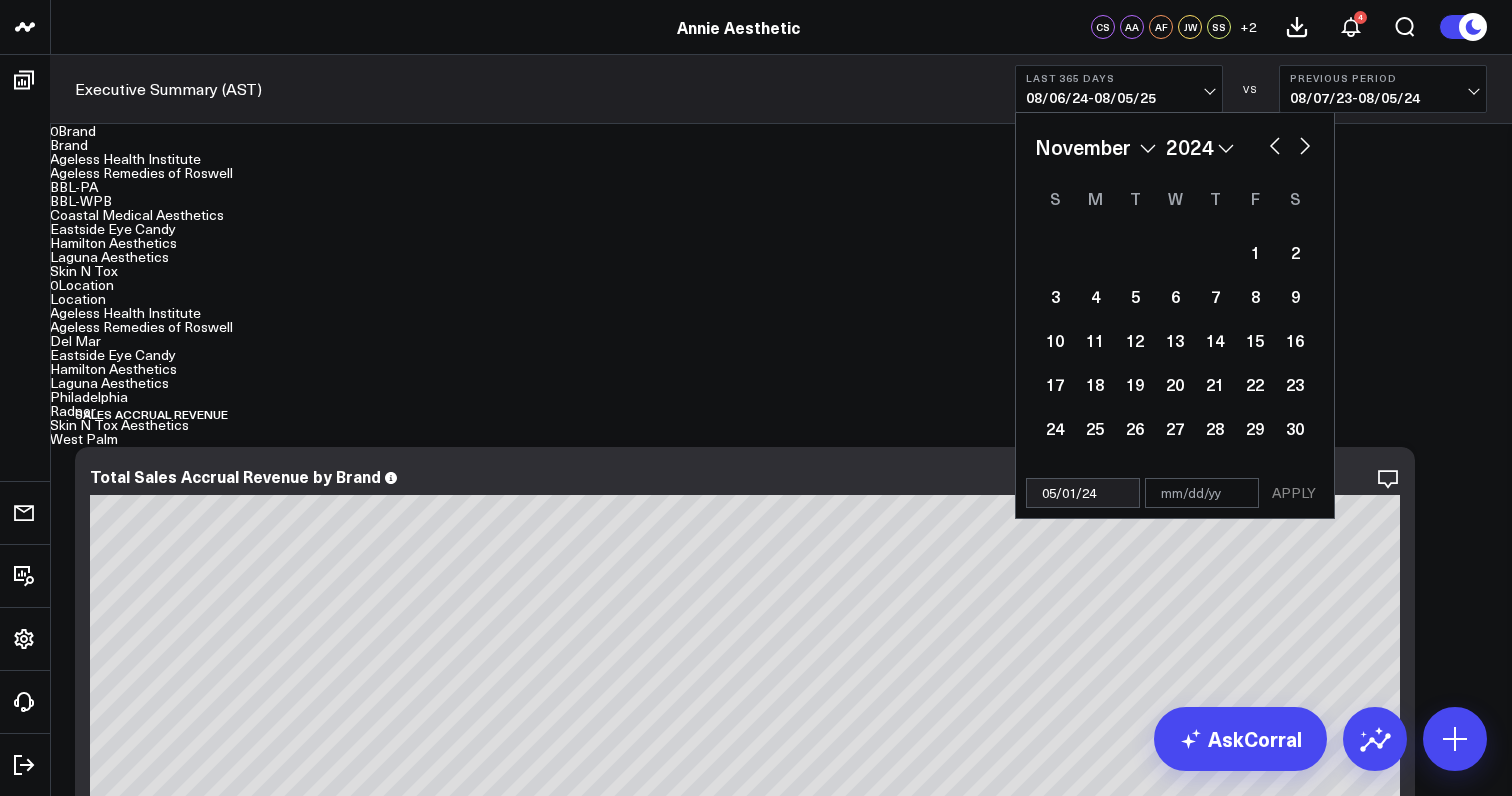 click at bounding box center (1305, 144) 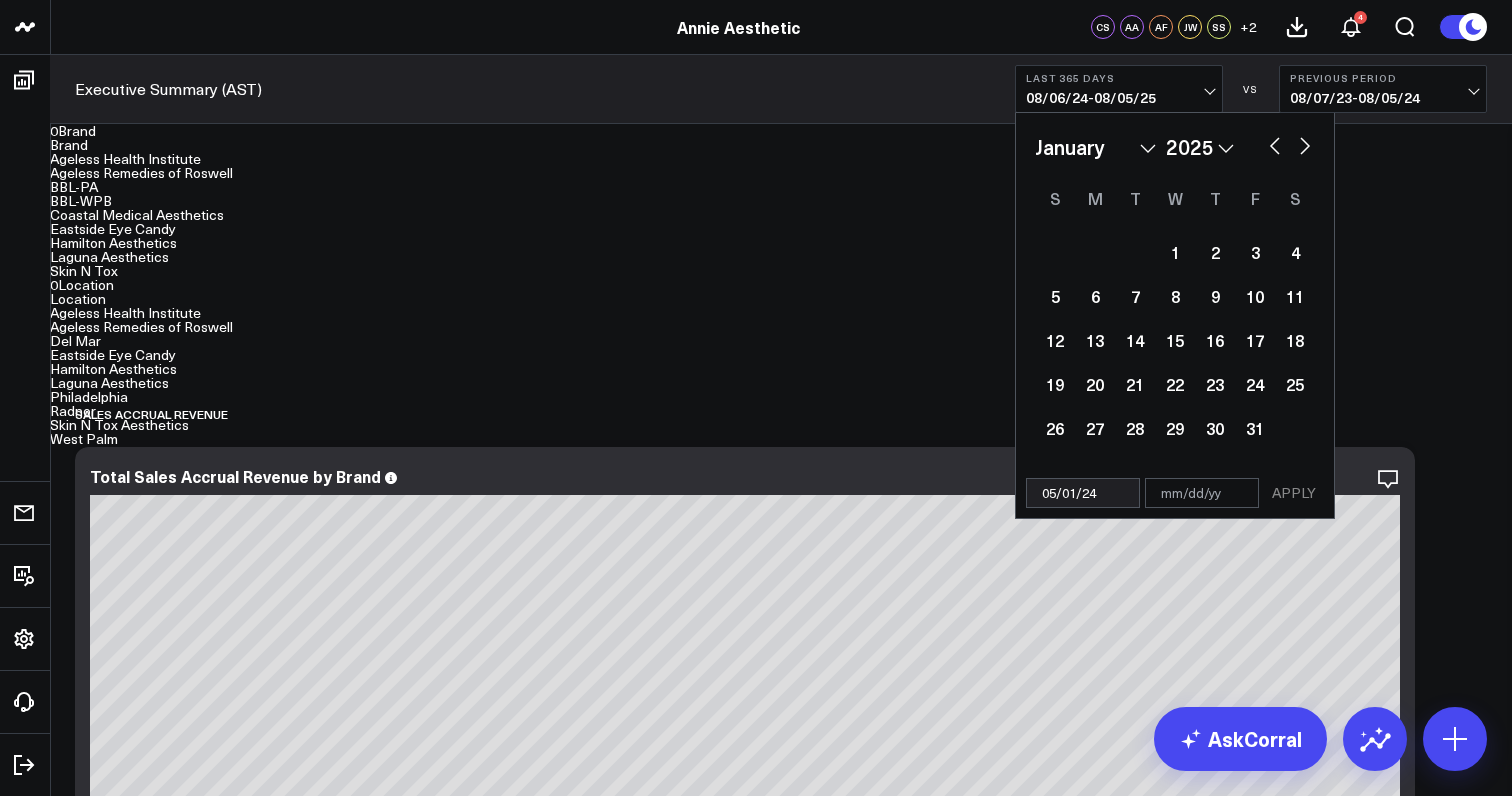 click at bounding box center [1305, 144] 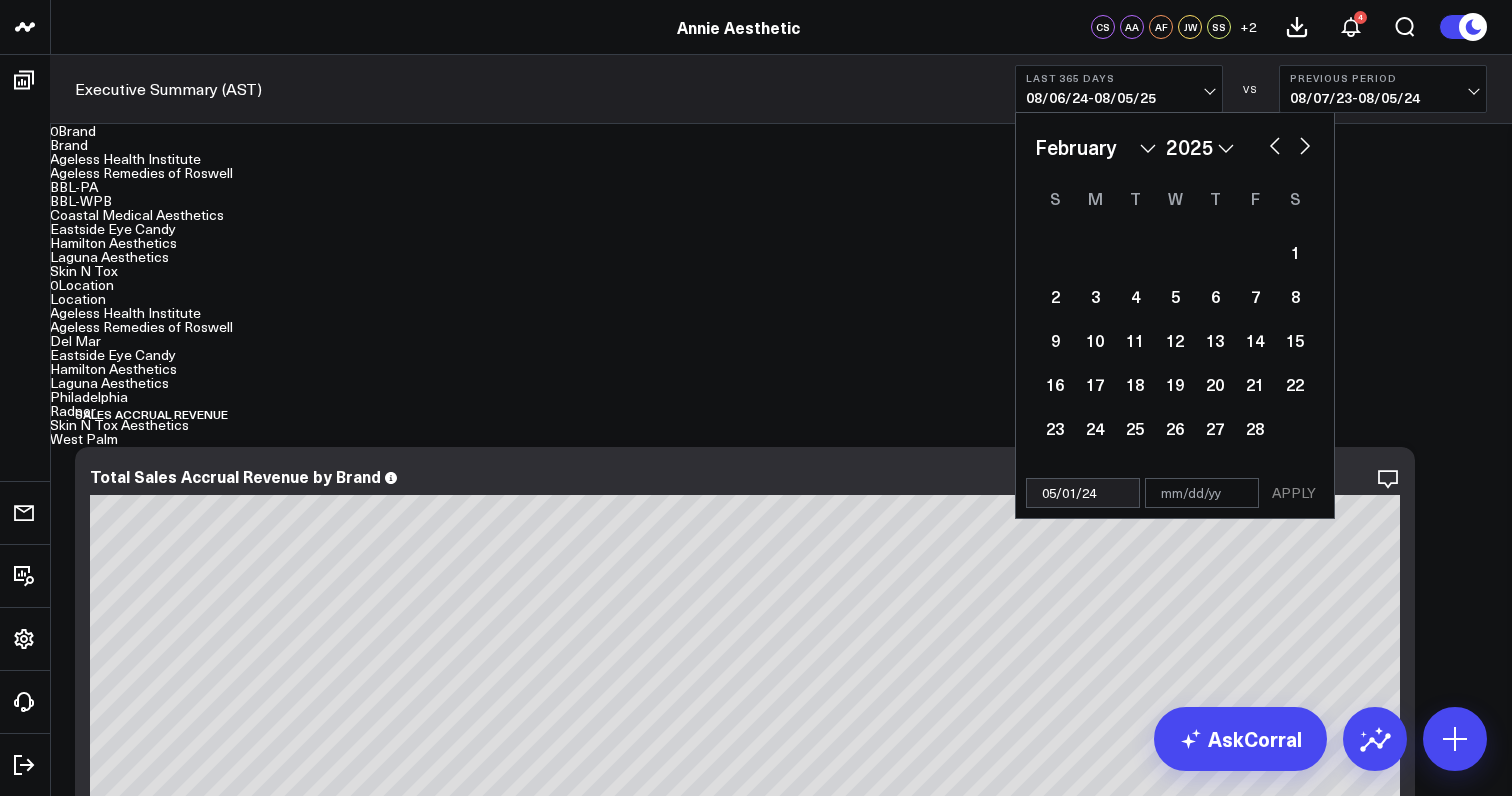 click at bounding box center [1305, 144] 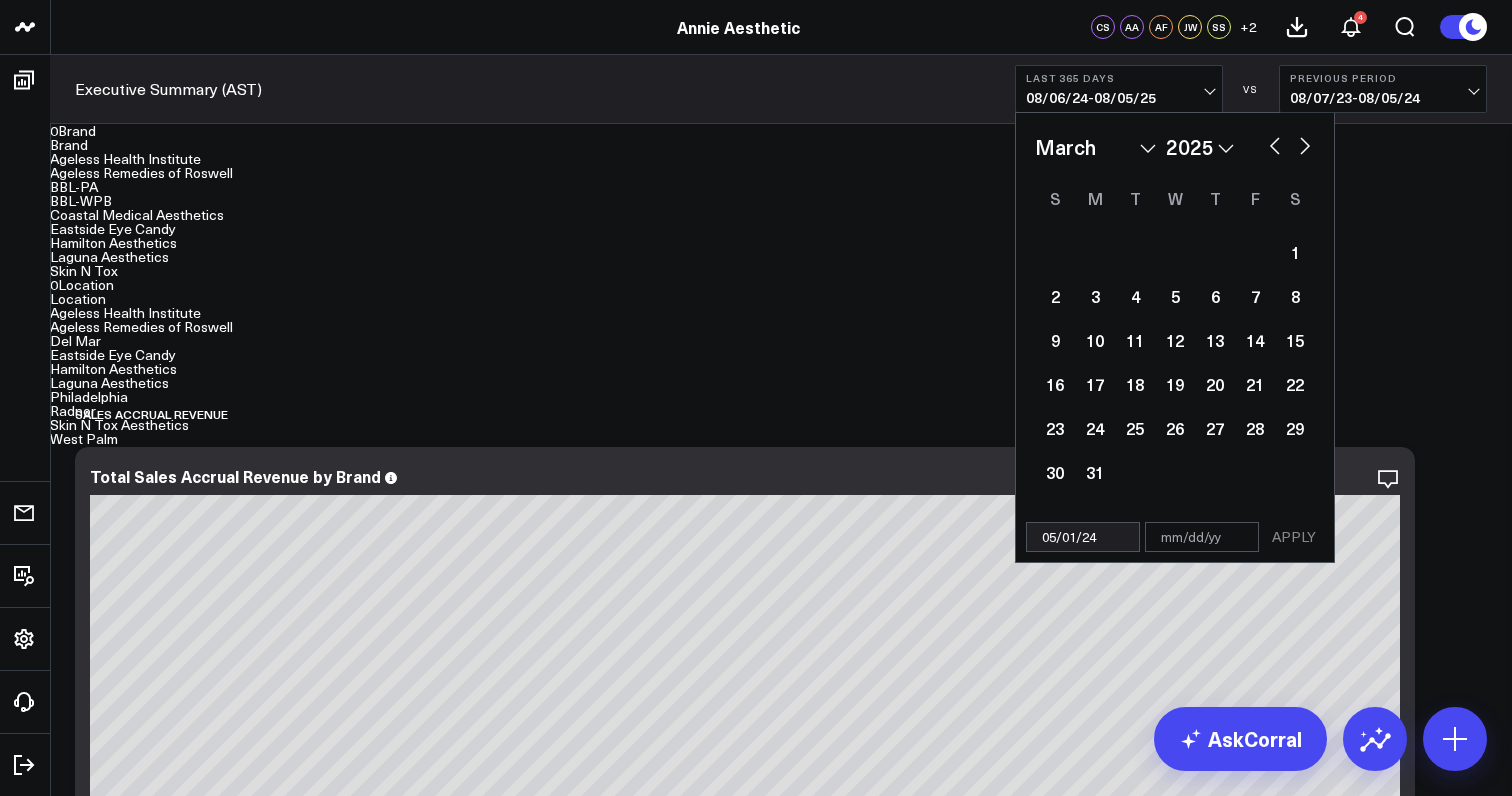 click at bounding box center [1305, 144] 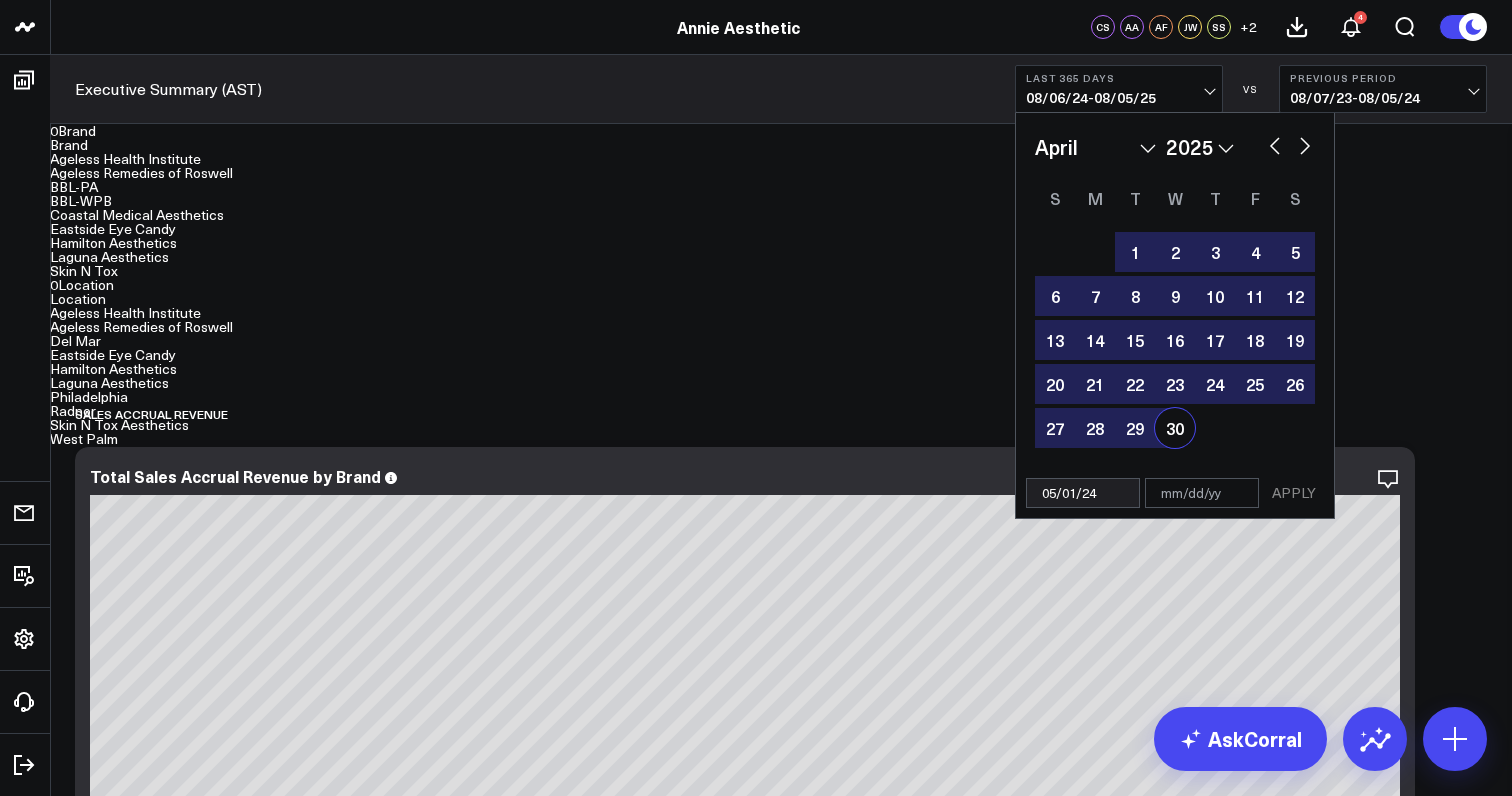 click on "30" at bounding box center [1175, 428] 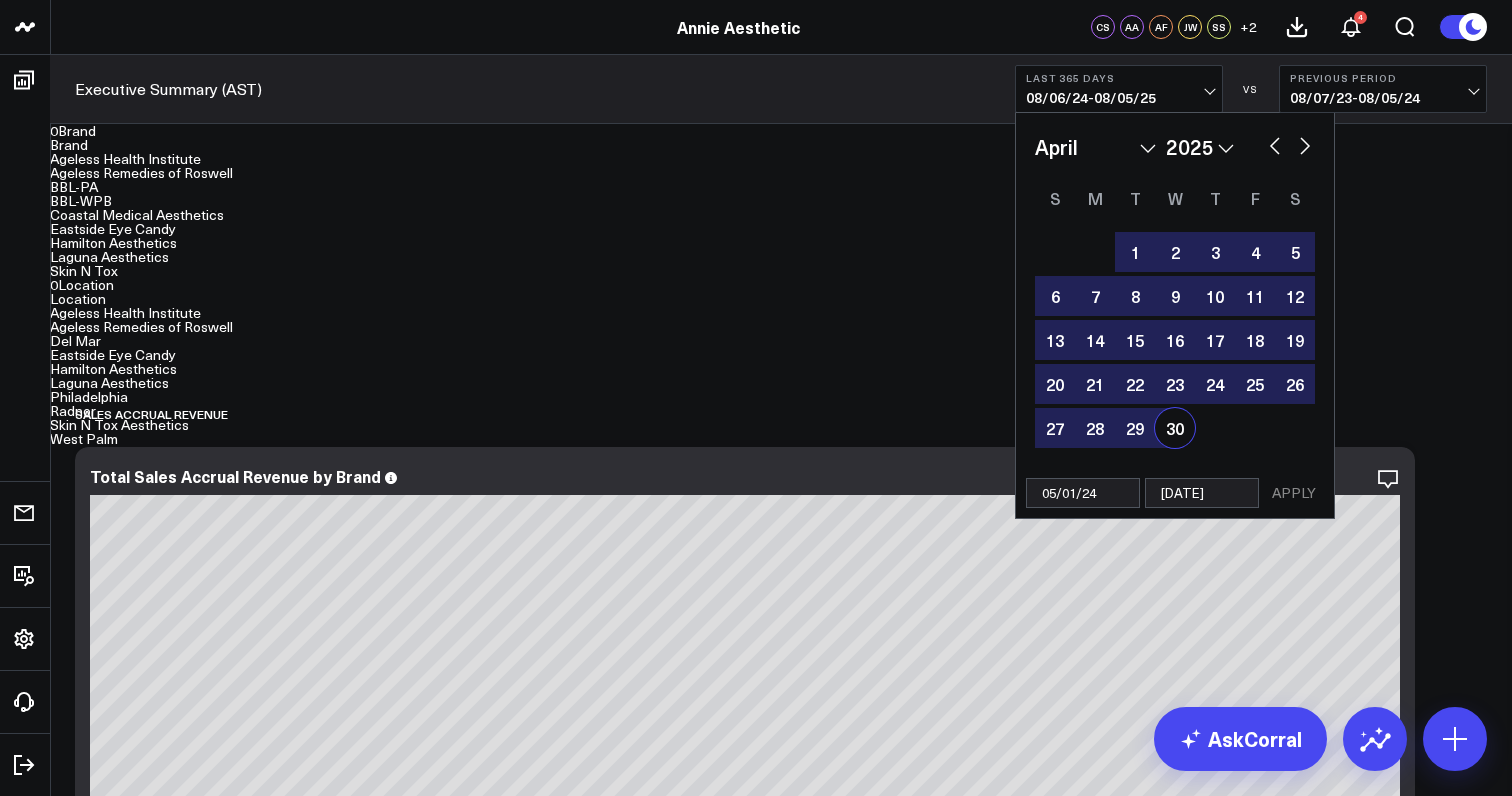 select on "3" 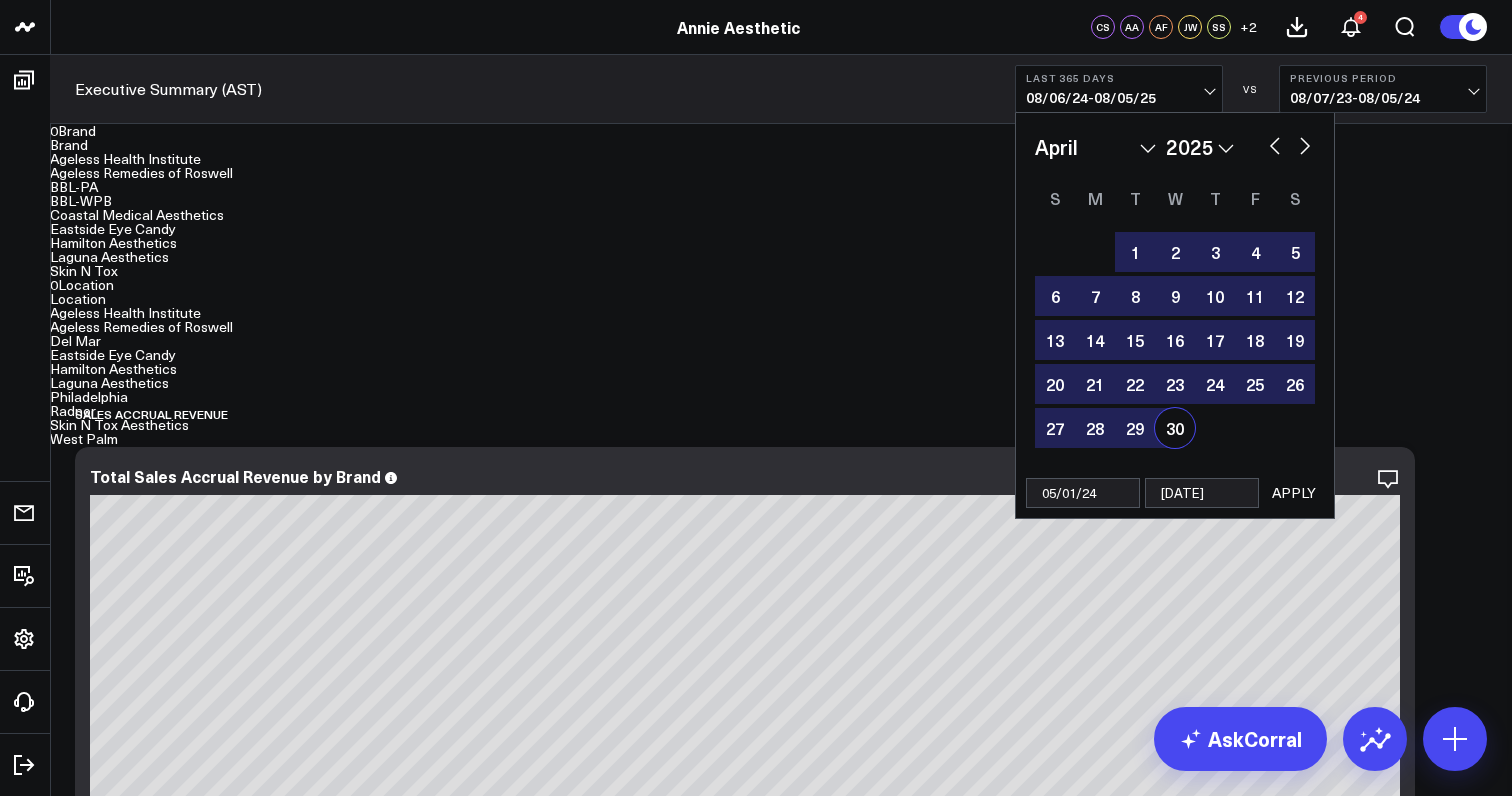 click on "APPLY" at bounding box center [1294, 493] 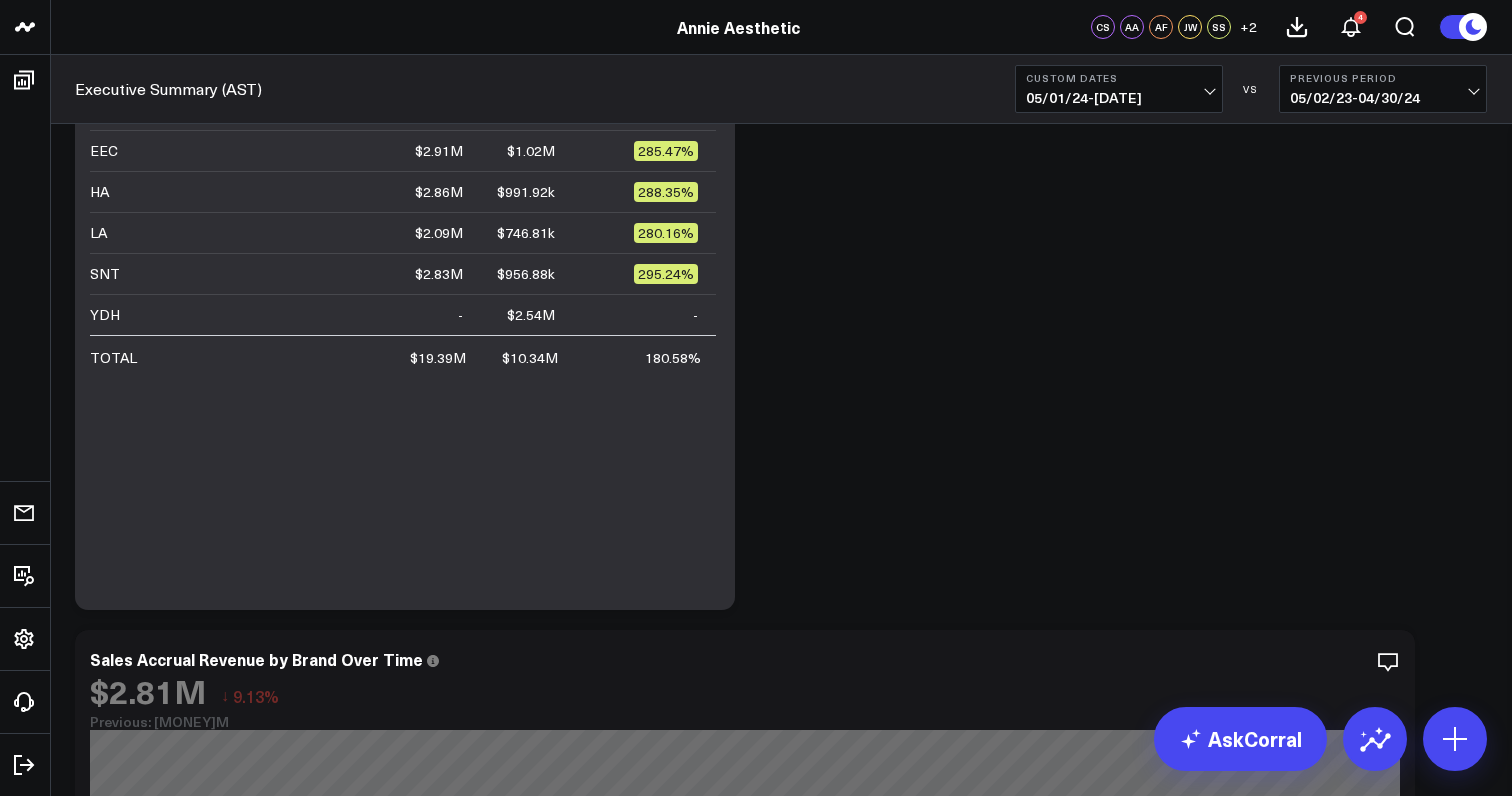 scroll, scrollTop: 1624, scrollLeft: 0, axis: vertical 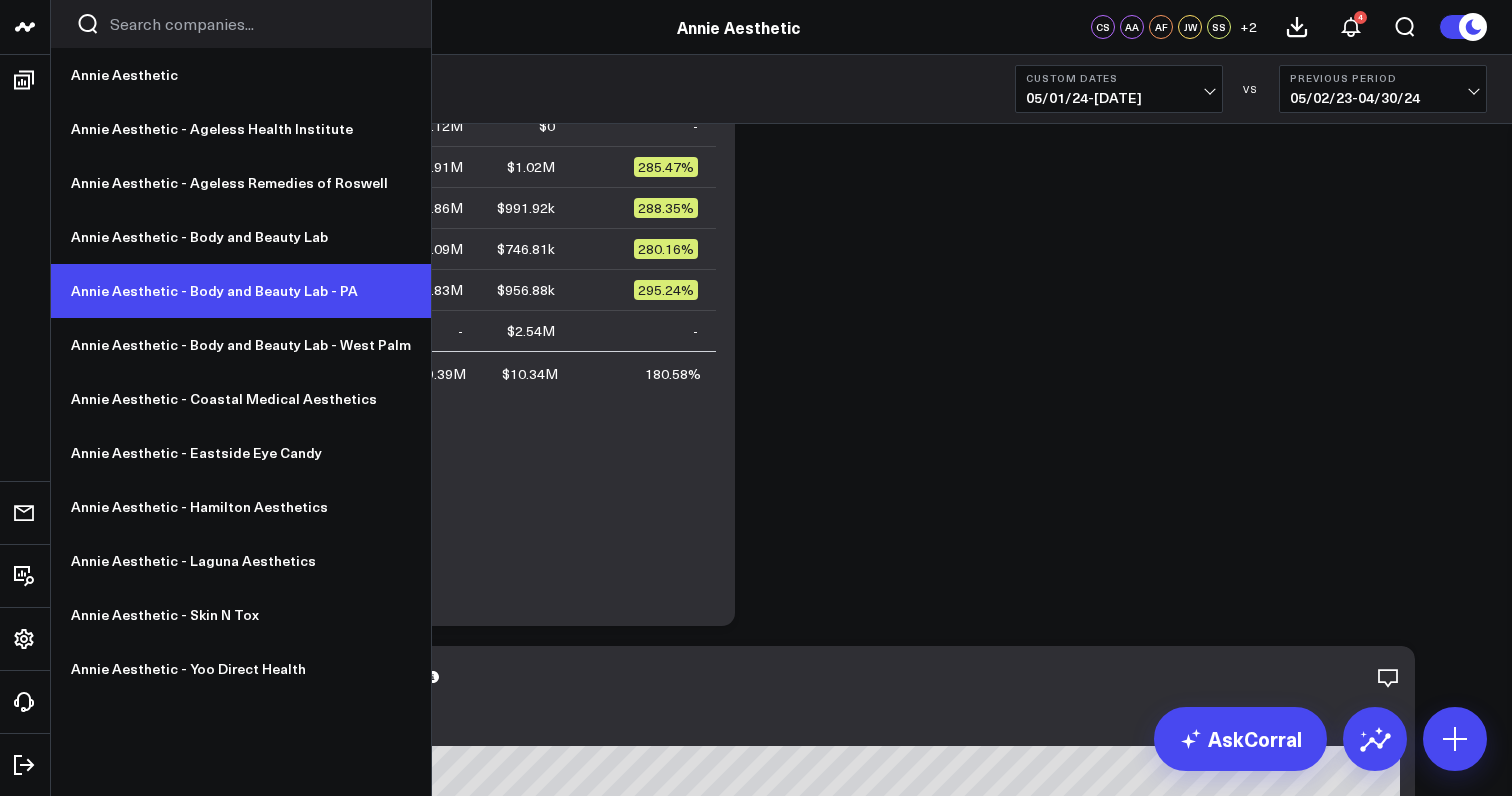 click on "Annie Aesthetic - Body and Beauty Lab - PA" at bounding box center (241, 291) 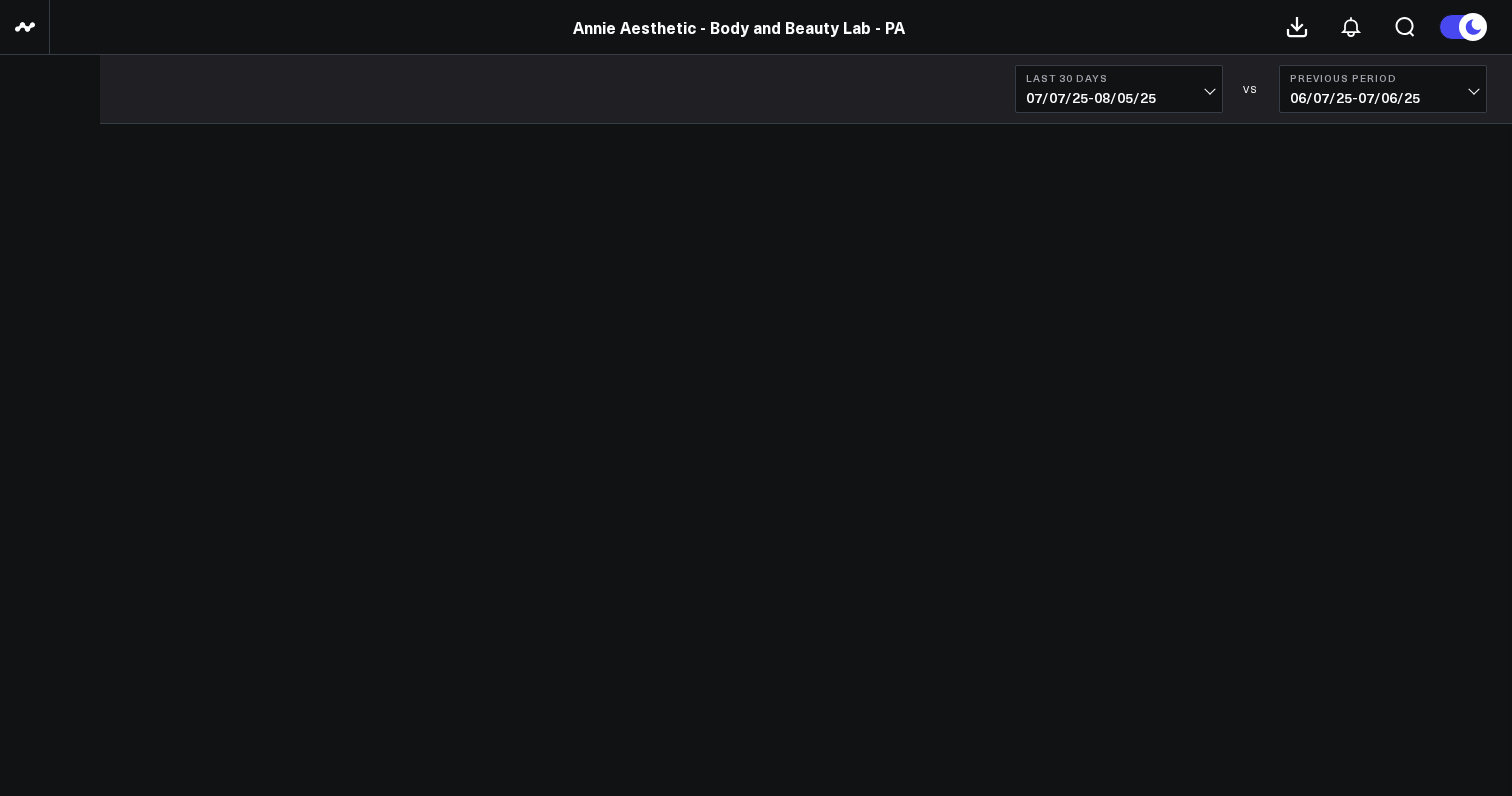 scroll, scrollTop: 0, scrollLeft: 0, axis: both 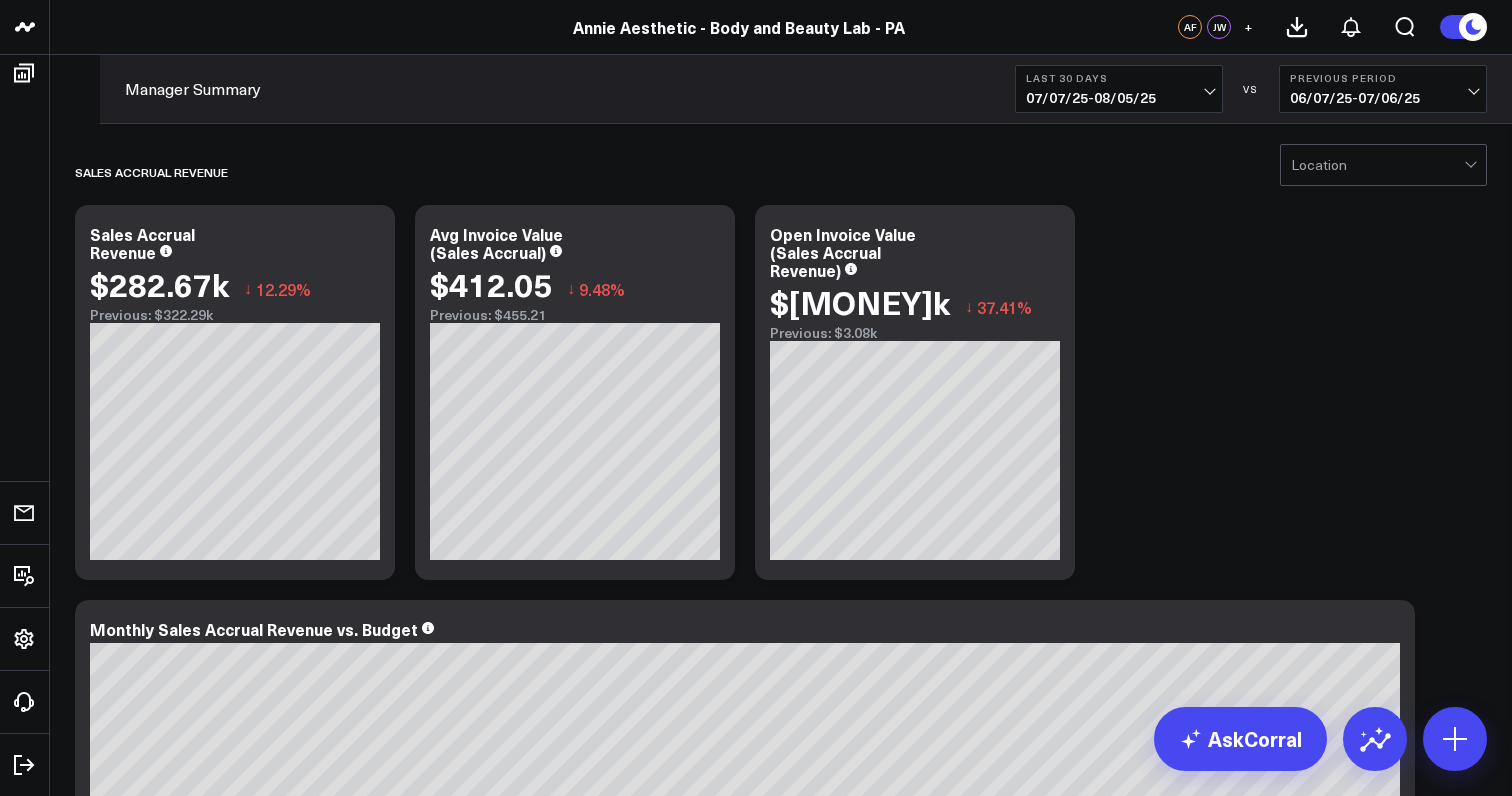 click on "Location" at bounding box center [1377, 165] 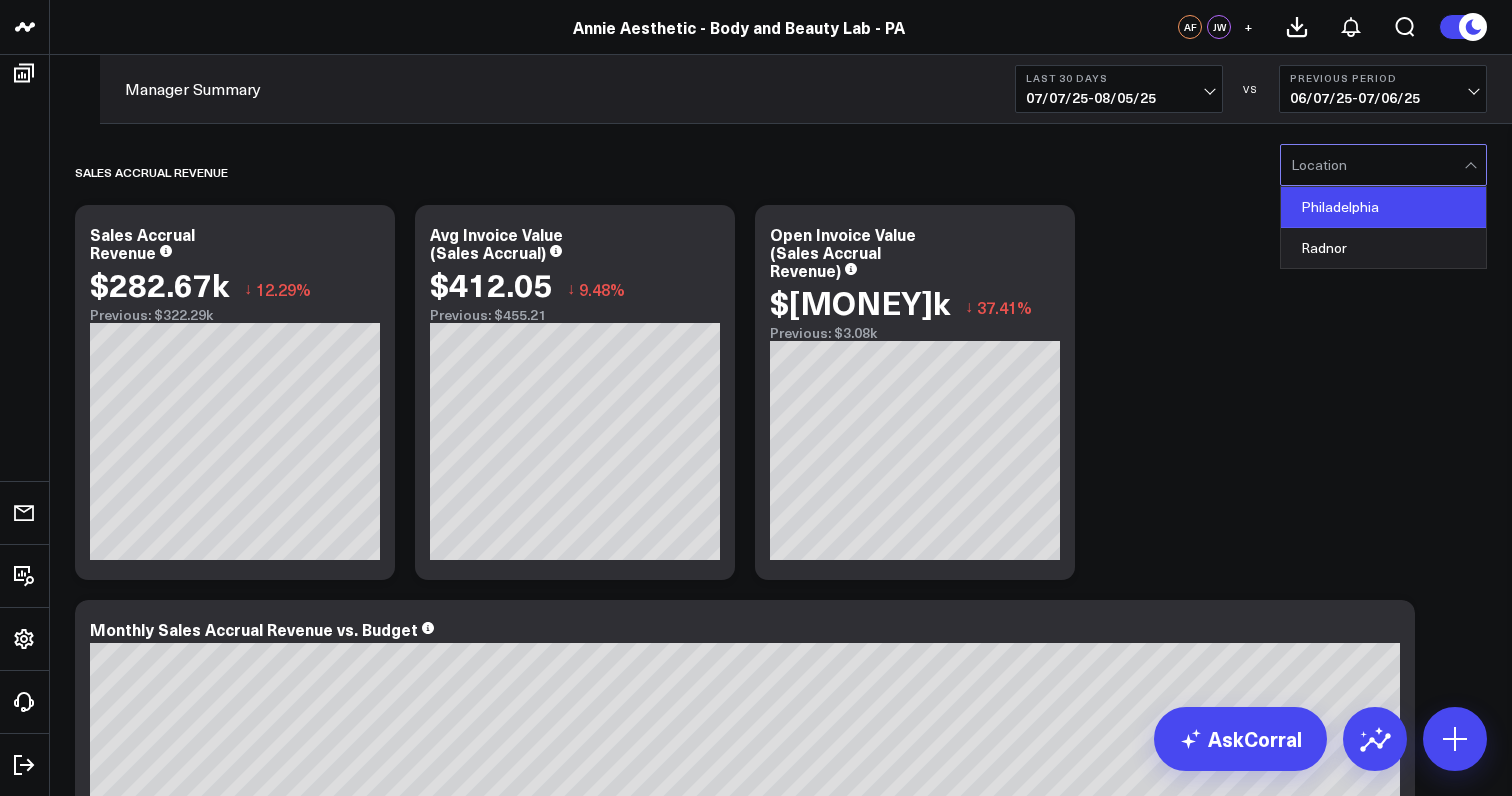 click on "Philadelphia" at bounding box center [1383, 207] 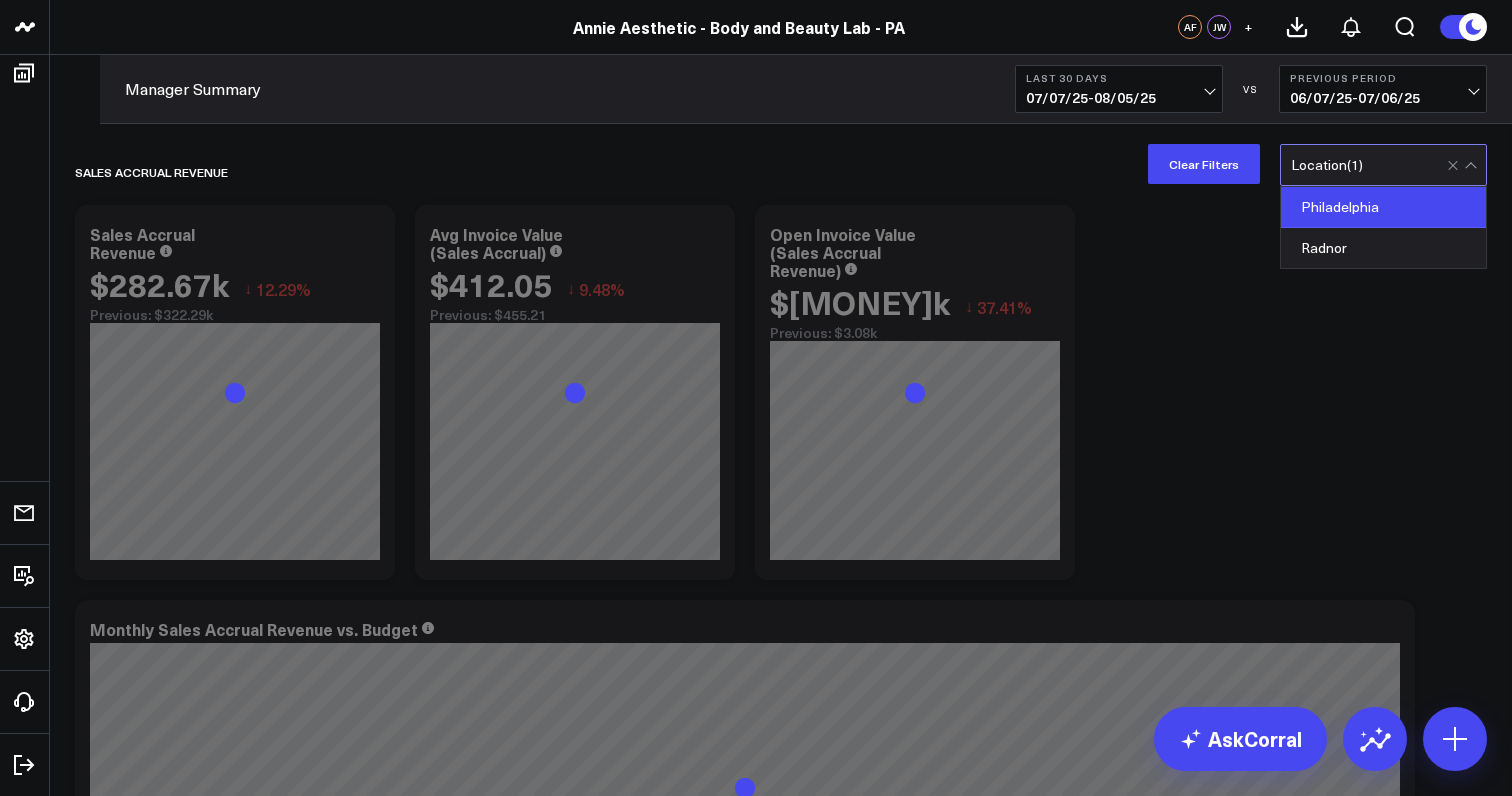 click on "Sales Accrual Revenue Modify via AI Copy link to widget Ask support Remove Create linked copy Manager Summary Provider Summary Duplicate to Manager Summary Provider Summary Move to Manager Summary Provider Summary Change chart to Fuel Gauge Fuel Gauge w/o Comparison Comparison Bar Static Number Line Chart for Date Comparison Bar Chart Bar Chart w/o Comparison Wide Bar Chart Wide Bar Chart w/o Comparison Donut Chart Donut Chart w/o Comparison Pie Chart Vertical Funnel Horizontal Funnel US Map US Map (Regional) Line Chart Clustered Column Chart Stacked Area Line Chart Scatterplot Stacked Column Chart Column vs Line Series Sunburst Heat Map Table Table w/ Date Columns Table w/o Comparison Comment Export PNG Edit Widget Sales Accrual Revenue $282.67k ↓   12.29% Previous: $322.29k So sorry. The query returned no results. Ask a Data Analyst Modify via AI Copy link to widget Ask support Remove Create linked copy Manager Summary Provider Summary Duplicate to Manager Summary Provider Summary Move to Manager Summary" at bounding box center [781, 3720] 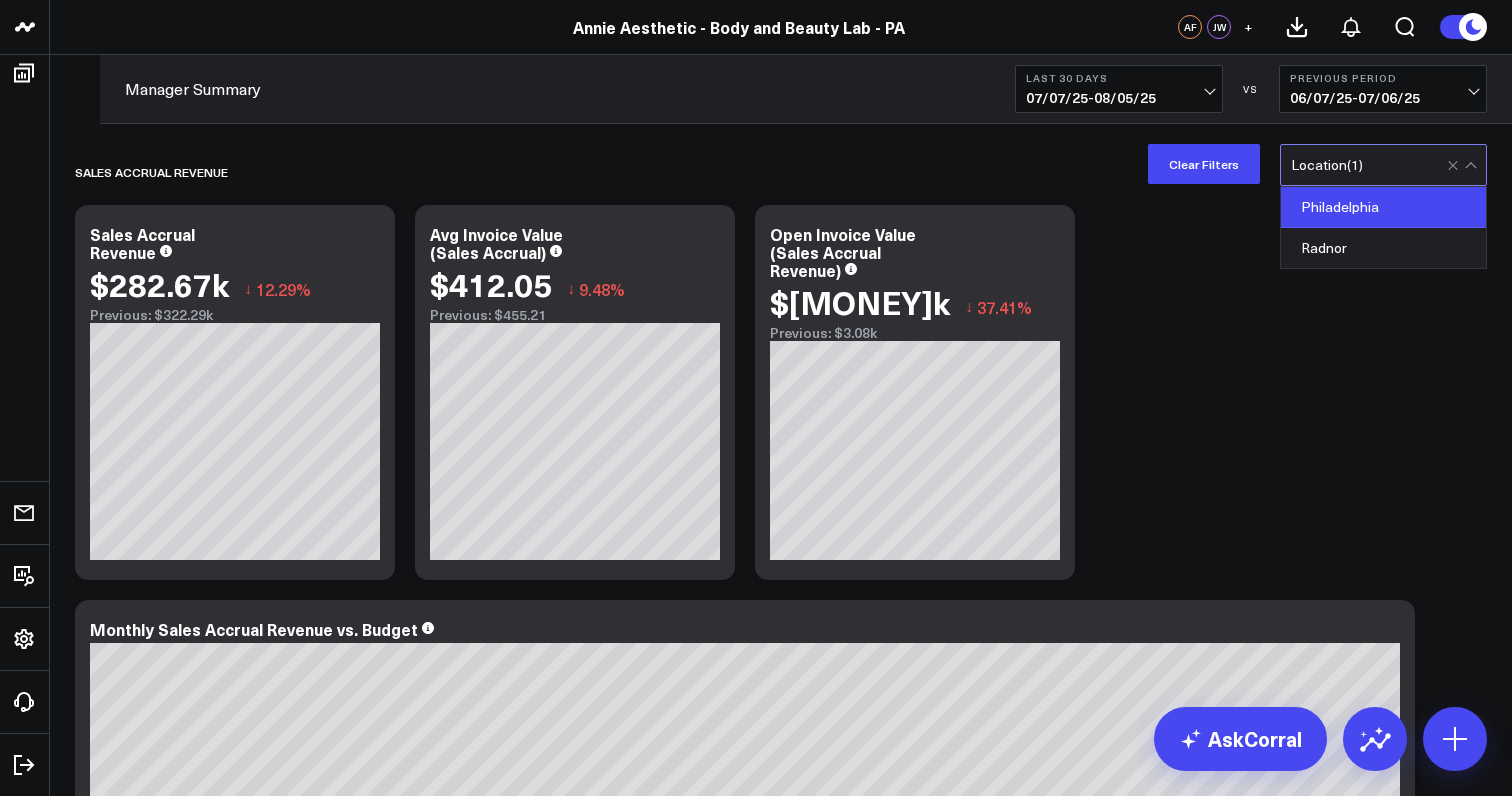 click on "07/07/25  -  08/05/25" at bounding box center (1119, 98) 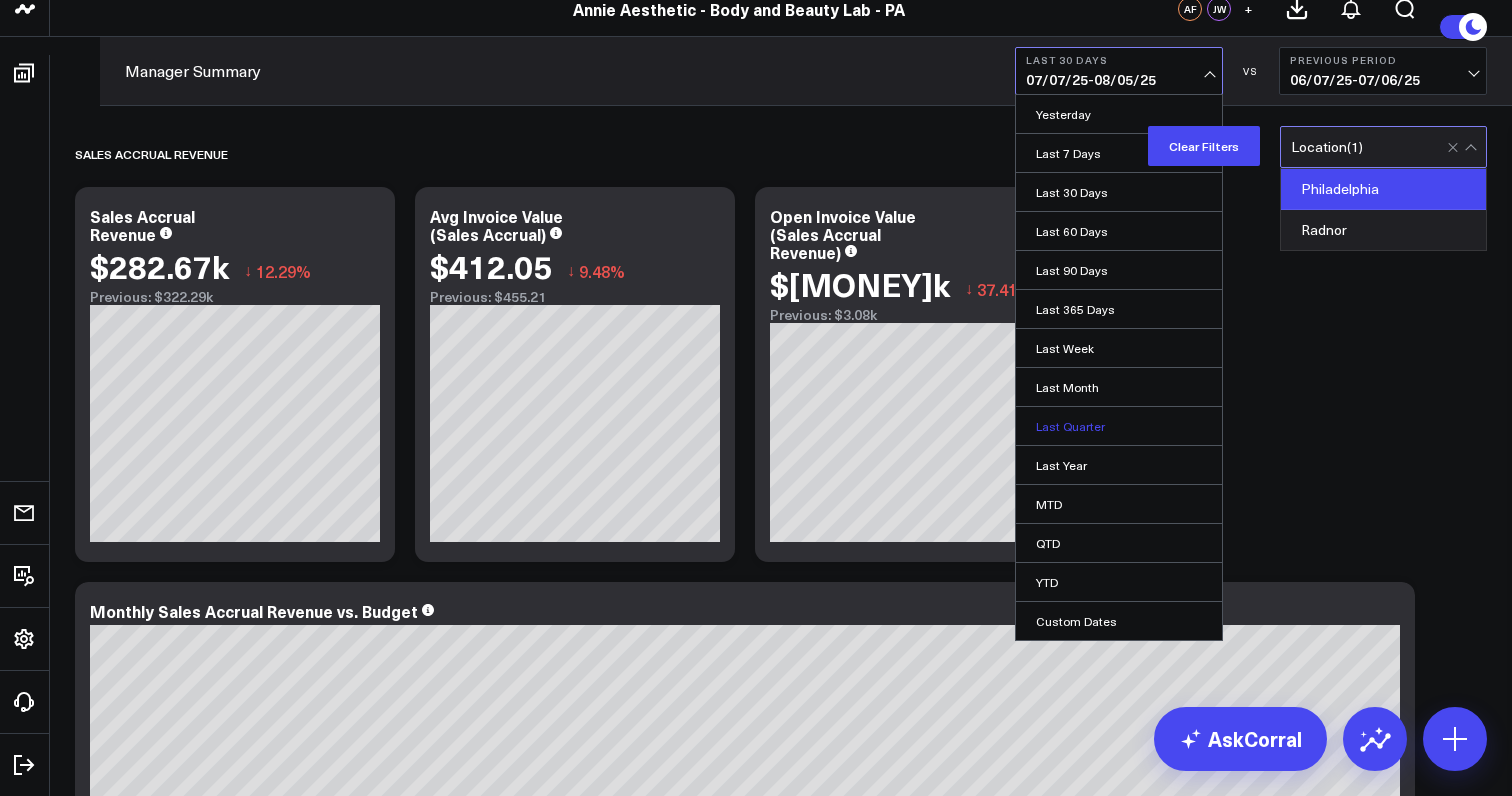 scroll, scrollTop: 32, scrollLeft: 0, axis: vertical 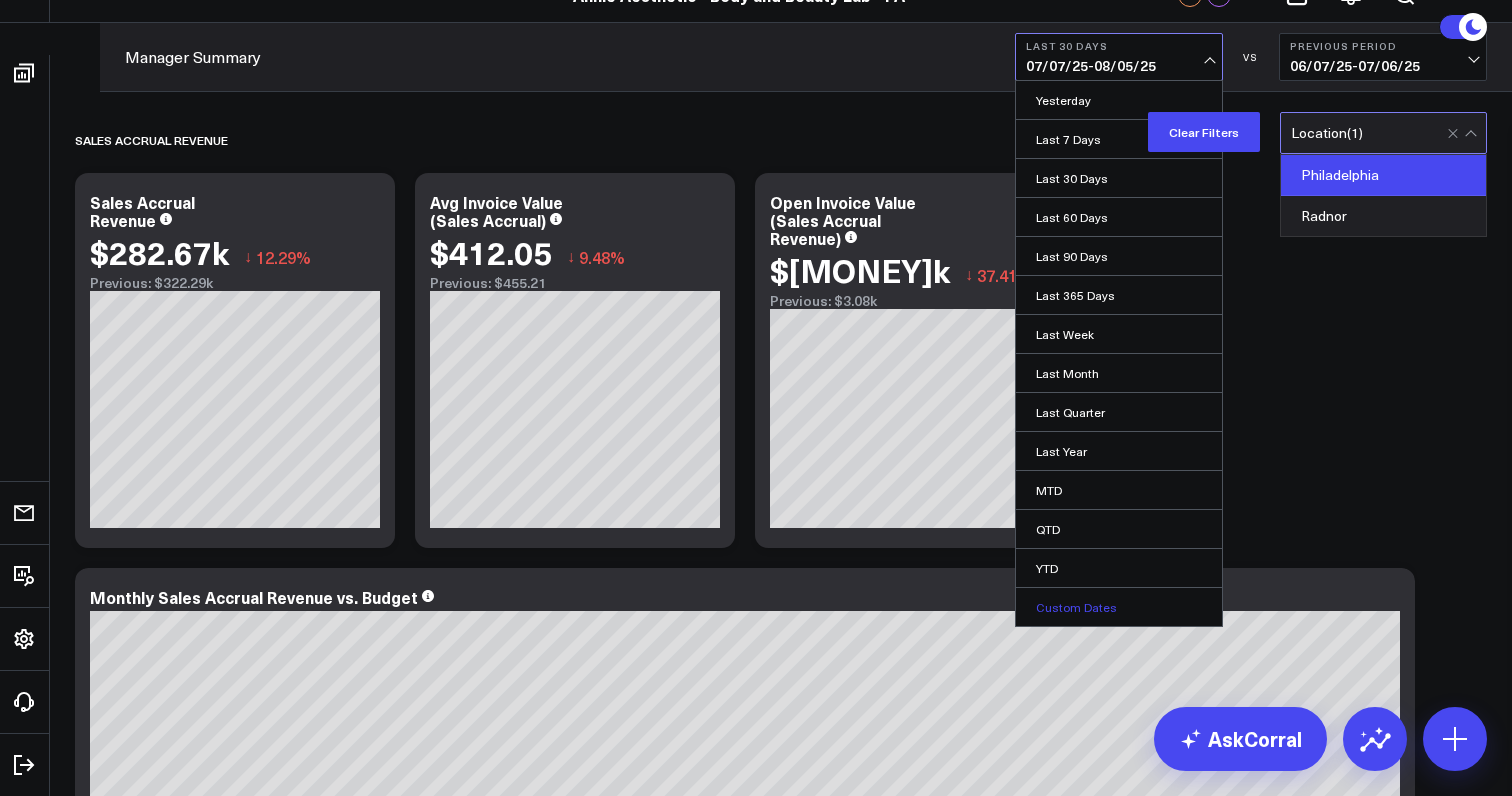 click on "Custom Dates" at bounding box center [1119, 607] 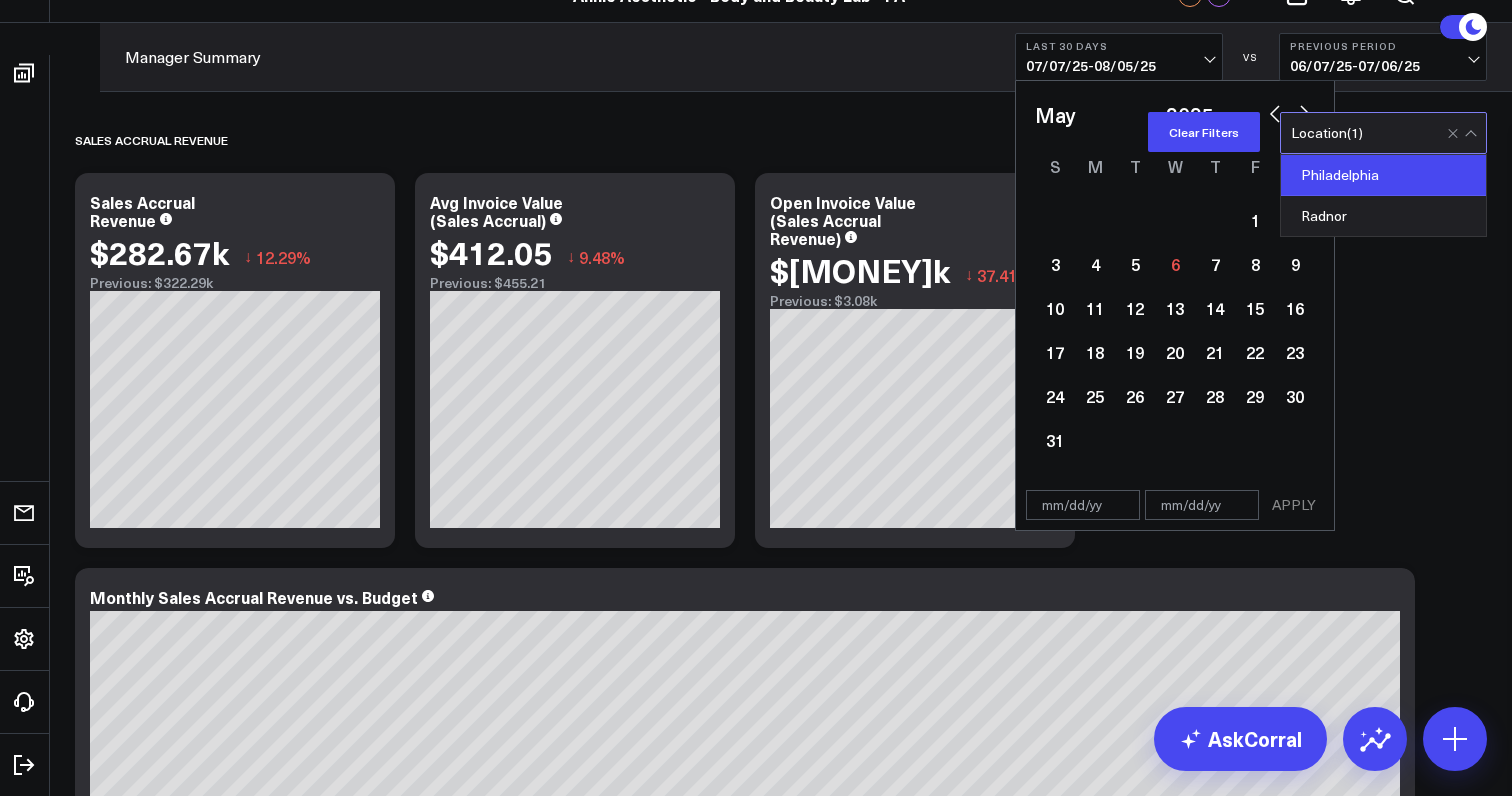 select on "4" 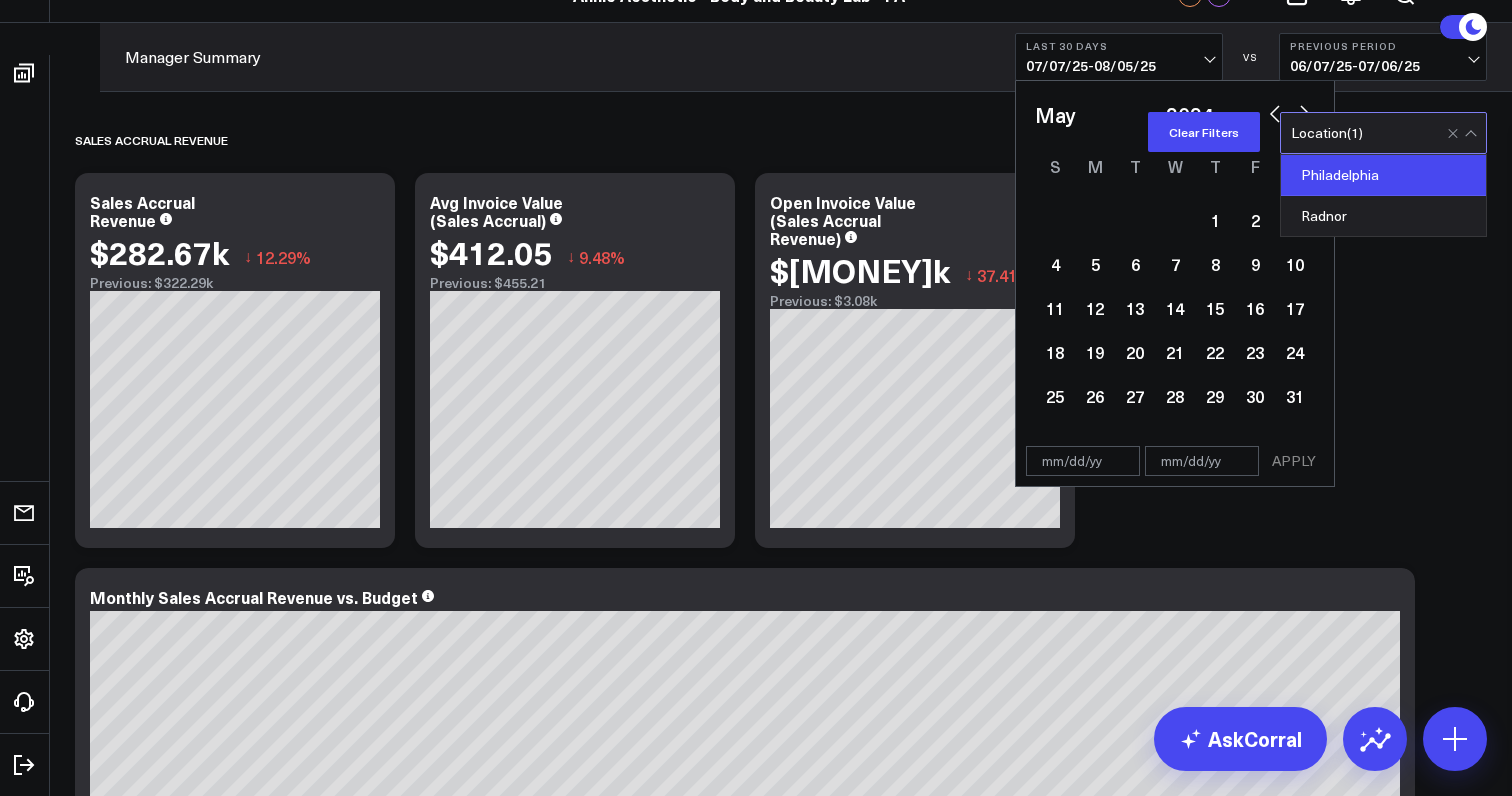 select on "4" 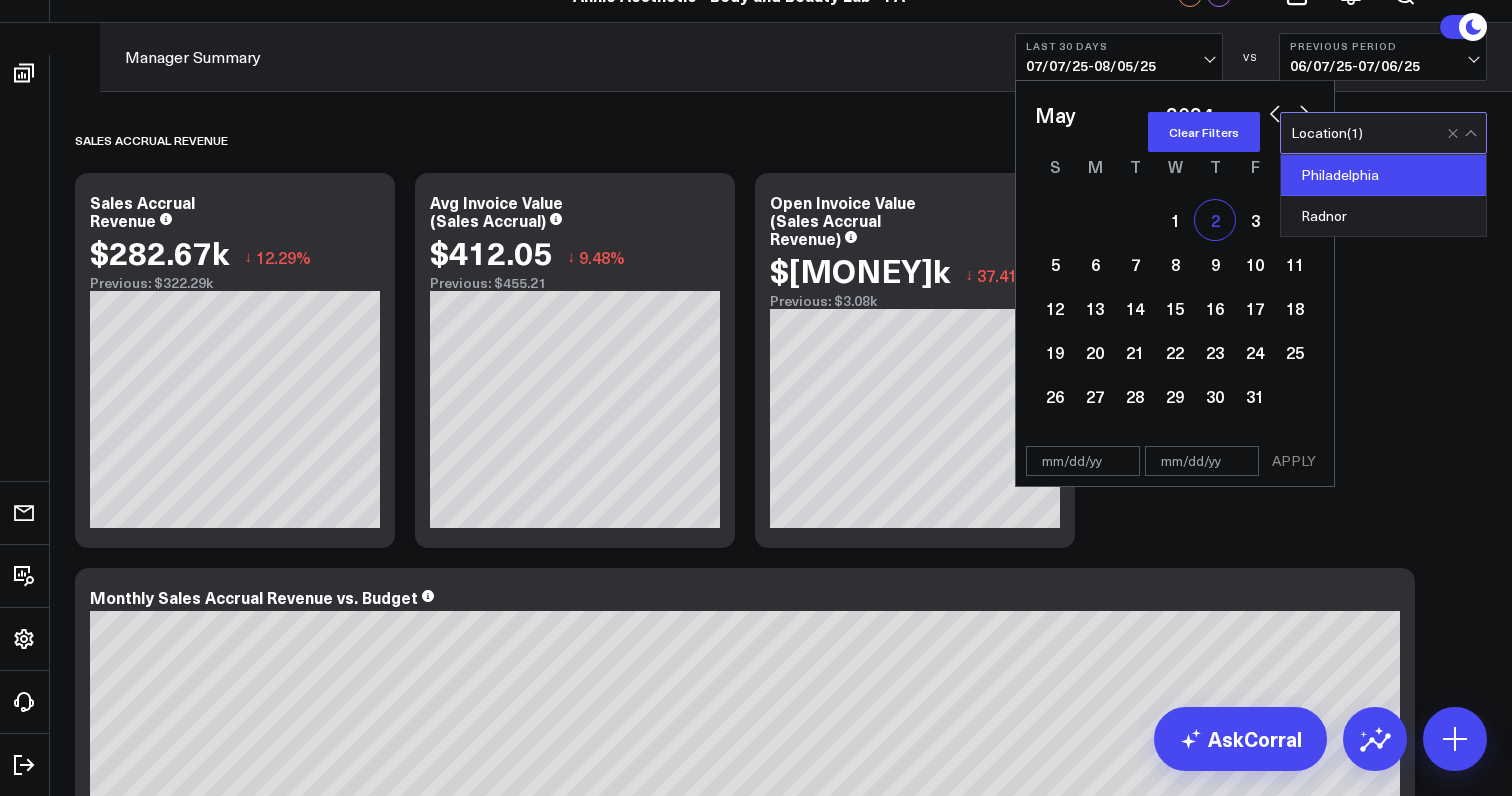 click on "2" at bounding box center [1215, 220] 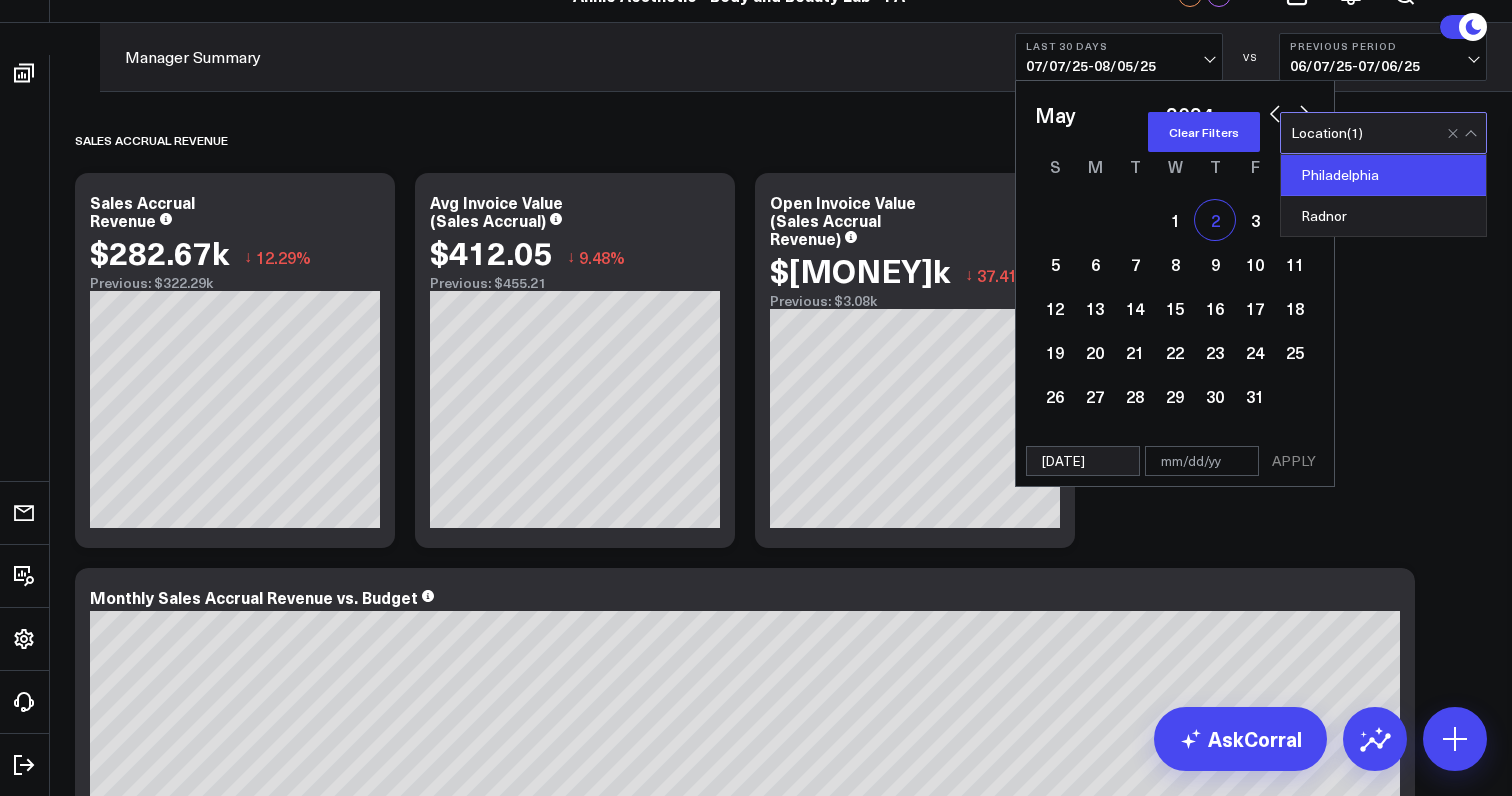 select on "4" 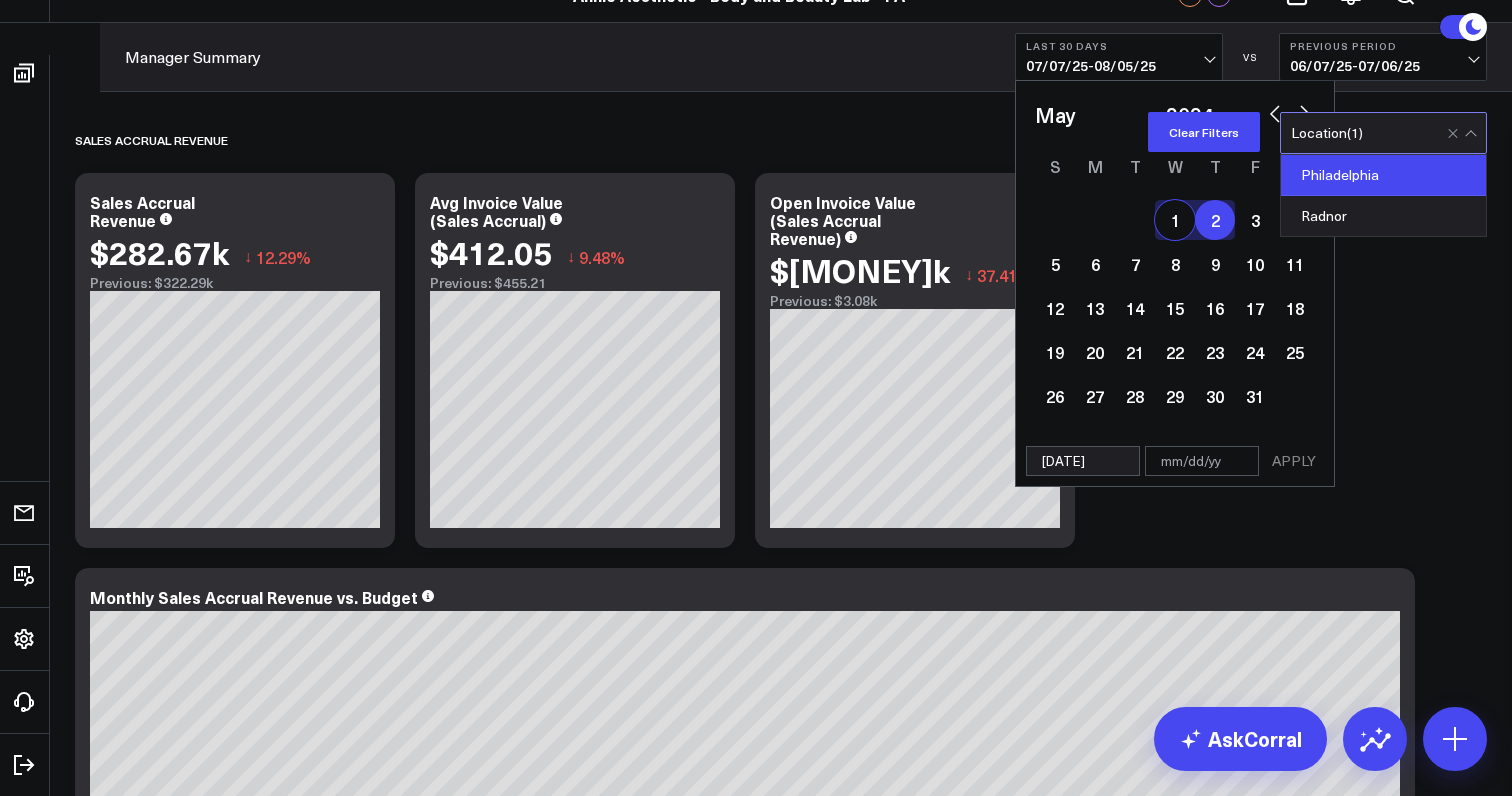click on "1" at bounding box center [1175, 220] 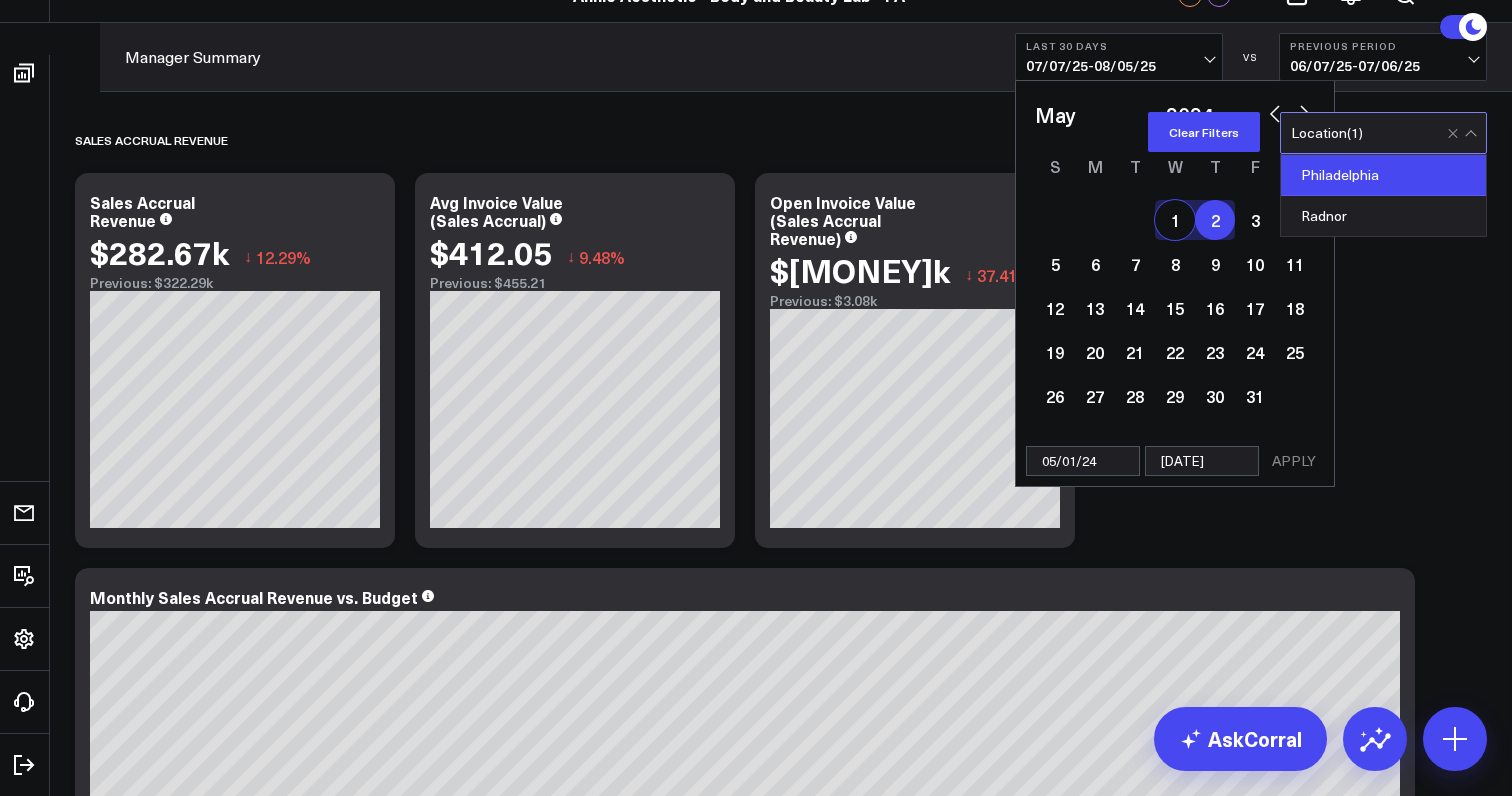 select on "4" 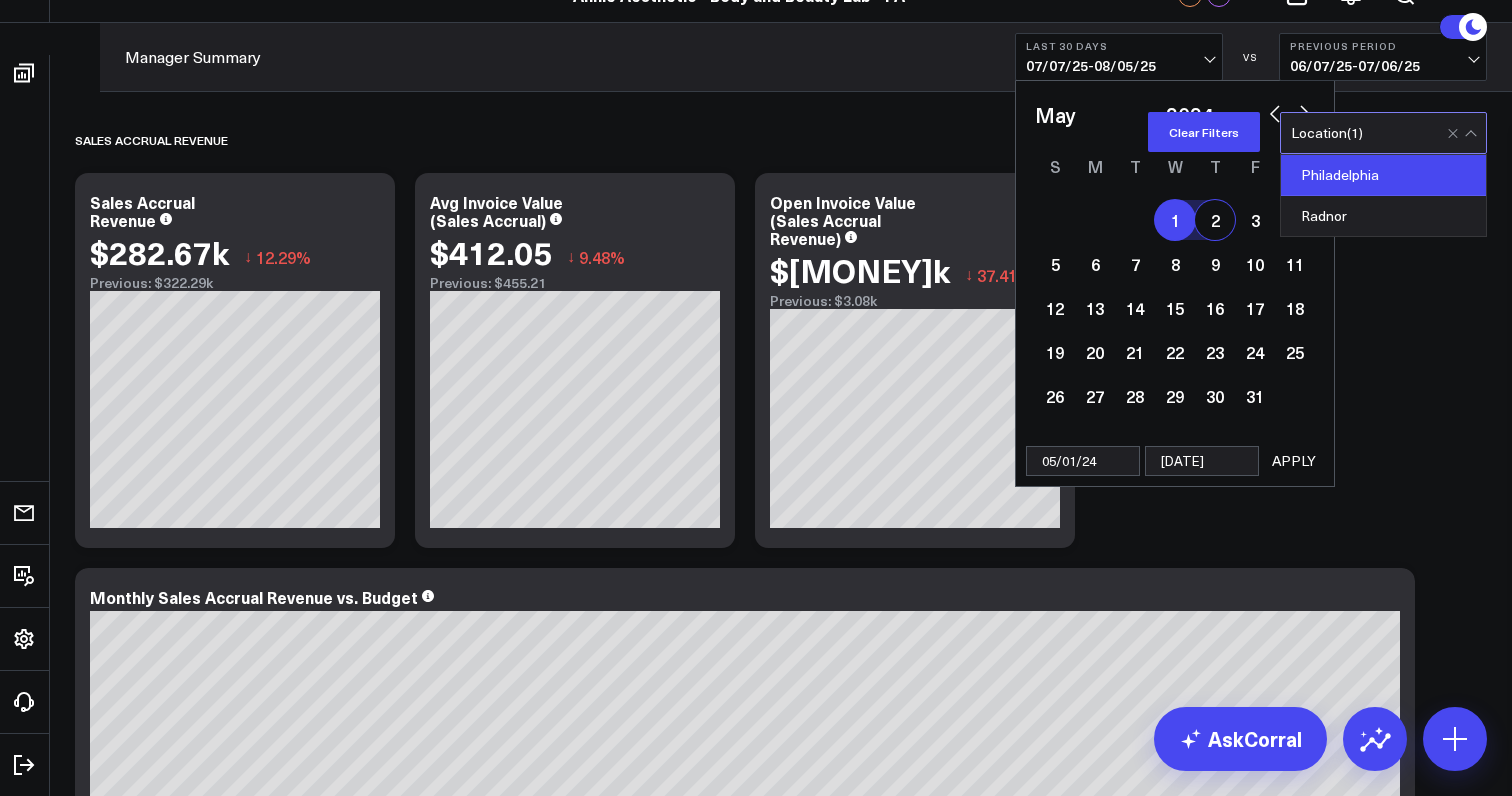 click on "1" at bounding box center [1175, 220] 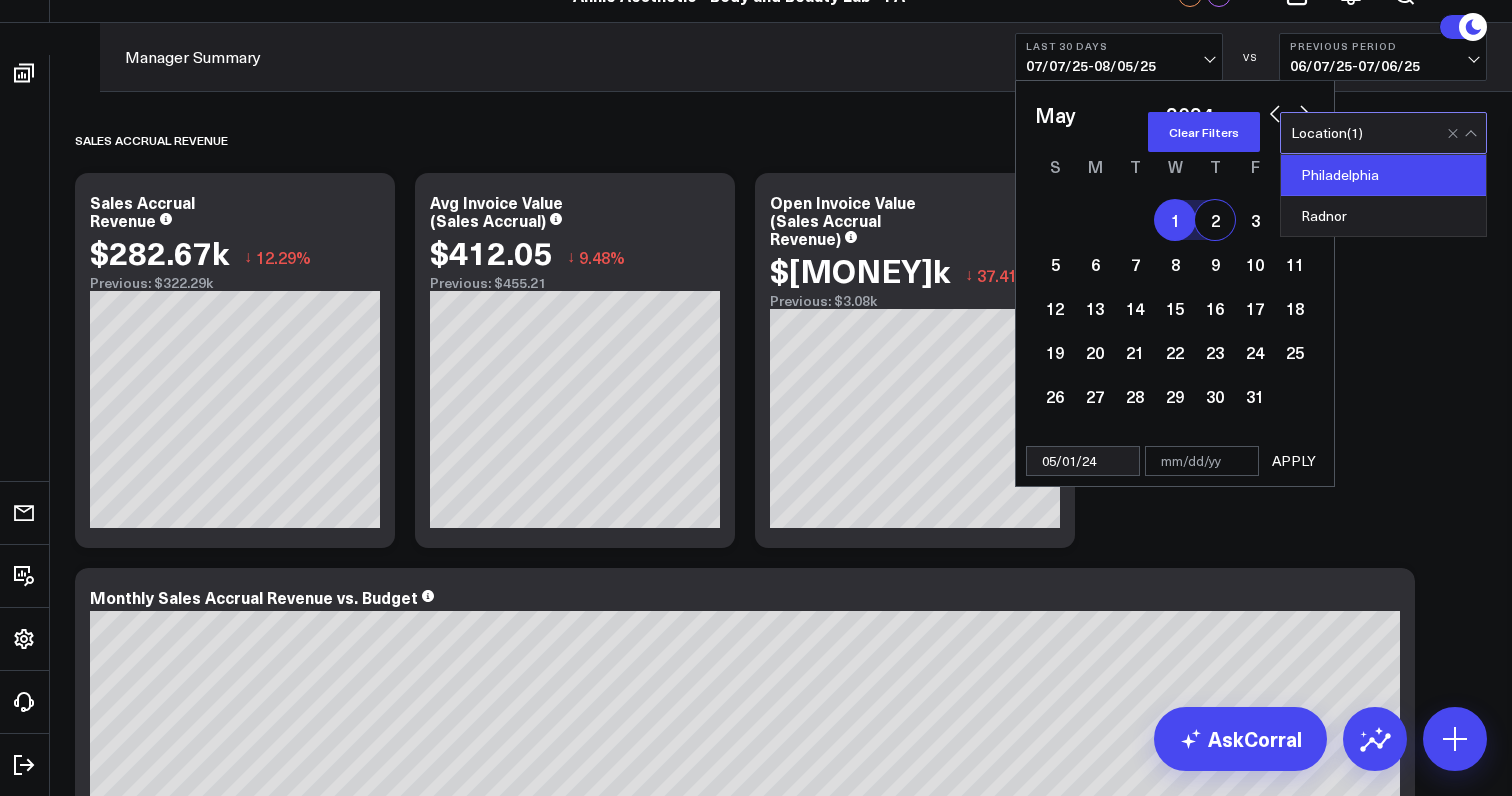 select on "4" 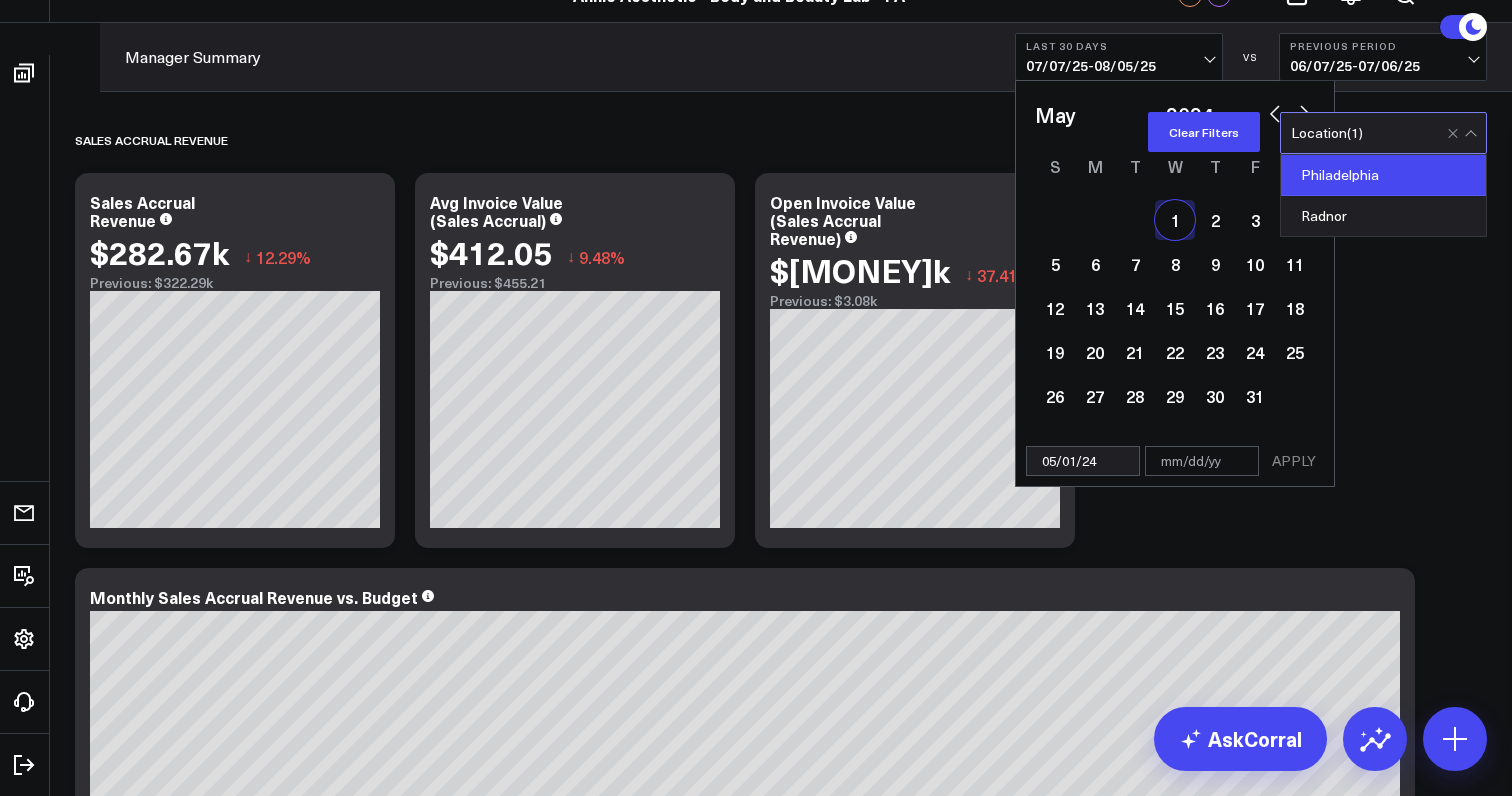 click at bounding box center [1305, 112] 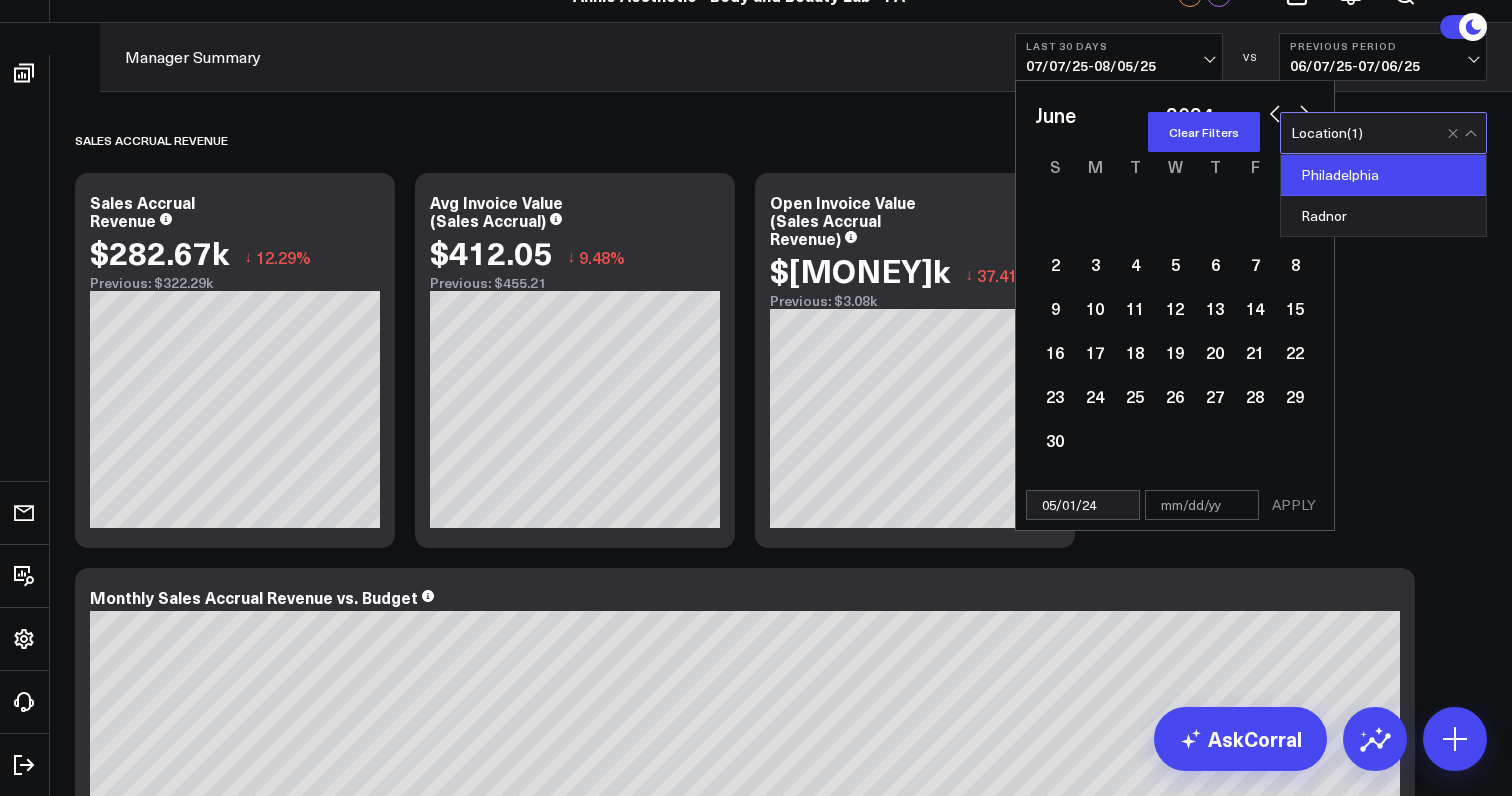 click at bounding box center [1305, 112] 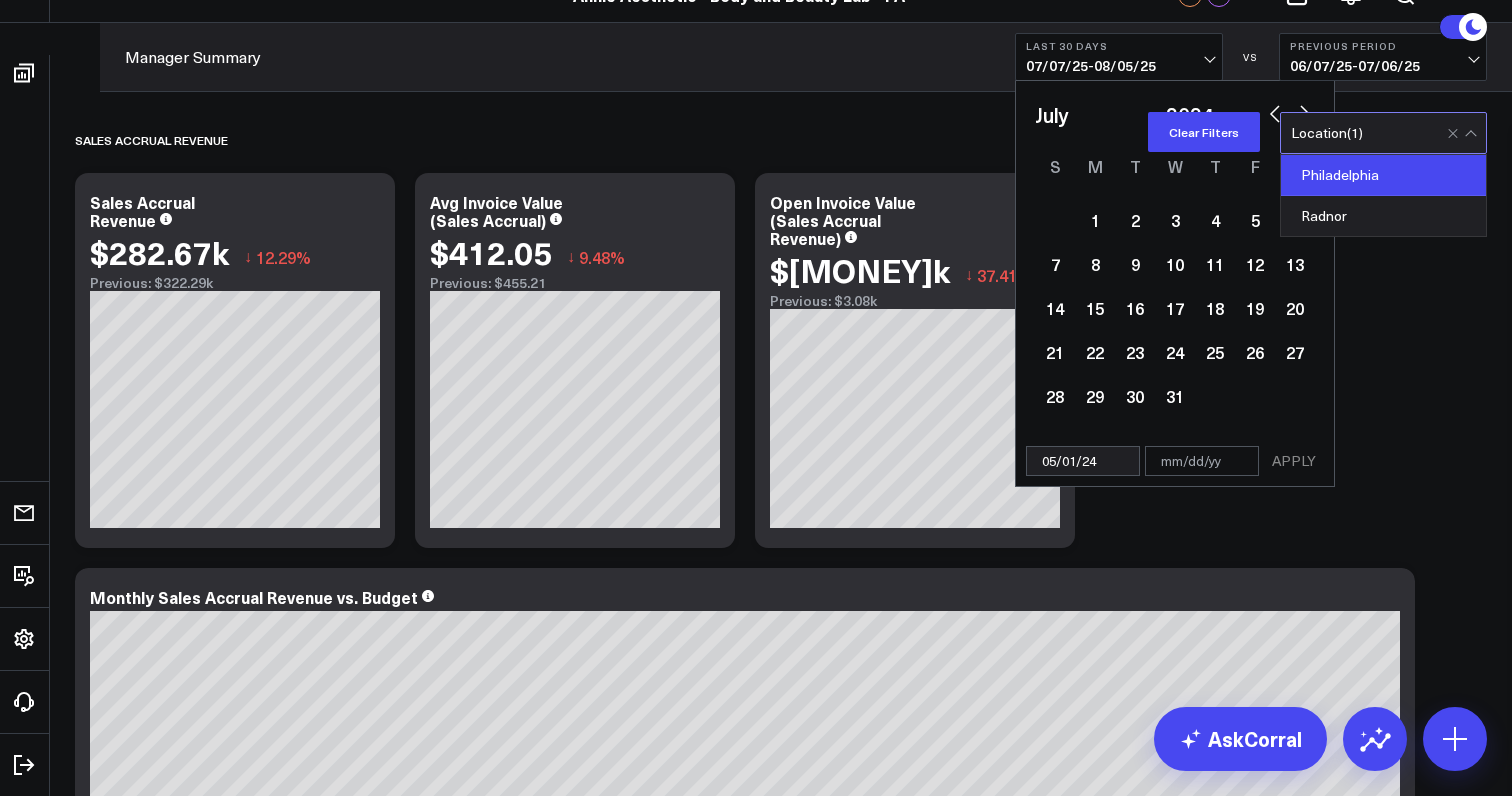 click at bounding box center [1305, 112] 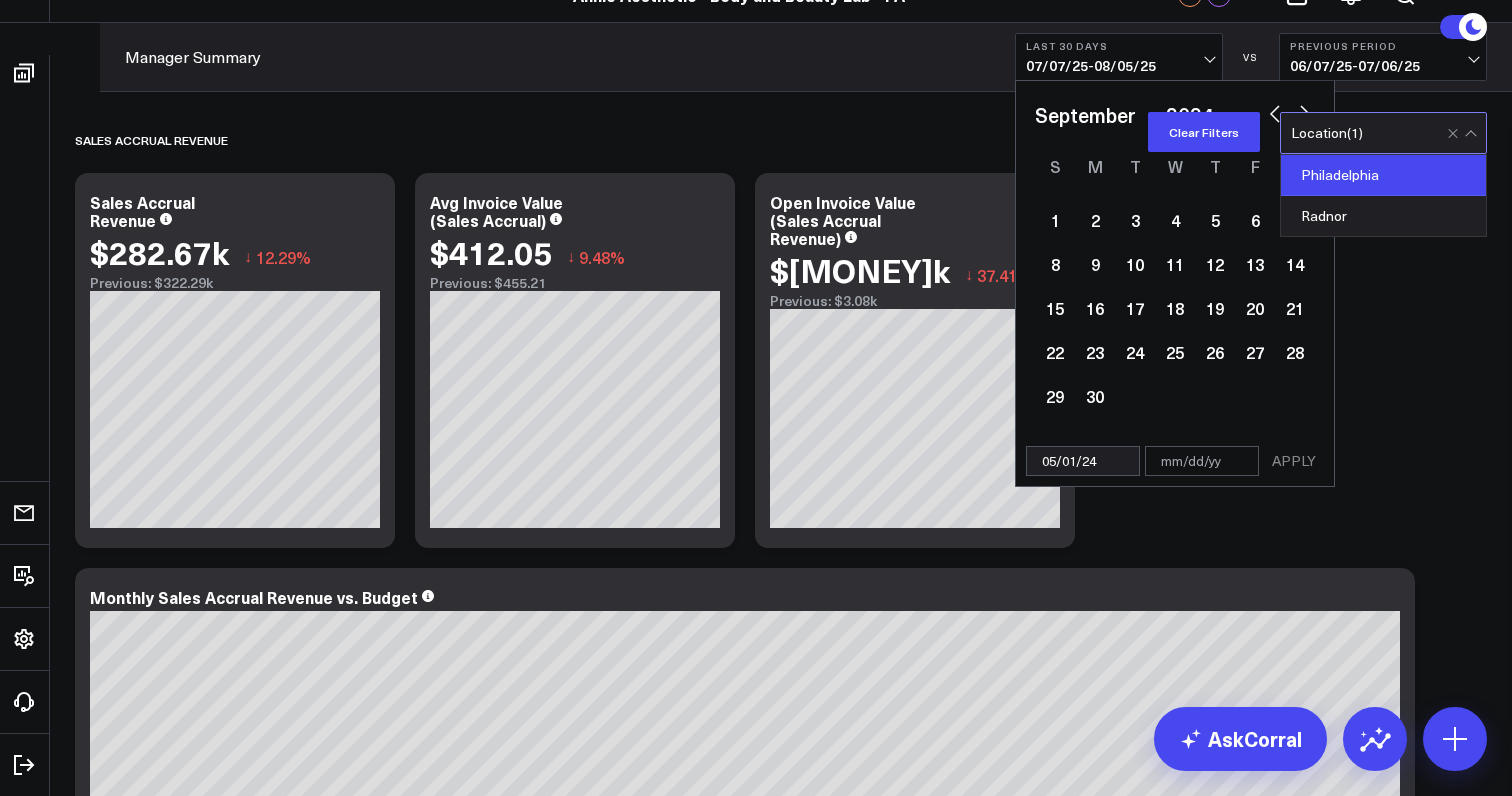 click at bounding box center (1305, 112) 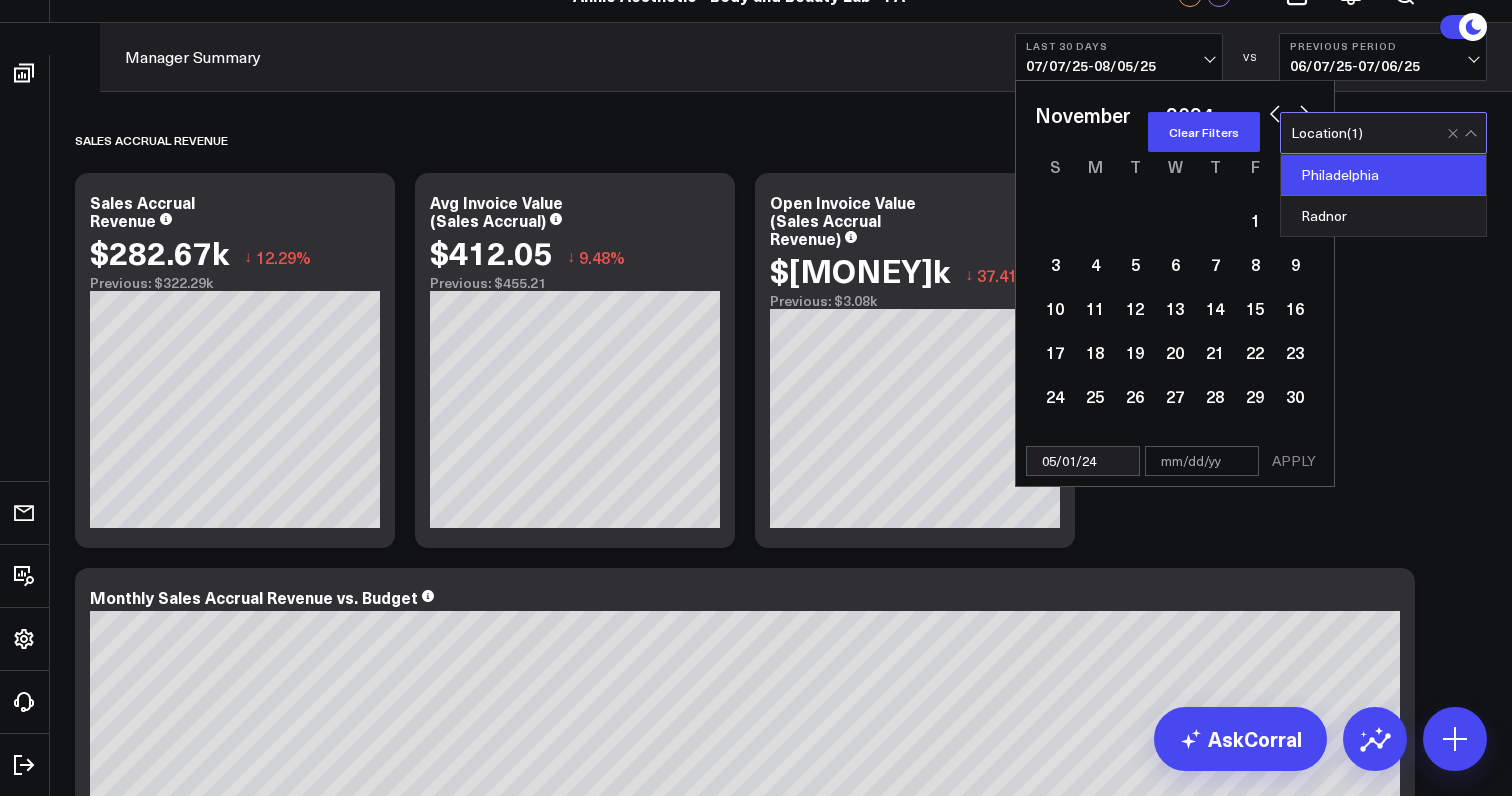 click at bounding box center [1305, 112] 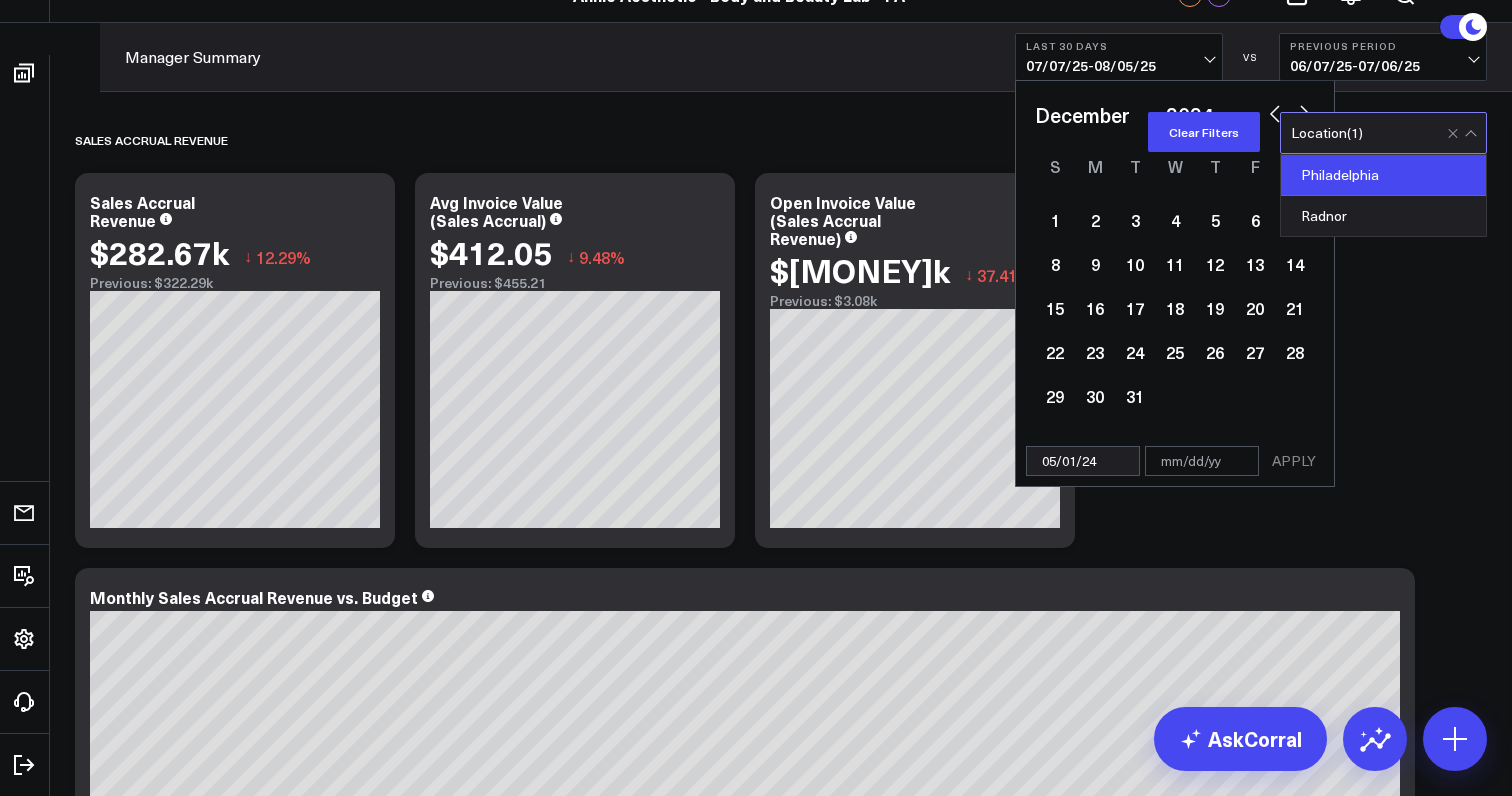 click at bounding box center [1305, 112] 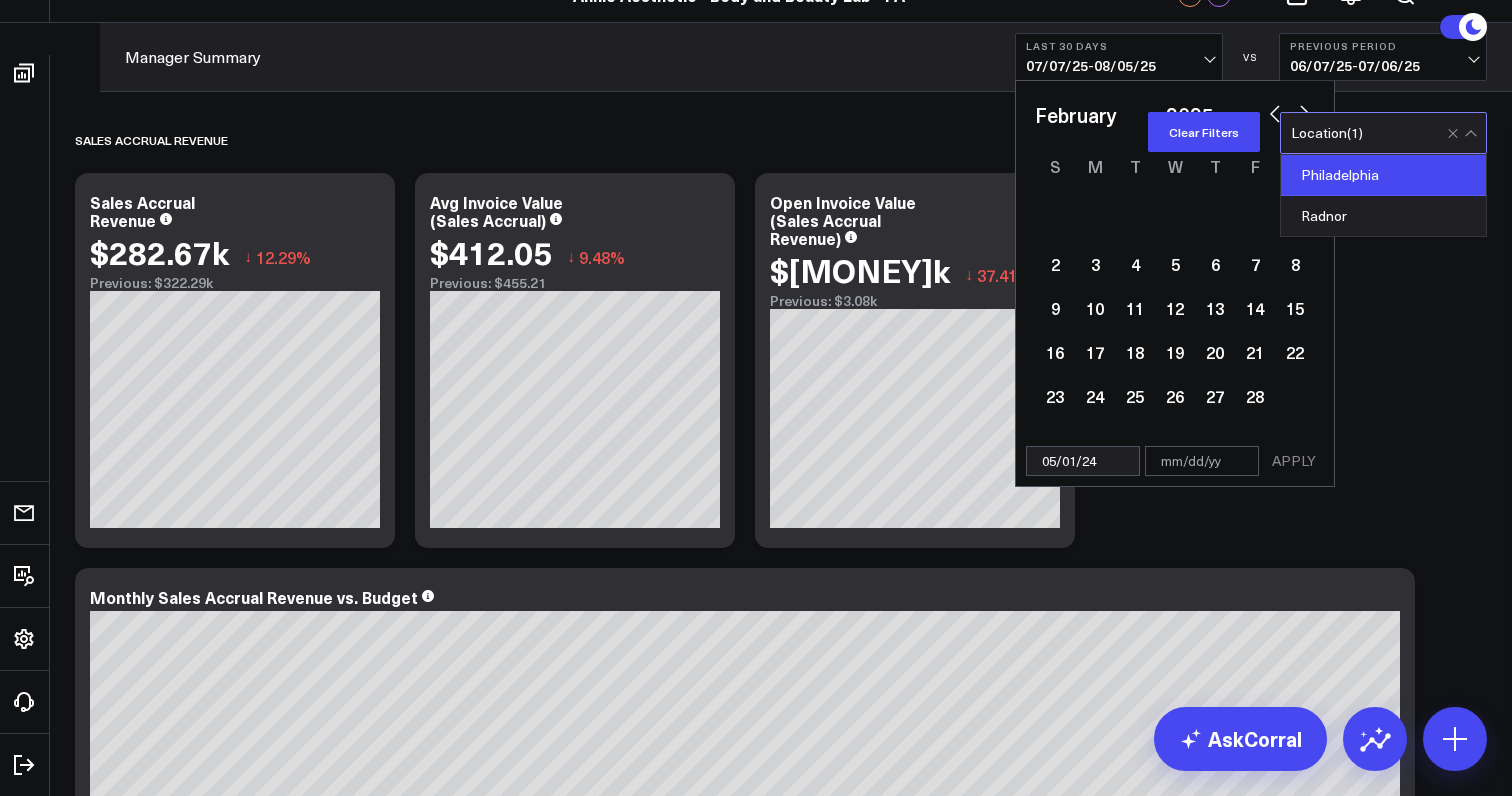 click at bounding box center (1305, 112) 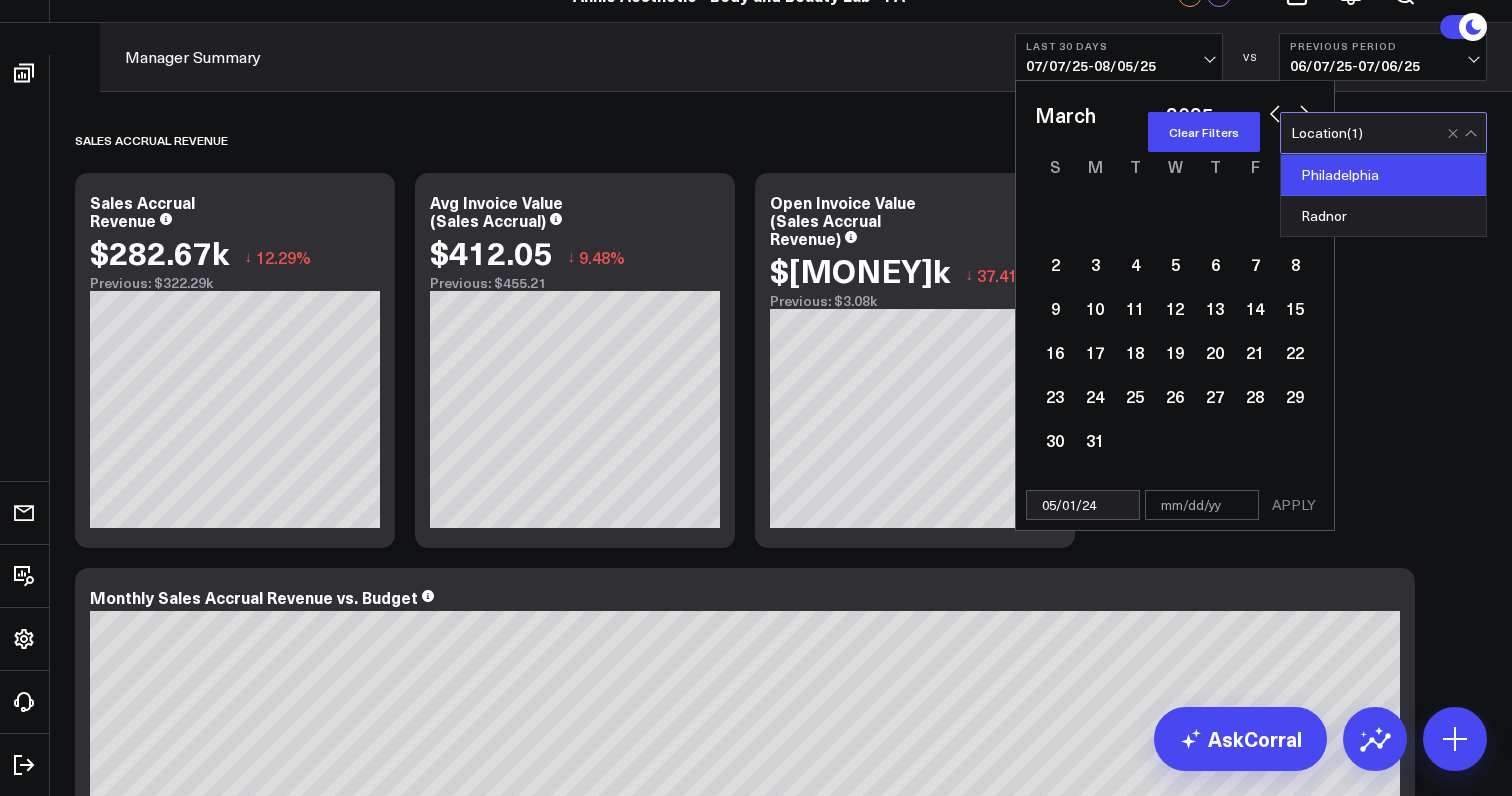 click at bounding box center (1305, 112) 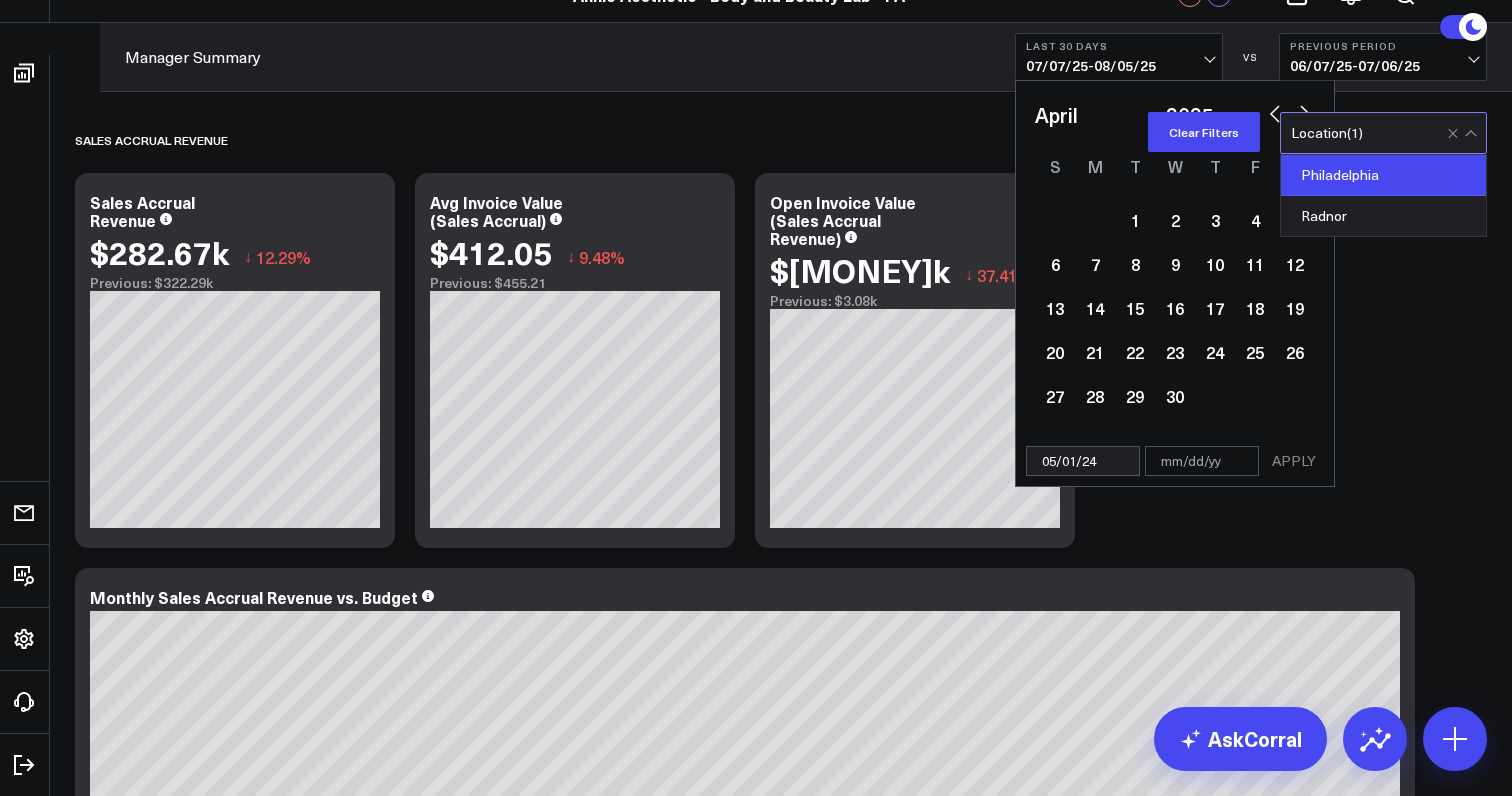 click at bounding box center (1305, 112) 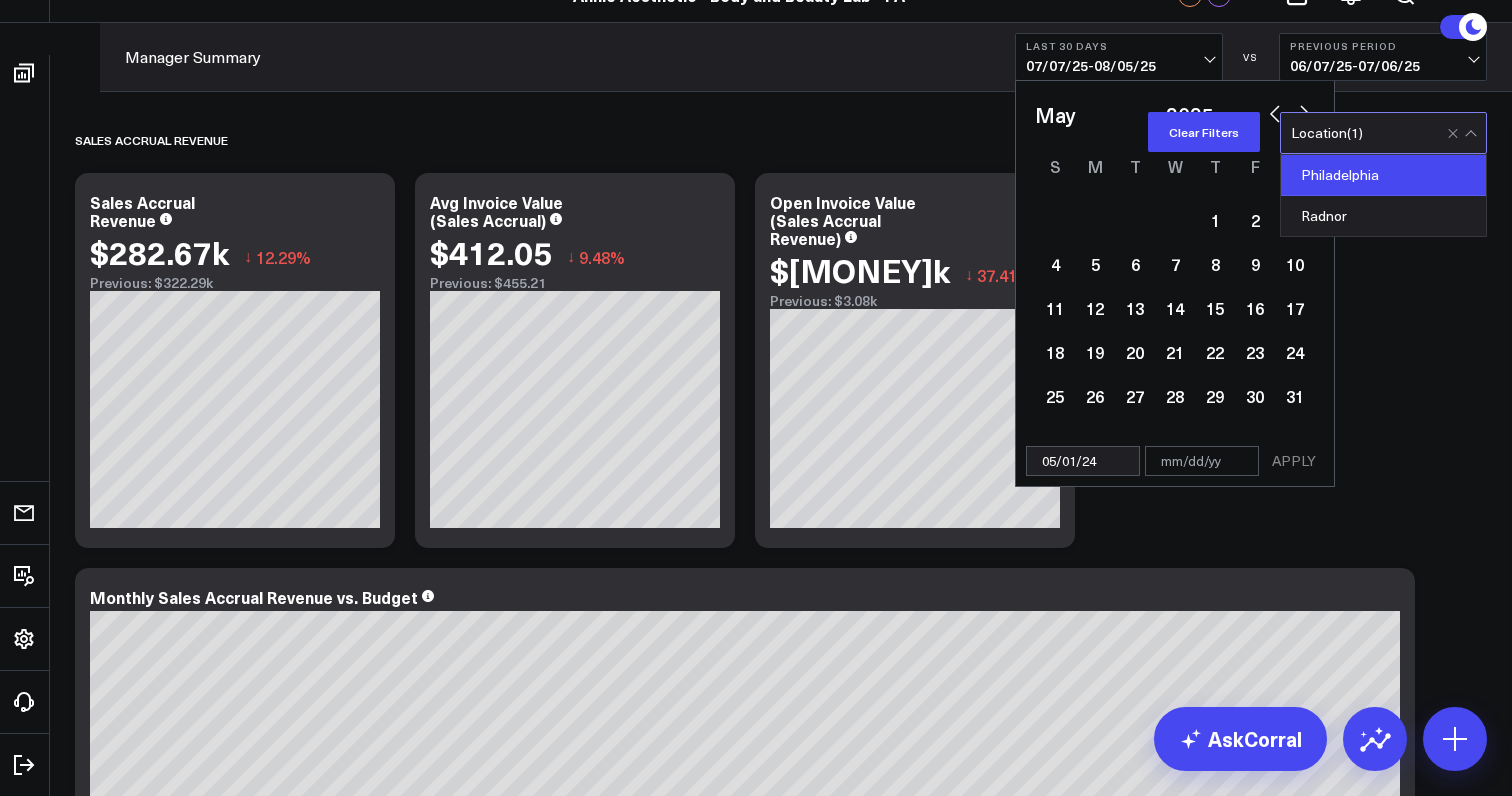 click at bounding box center (1305, 112) 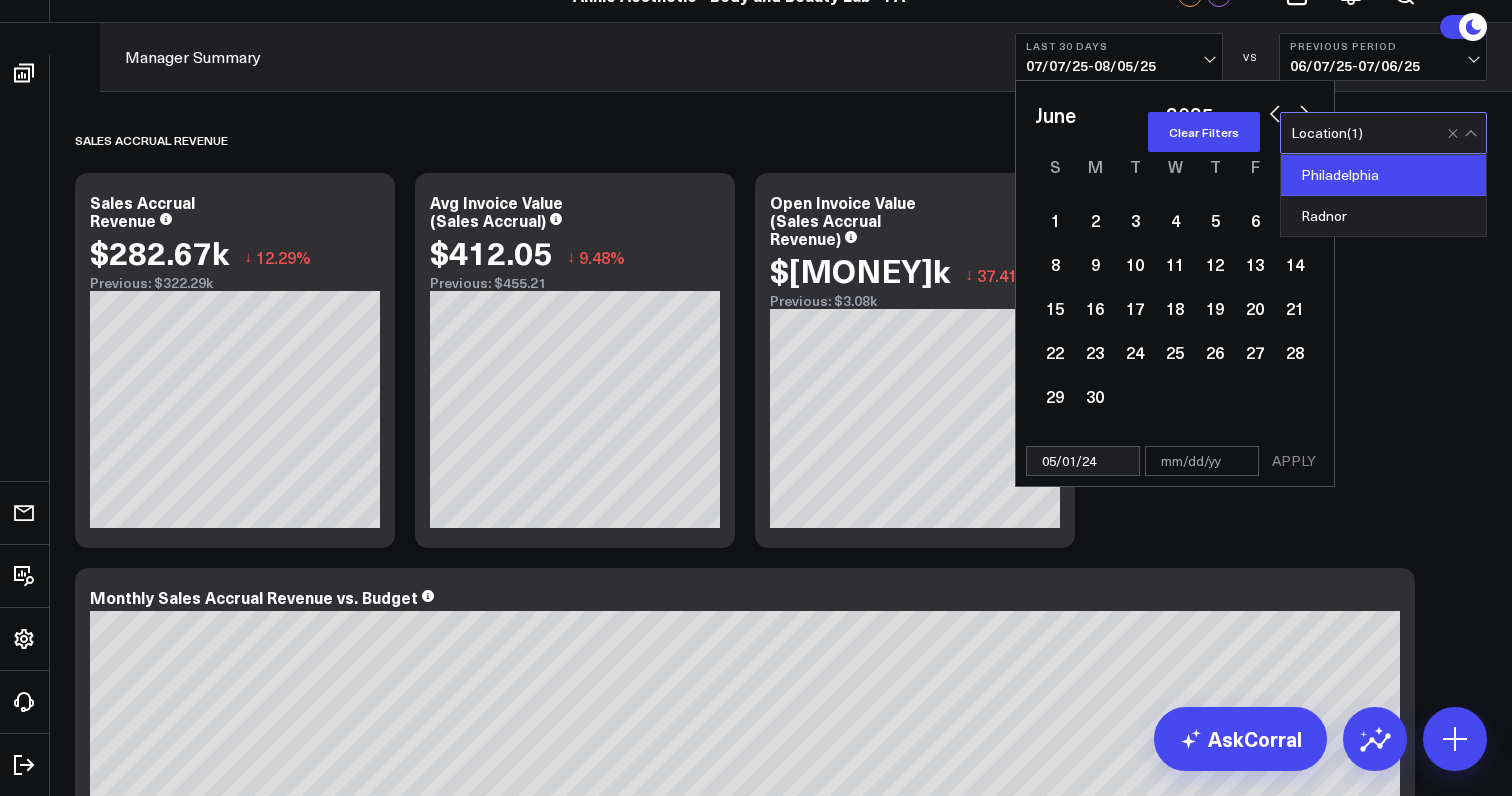 click at bounding box center [1275, 112] 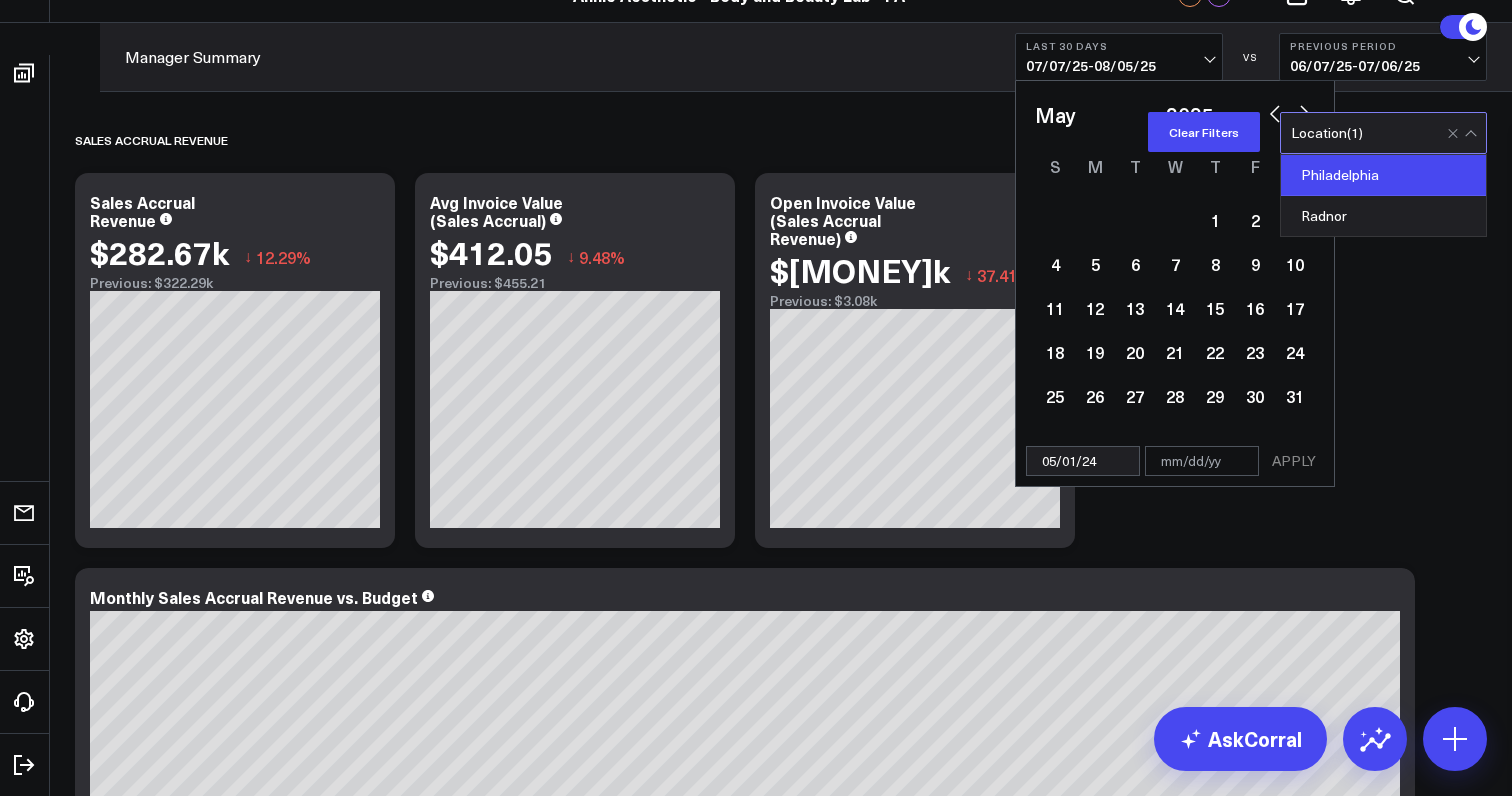 click on "January February March April May June July August September October November December 2026 2025 2024 2023 2022 2021 2020 2019 2018 2017 2016 2015 2014 2013 2012 2011 2010 2009 2008 2007 2006 2005 2004 2003 2002 2001 2000" at bounding box center (1175, 115) 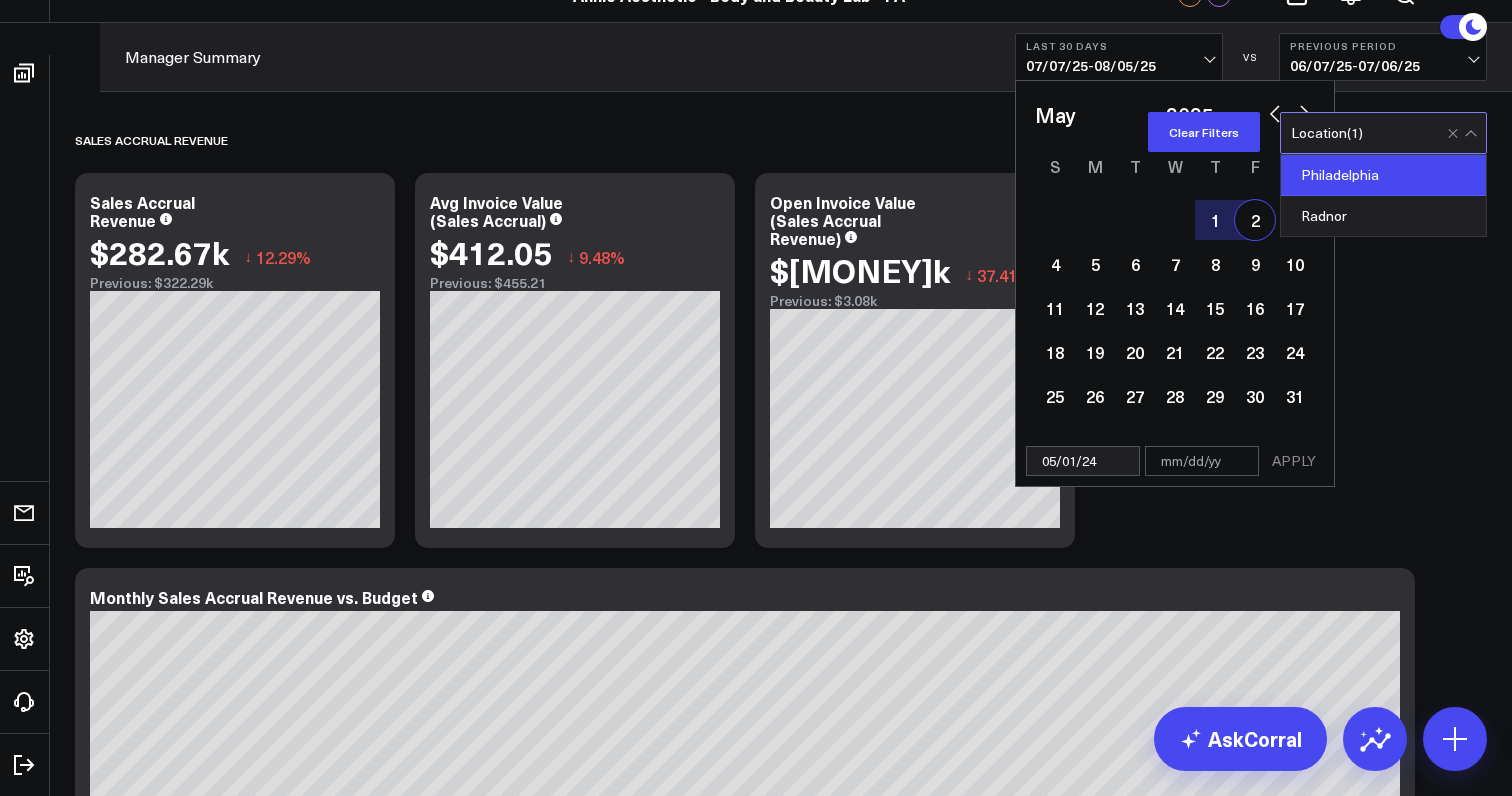 click at bounding box center [1275, 112] 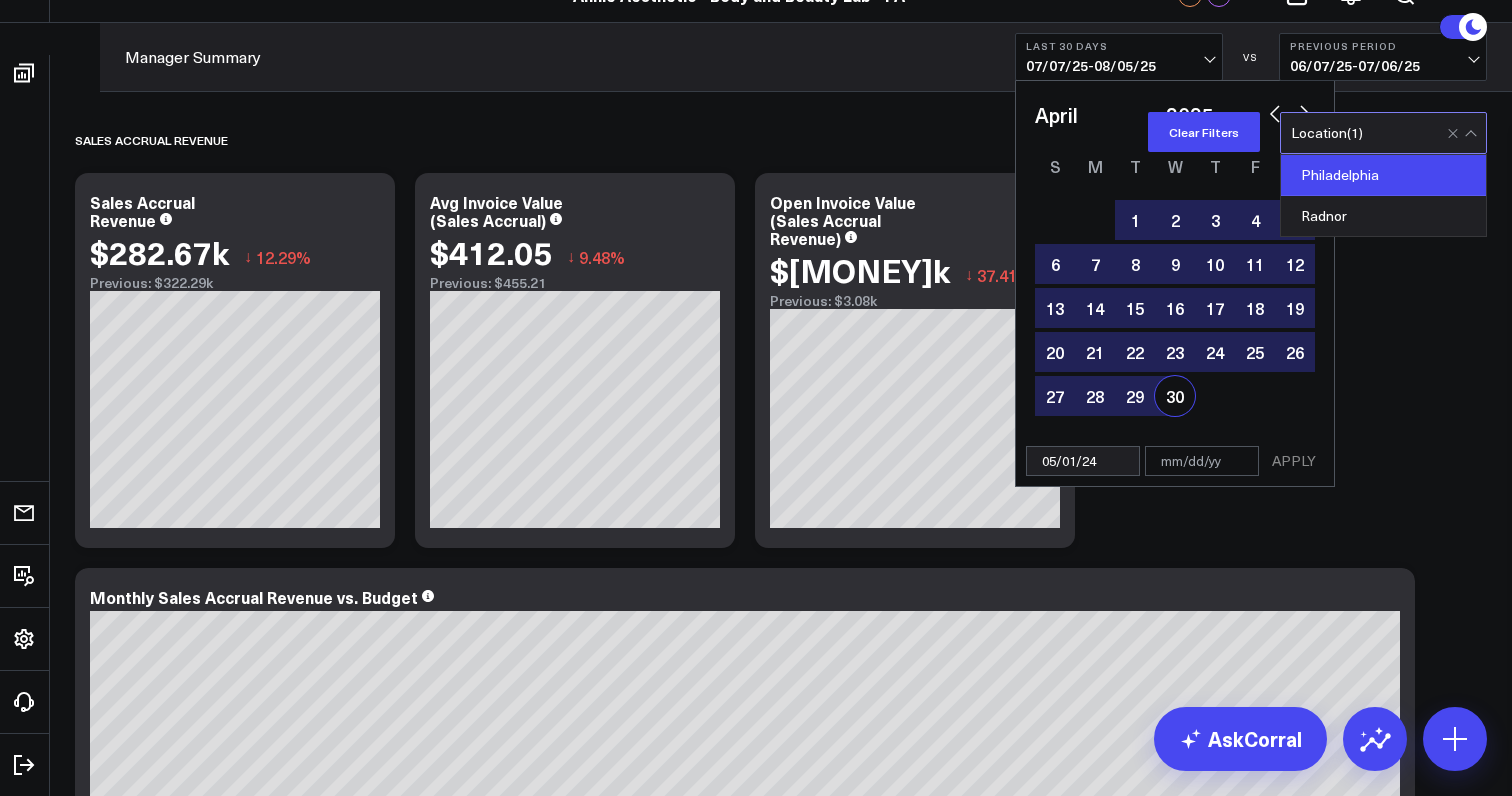 click on "30" at bounding box center (1175, 396) 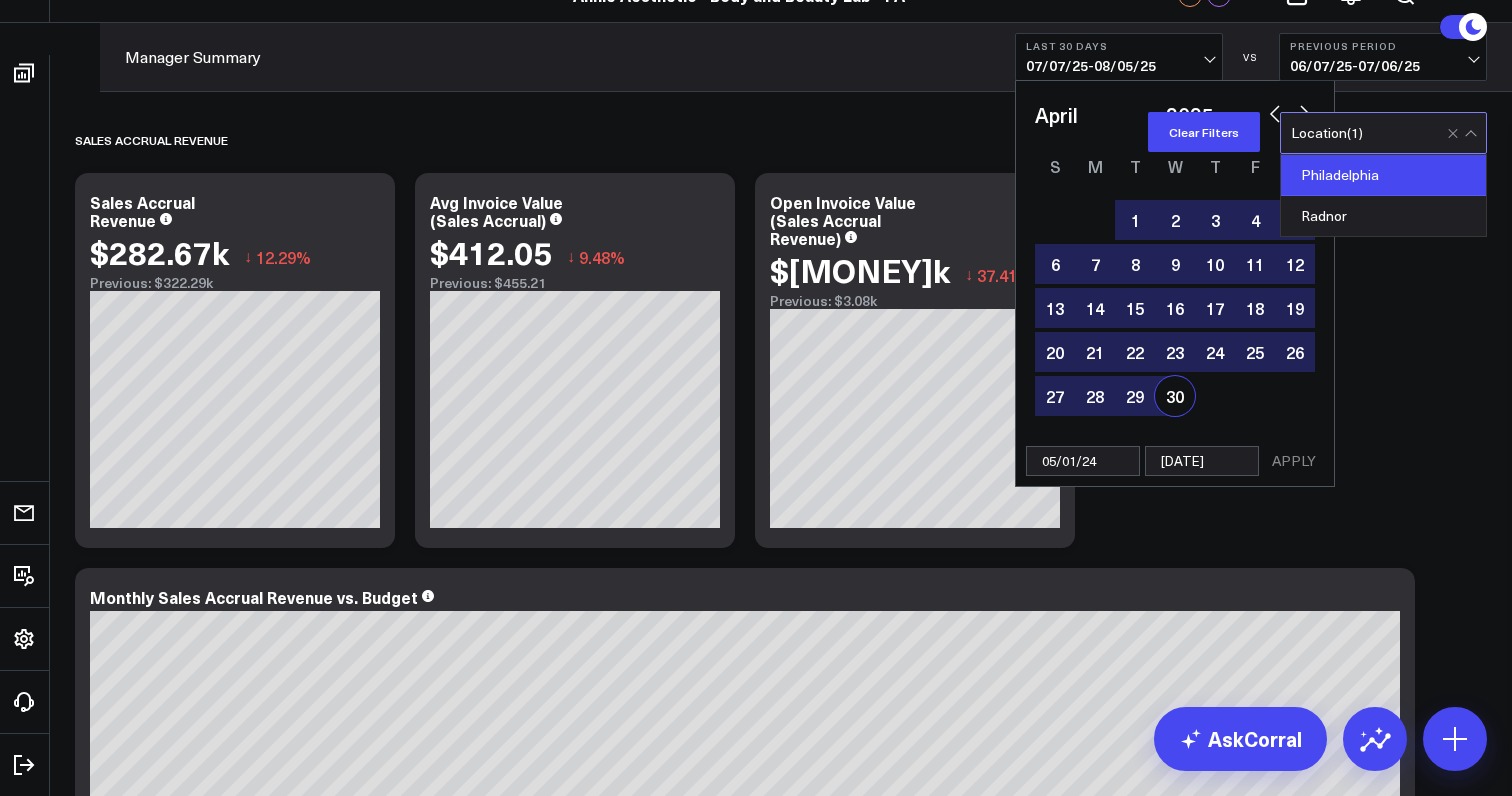 select on "3" 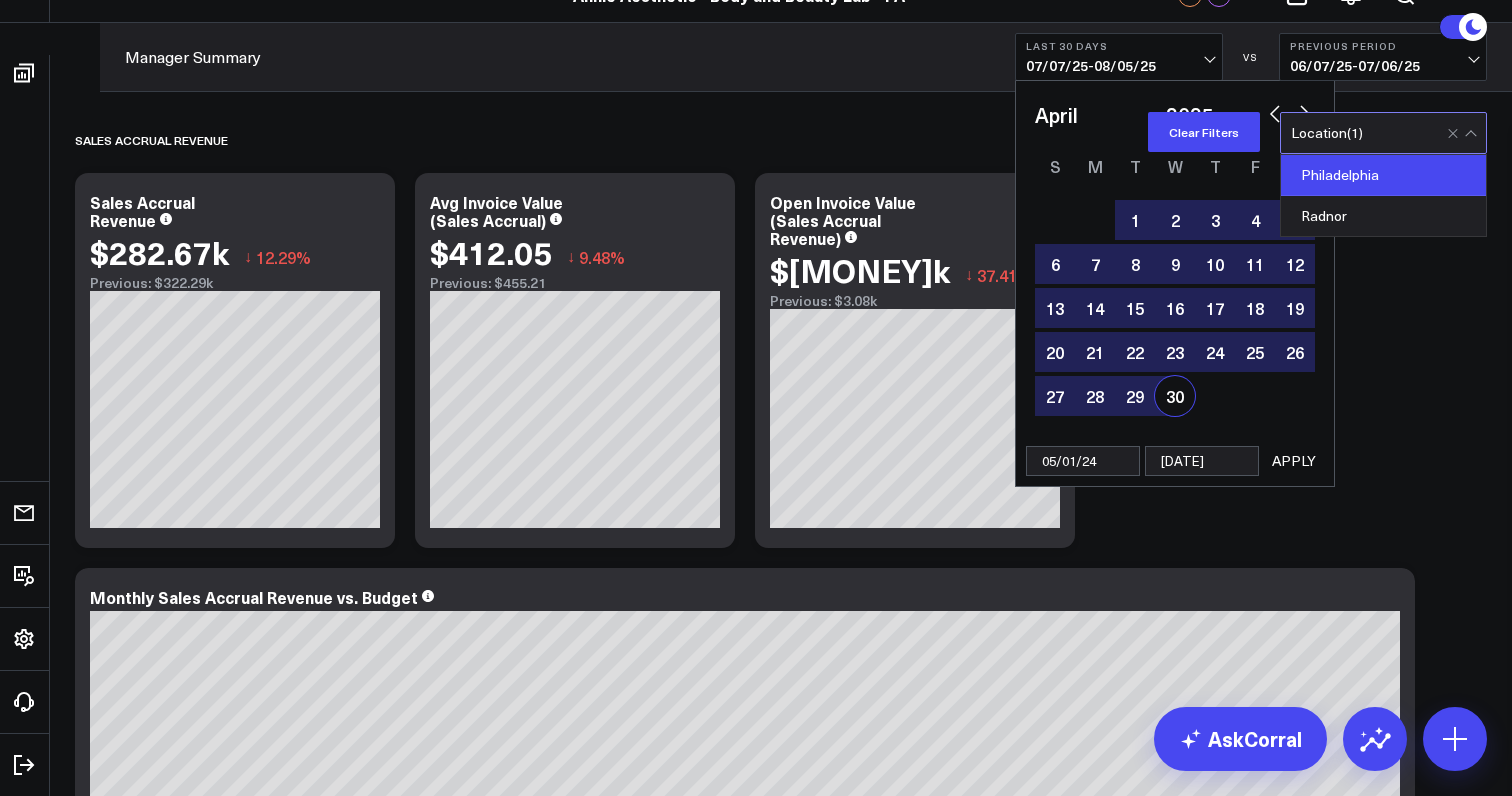 click on "APPLY" at bounding box center (1294, 461) 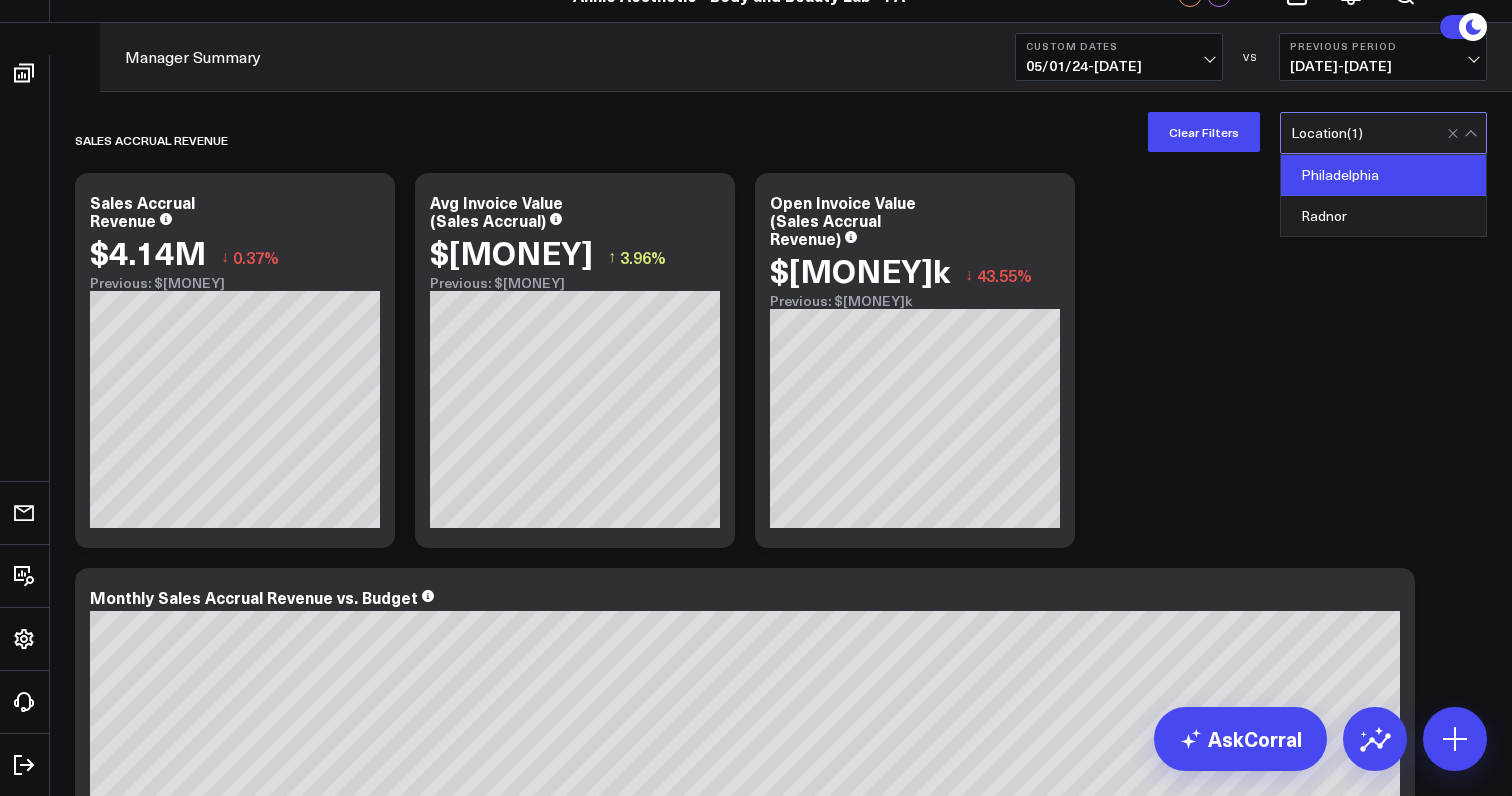 click on "Sales Accrual Revenue Modify via AI Copy link to widget Ask support Remove Create linked copy Manager Summary Provider Summary Duplicate to Manager Summary Provider Summary Move to Manager Summary Provider Summary Change chart to Fuel Gauge Fuel Gauge w/o Comparison Comparison Bar Static Number Line Chart for Date Comparison Bar Chart Bar Chart w/o Comparison Wide Bar Chart Wide Bar Chart w/o Comparison Donut Chart Donut Chart w/o Comparison Pie Chart Vertical Funnel Horizontal Funnel US Map US Map (Regional) Line Chart Clustered Column Chart Stacked Area Line Chart Scatterplot Stacked Column Chart Column vs Line Series Sunburst Heat Map Table Table w/ Date Columns Table w/o Comparison Comment Export PNG Edit Widget Sales Accrual Revenue $4.14M ↓   0.37% Previous: $4.15M So sorry. The query returned no results. Ask a Data Analyst Modify via AI Copy link to widget Ask support Remove Create linked copy Manager Summary Provider Summary Duplicate to Manager Summary Provider Summary Move to Manager Summary Table" at bounding box center [781, 3688] 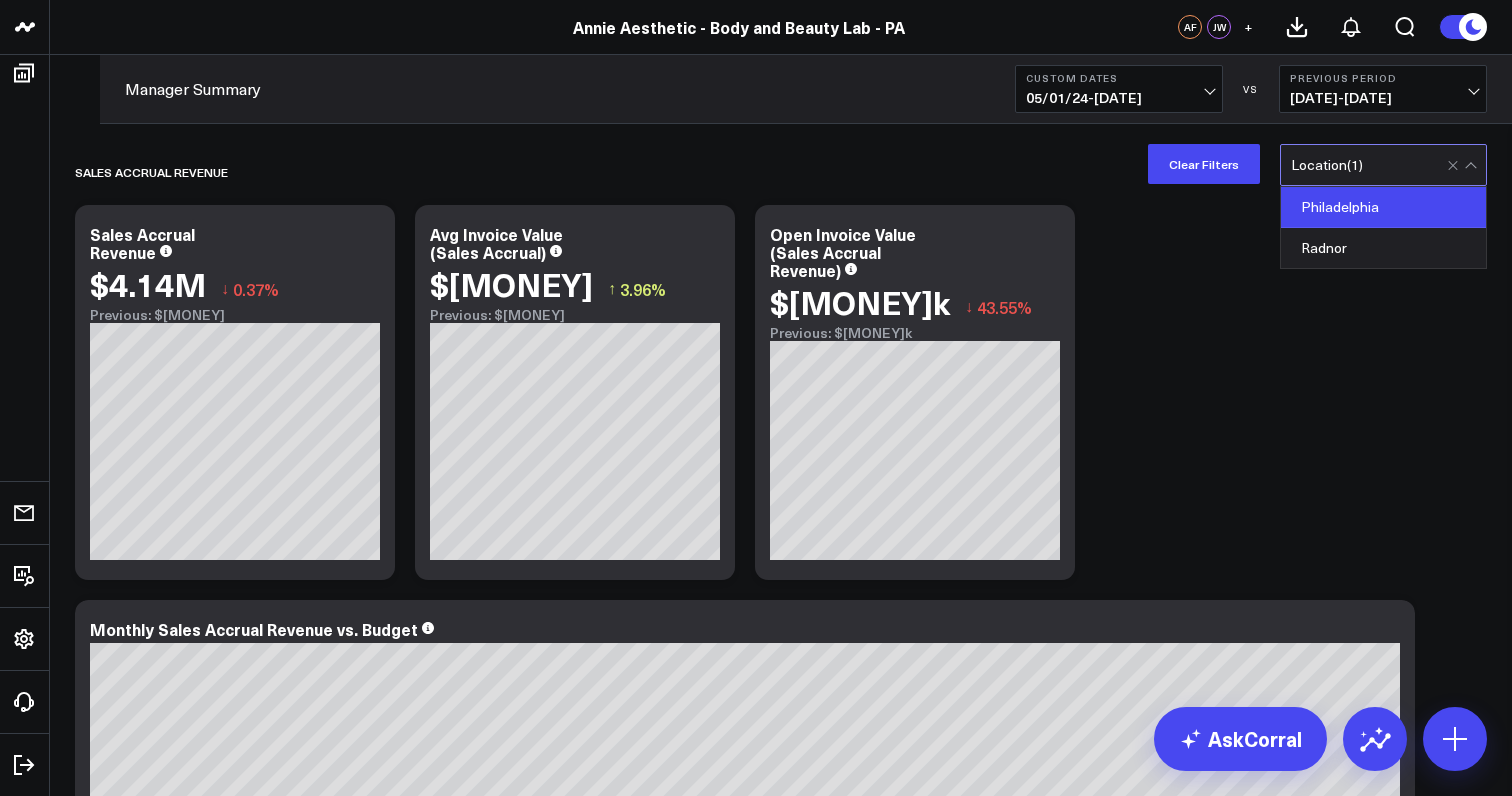 scroll, scrollTop: 0, scrollLeft: 0, axis: both 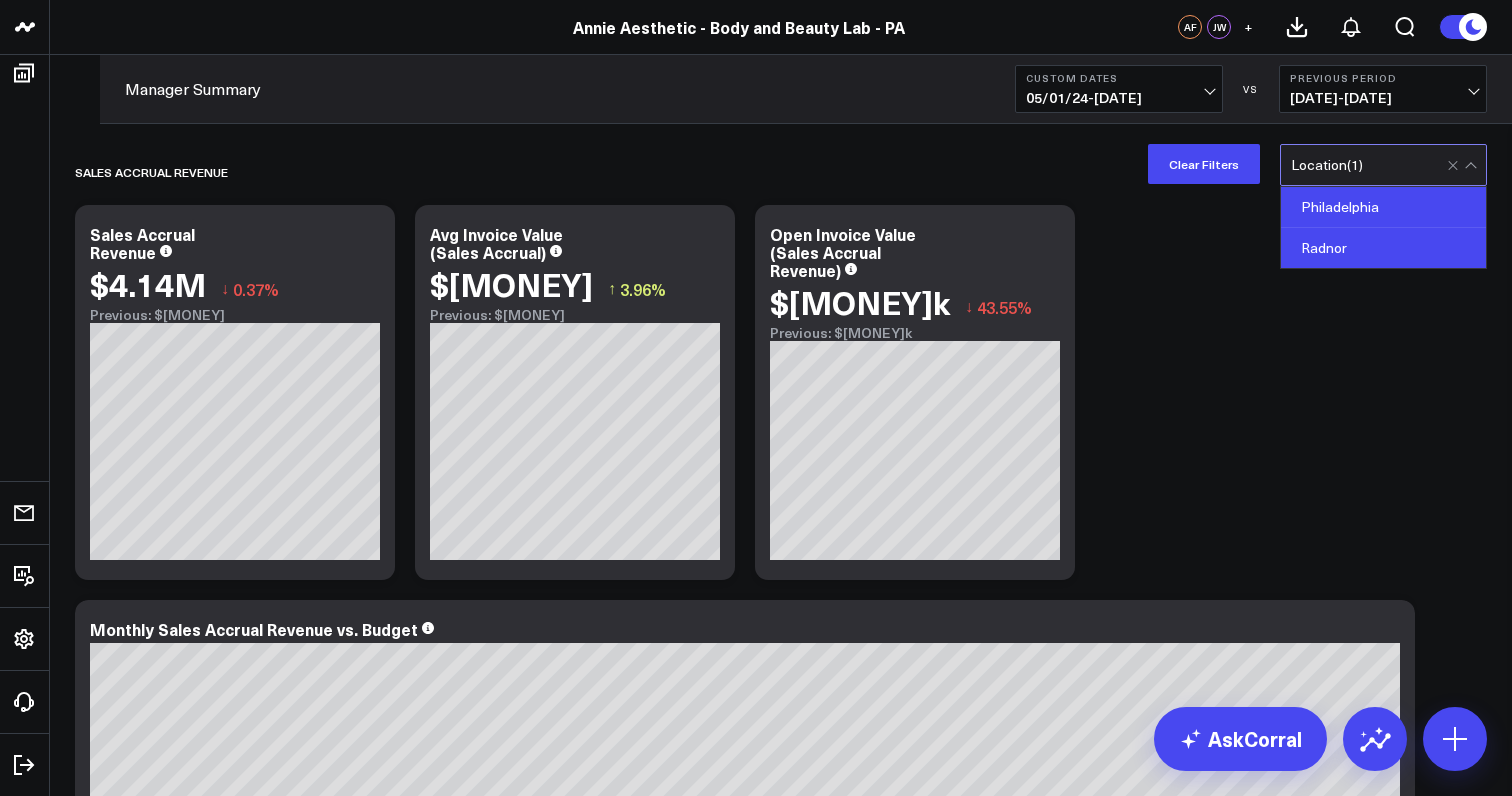 click on "Radnor" at bounding box center (1383, 248) 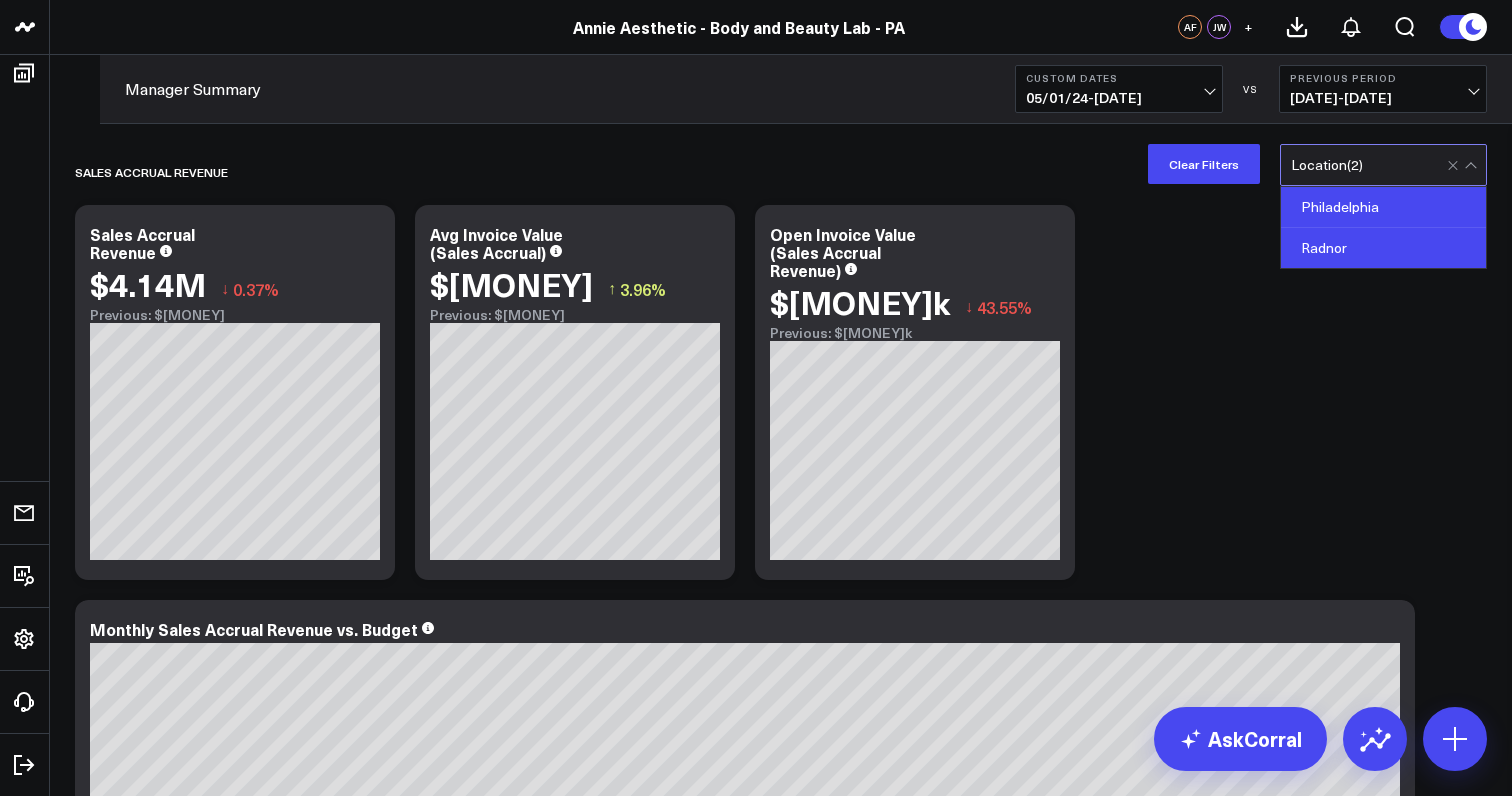 click on "Philadelphia" at bounding box center (1383, 207) 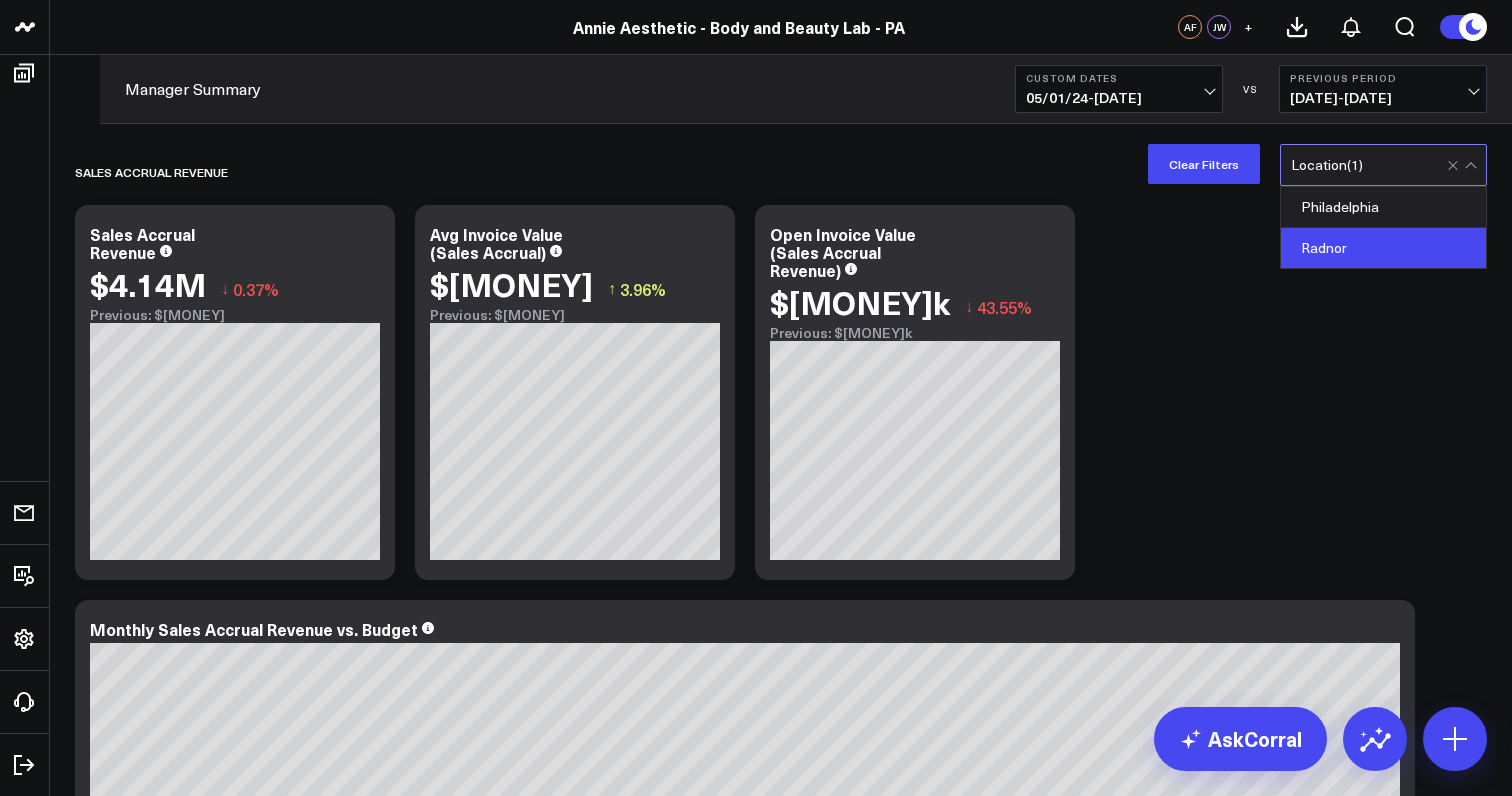 click on "Sales Accrual Revenue Modify via AI Copy link to widget Ask support Remove Create linked copy Manager Summary Provider Summary Duplicate to Manager Summary Provider Summary Move to Manager Summary Provider Summary Change chart to Fuel Gauge Fuel Gauge w/o Comparison Comparison Bar Static Number Line Chart for Date Comparison Bar Chart Bar Chart w/o Comparison Wide Bar Chart Wide Bar Chart w/o Comparison Donut Chart Donut Chart w/o Comparison Pie Chart Vertical Funnel Horizontal Funnel US Map US Map (Regional) Line Chart Clustered Column Chart Stacked Area Line Chart Scatterplot Stacked Column Chart Column vs Line Series Sunburst Heat Map Table Table w/ Date Columns Table w/o Comparison Comment Export PNG Edit Widget Sales Accrual Revenue $4.14M ↓   0.37% Previous: $4.15M So sorry. The query returned no results. Ask a Data Analyst Modify via AI Copy link to widget Ask support Remove Create linked copy Manager Summary Provider Summary Duplicate to Manager Summary Provider Summary Move to Manager Summary Table" at bounding box center (781, 3720) 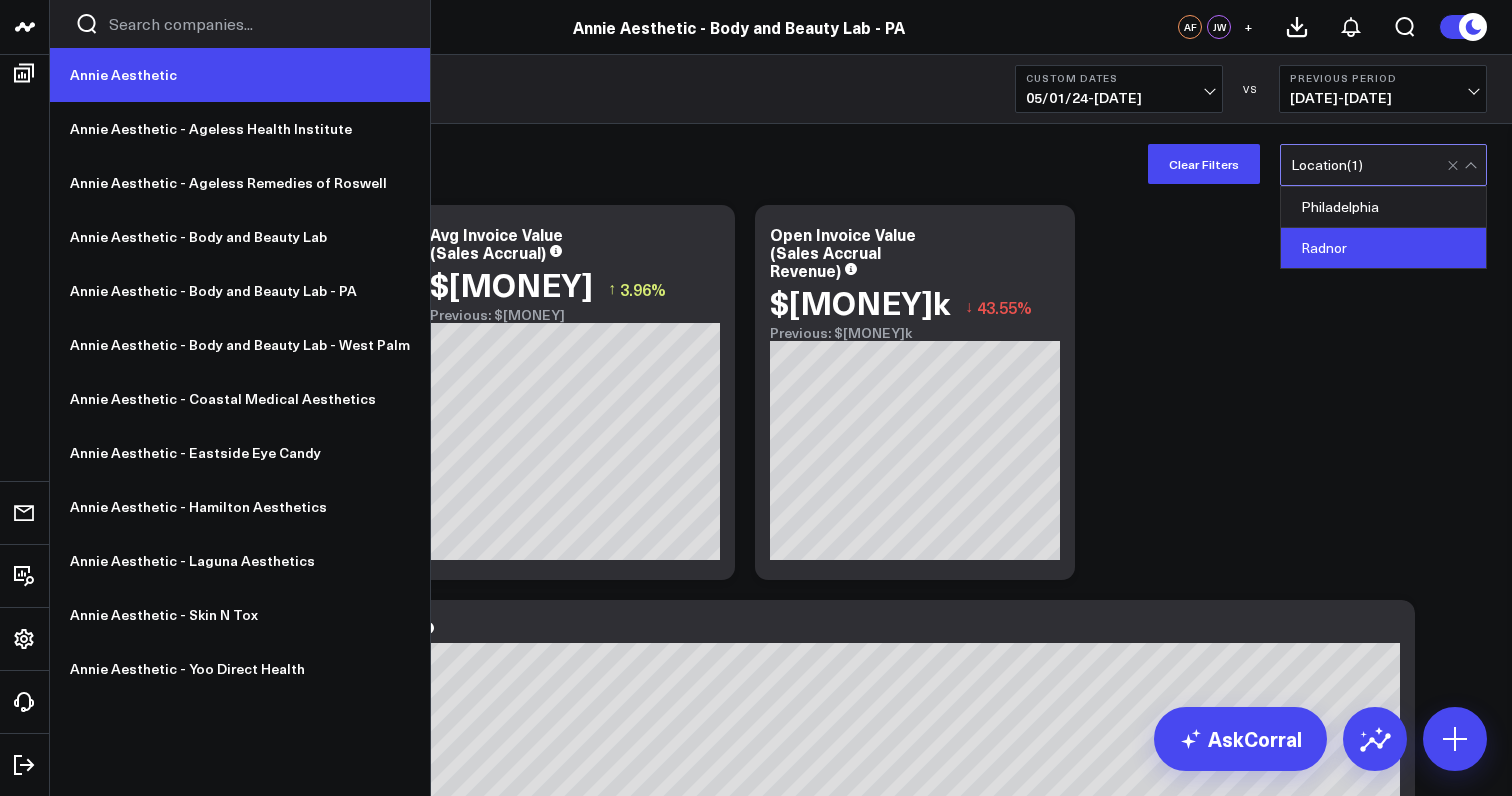 click on "Annie Aesthetic" at bounding box center (240, 75) 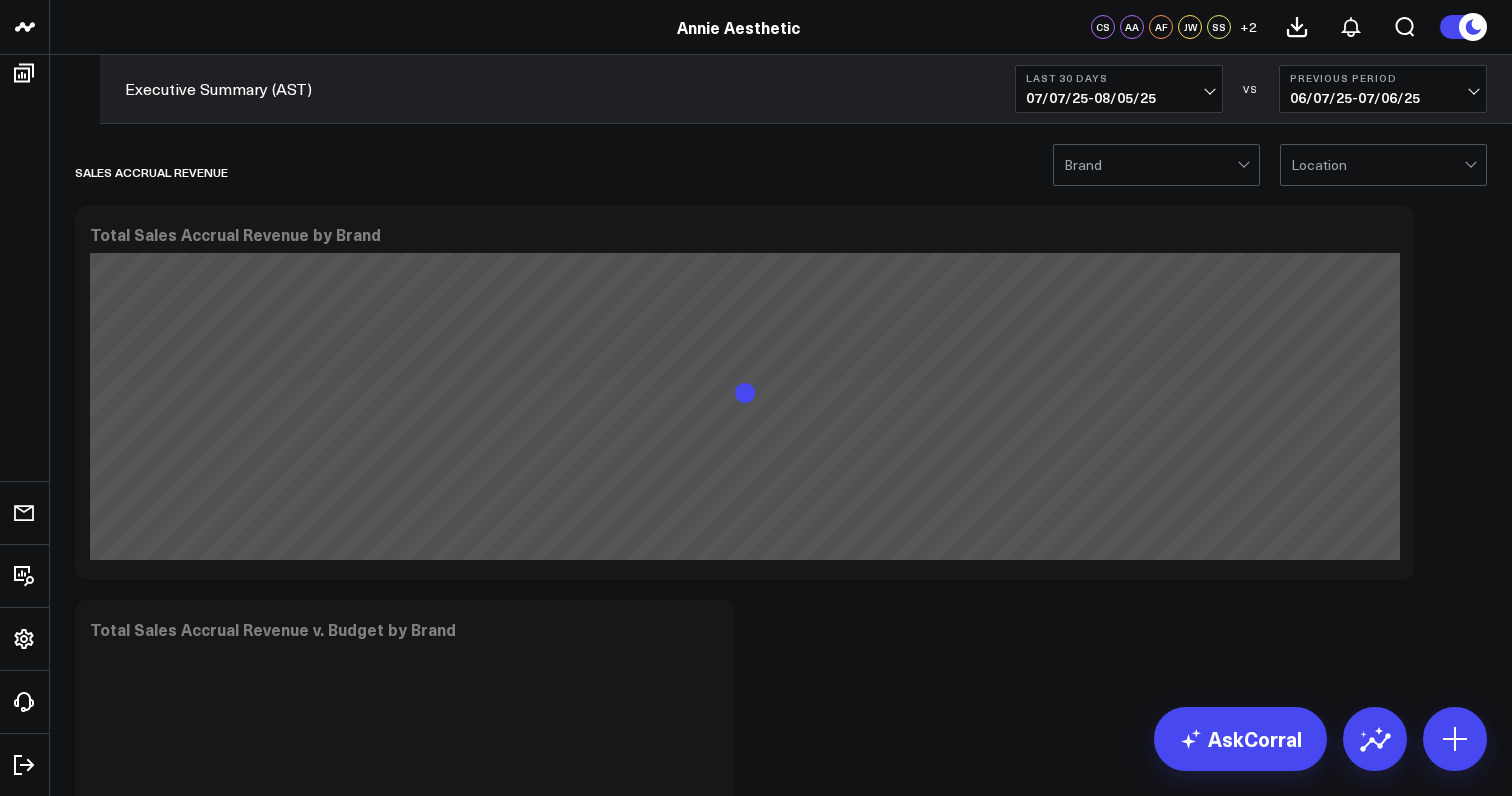 scroll, scrollTop: 0, scrollLeft: 0, axis: both 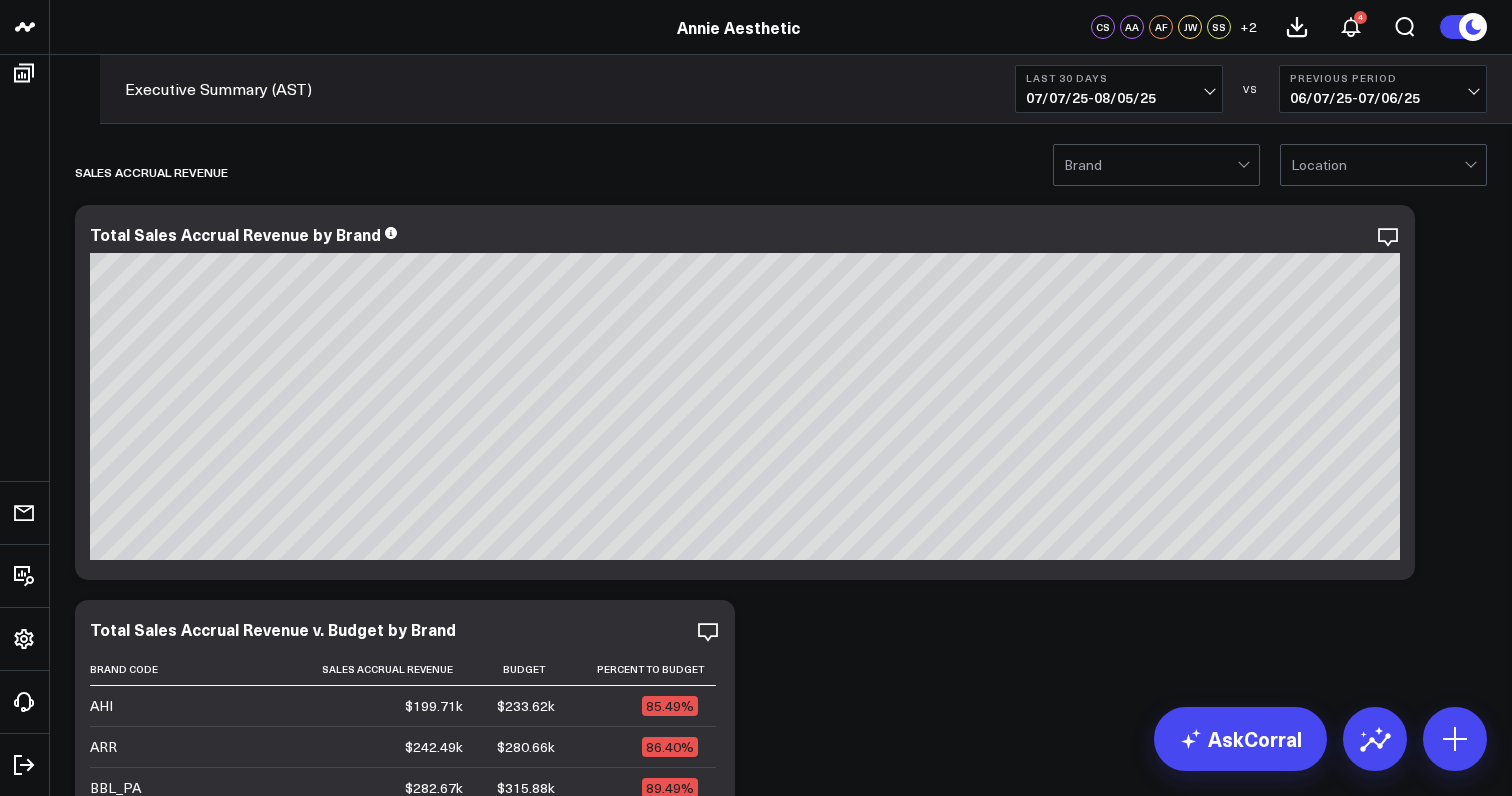 click on "Location" at bounding box center (1377, 165) 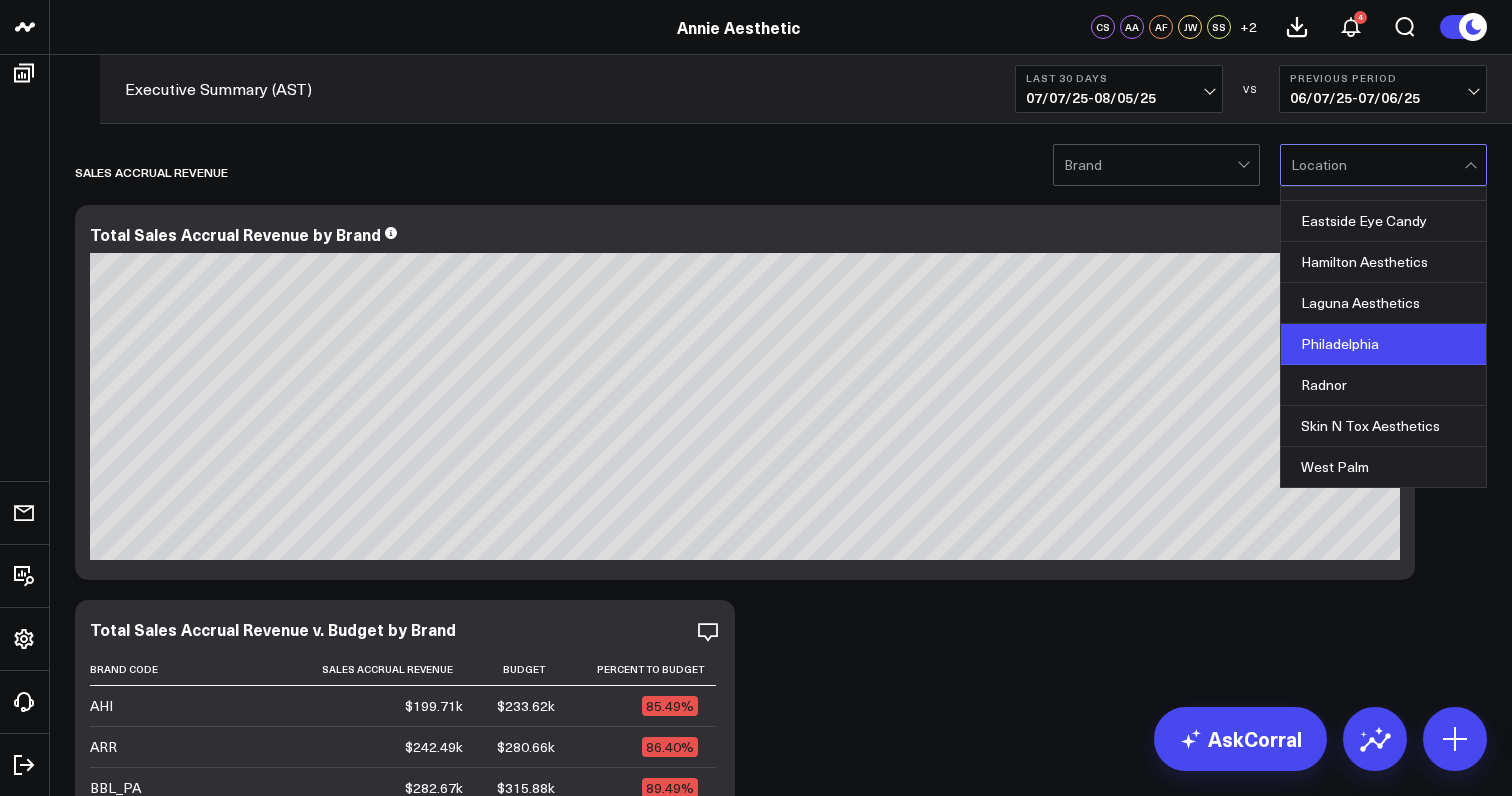 scroll, scrollTop: 125, scrollLeft: 0, axis: vertical 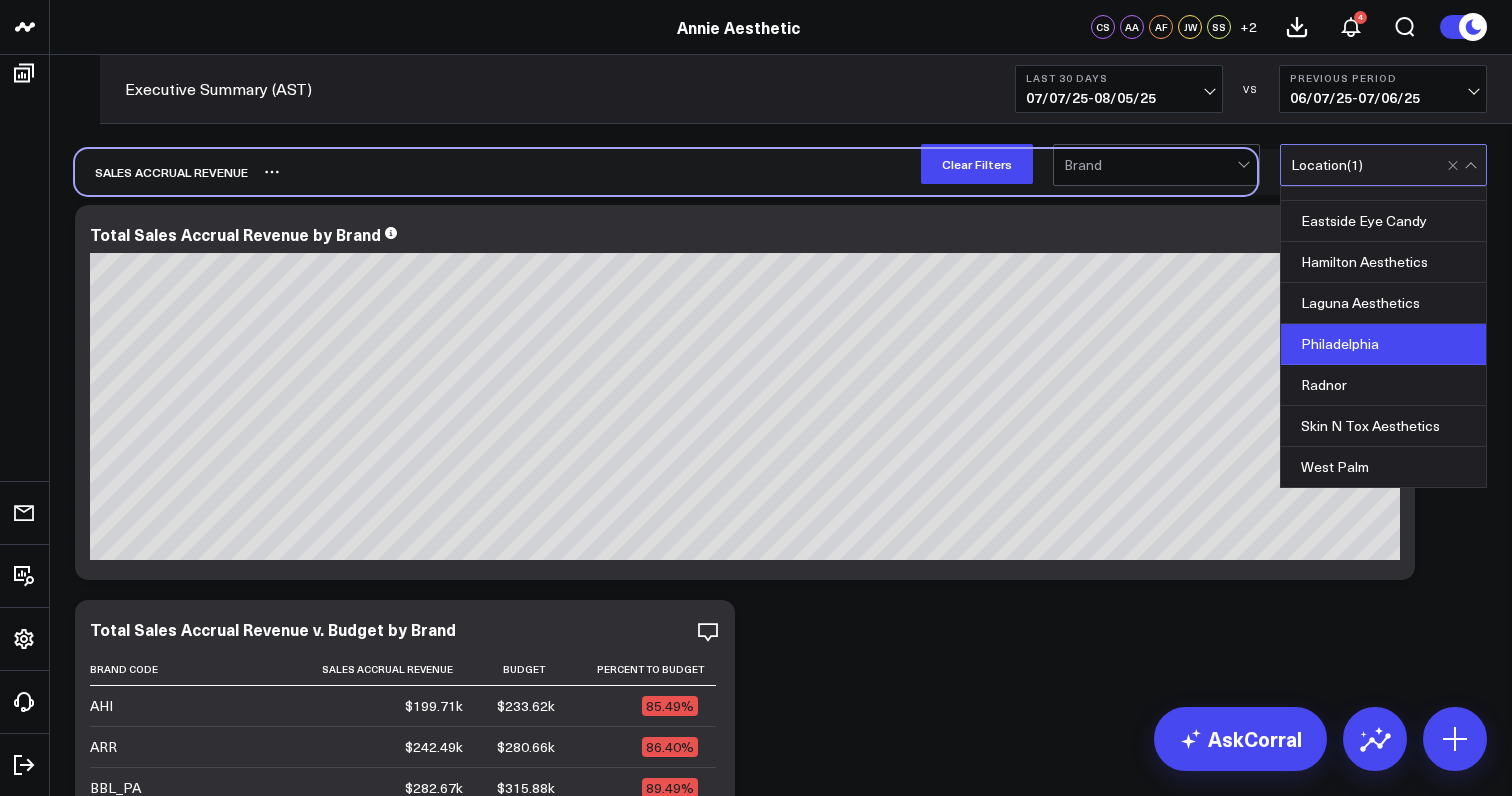 click on "Sales Accrual Revenue" at bounding box center [666, 172] 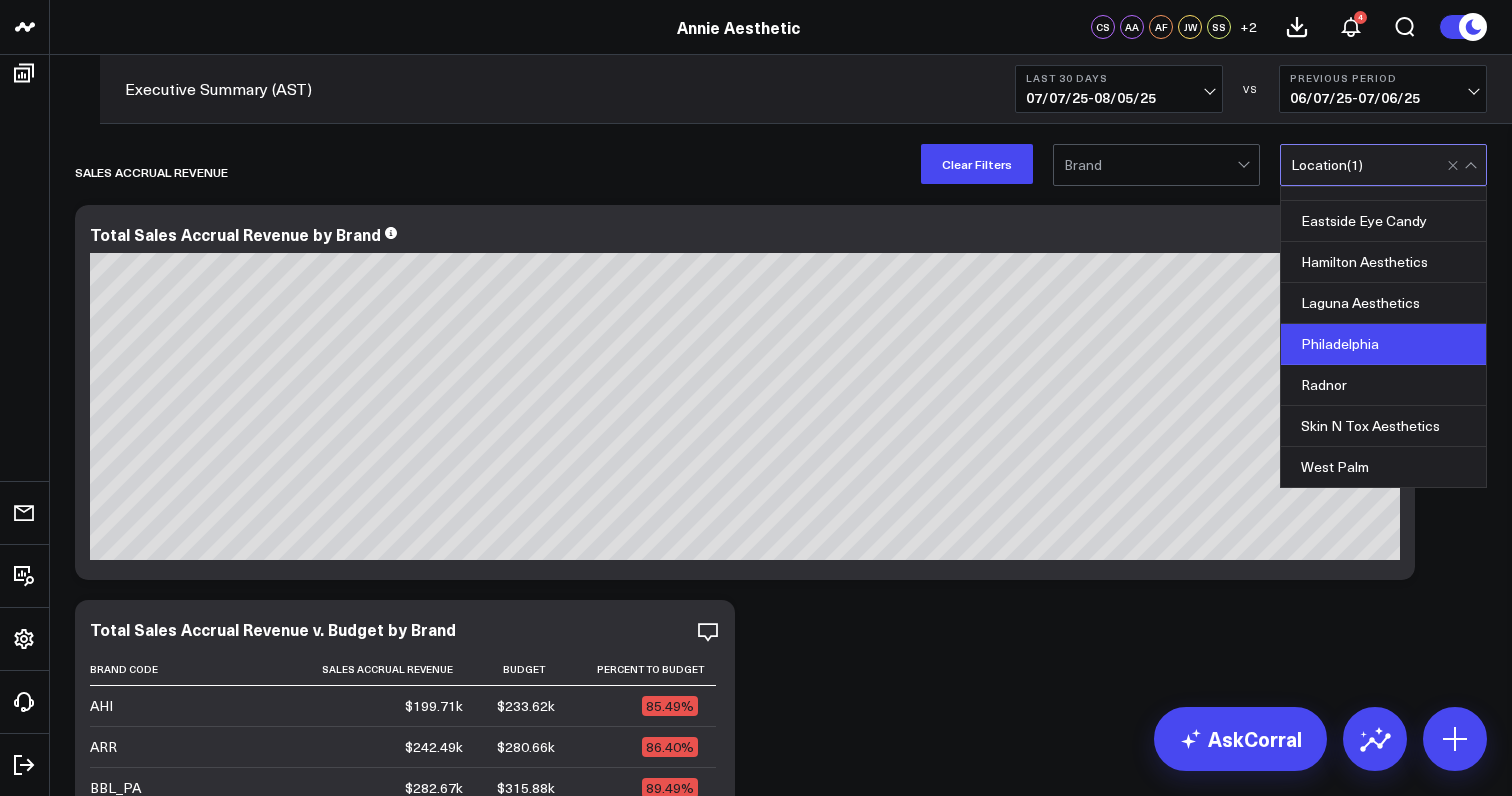 click on "Sales Accrual Revenue Modify via AI Copy link to widget Ask support Remove Create linked copy Executive Summary (AST) Inventory & COGS Inventory - Retail Inventory, COGS of Services - Retail Products Inventory - Consumables Inventory, COGS of Services - Consumable Products Sales Accrual Revenue vs. Budget Package Sales Utilization Rates Bamboo Version [WIP] DATA - Lookup & Mapping Sheets Sandbox Inventory Audit & Reconciliation - Consumables Inventory Audit & Reconciliation - Retail Sales Accrual Business Overview Meta Ads Appointments Marketing / Booking Funnel Clinics Template Ageless Remedies of Roswell Manager Summary Provider Summary Netsuite Duplicate to Executive Summary (AST) Inventory & COGS Inventory - Retail Inventory, COGS of Services - Retail Products Inventory - Consumables Inventory, COGS of Services - Consumable Products Sales Accrual Revenue vs. Budget Package Sales Utilization Rates Bamboo Version [WIP] DATA - Lookup & Mapping Sheets Sandbox Inventory Audit & Reconciliation - Consumables AHI" at bounding box center [781, 4708] 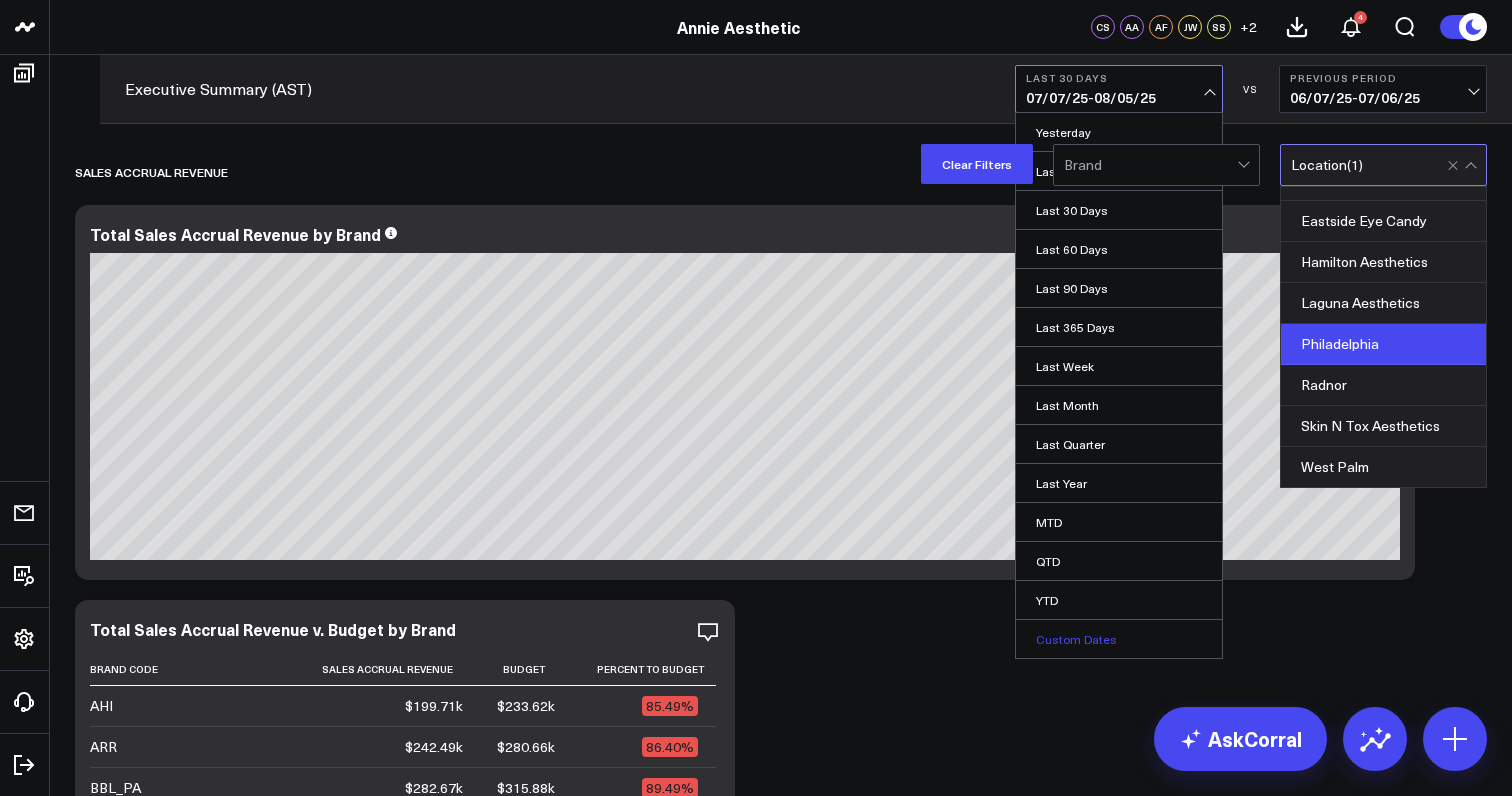 click on "Custom Dates" at bounding box center [1119, 639] 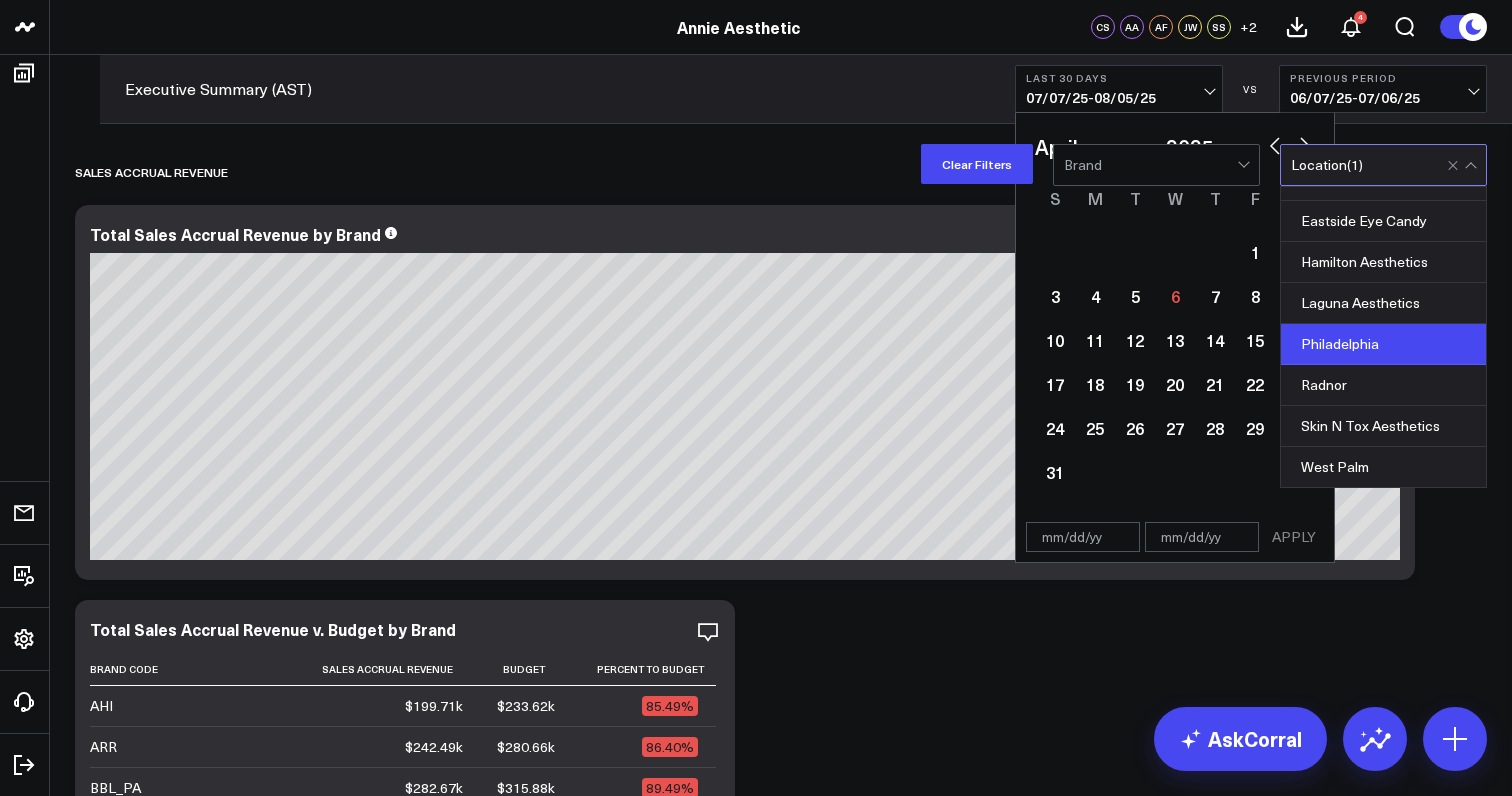 select on "3" 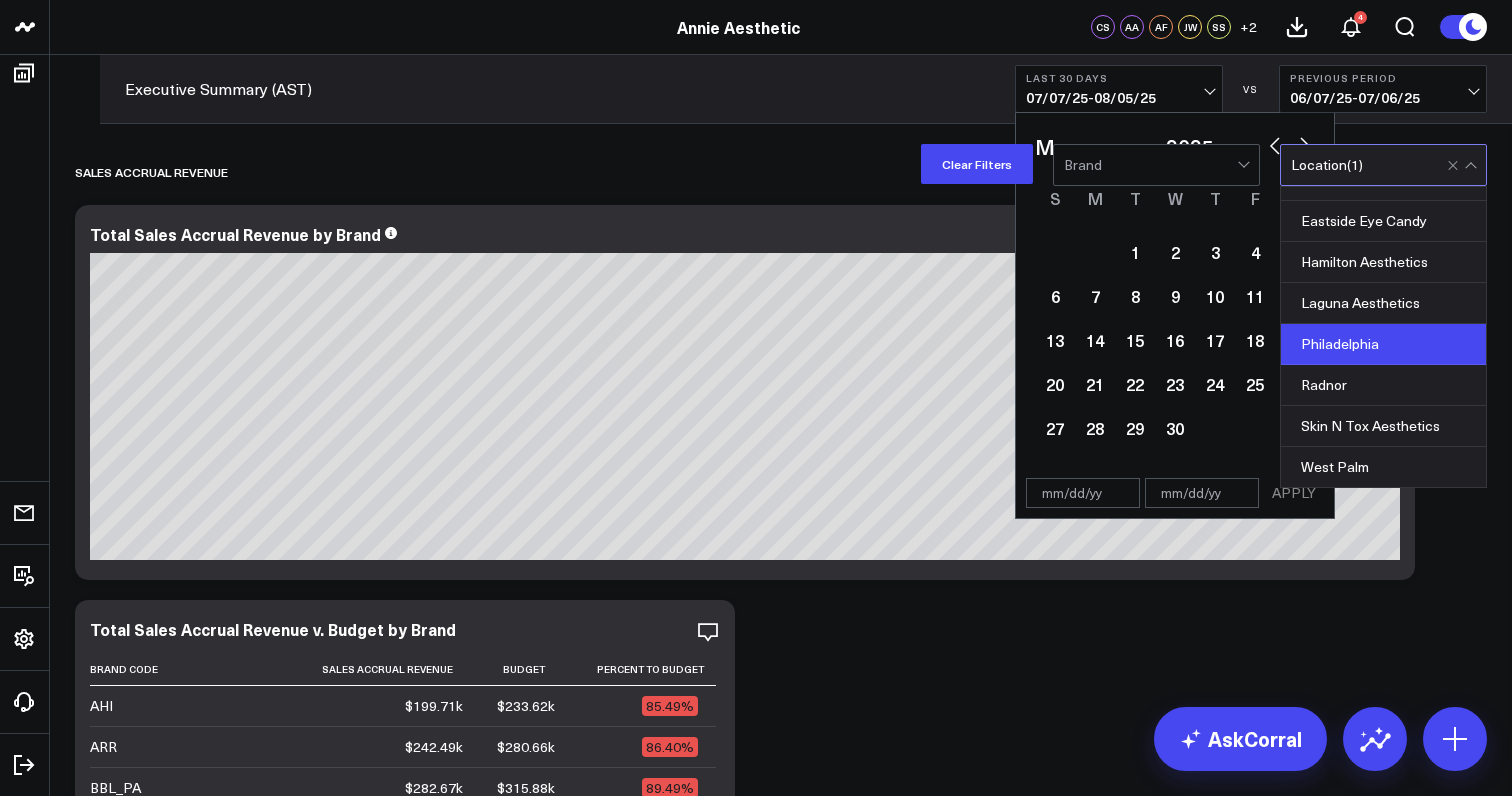 select on "4" 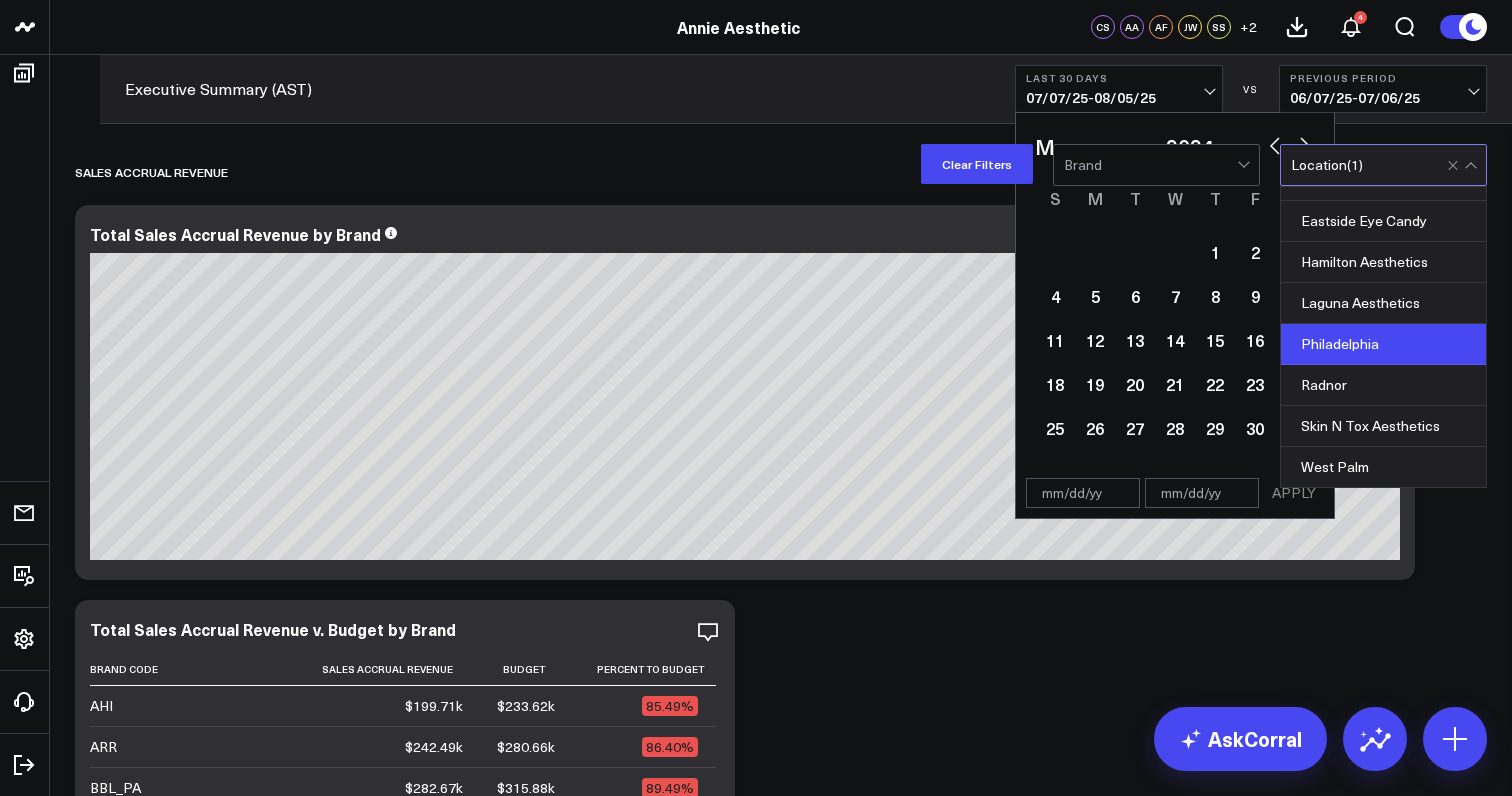 select on "4" 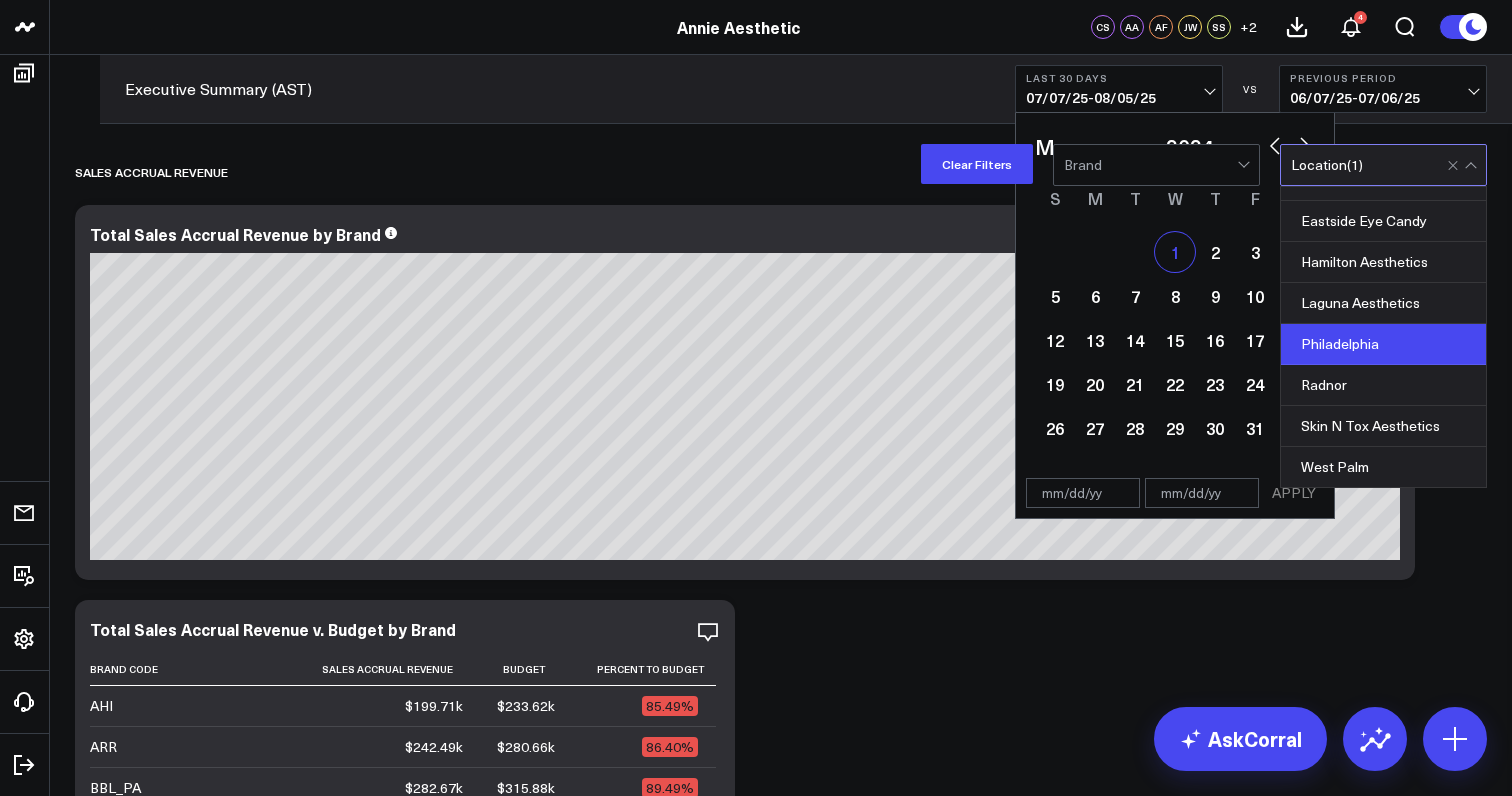 click on "1" at bounding box center [1175, 252] 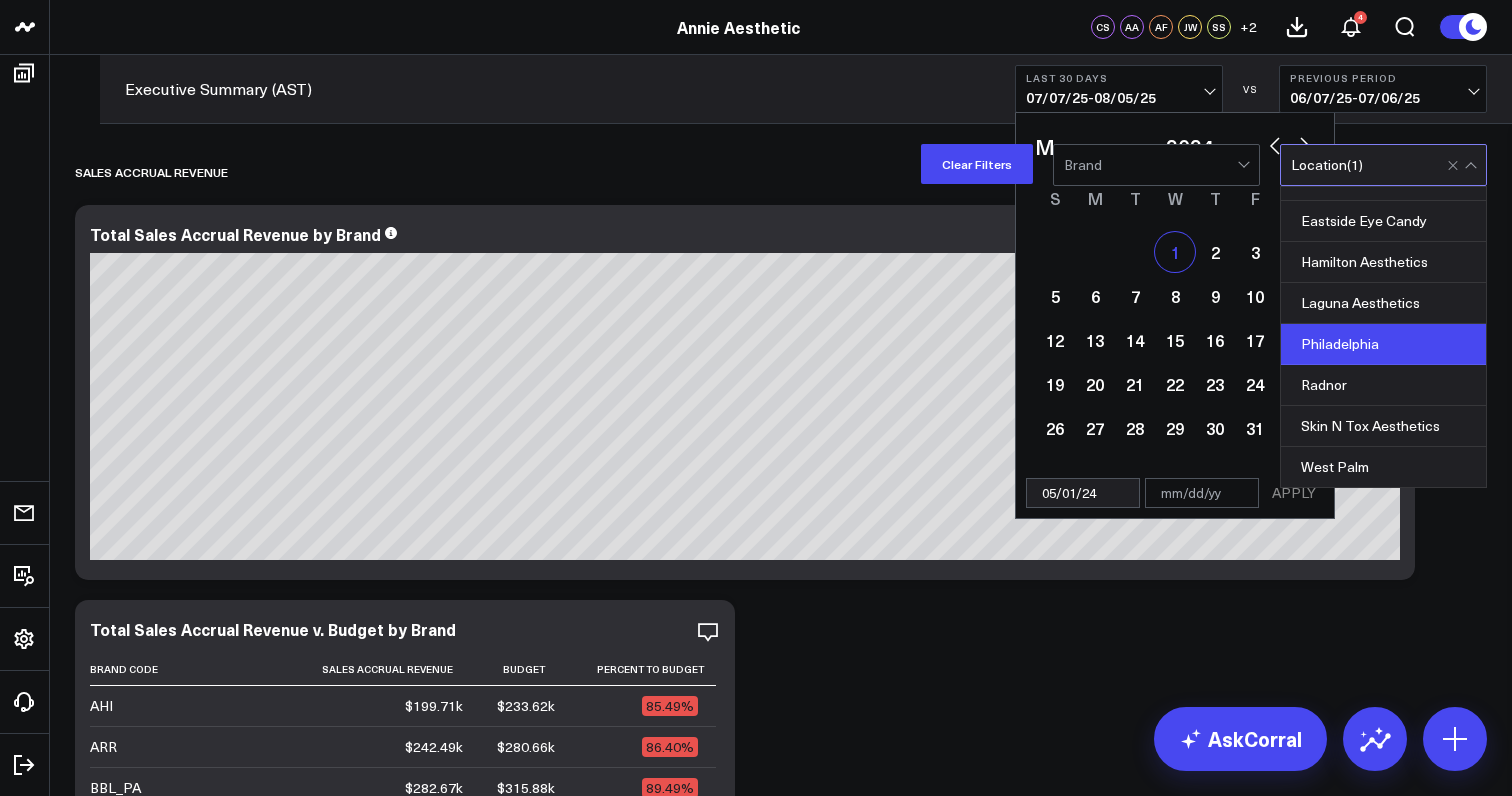 select on "4" 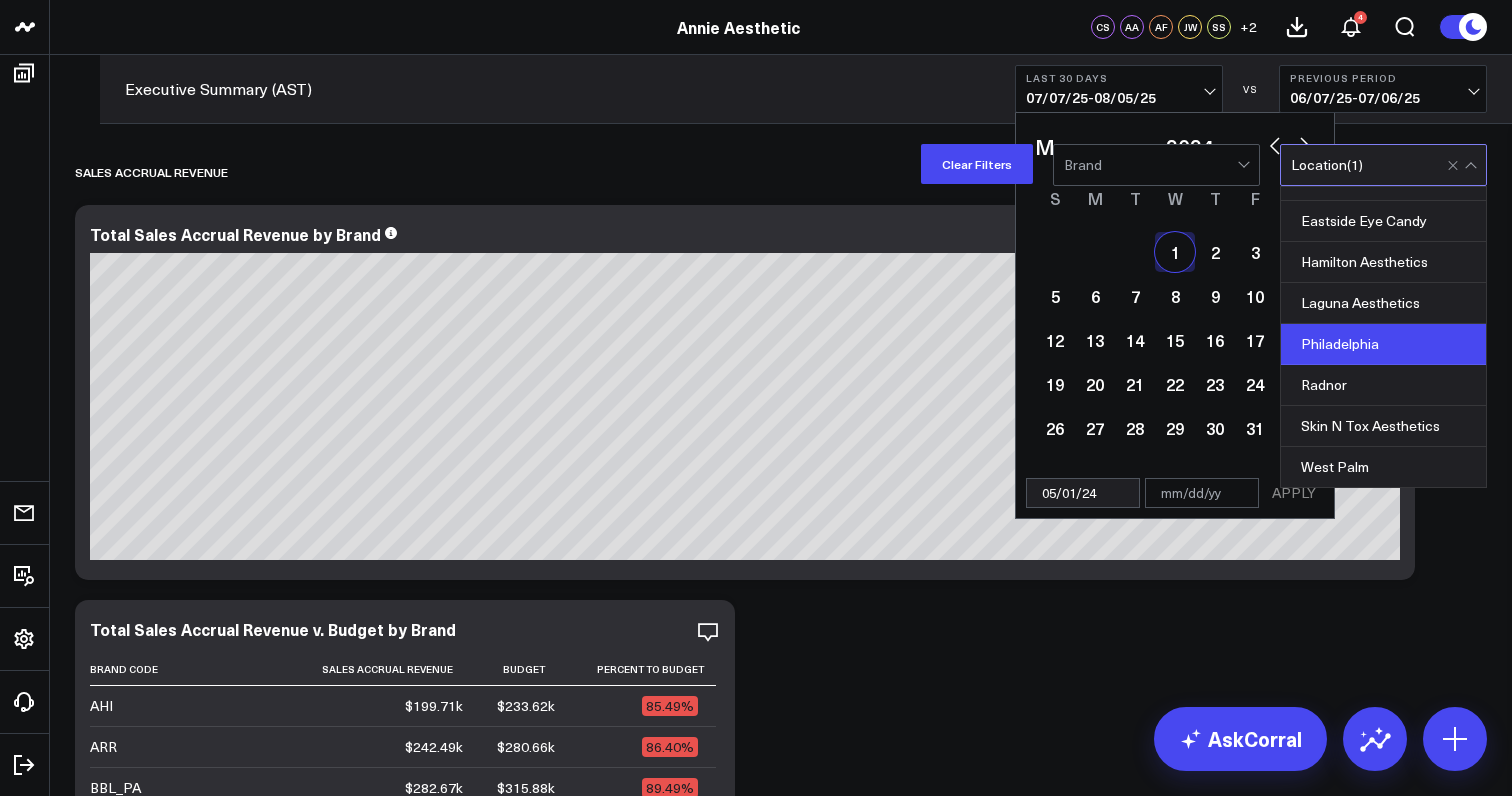 click at bounding box center (1305, 144) 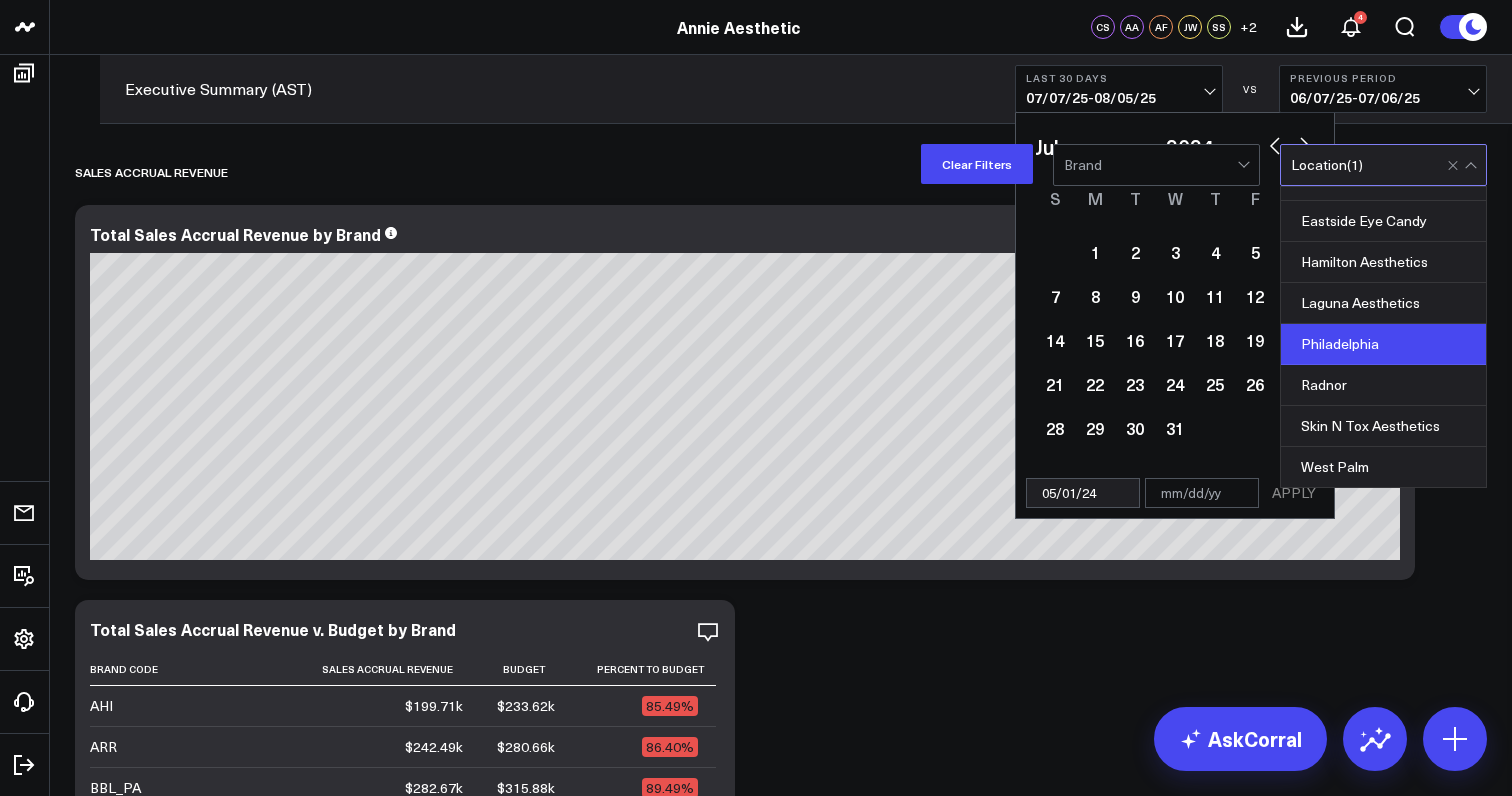 click at bounding box center [1305, 144] 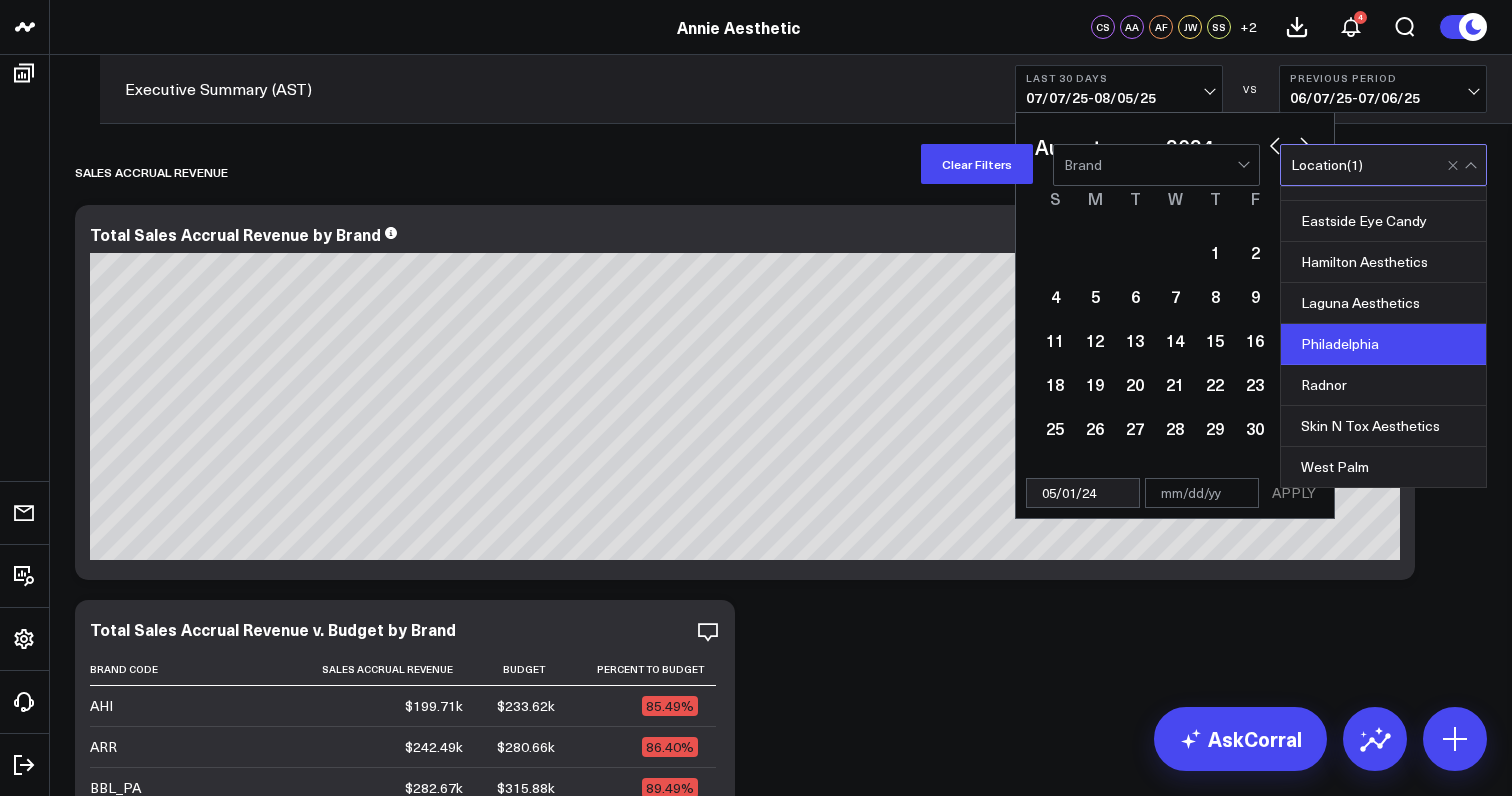 click at bounding box center [1305, 144] 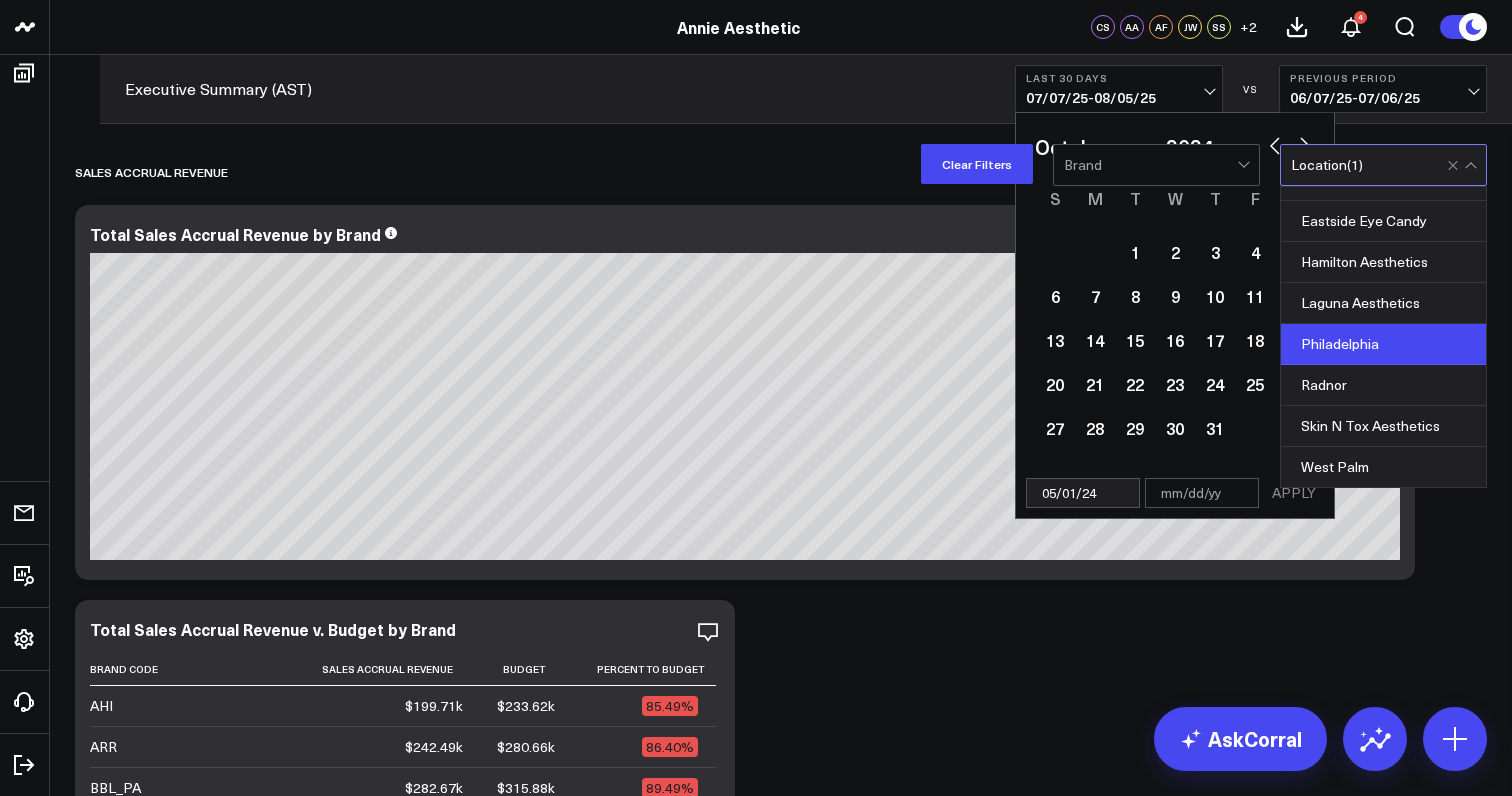 click at bounding box center [1305, 144] 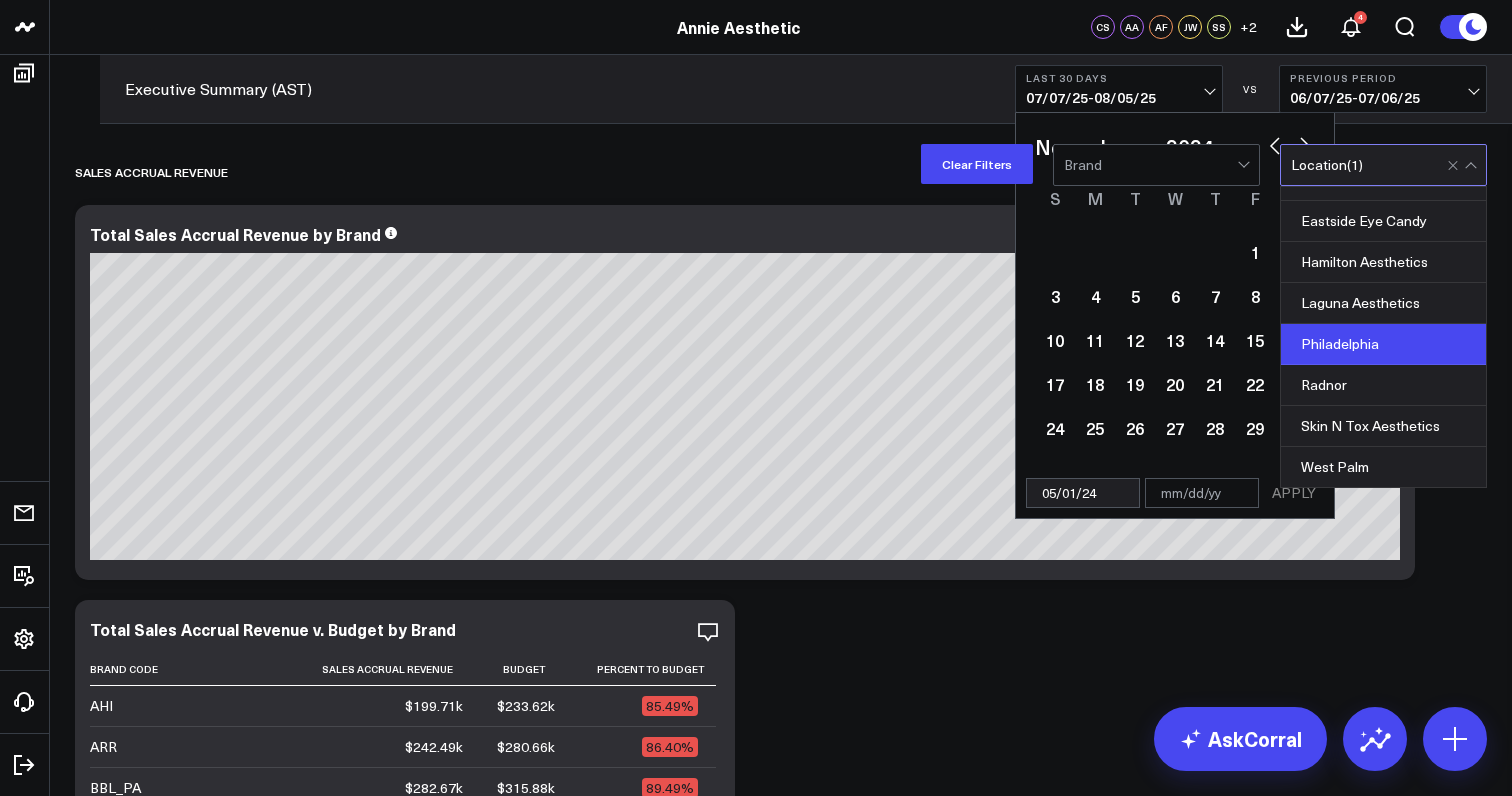 click at bounding box center [1305, 144] 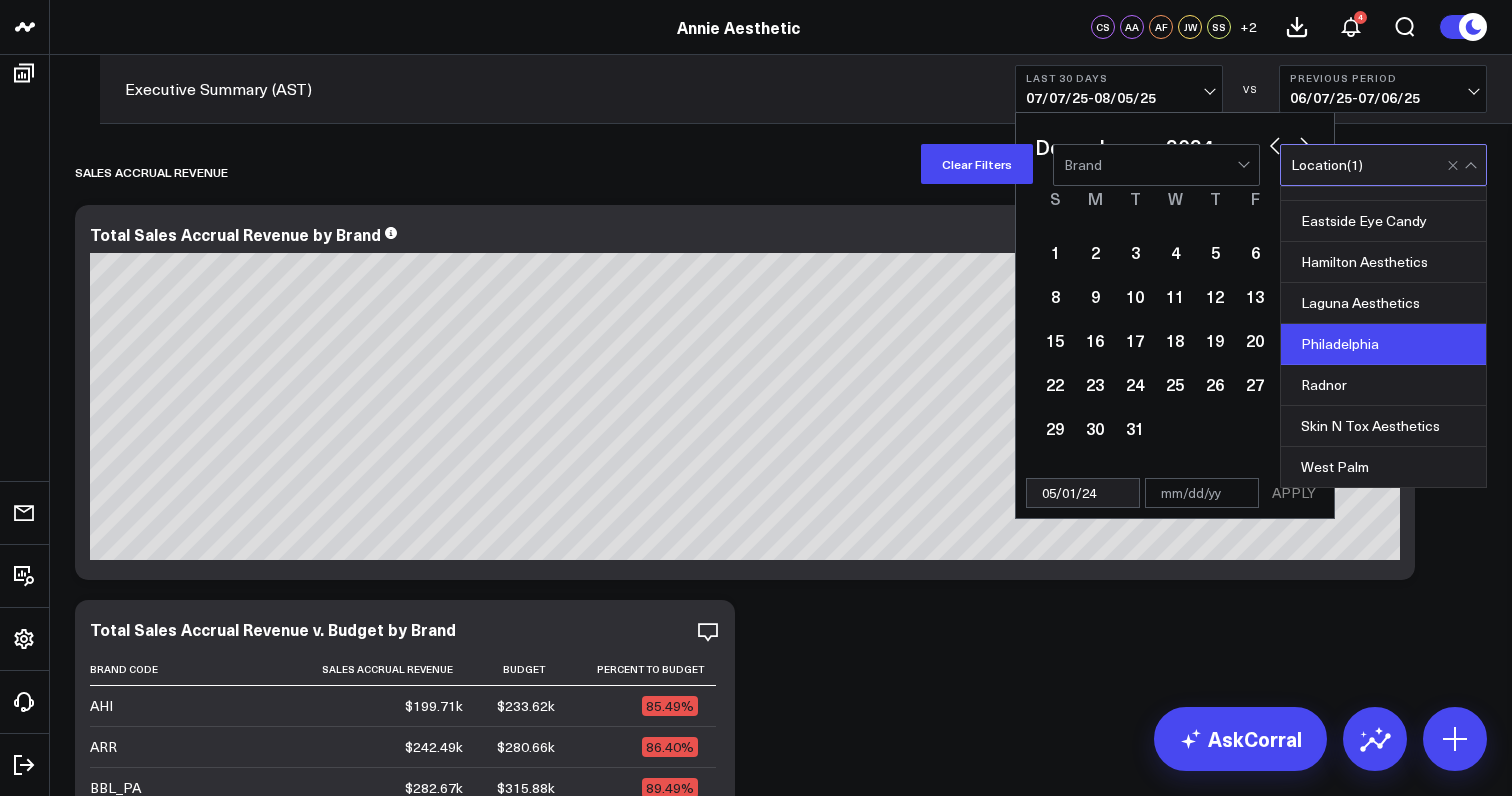 click at bounding box center [1305, 144] 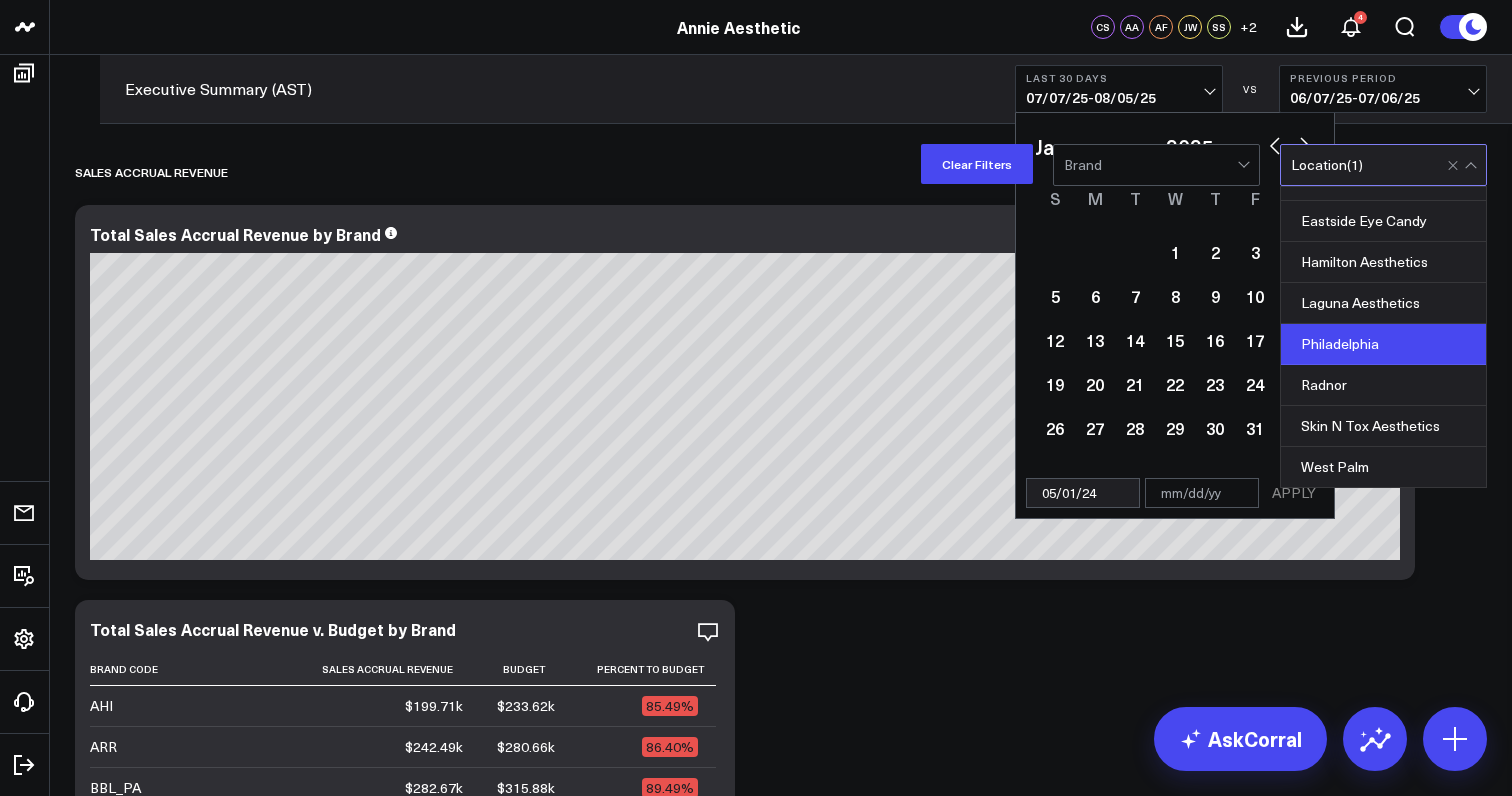 click at bounding box center (1305, 144) 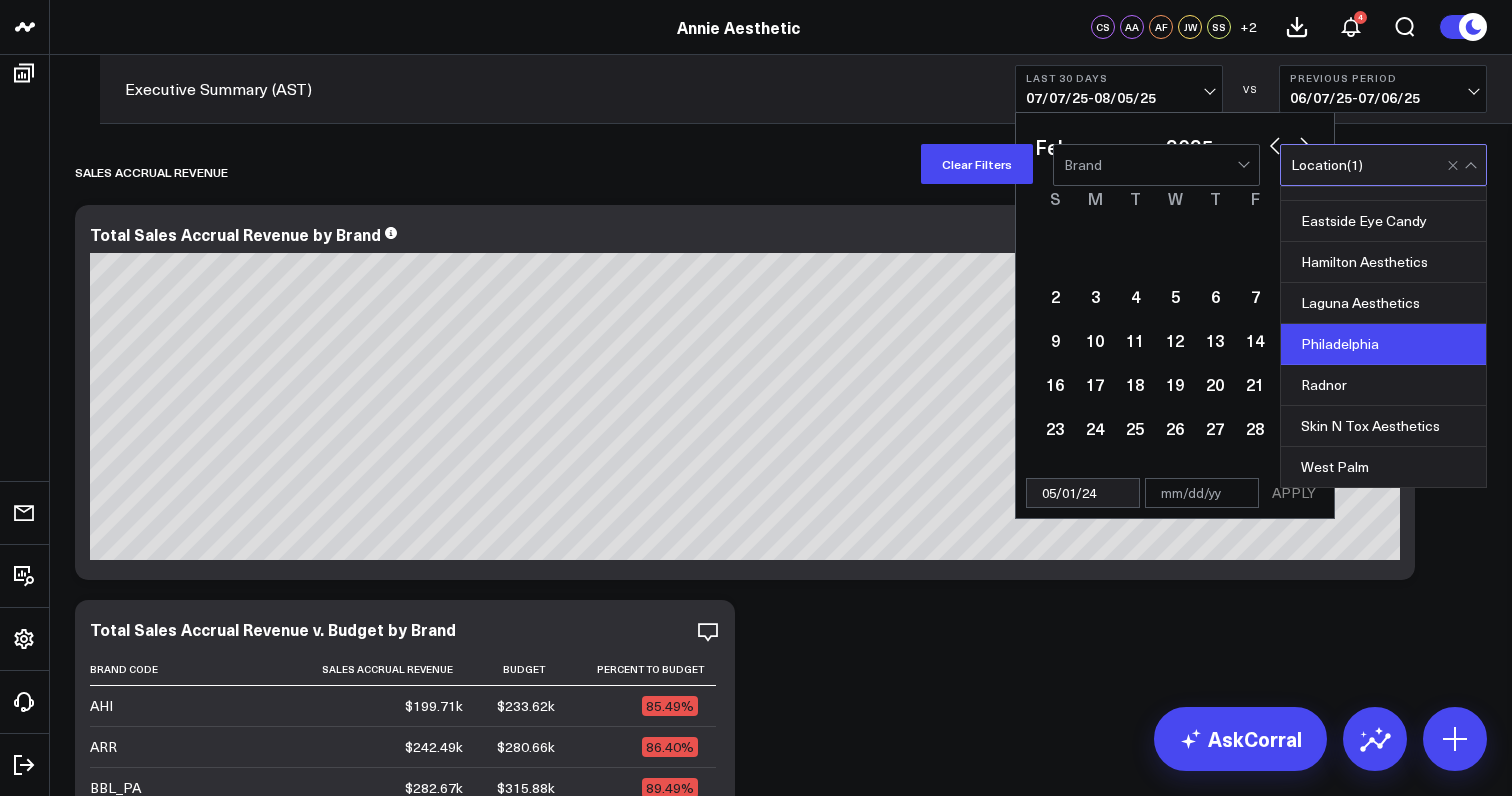 click at bounding box center [1305, 144] 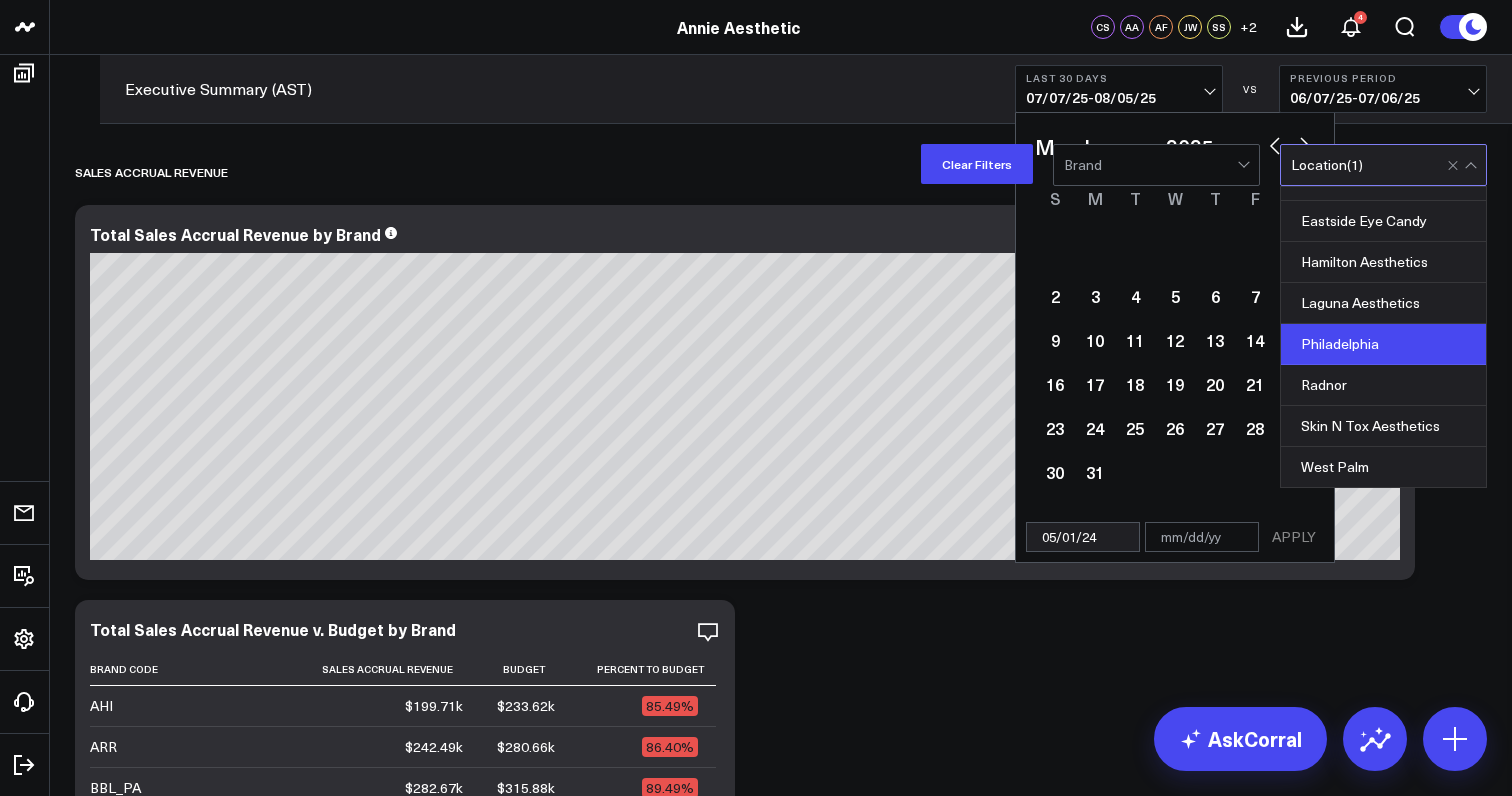 click at bounding box center [1305, 144] 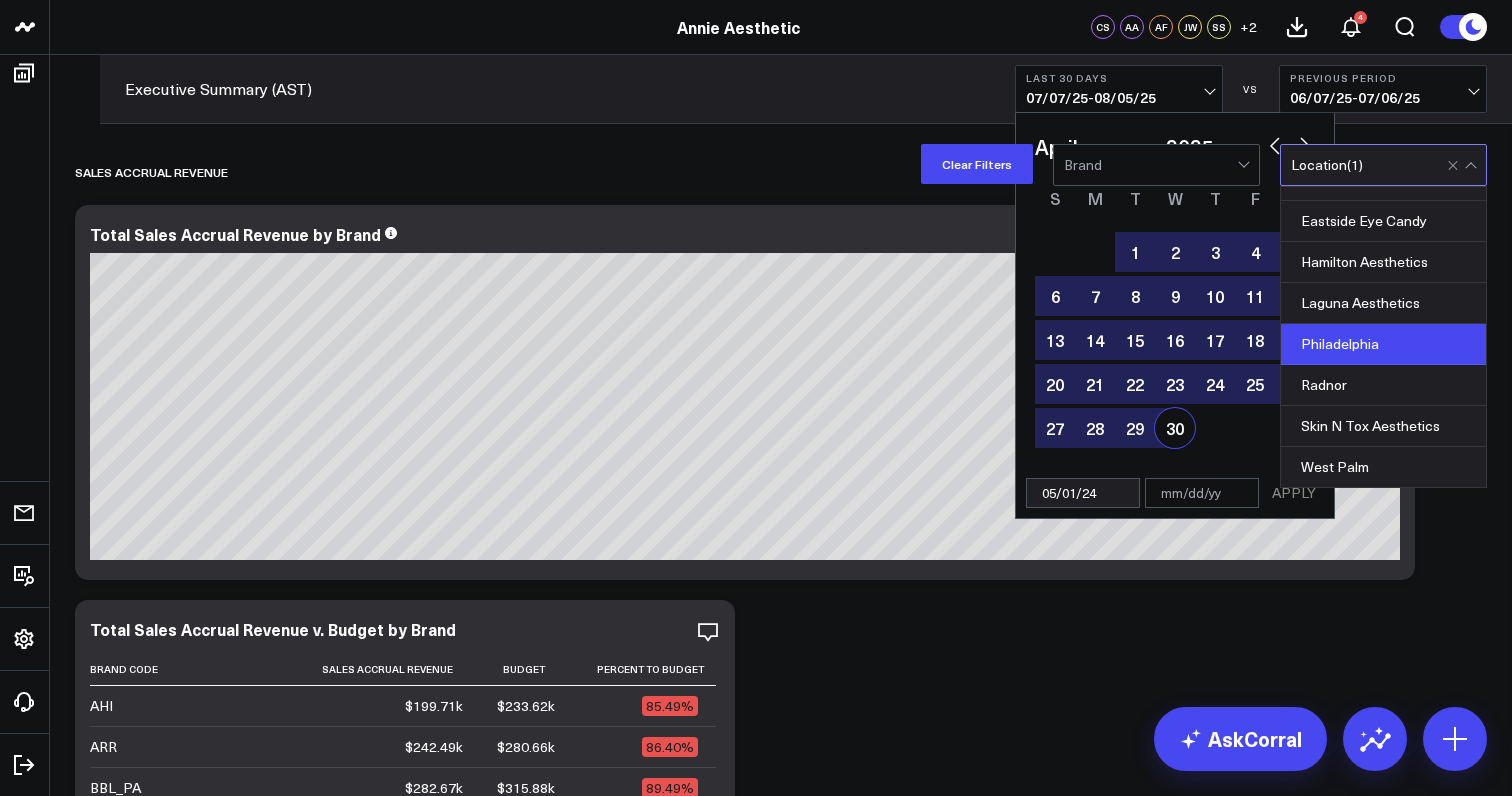 click on "30" at bounding box center [1175, 428] 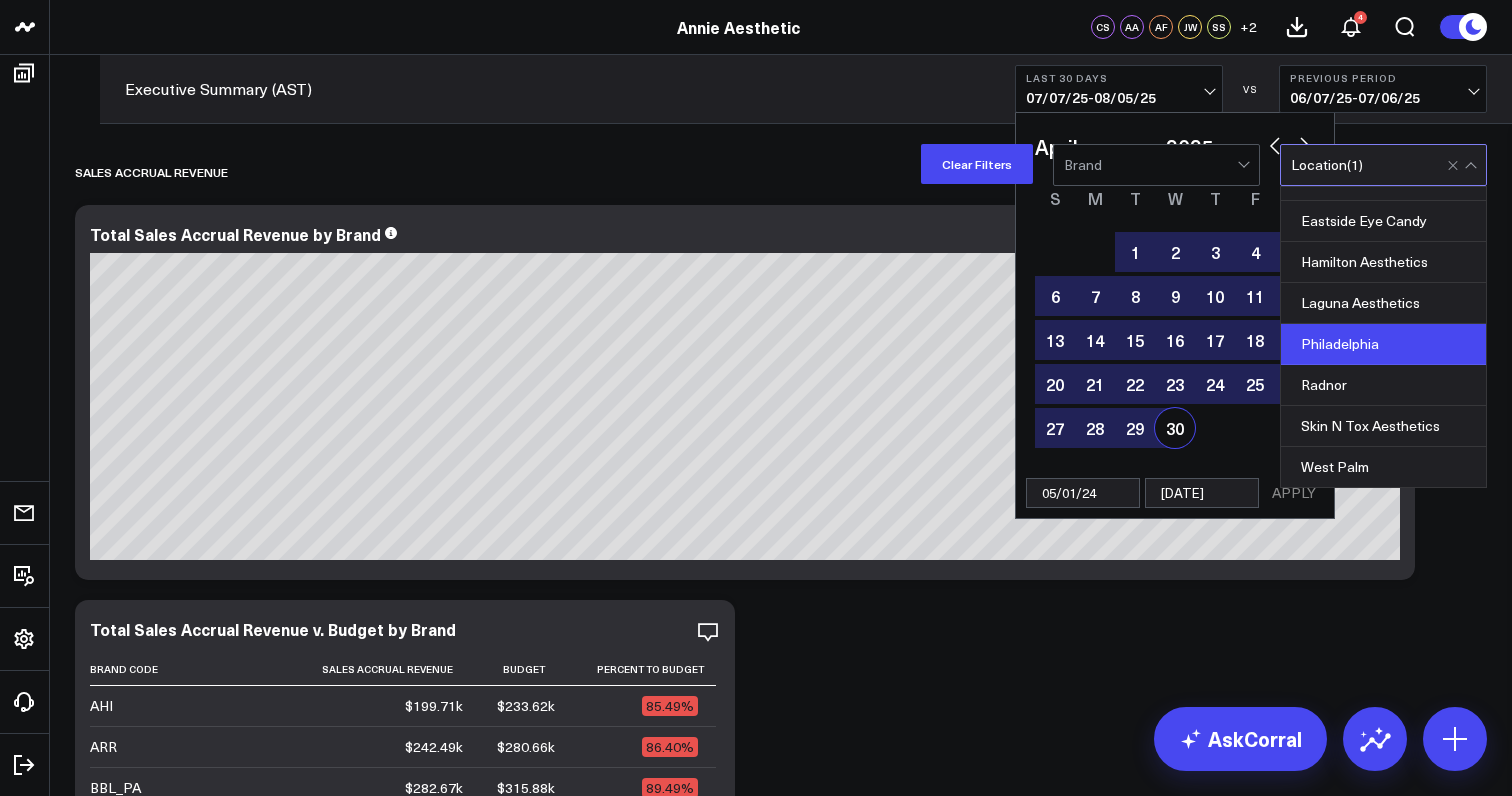 select on "3" 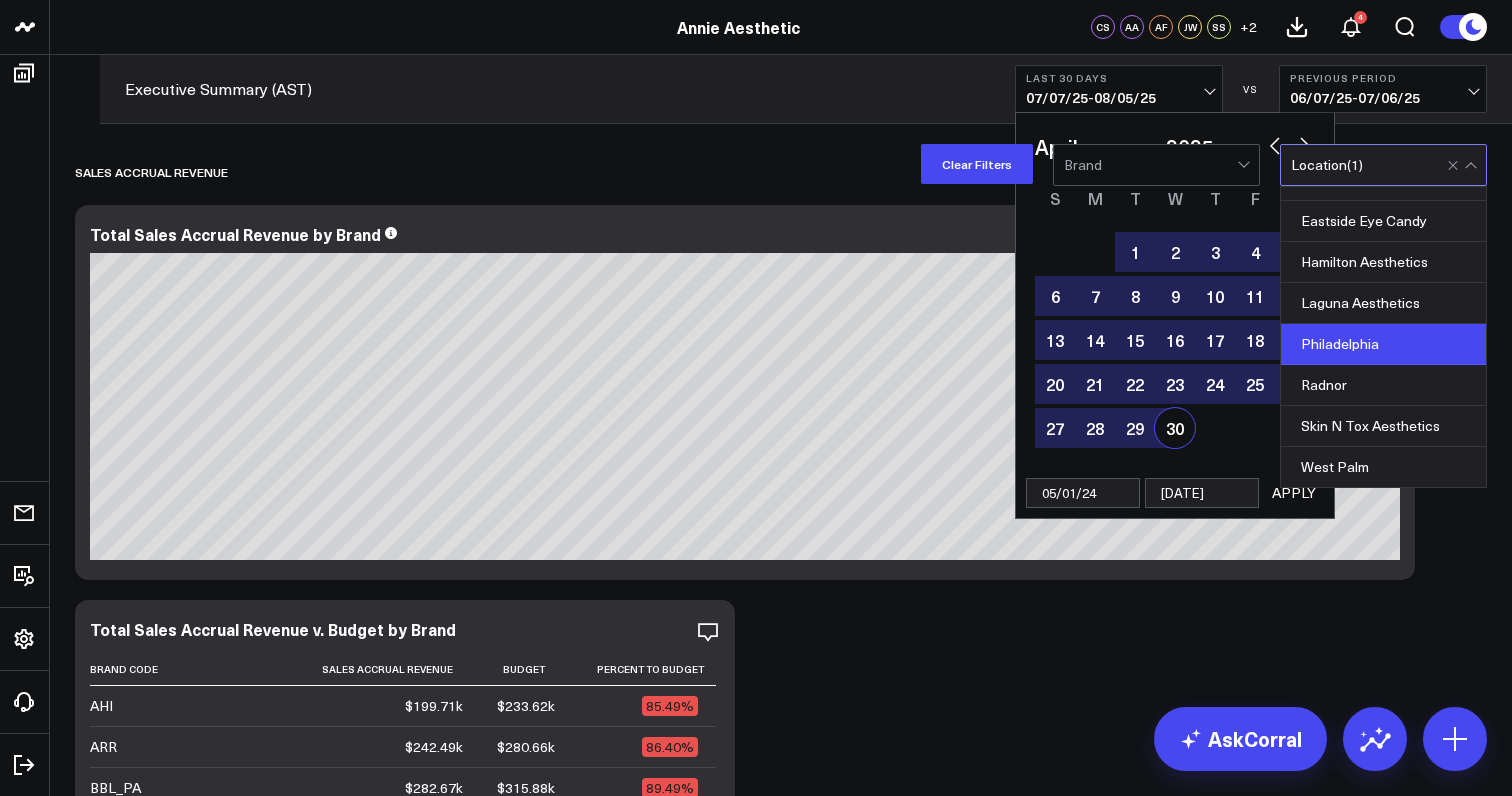 click on "APPLY" at bounding box center [1294, 493] 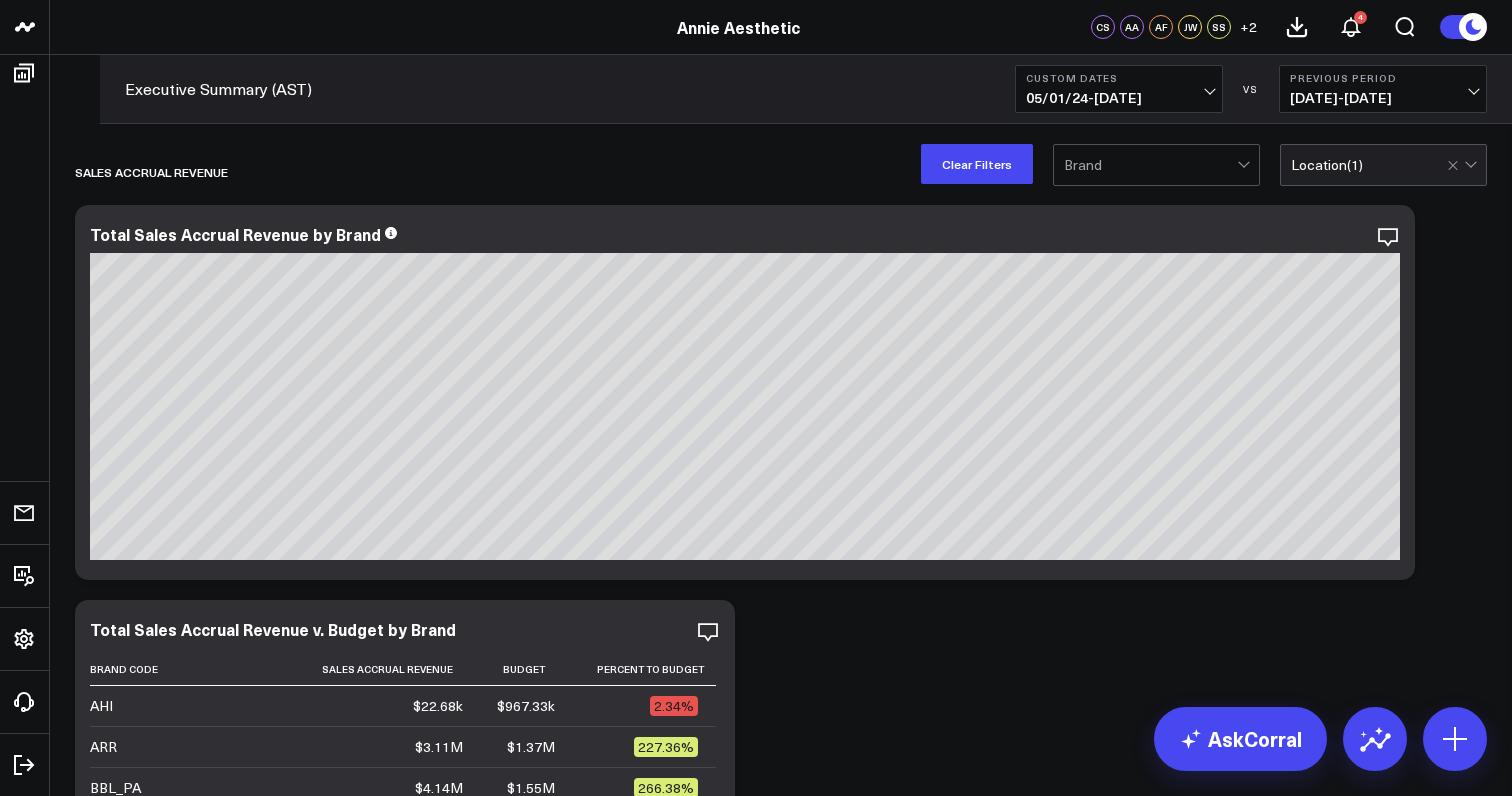 click at bounding box center (1464, 165) 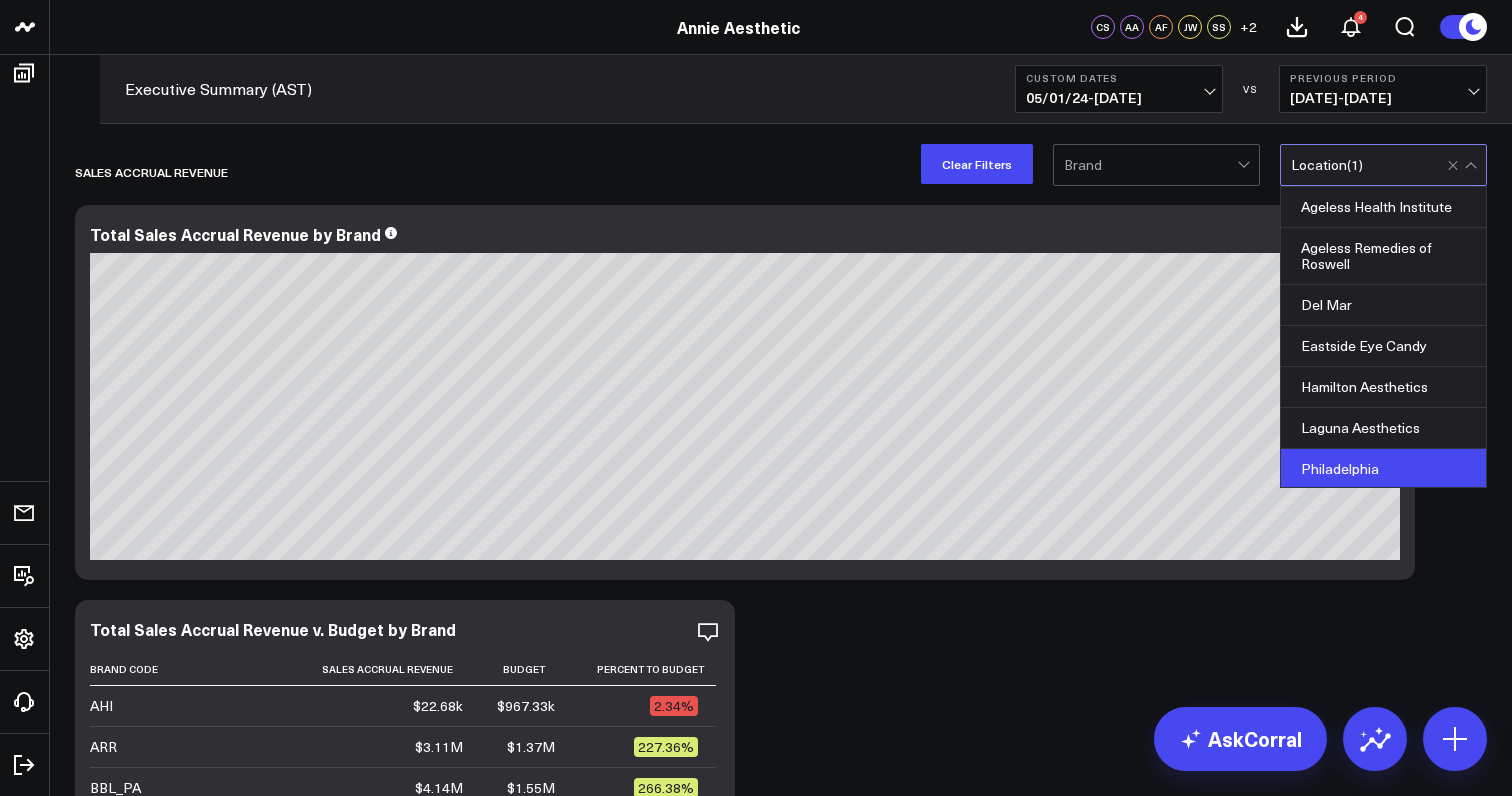 click on "Location  ( 1 )" at bounding box center (1327, 165) 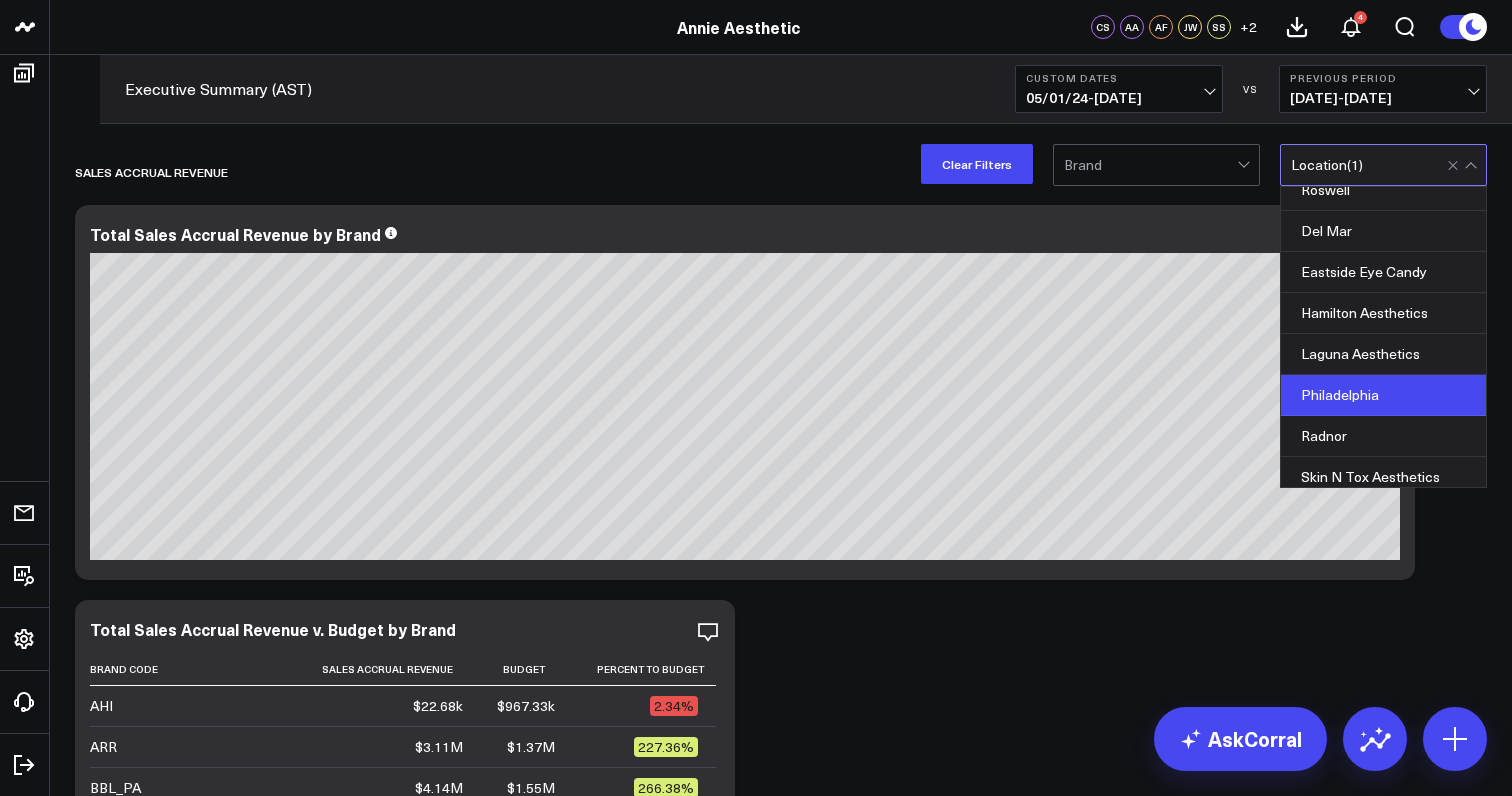 scroll, scrollTop: 82, scrollLeft: 0, axis: vertical 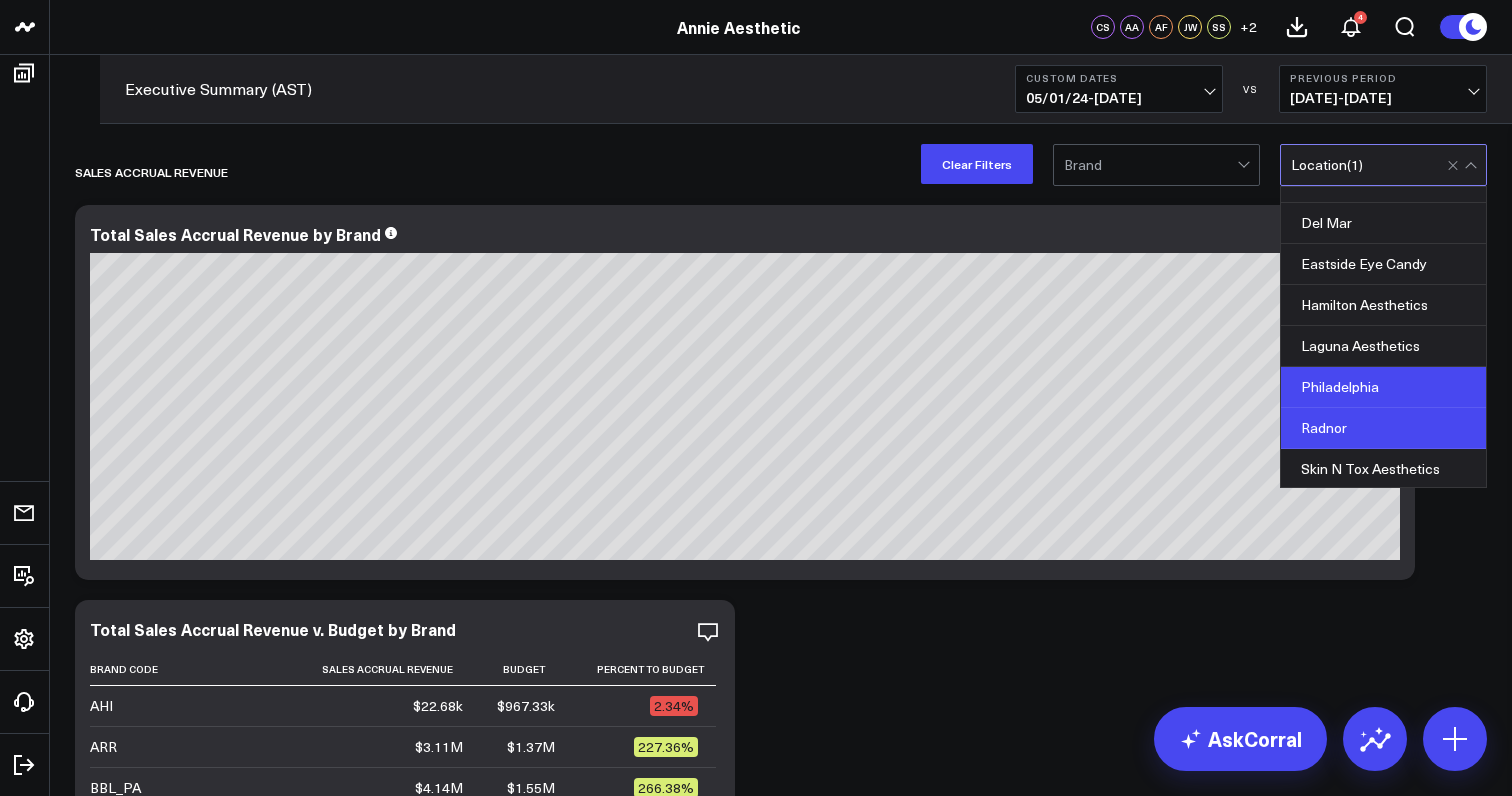 click on "Radnor" at bounding box center [1383, 428] 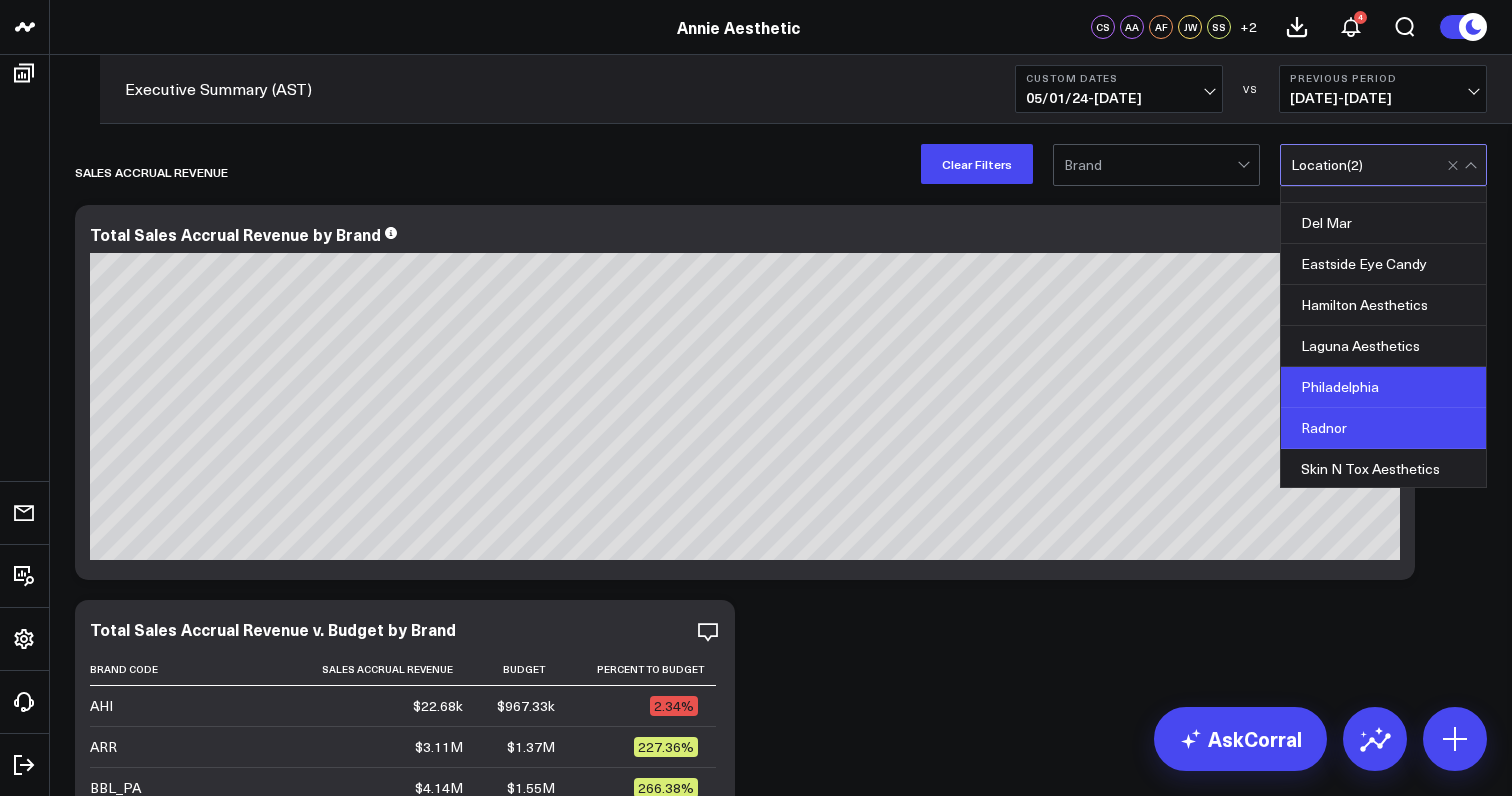 click on "Philadelphia" at bounding box center [1383, 387] 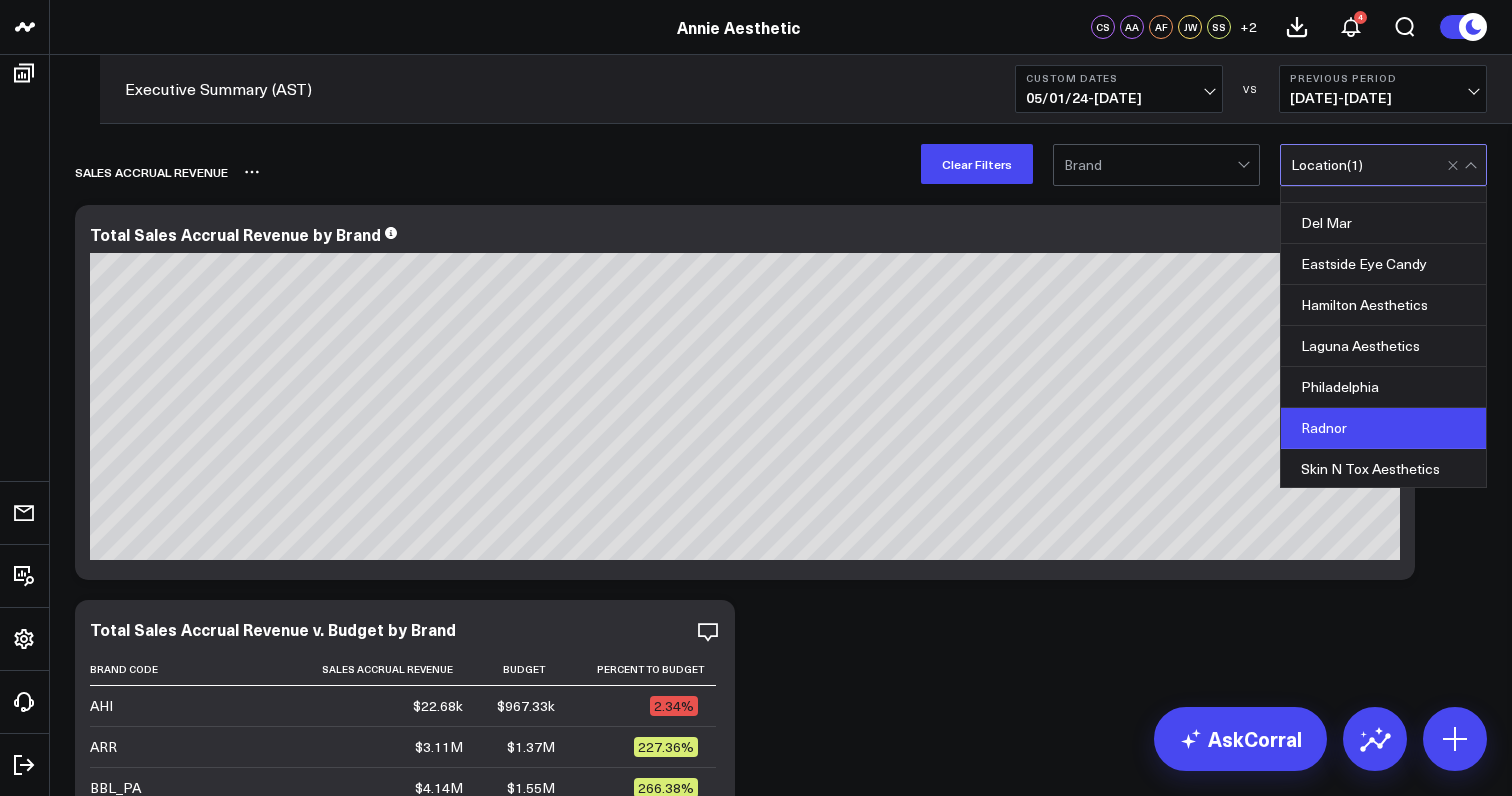 click on "Sales Accrual Revenue" at bounding box center [666, 172] 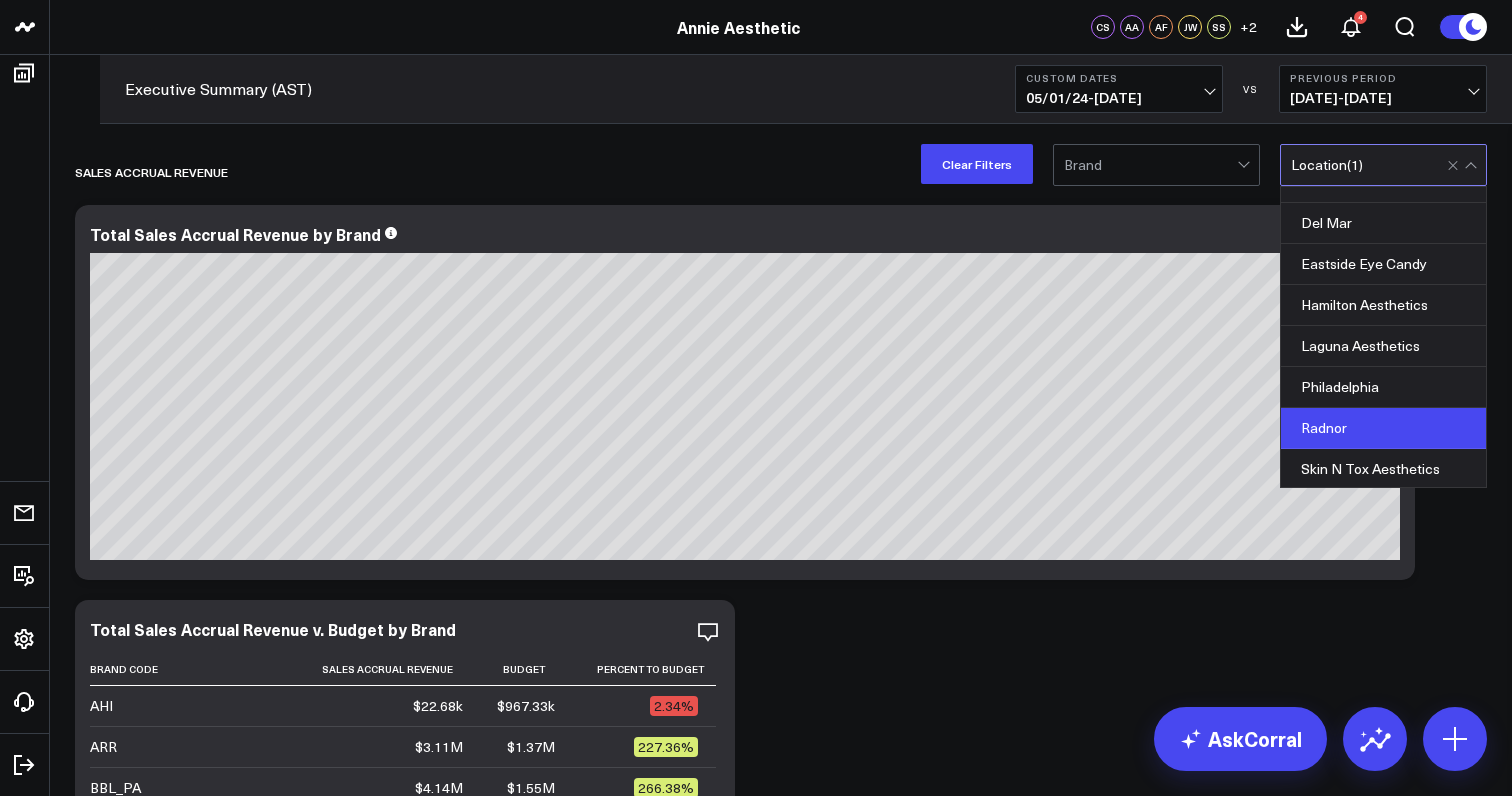 click on "Sales Accrual Revenue Modify via AI Copy link to widget Ask support Remove Create linked copy Executive Summary (AST) Inventory & COGS Inventory - Retail Inventory, COGS of Services - Retail Products Inventory - Consumables Inventory, COGS of Services - Consumable Products Sales Accrual Revenue vs. Budget Package Sales Utilization Rates Bamboo Version [WIP] DATA - Lookup & Mapping Sheets Sandbox Inventory Audit & Reconciliation - Consumables Inventory Audit & Reconciliation - Retail Sales Accrual Business Overview Meta Ads Appointments Marketing / Booking Funnel Clinics Template Ageless Remedies of Roswell Manager Summary Provider Summary Netsuite Duplicate to Executive Summary (AST) Inventory & COGS Inventory - Retail Inventory, COGS of Services - Retail Products Inventory - Consumables Inventory, COGS of Services - Consumable Products Sales Accrual Revenue vs. Budget Package Sales Utilization Rates Bamboo Version [WIP] DATA - Lookup & Mapping Sheets Sandbox Inventory Audit & Reconciliation - Consumables AHI" at bounding box center (781, 4708) 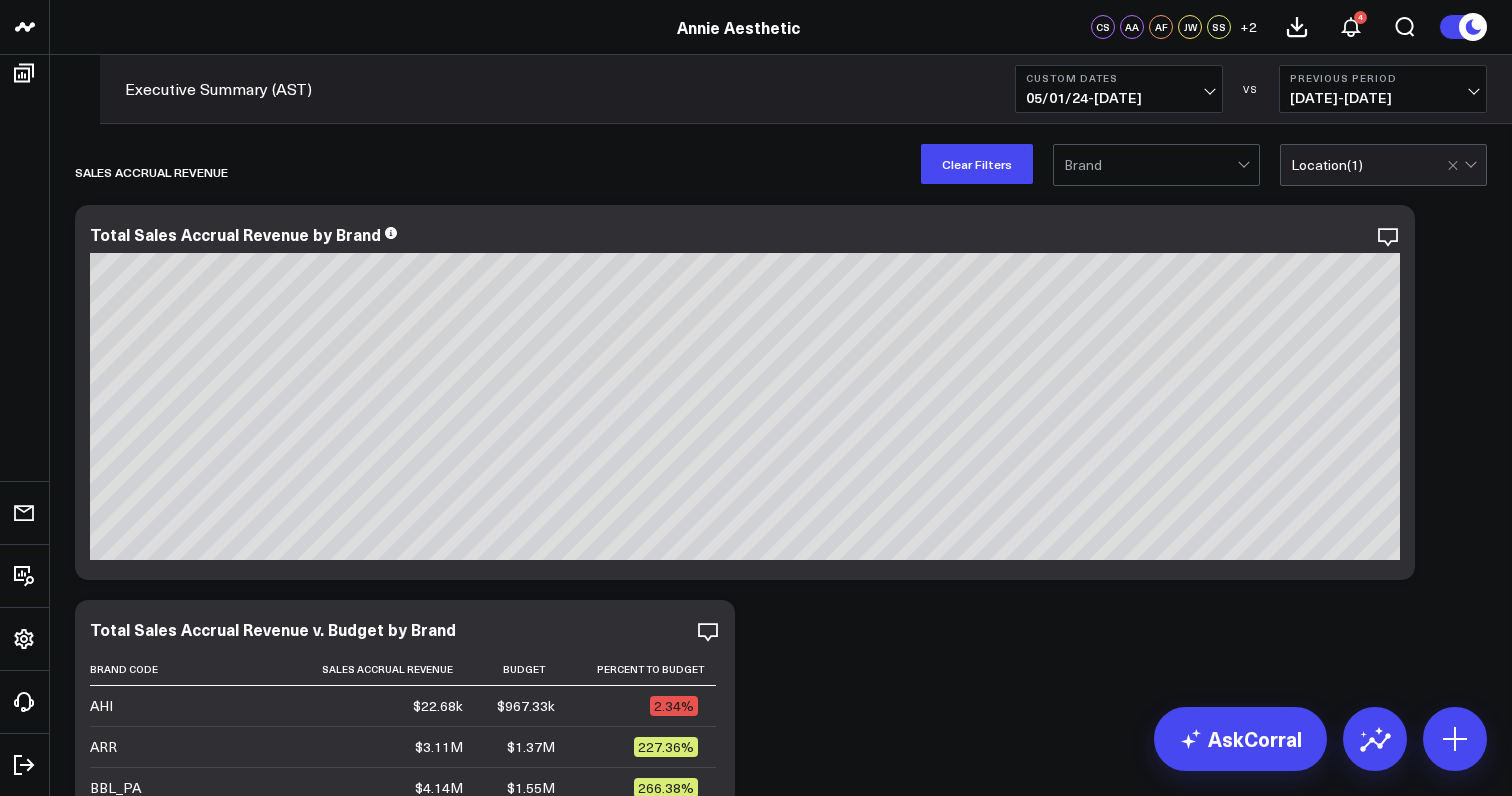 click at bounding box center [1470, 162] 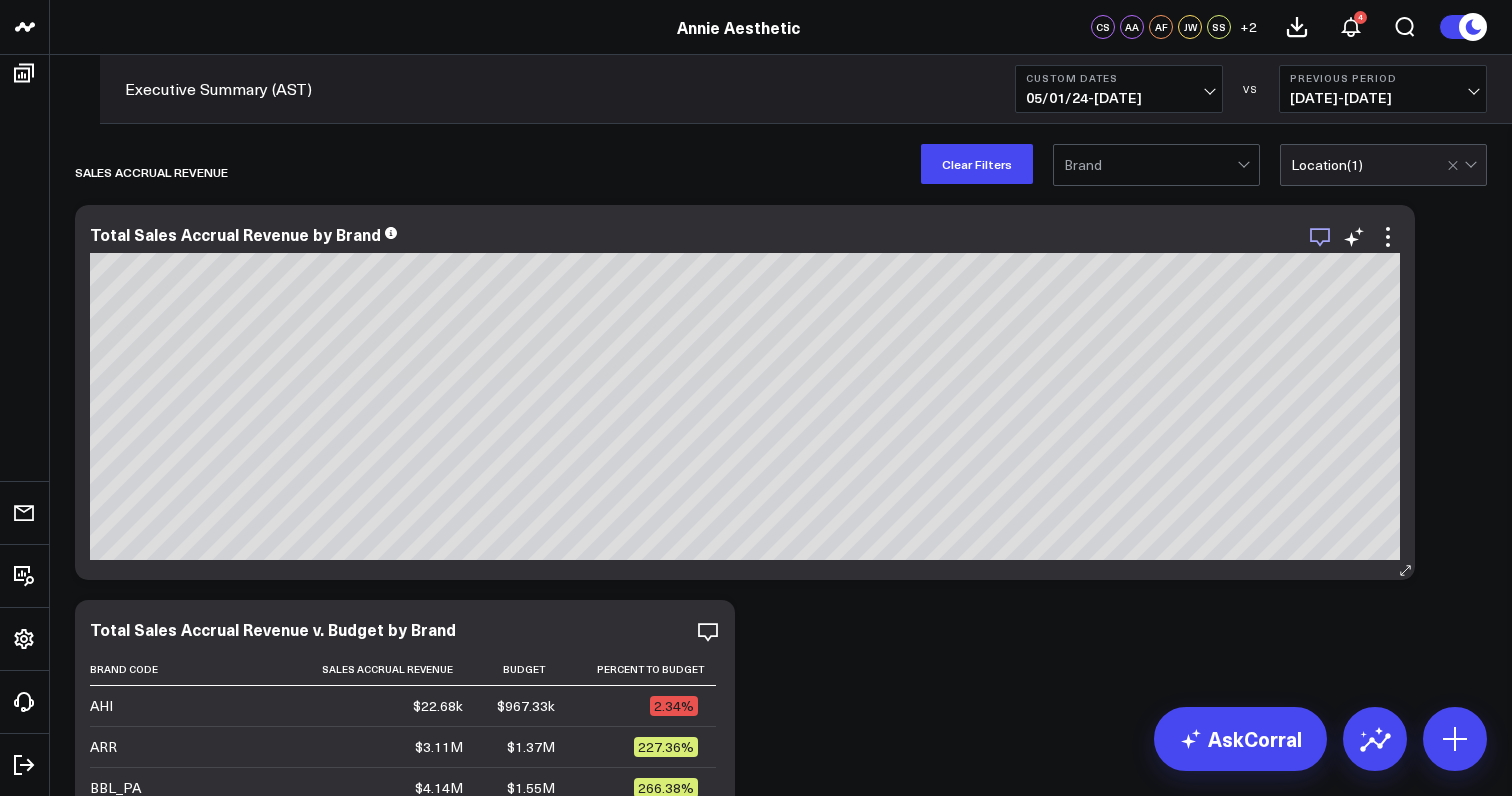 click 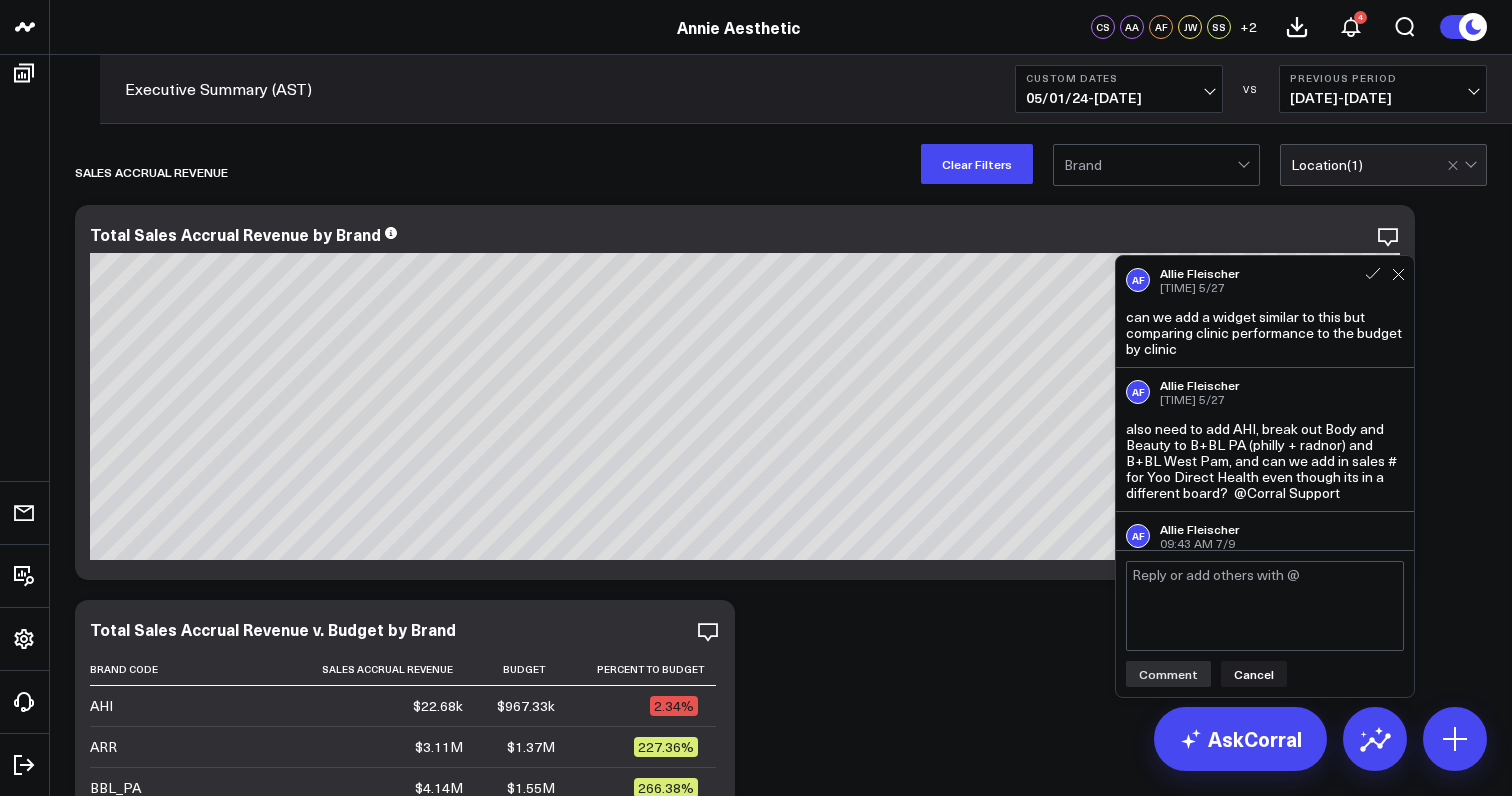 click at bounding box center (1265, 606) 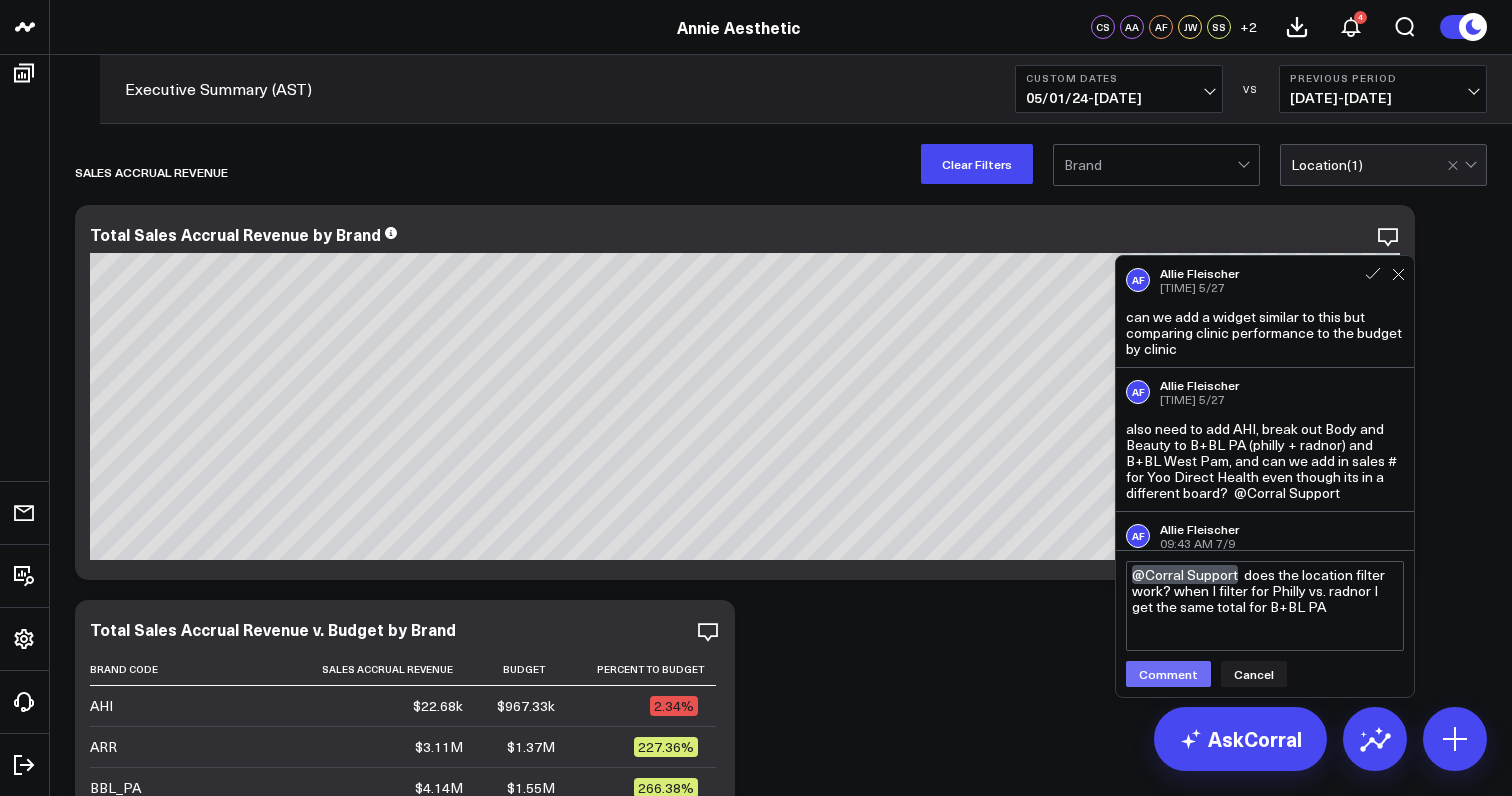 type on "@Corral Support  does the location filter work? when I filter for Philly vs. radnor I get the same total for B+BL PA" 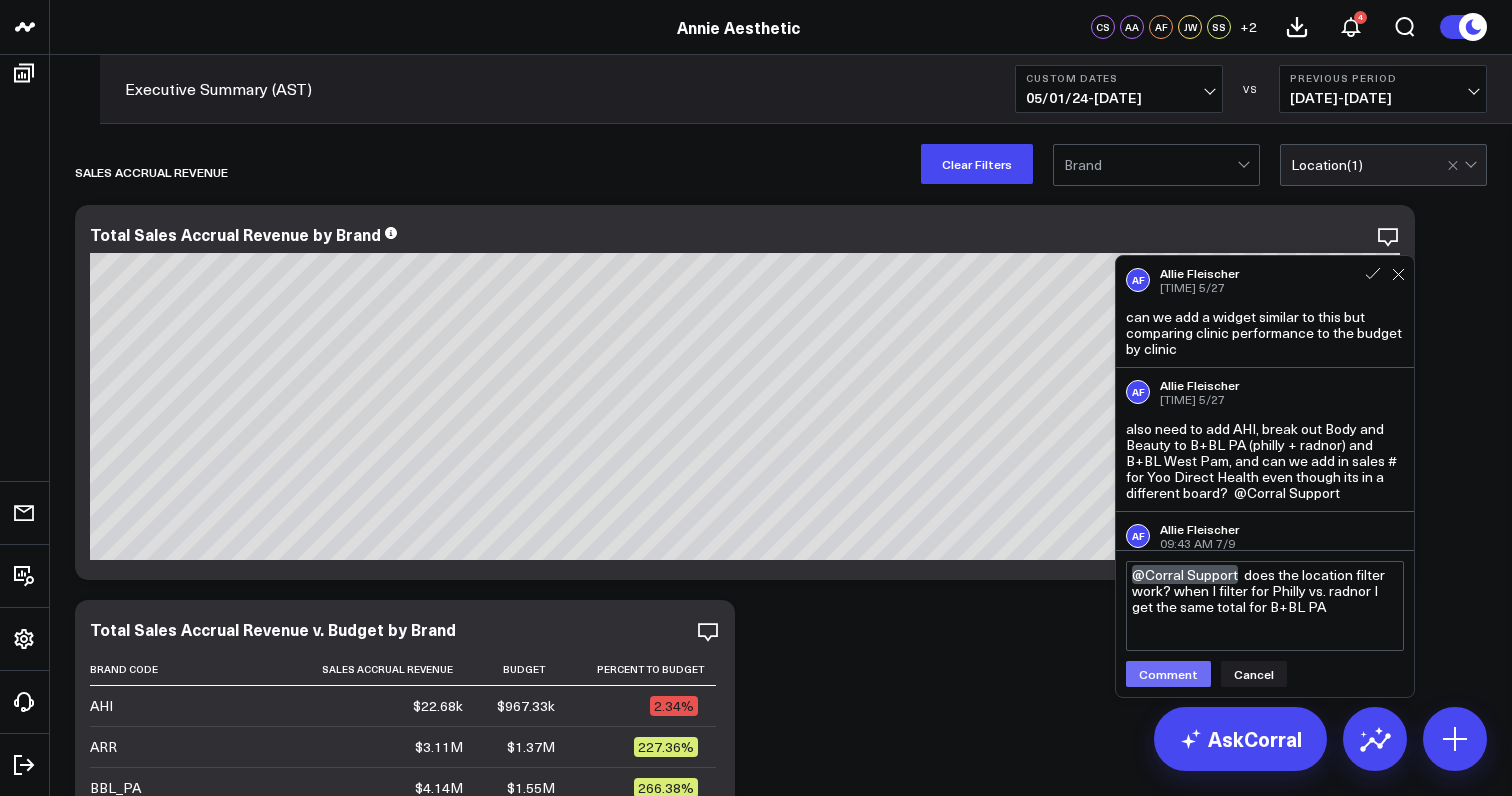click on "Comment" at bounding box center [1168, 674] 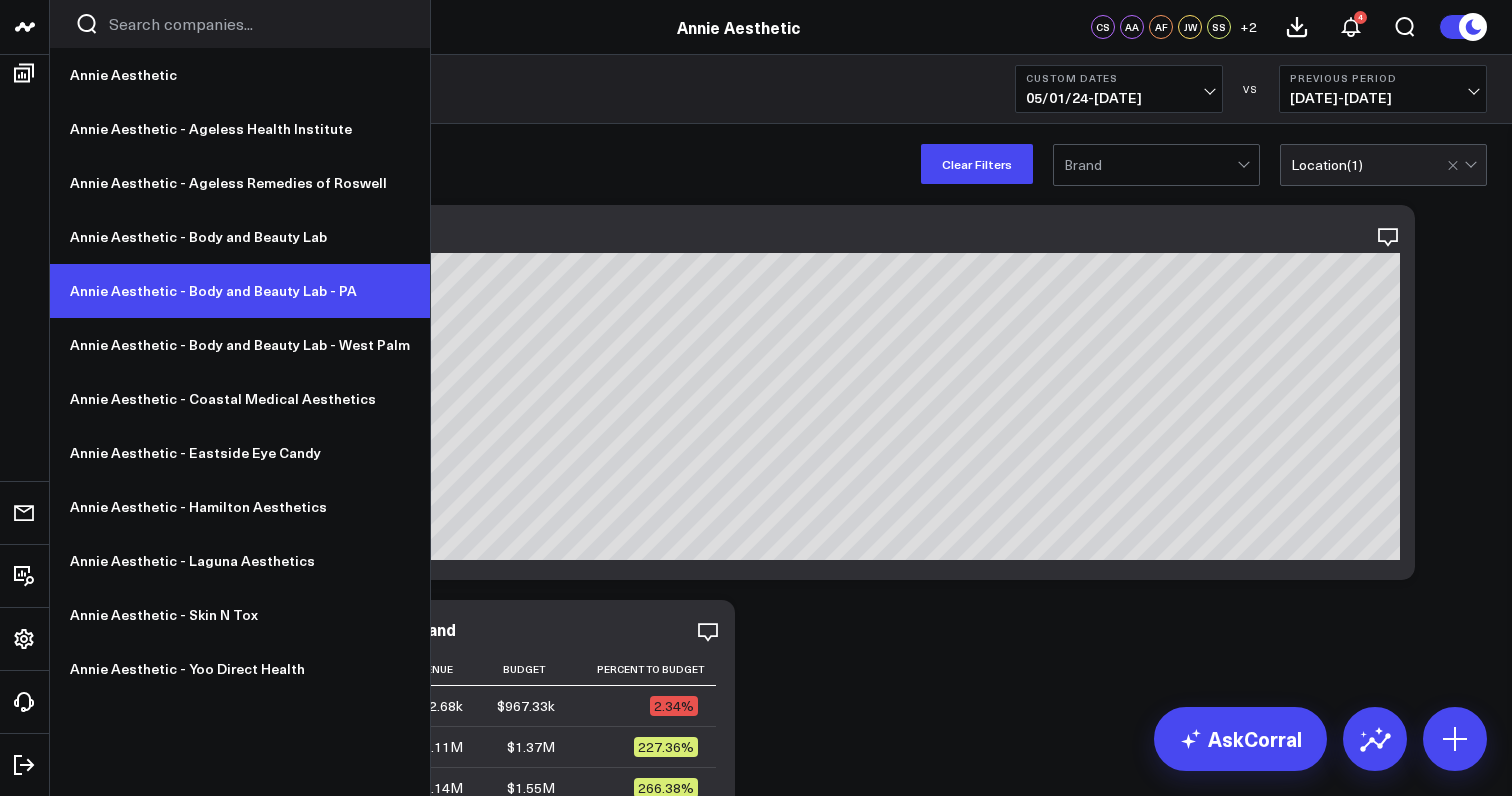 click on "Annie Aesthetic - Body and Beauty Lab - PA" at bounding box center (240, 291) 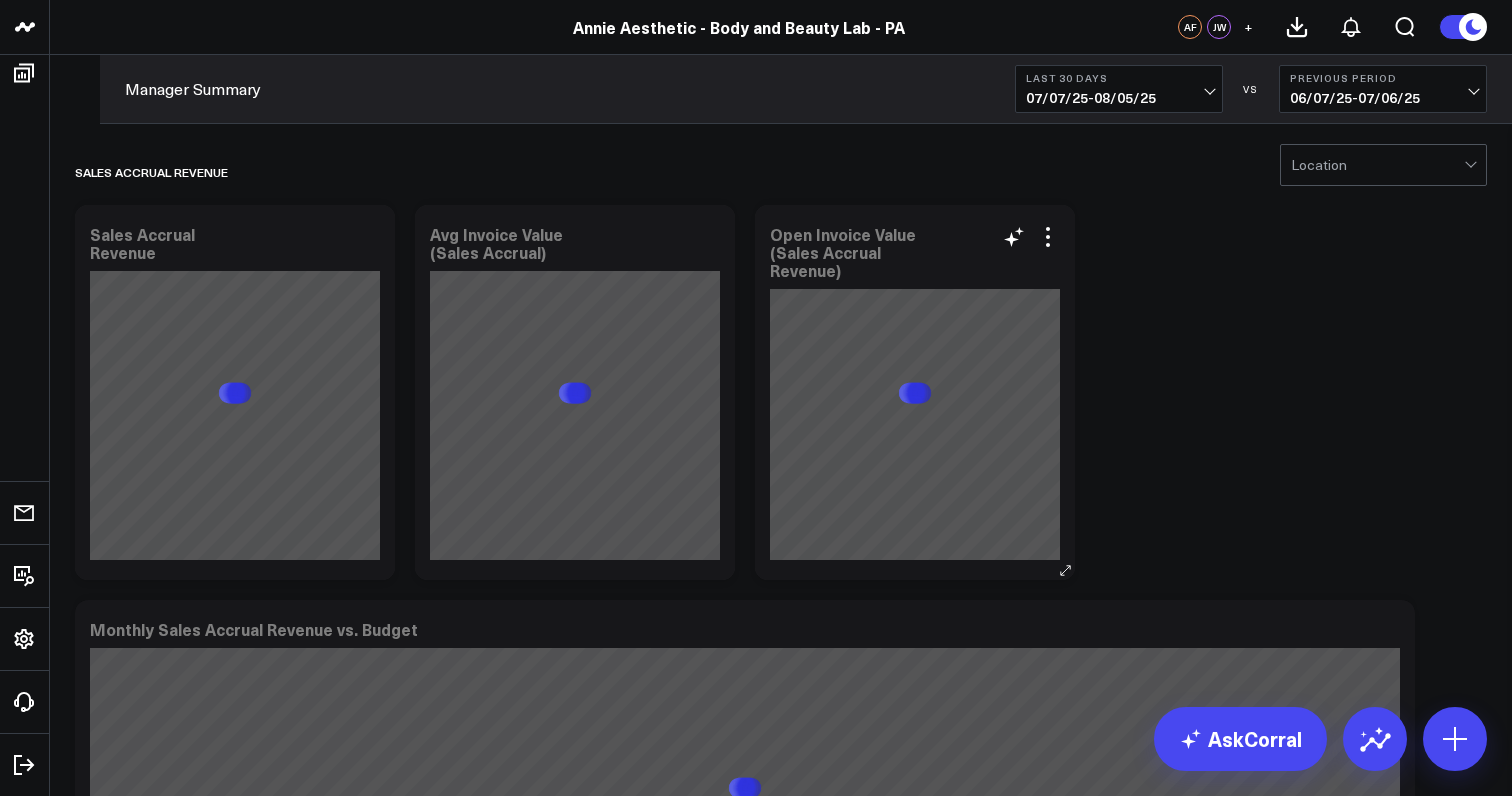 scroll, scrollTop: 0, scrollLeft: 0, axis: both 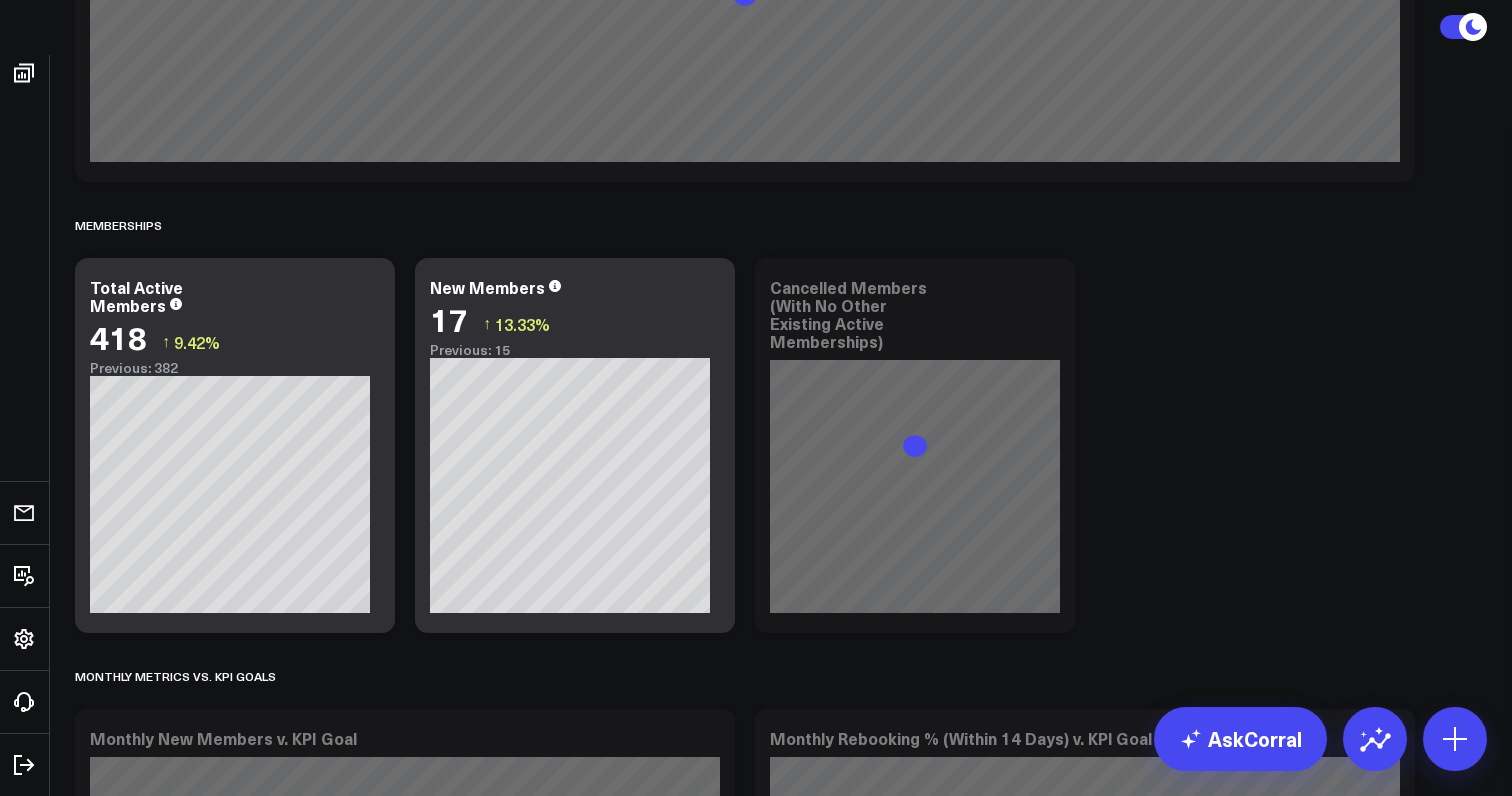 click on "Annie Aesthetic" at bounding box center (240, -4046) 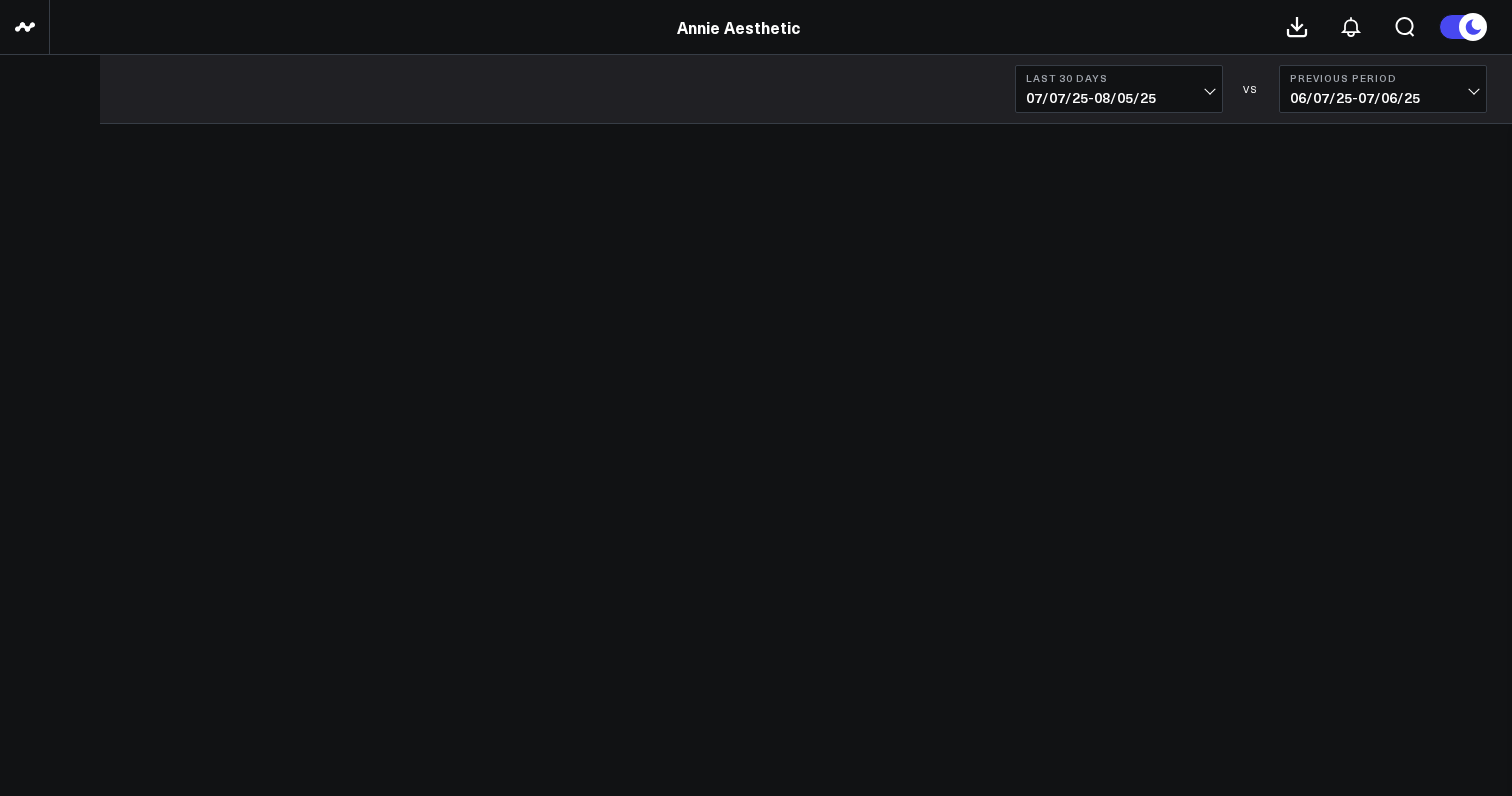 scroll, scrollTop: 0, scrollLeft: 0, axis: both 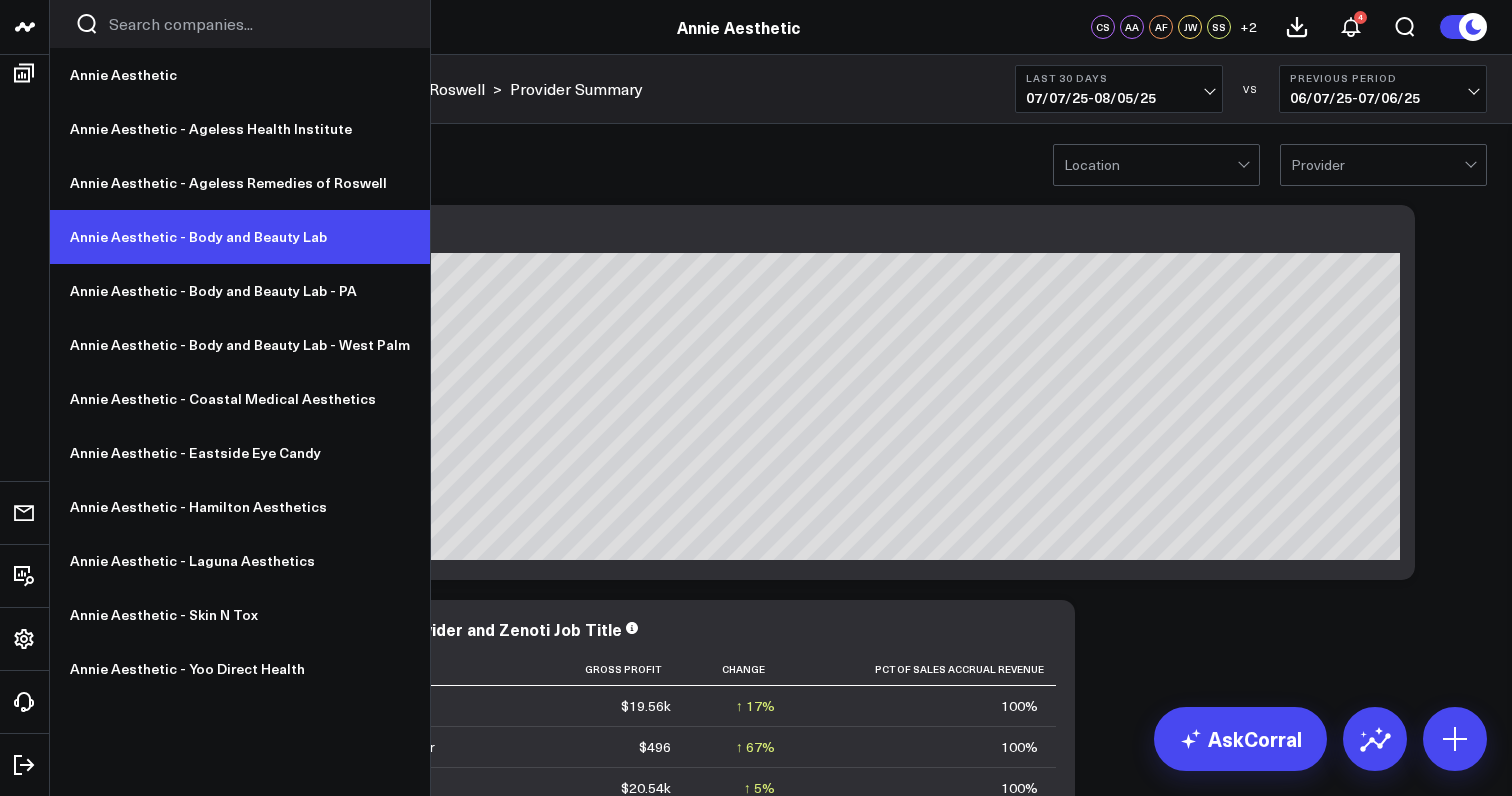 click on "Annie Aesthetic - Body and Beauty Lab" at bounding box center (240, 237) 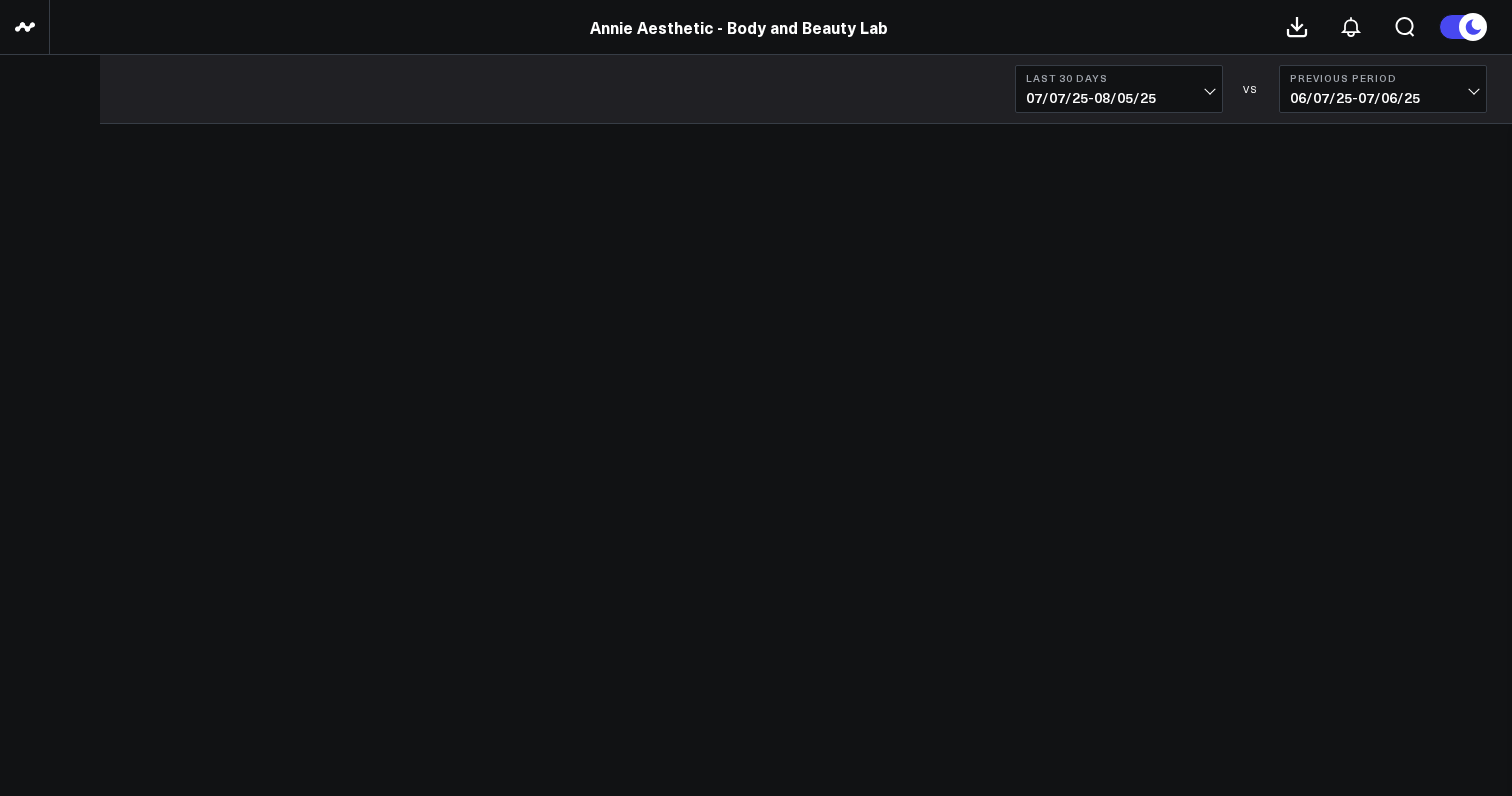 scroll, scrollTop: 0, scrollLeft: 0, axis: both 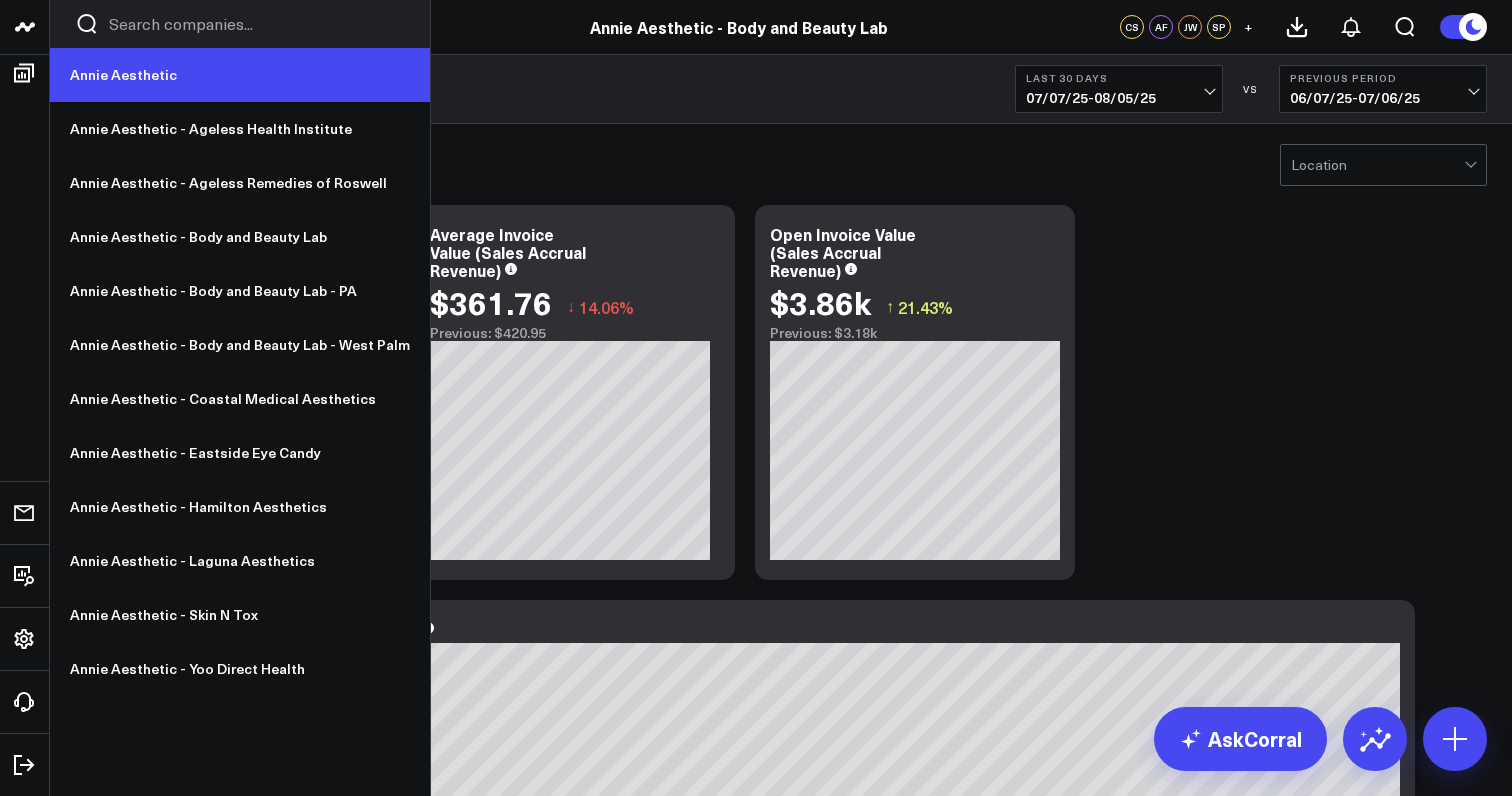 click on "Annie Aesthetic" at bounding box center [240, 75] 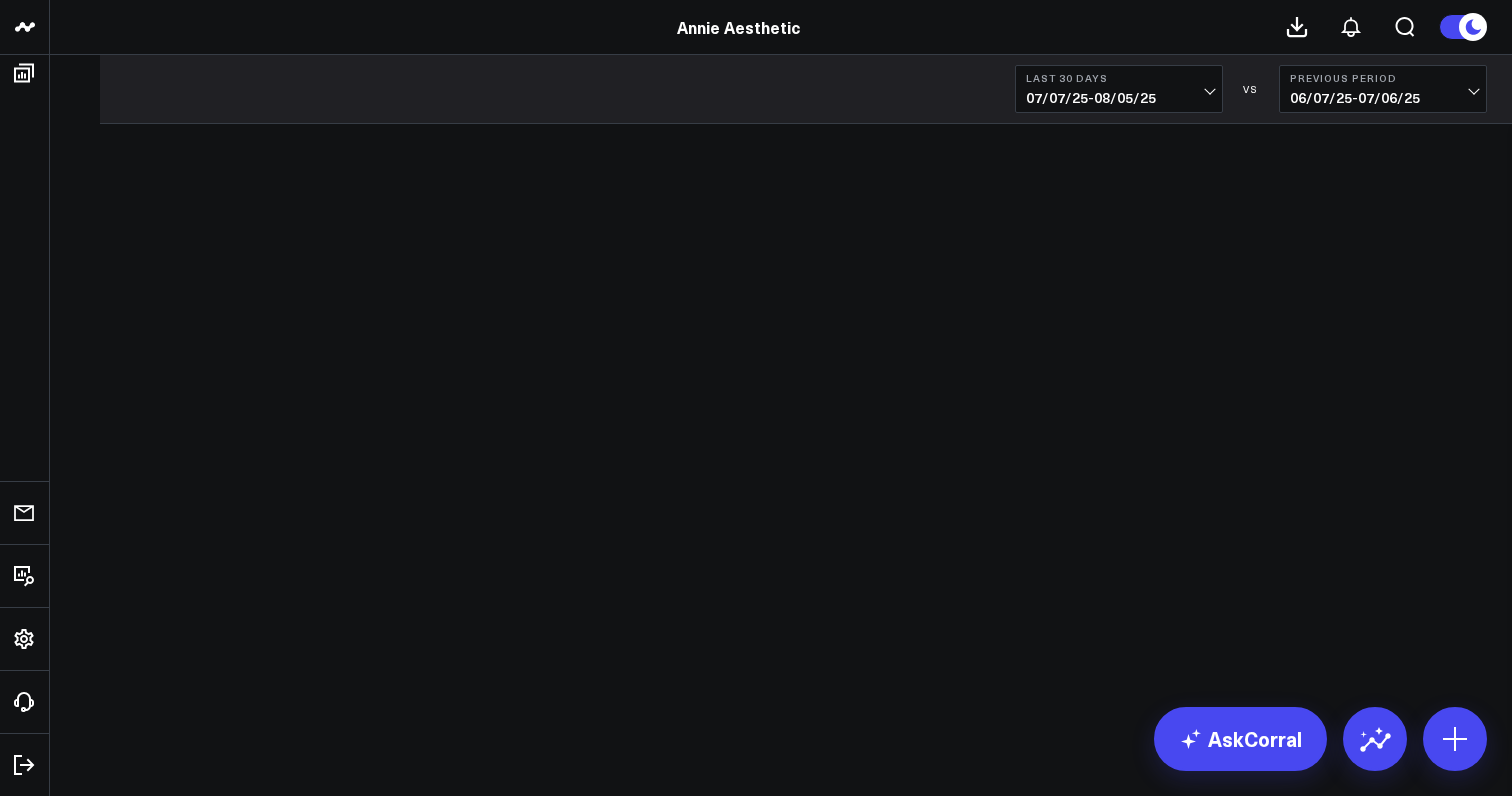 scroll, scrollTop: 0, scrollLeft: 0, axis: both 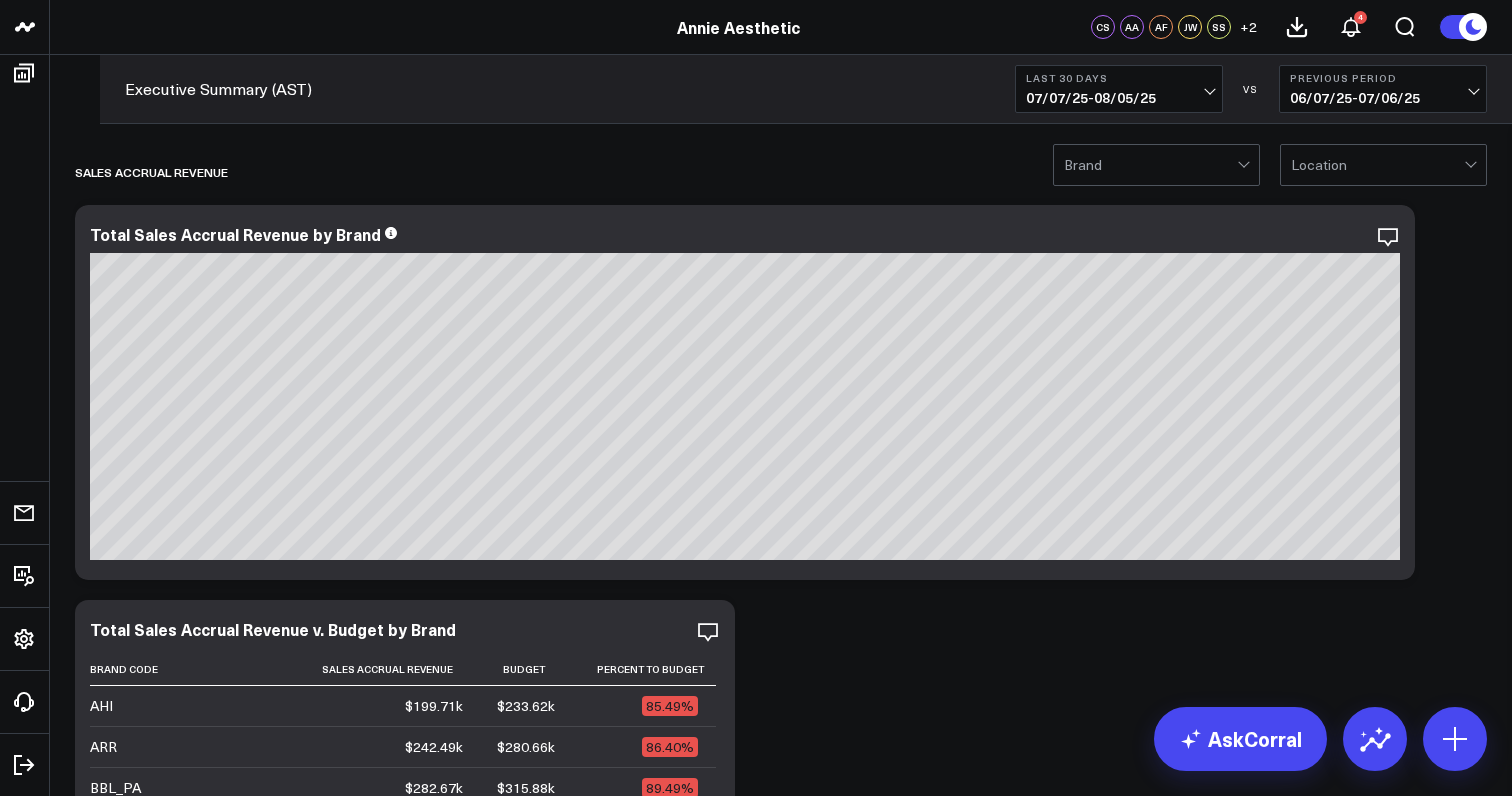 click on "Location" at bounding box center [1377, 165] 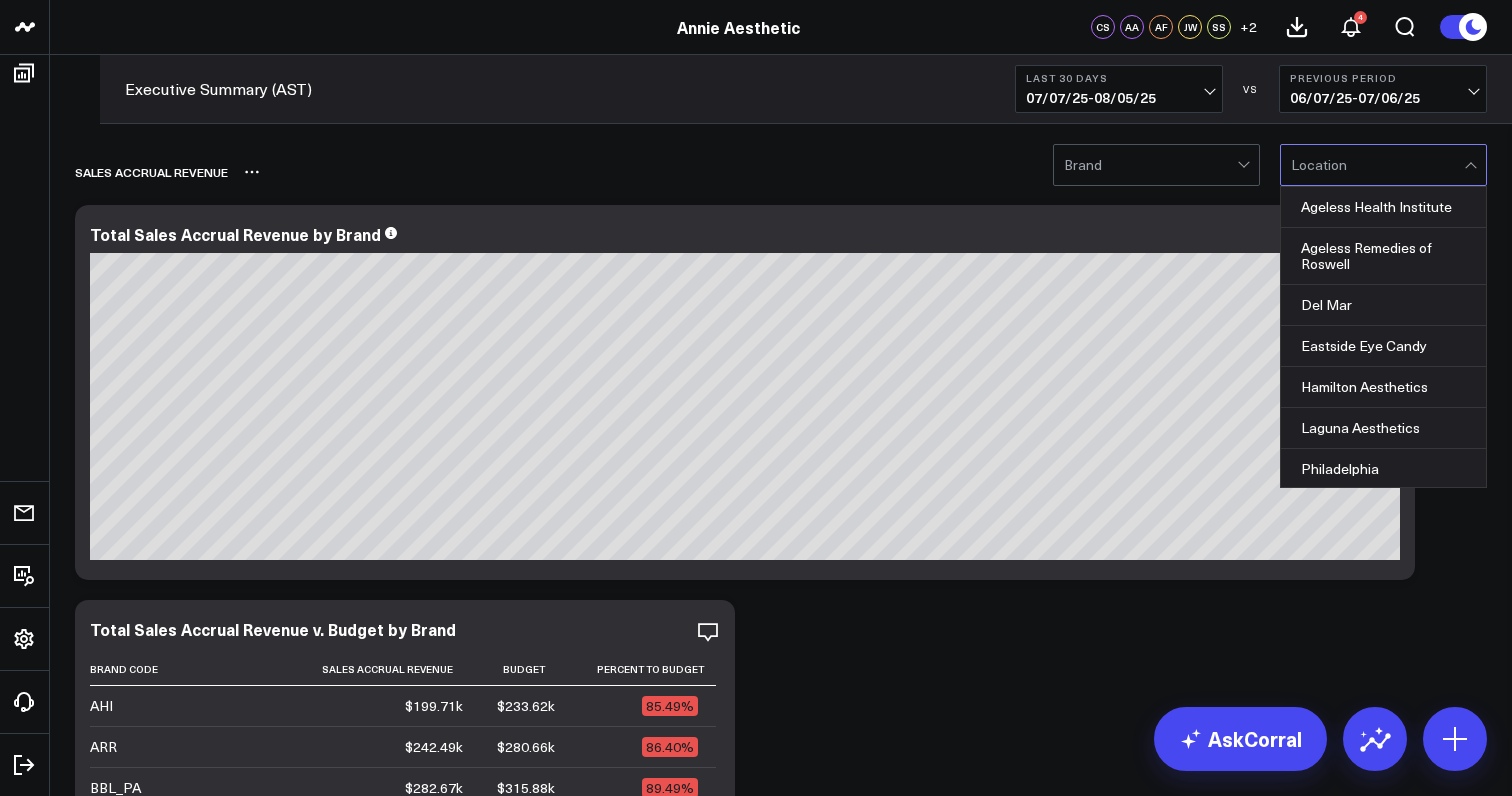 click on "Sales Accrual Revenue" at bounding box center [666, 172] 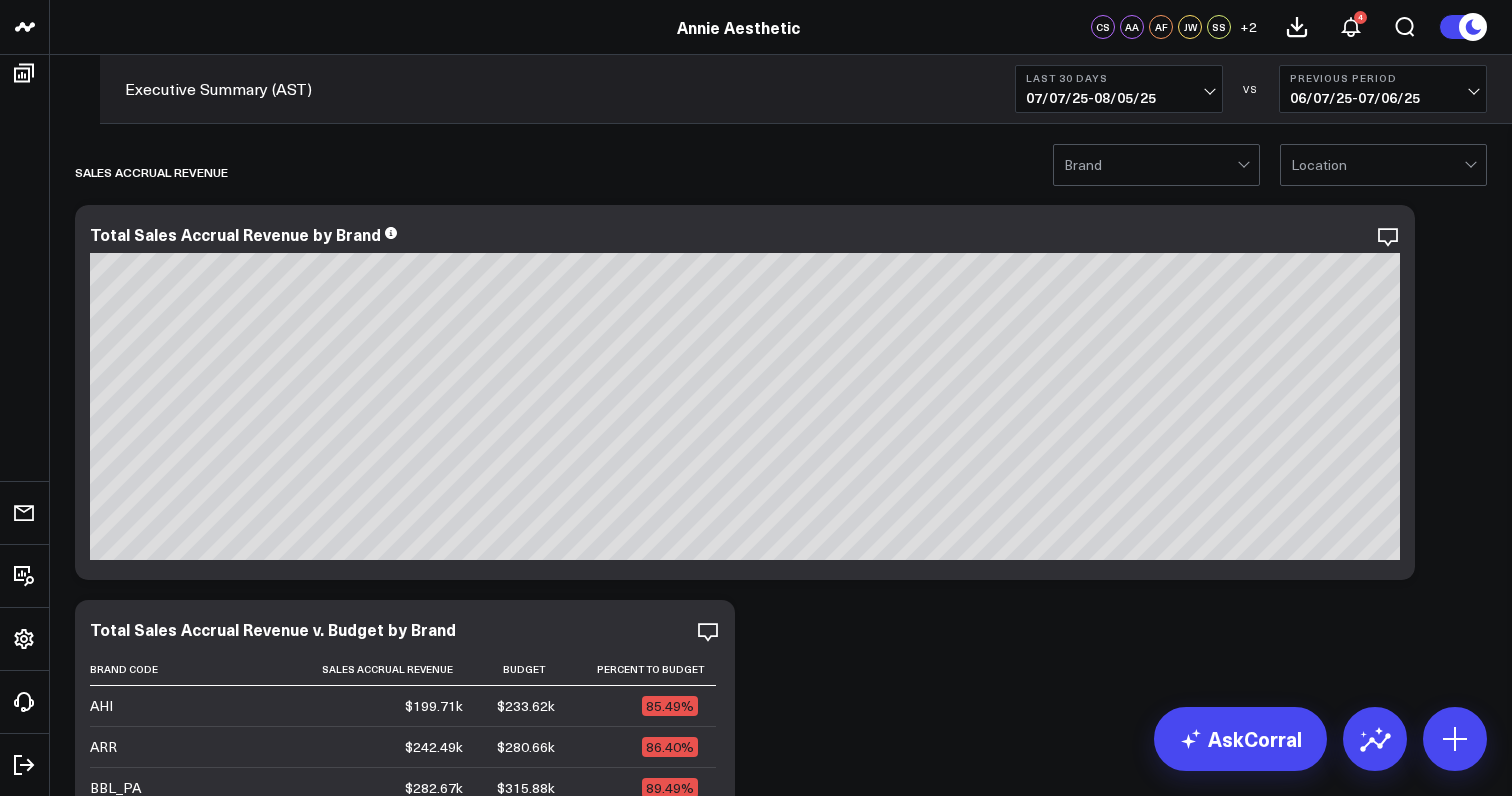 click on "Sales Accrual Revenue Modify via AI Copy link to widget Ask support Remove Create linked copy Executive Summary (AST) Inventory & COGS Inventory - Retail Inventory, COGS of Services - Retail Products Inventory - Consumables Inventory, COGS of Services - Consumable Products Sales Accrual Revenue vs. Budget Package Sales Utilization Rates Bamboo Version [WIP] DATA - Lookup & Mapping Sheets Sandbox Inventory Audit & Reconciliation - Consumables Inventory Audit & Reconciliation - Retail Sales Accrual Business Overview Meta Ads Appointments Marketing / Booking Funnel Clinics Template Ageless Remedies of Roswell Manager Summary Provider Summary Netsuite Duplicate to Executive Summary (AST) Inventory & COGS Inventory - Retail Inventory, COGS of Services - Retail Products Inventory - Consumables Inventory, COGS of Services - Consumable Products Sales Accrual Revenue vs. Budget Package Sales Utilization Rates Bamboo Version [WIP] DATA - Lookup & Mapping Sheets Sandbox Inventory Audit & Reconciliation - Consumables AHI" at bounding box center (781, 4708) 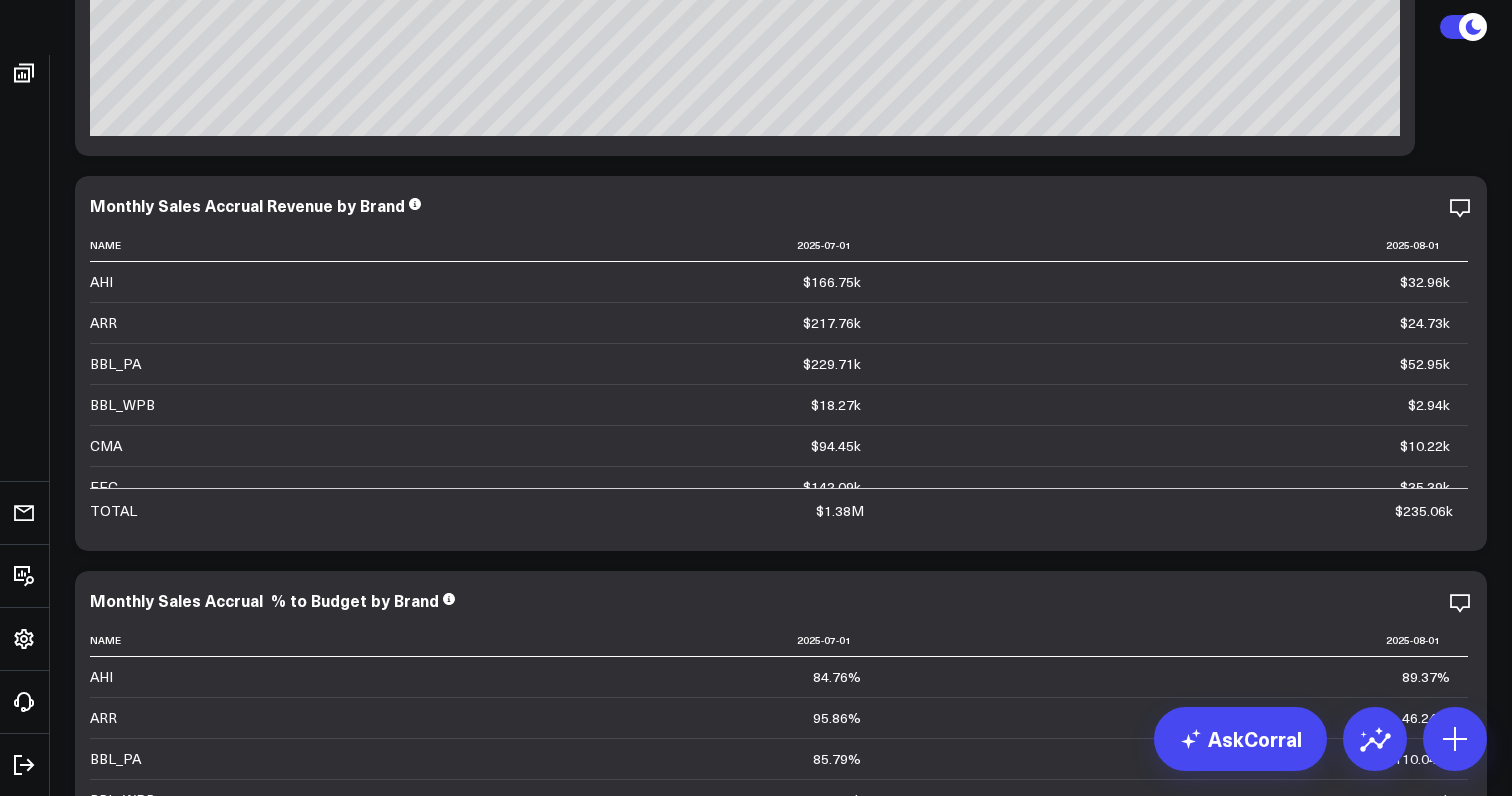 scroll, scrollTop: 1611, scrollLeft: 0, axis: vertical 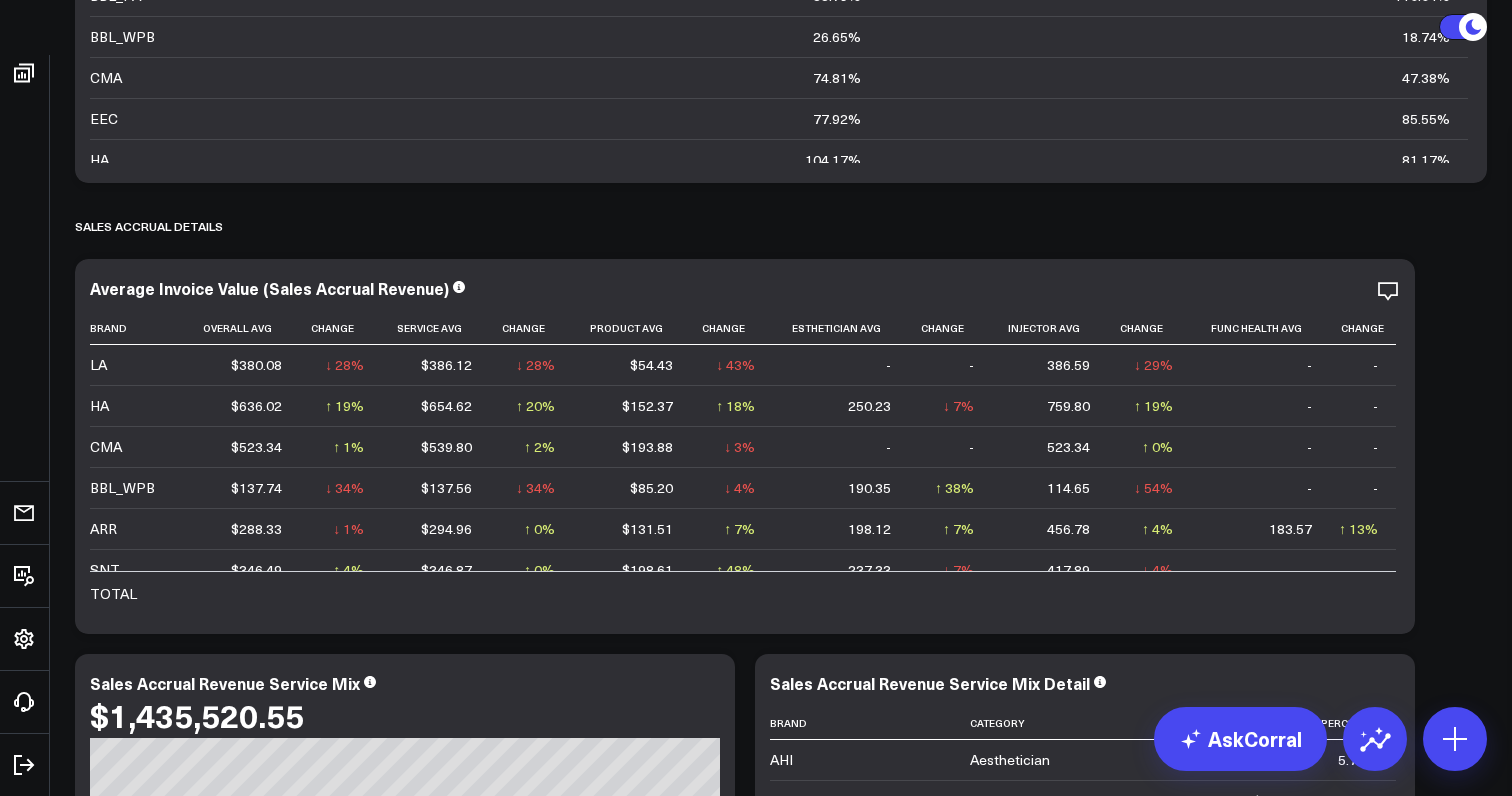 click on "Annie Aesthetic - Body and Beauty Lab - PA" at bounding box center (240, -2081) 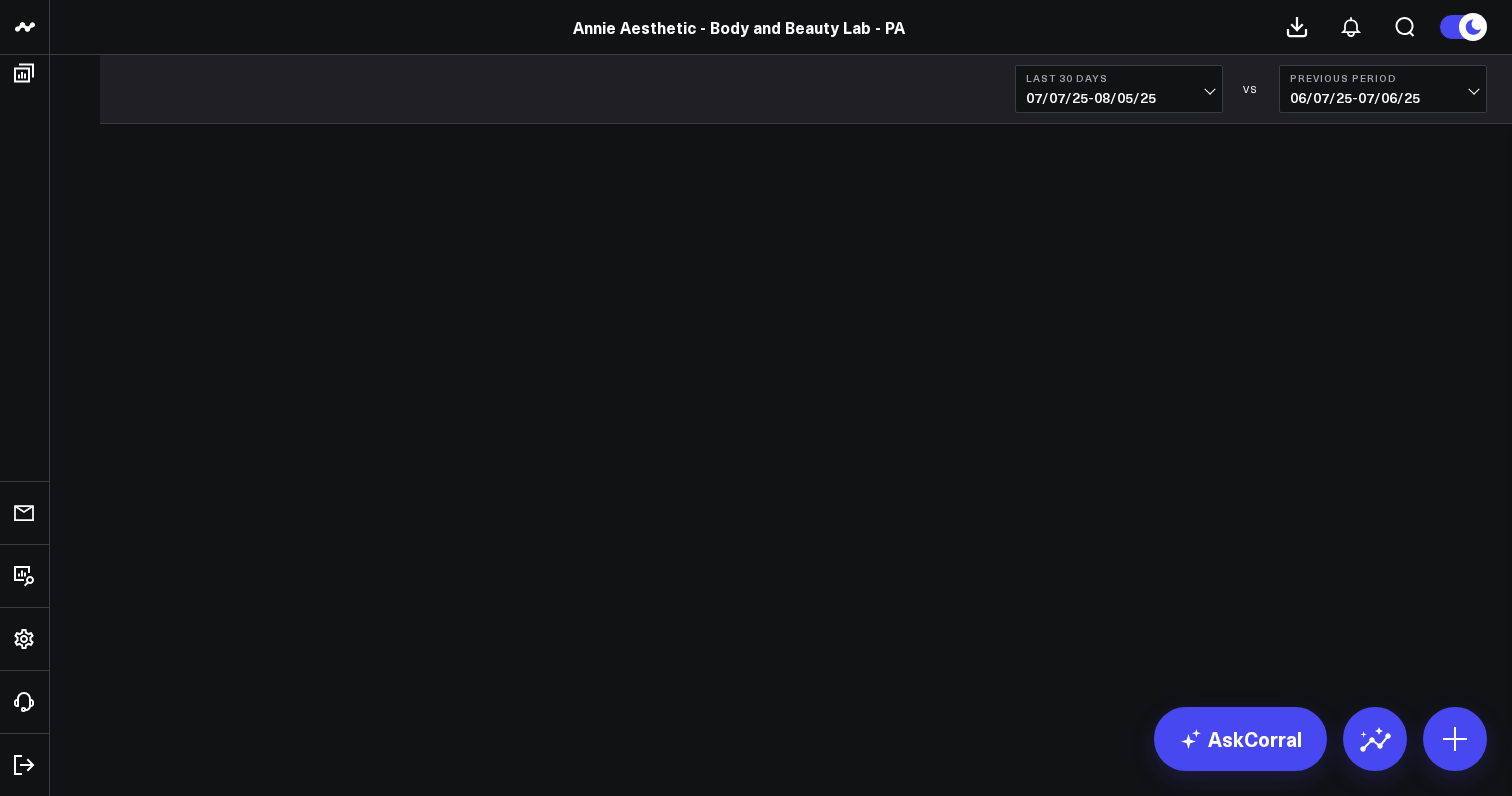 scroll, scrollTop: 0, scrollLeft: 0, axis: both 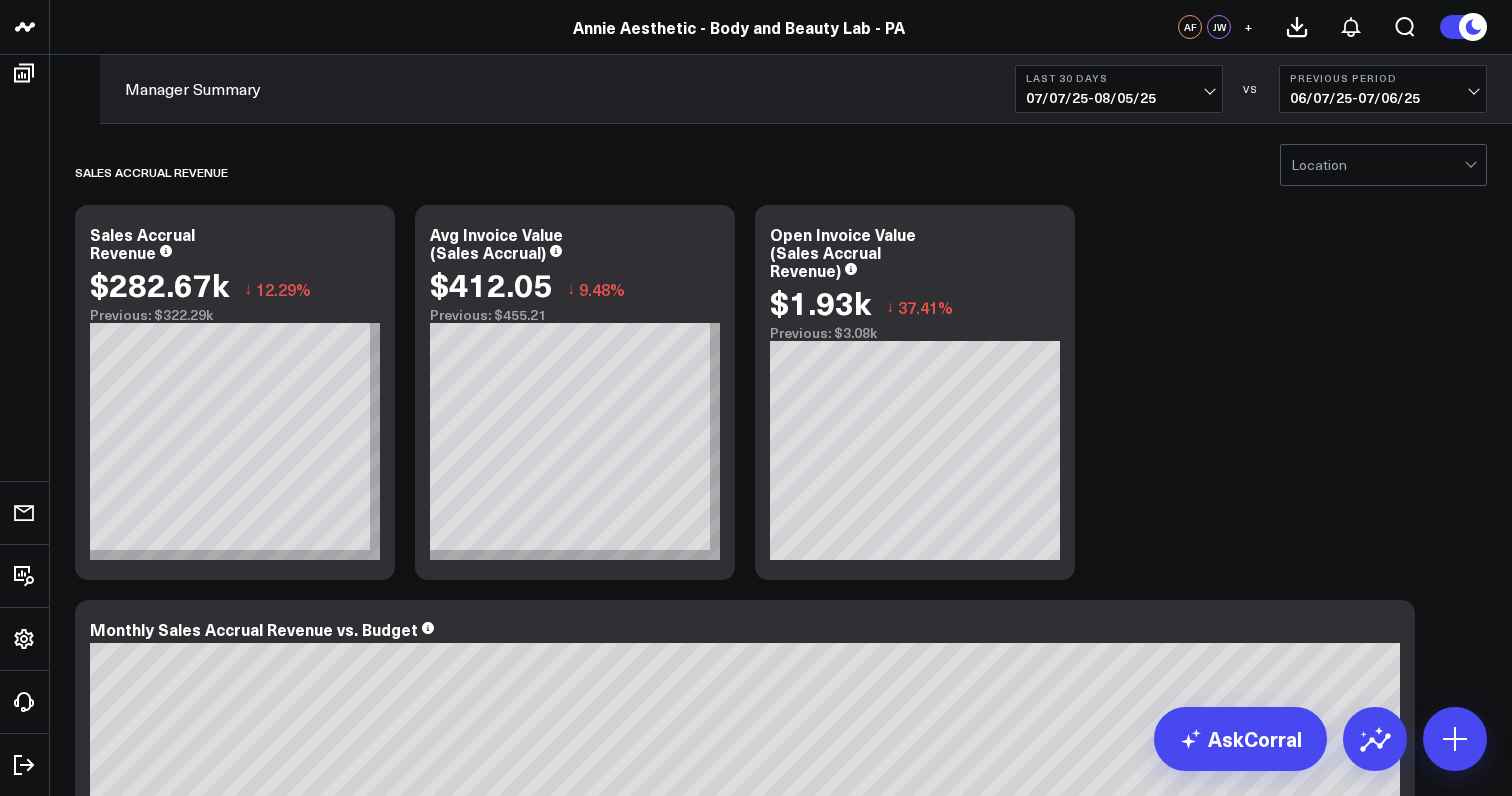 click at bounding box center (1377, 165) 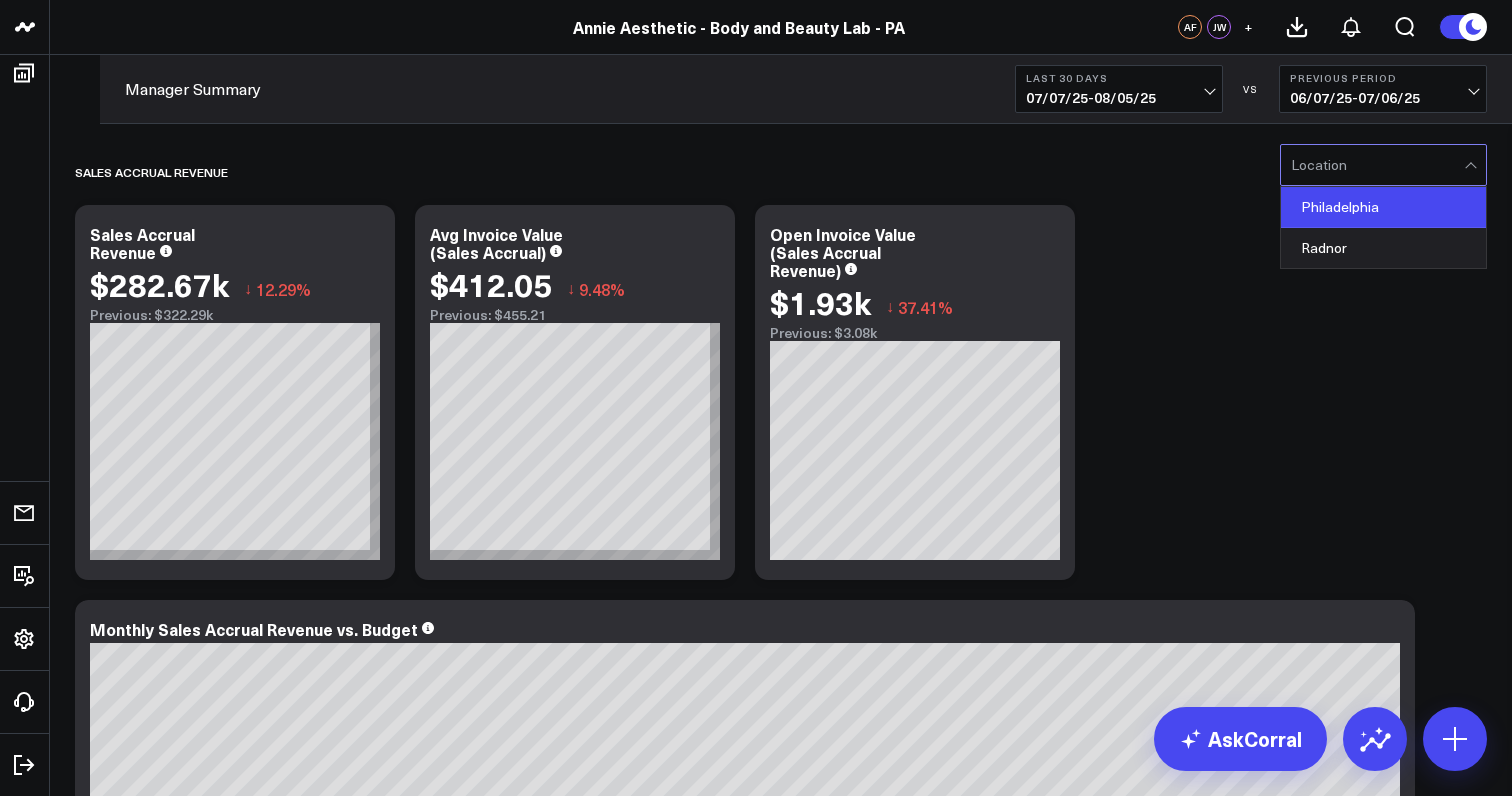 click on "Philadelphia" at bounding box center [1383, 207] 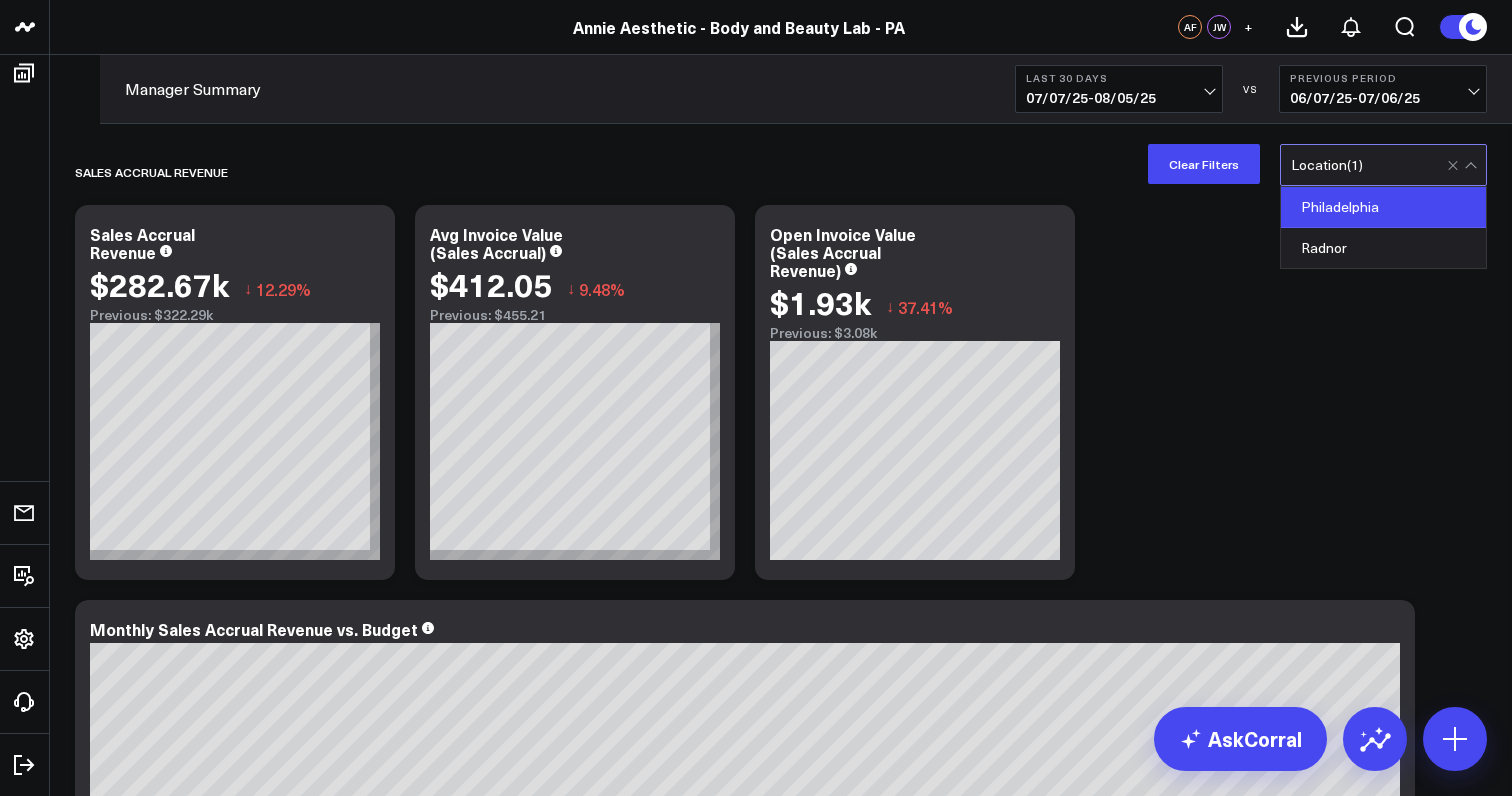 click on "Philadelphia" at bounding box center (1383, 207) 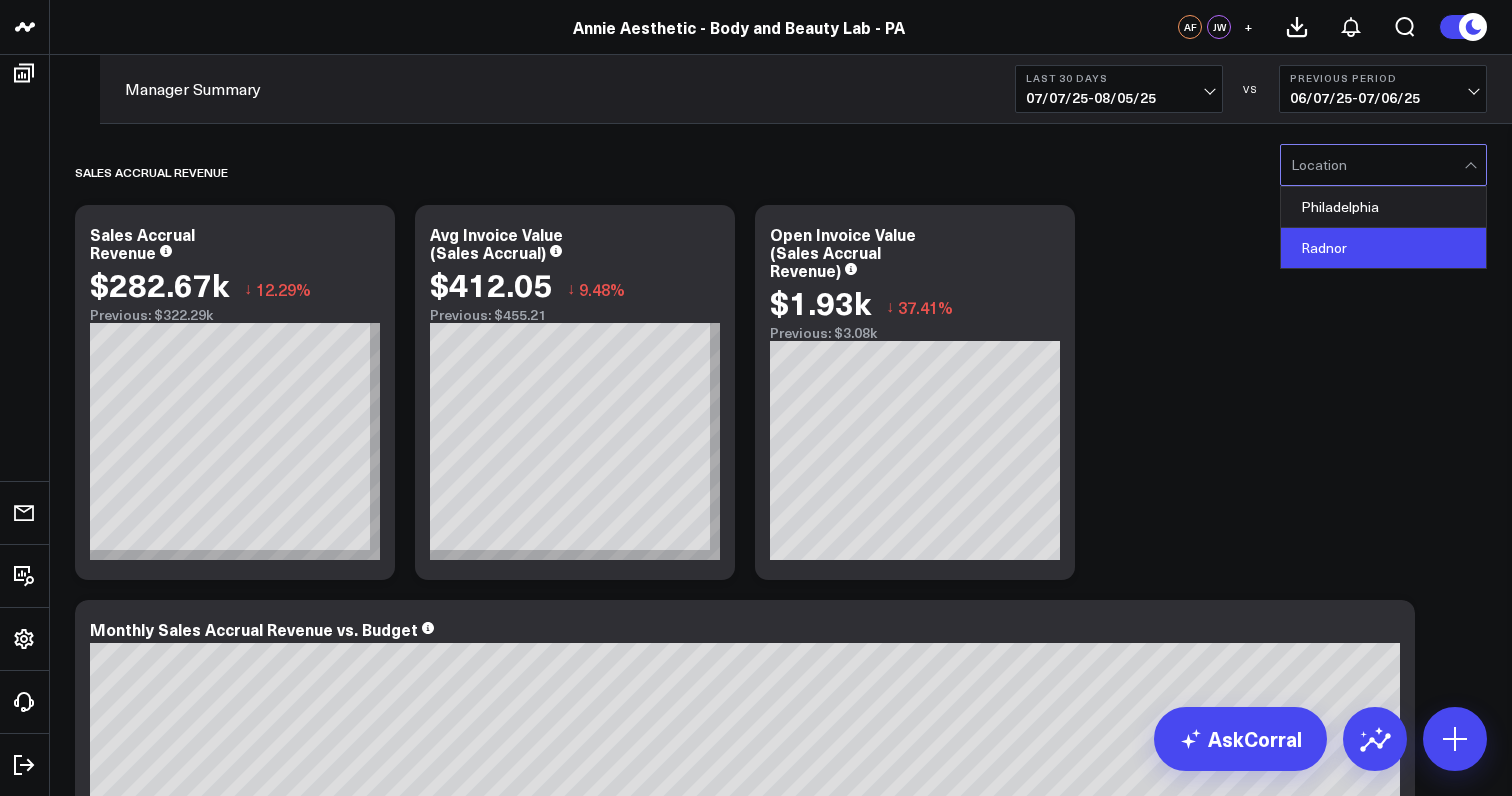 click on "Radnor" at bounding box center [1383, 248] 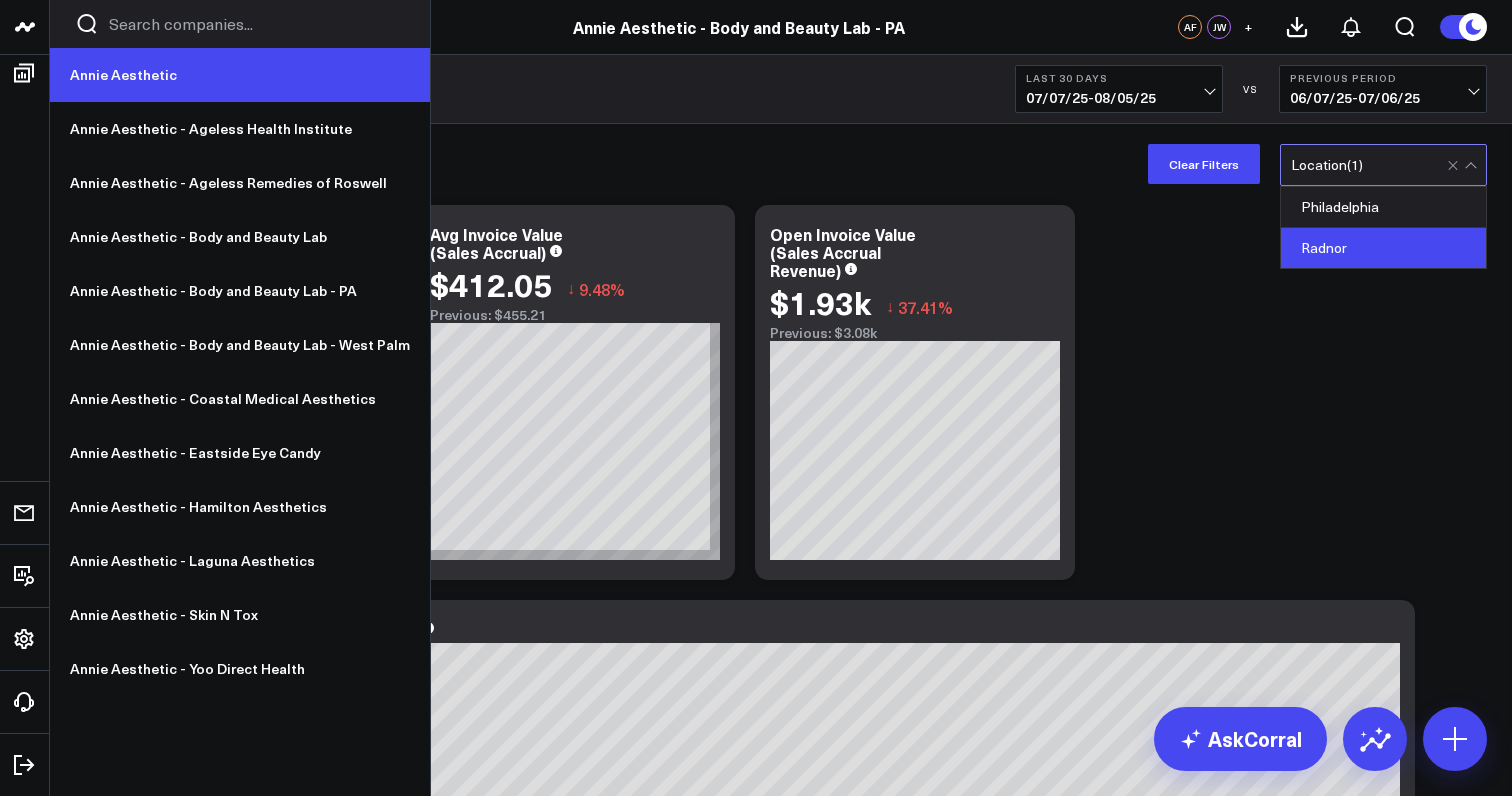 click on "Annie Aesthetic" at bounding box center [240, 75] 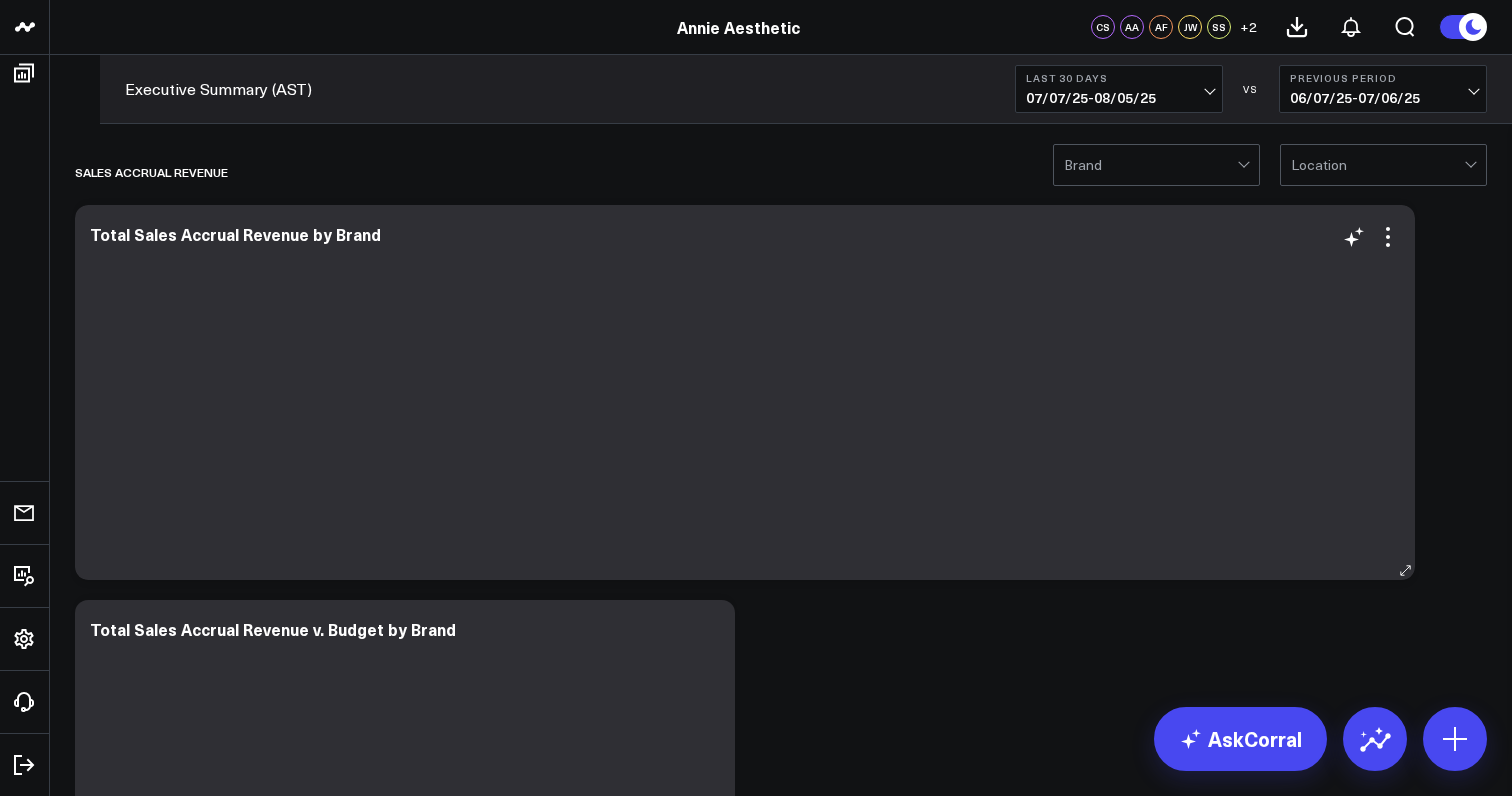 scroll, scrollTop: 0, scrollLeft: 0, axis: both 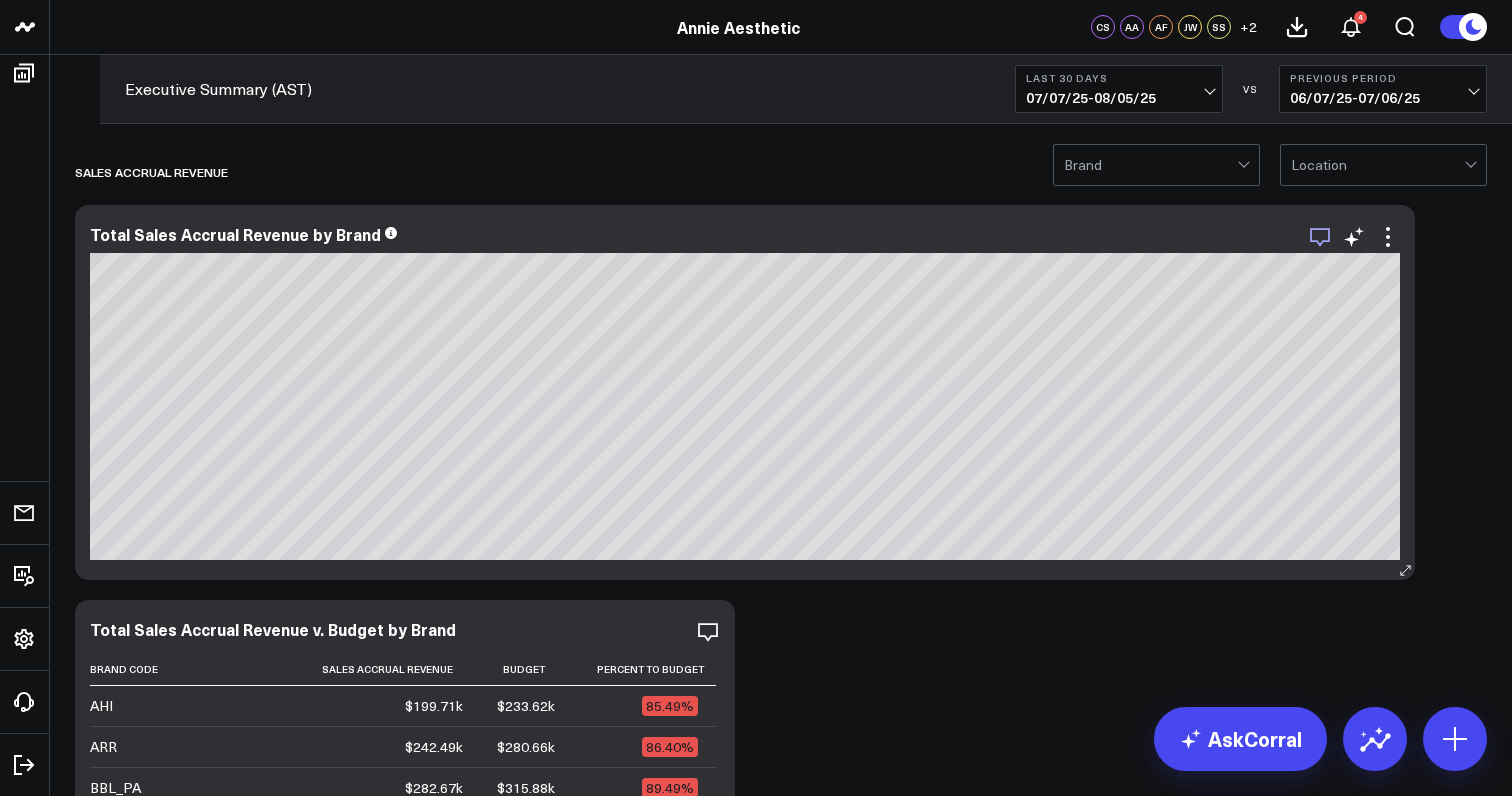 click 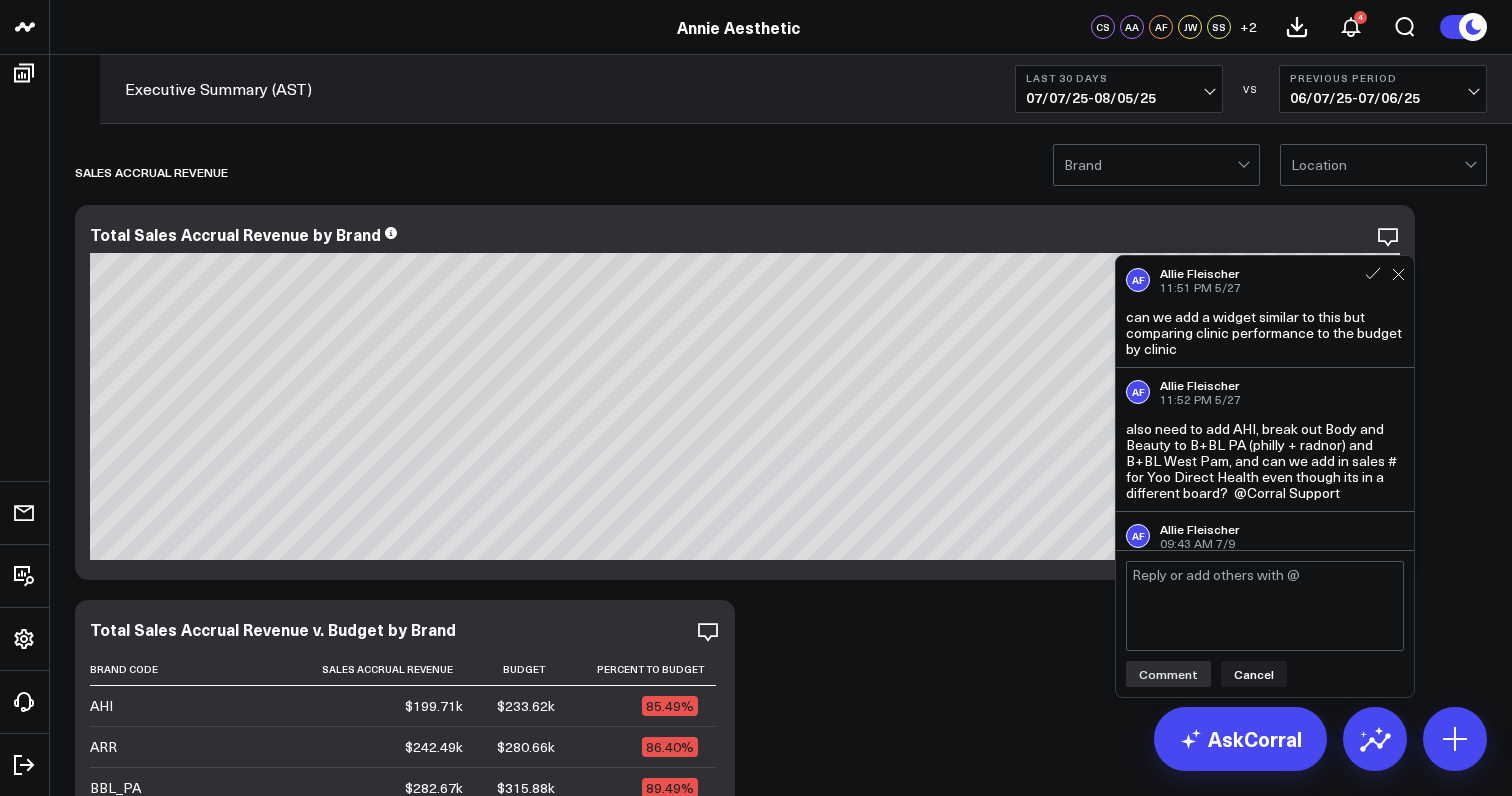 click at bounding box center (1265, 606) 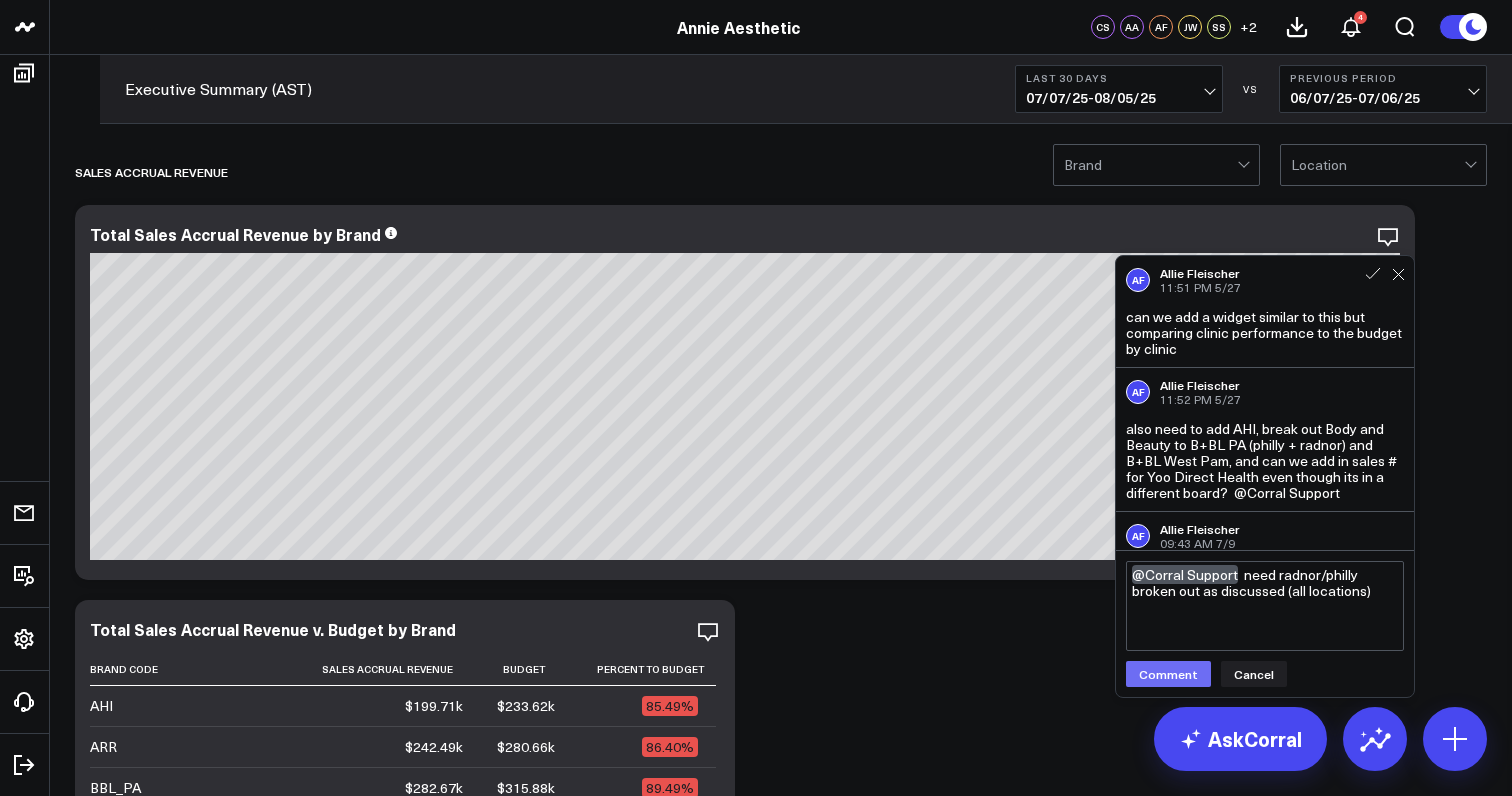 type on "@Corral Support  need radnor/philly broken out as discussed (all locations)" 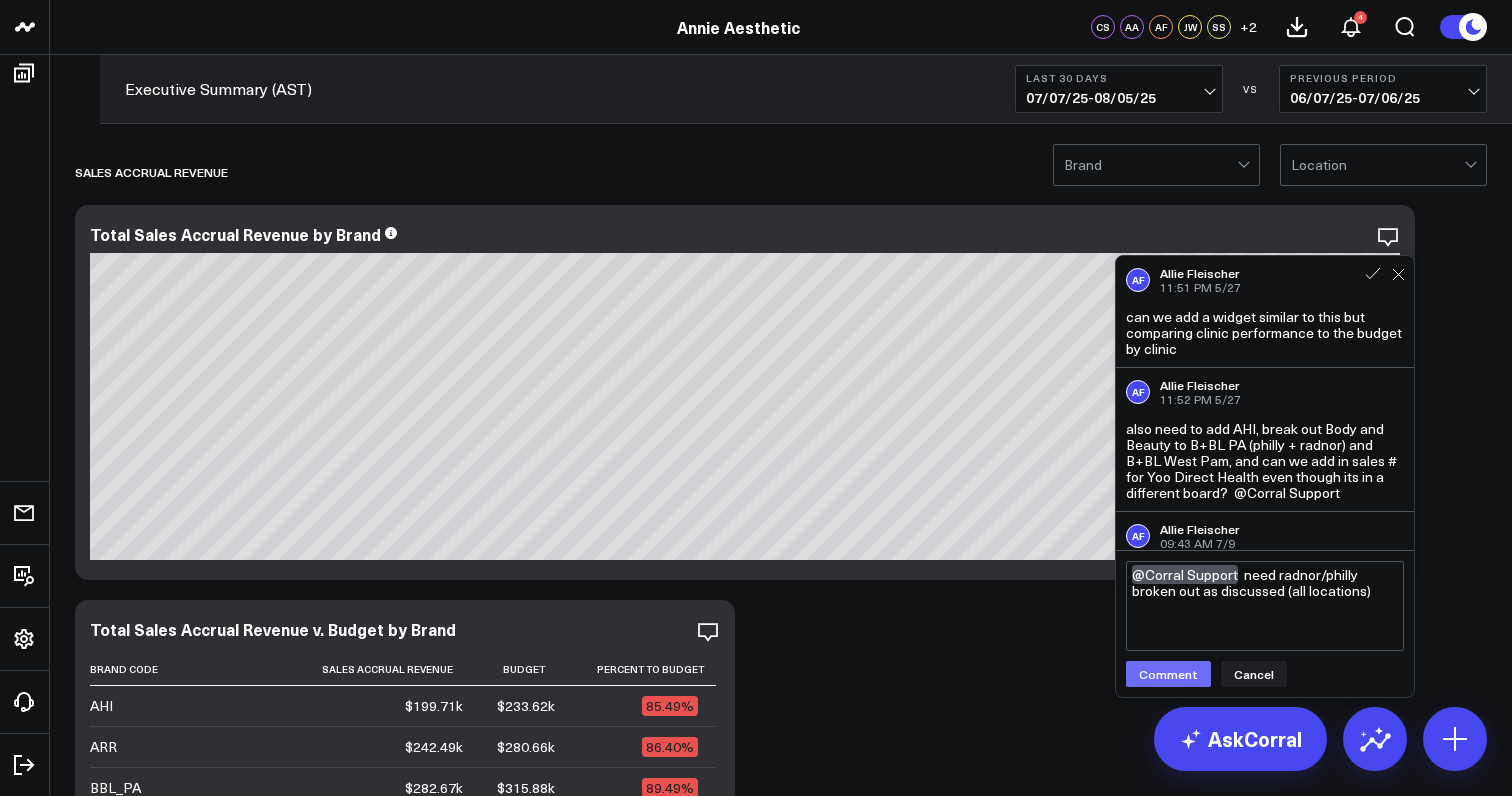 click on "Comment" at bounding box center (1168, 674) 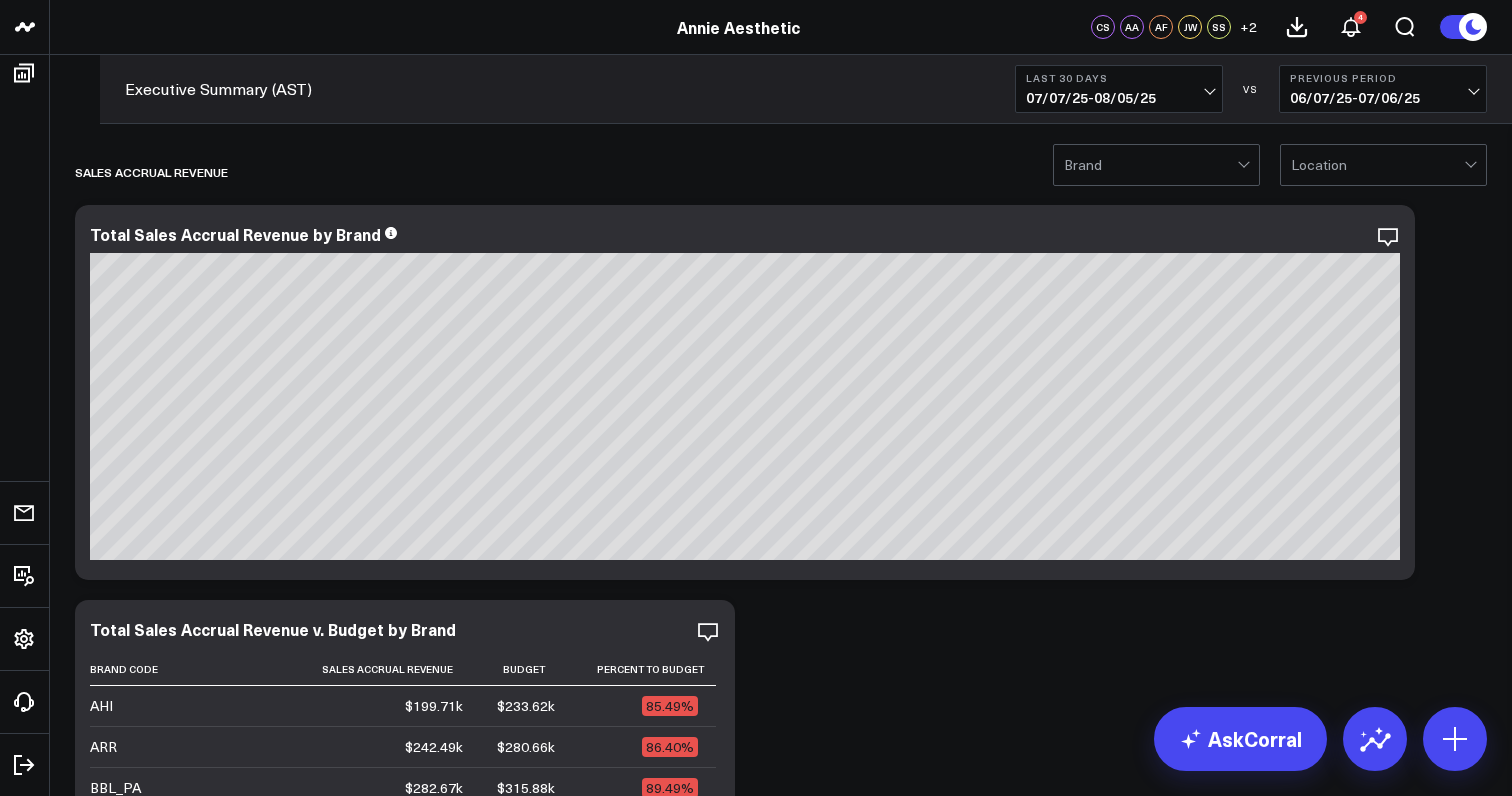 click on "07/07/25  -  08/05/25" at bounding box center (1119, 98) 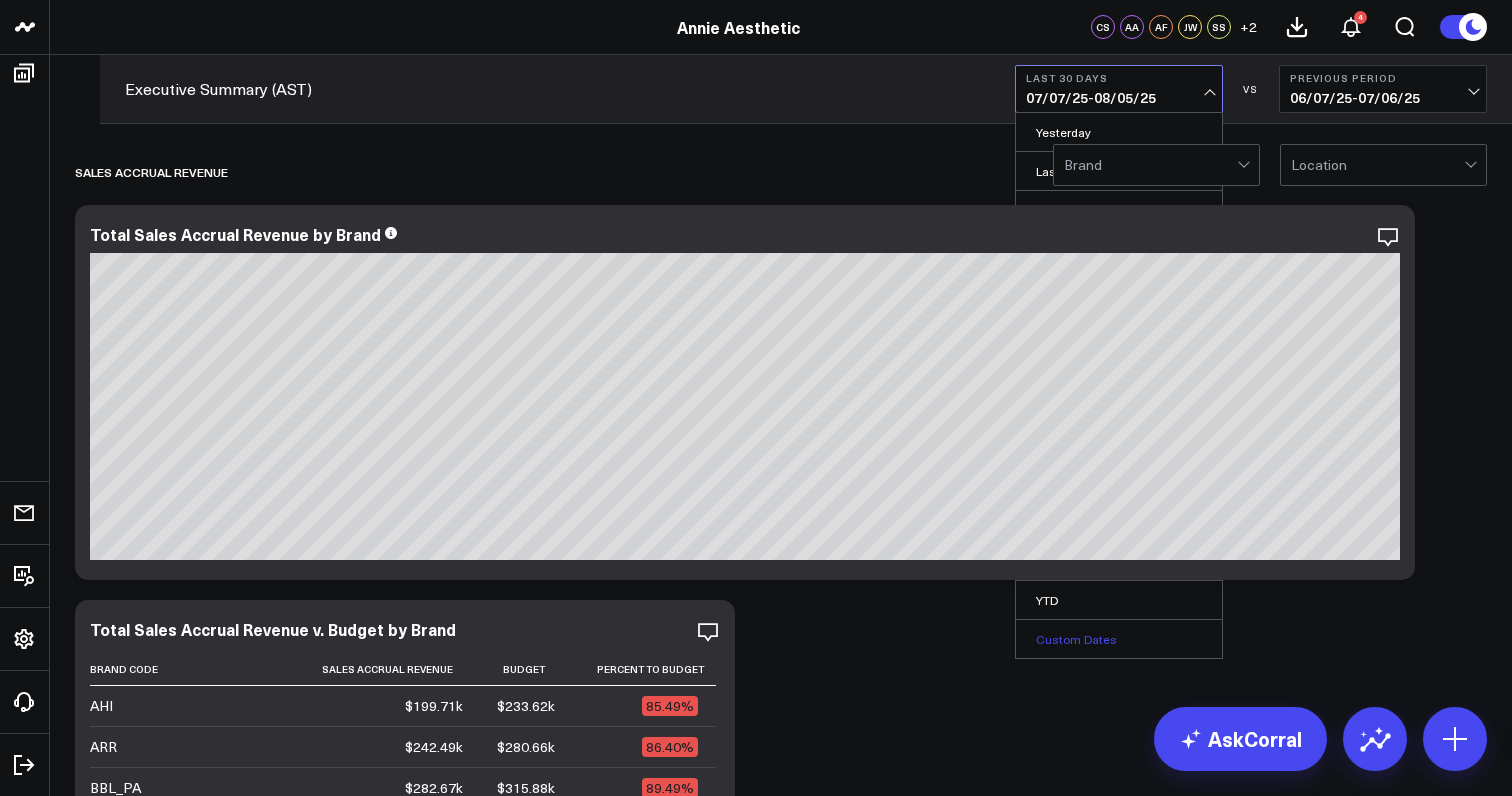 click on "Custom Dates" at bounding box center (1119, 639) 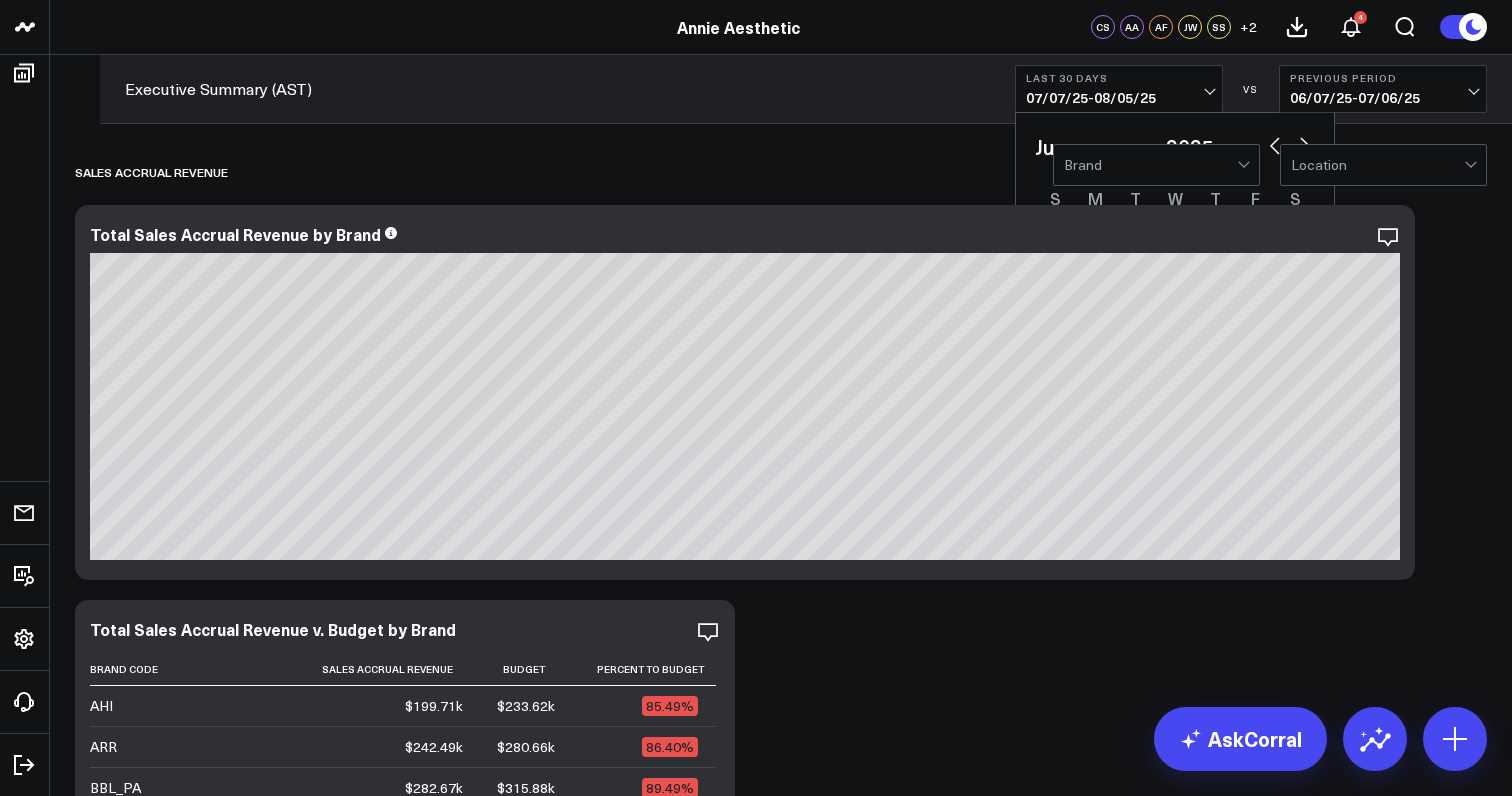select on "5" 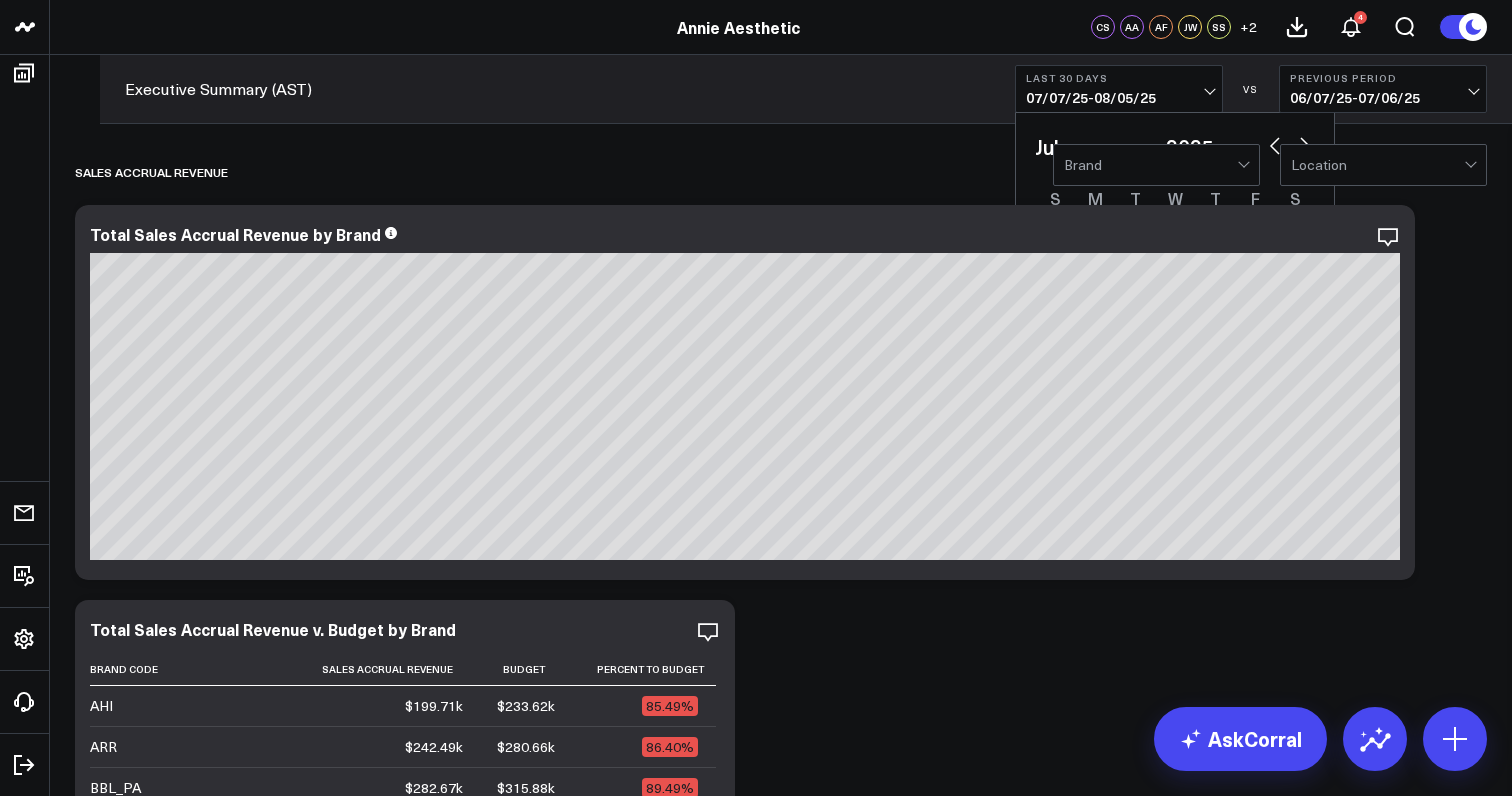 click at bounding box center [1305, 144] 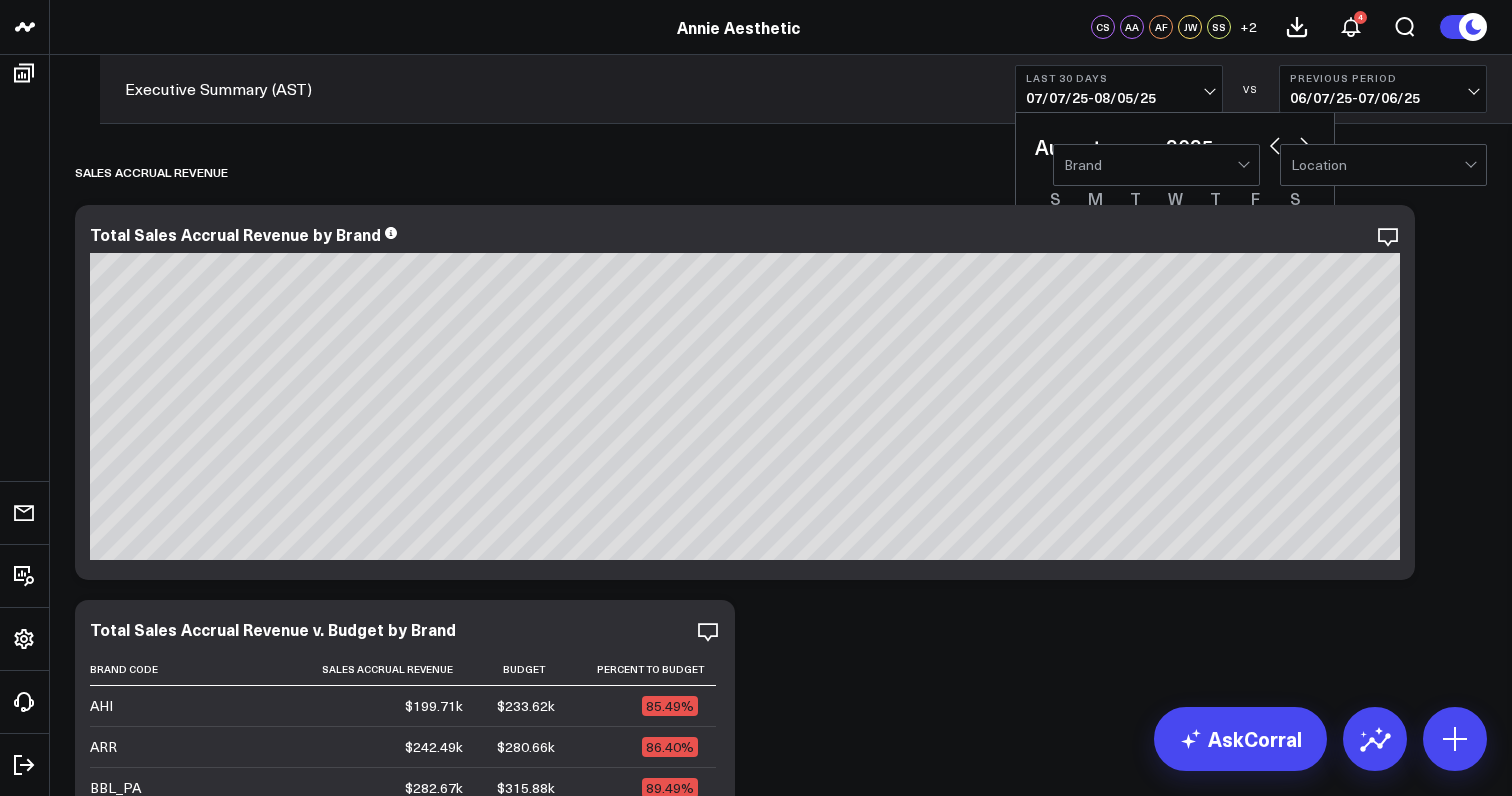 click on "5" at bounding box center (1135, 296) 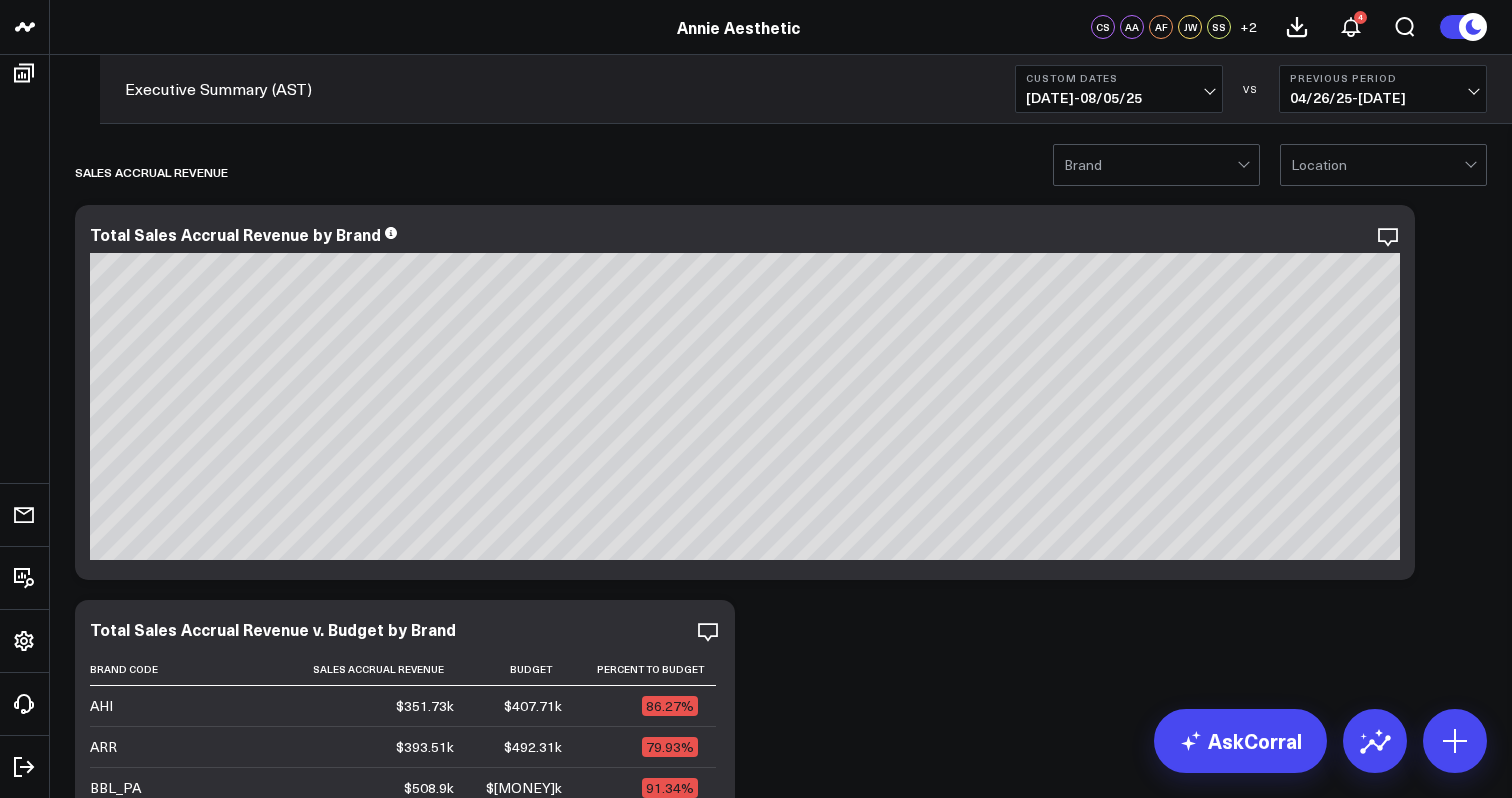 click on "06/16/25  -  08/05/25" at bounding box center [1119, 98] 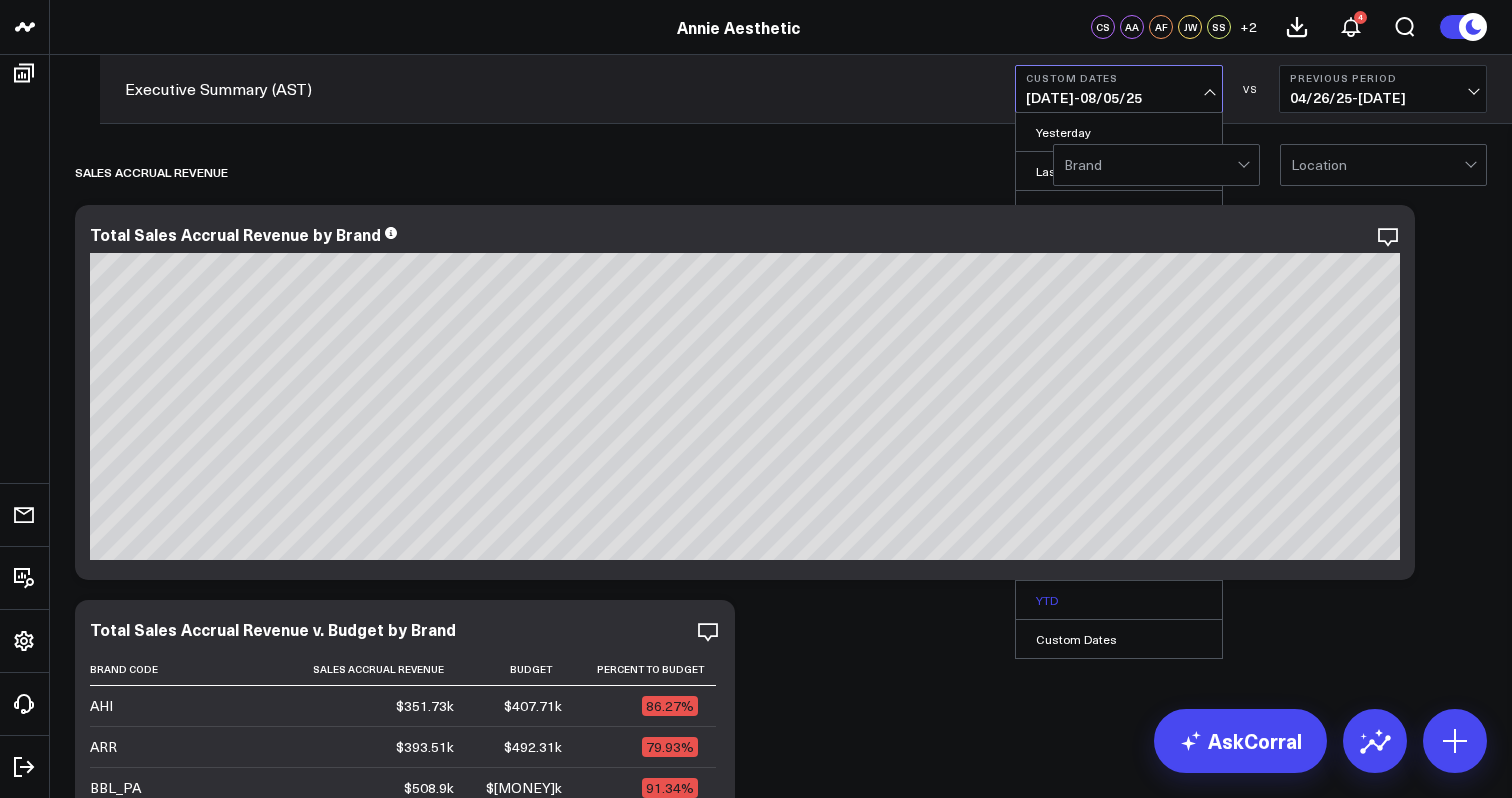 scroll, scrollTop: 82, scrollLeft: 0, axis: vertical 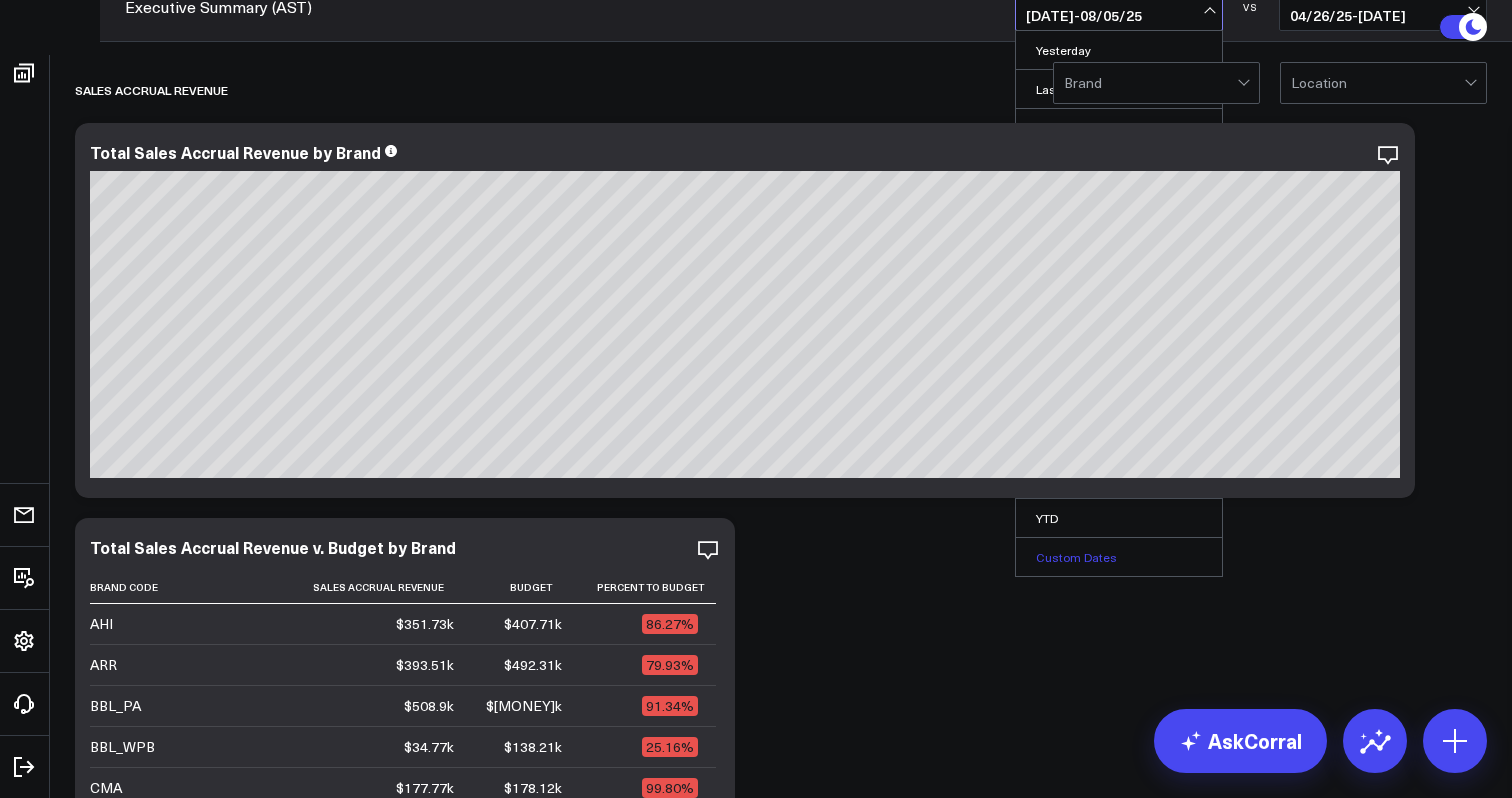 click on "Custom Dates" at bounding box center (1119, 557) 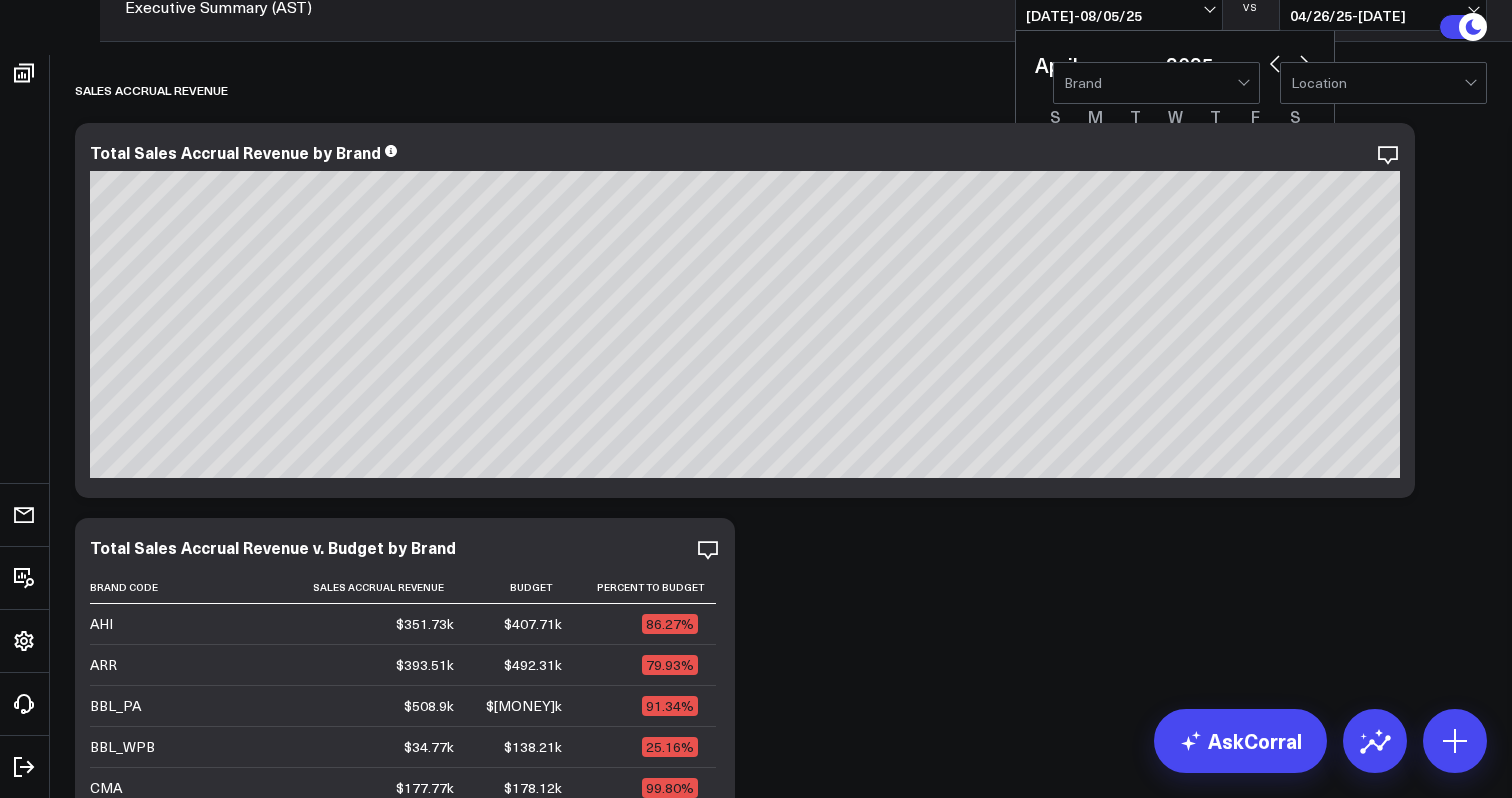 select on "3" 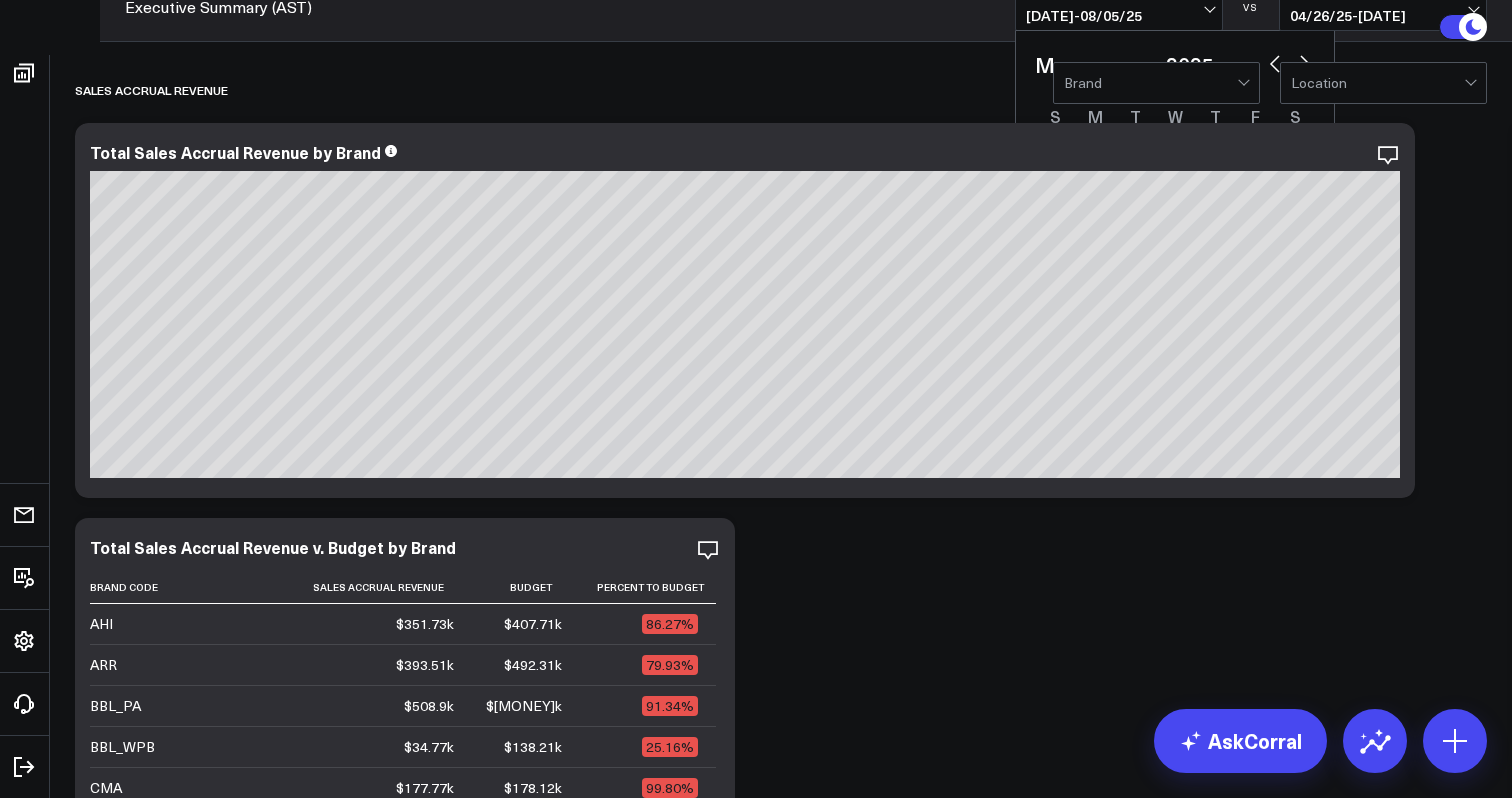select on "4" 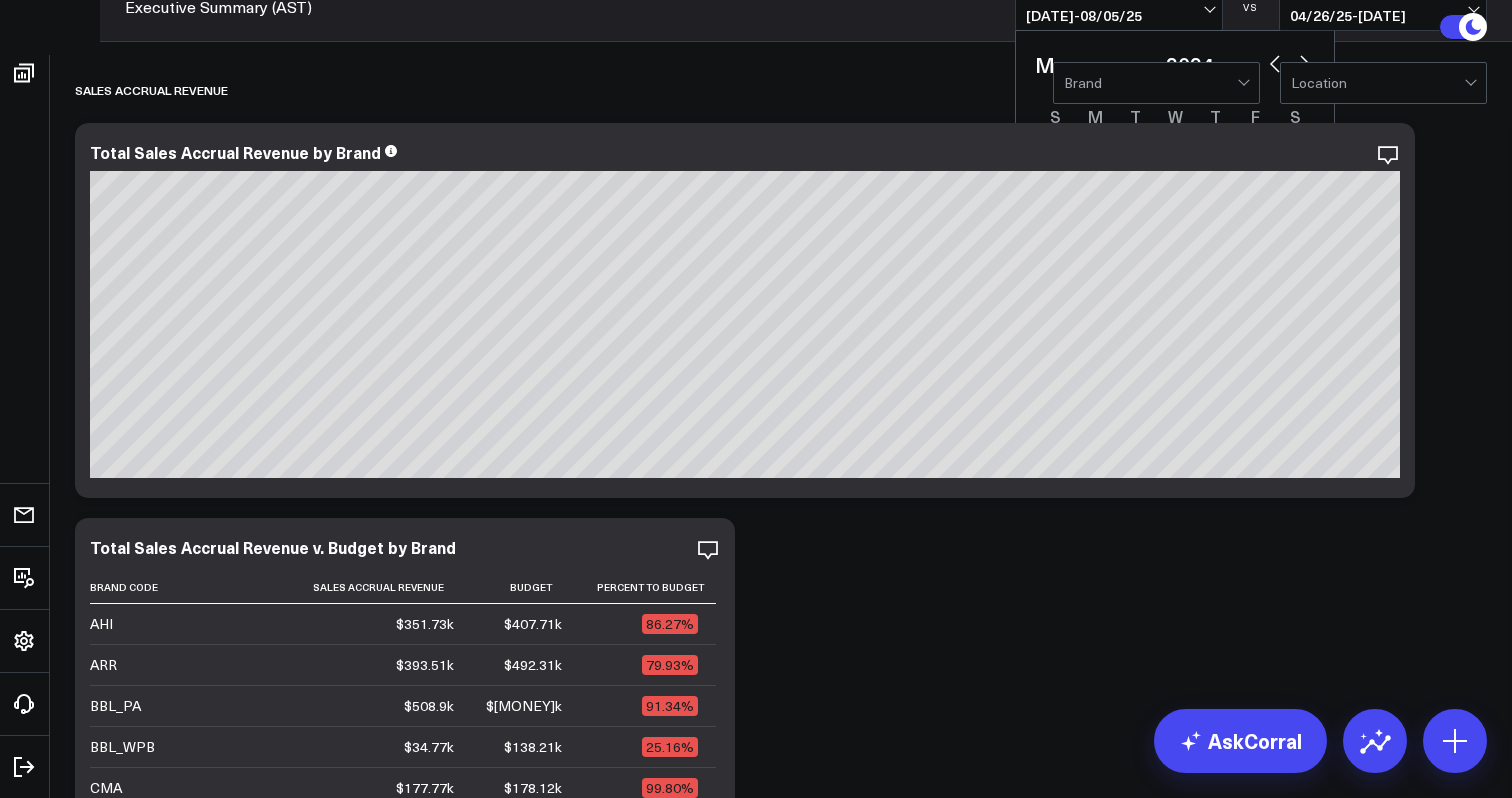 select on "4" 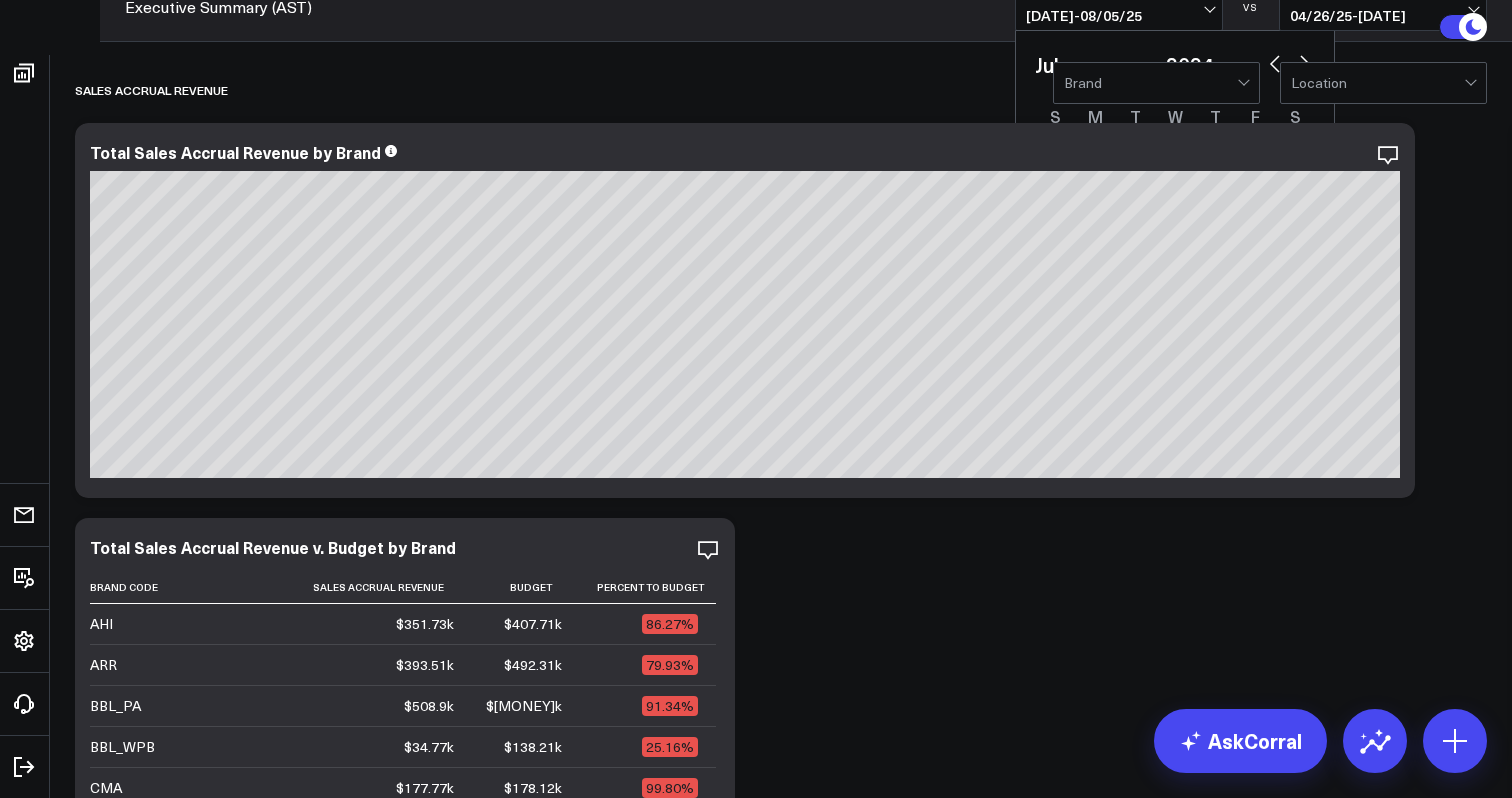 click at bounding box center (1305, 62) 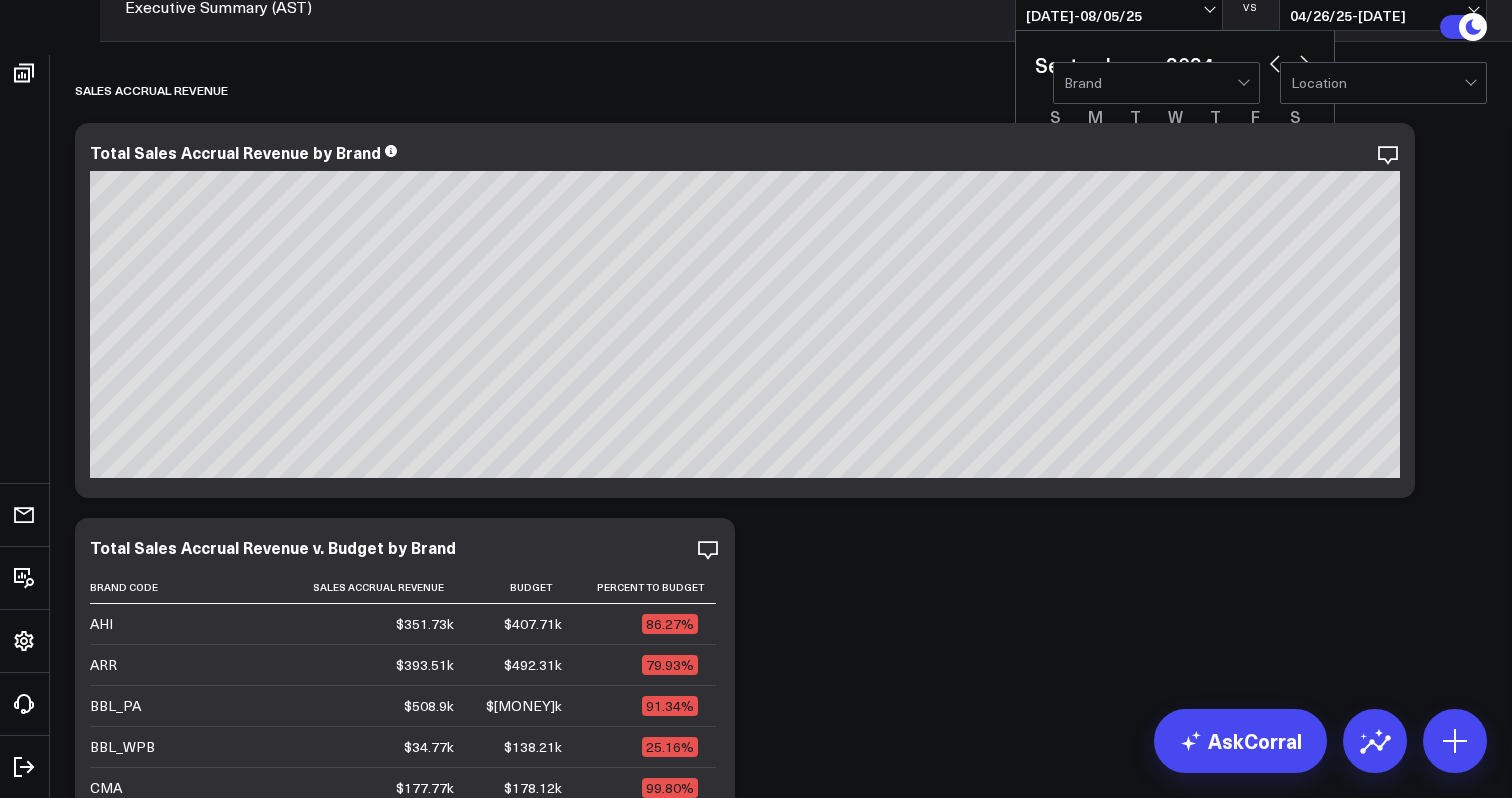 click at bounding box center [1305, 62] 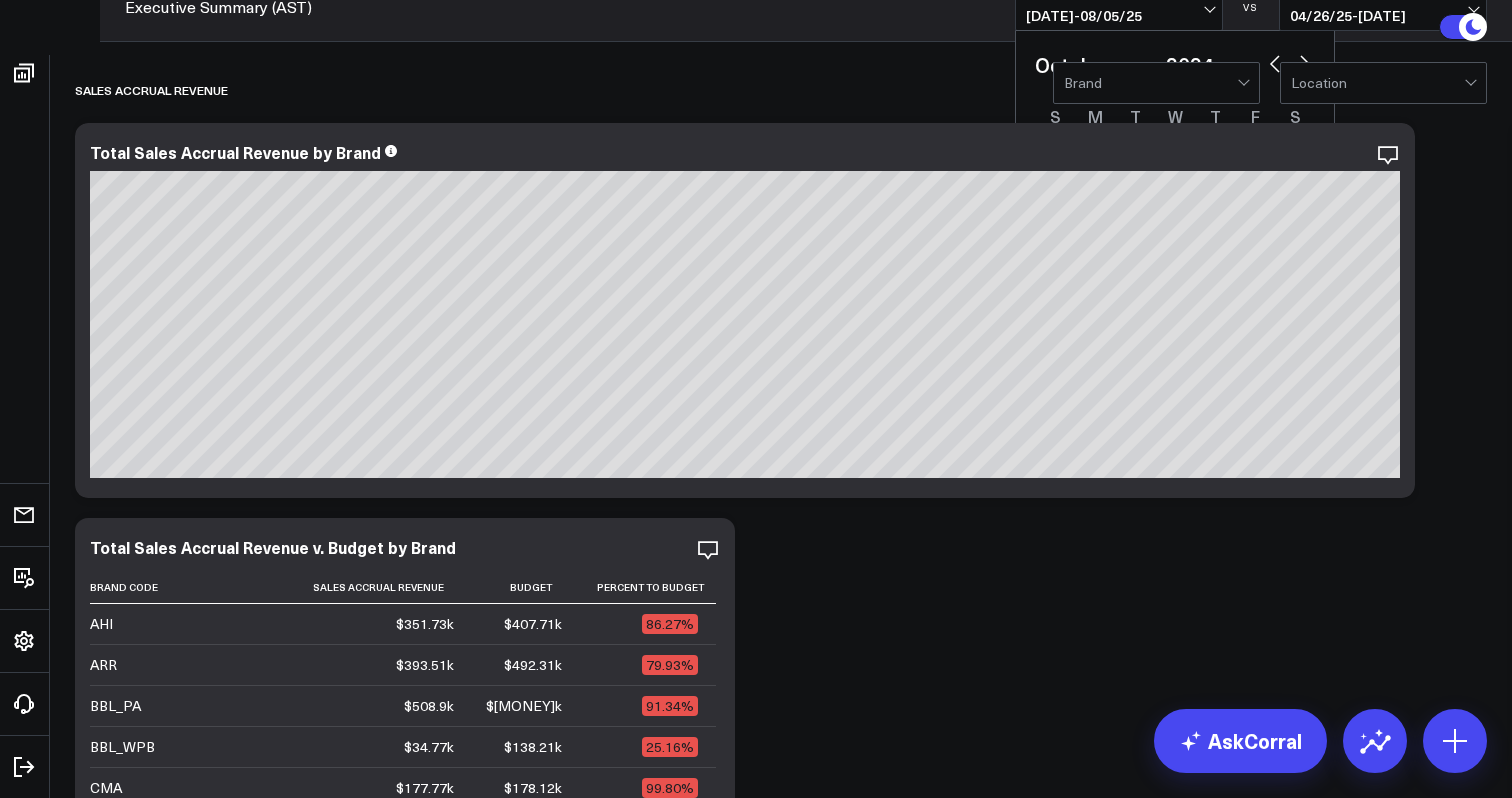 click at bounding box center (1305, 62) 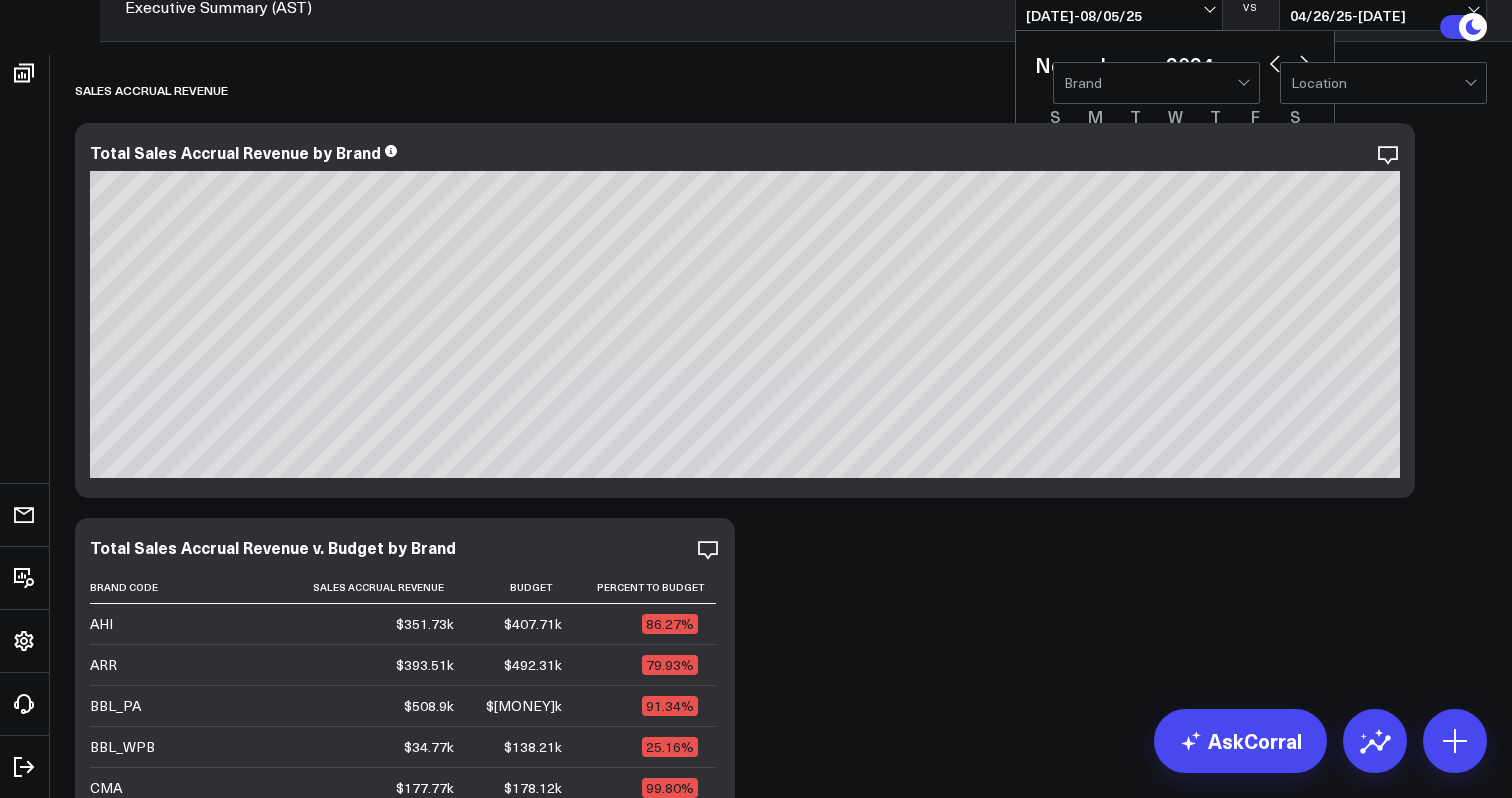 click at bounding box center [1305, 62] 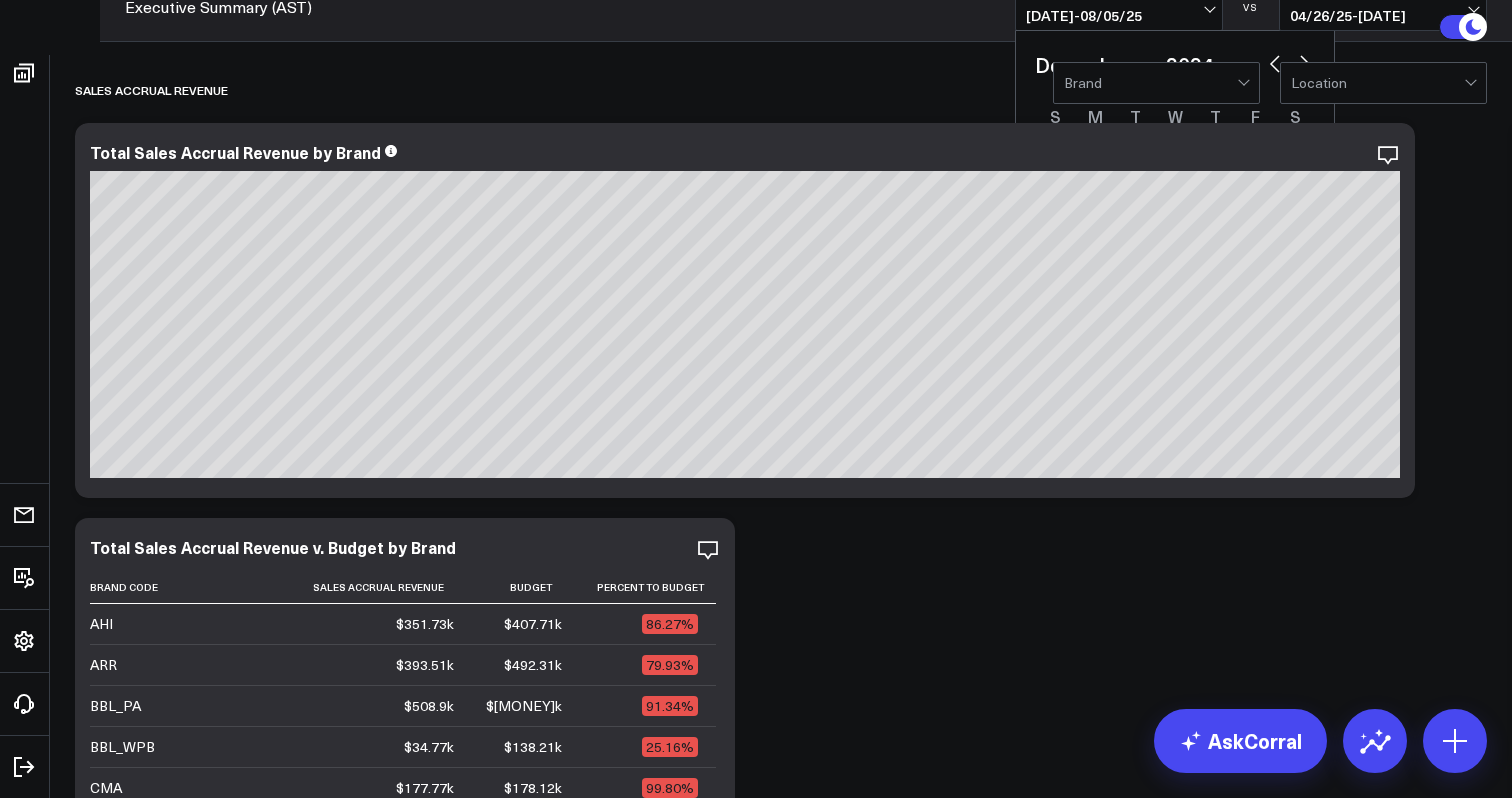 click at bounding box center [1305, 62] 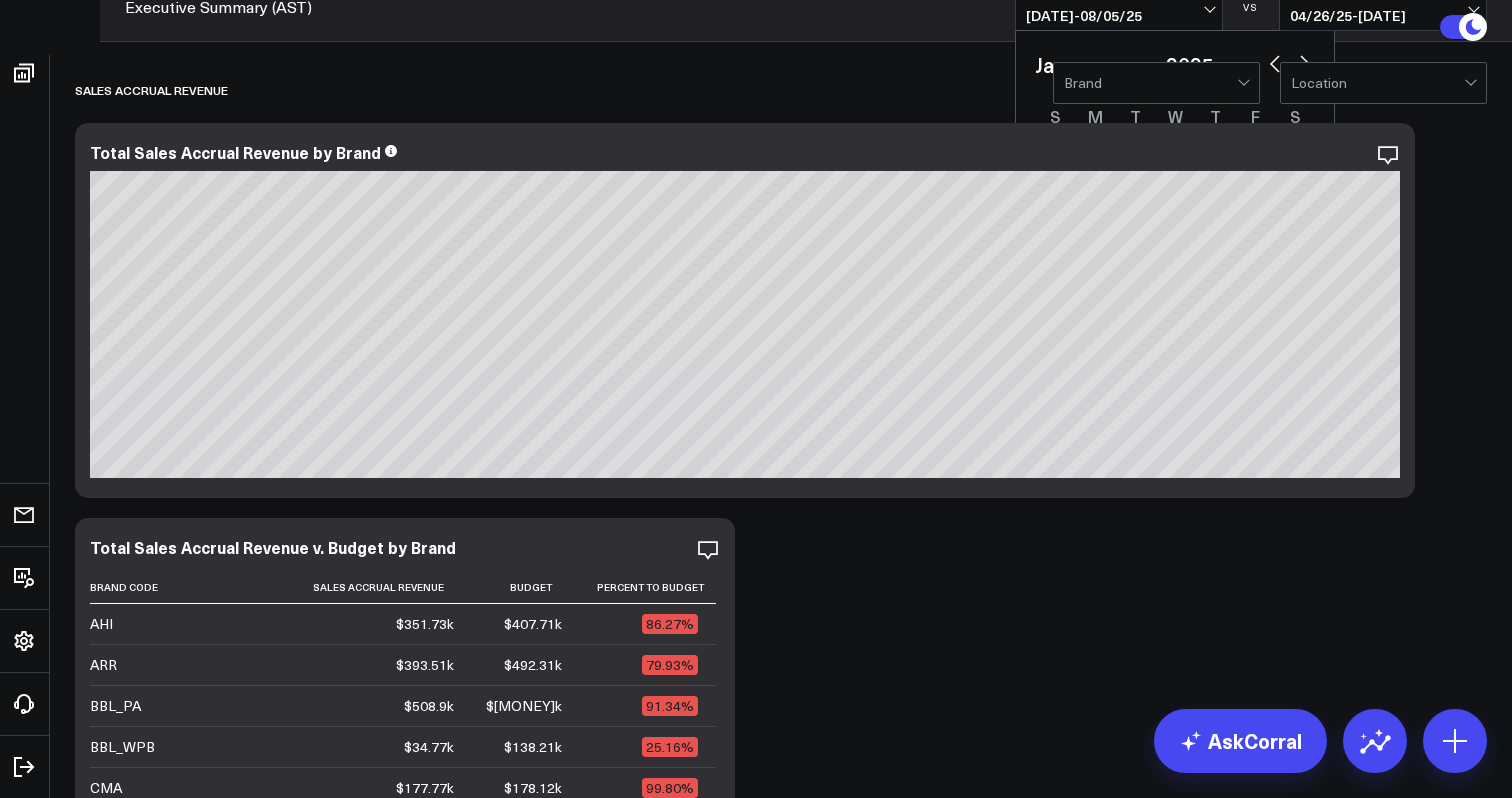 click at bounding box center [1305, 62] 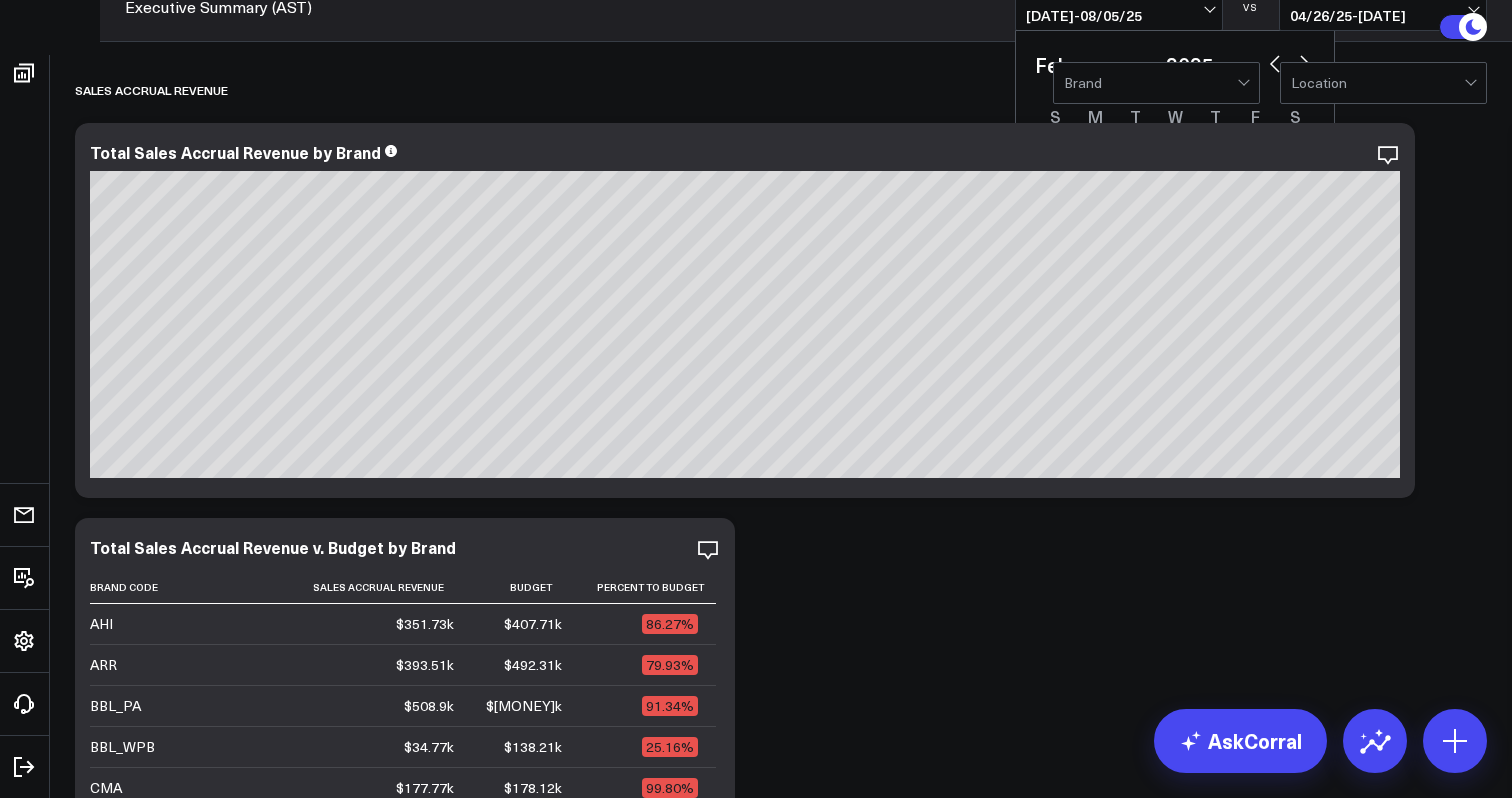 click at bounding box center [1305, 62] 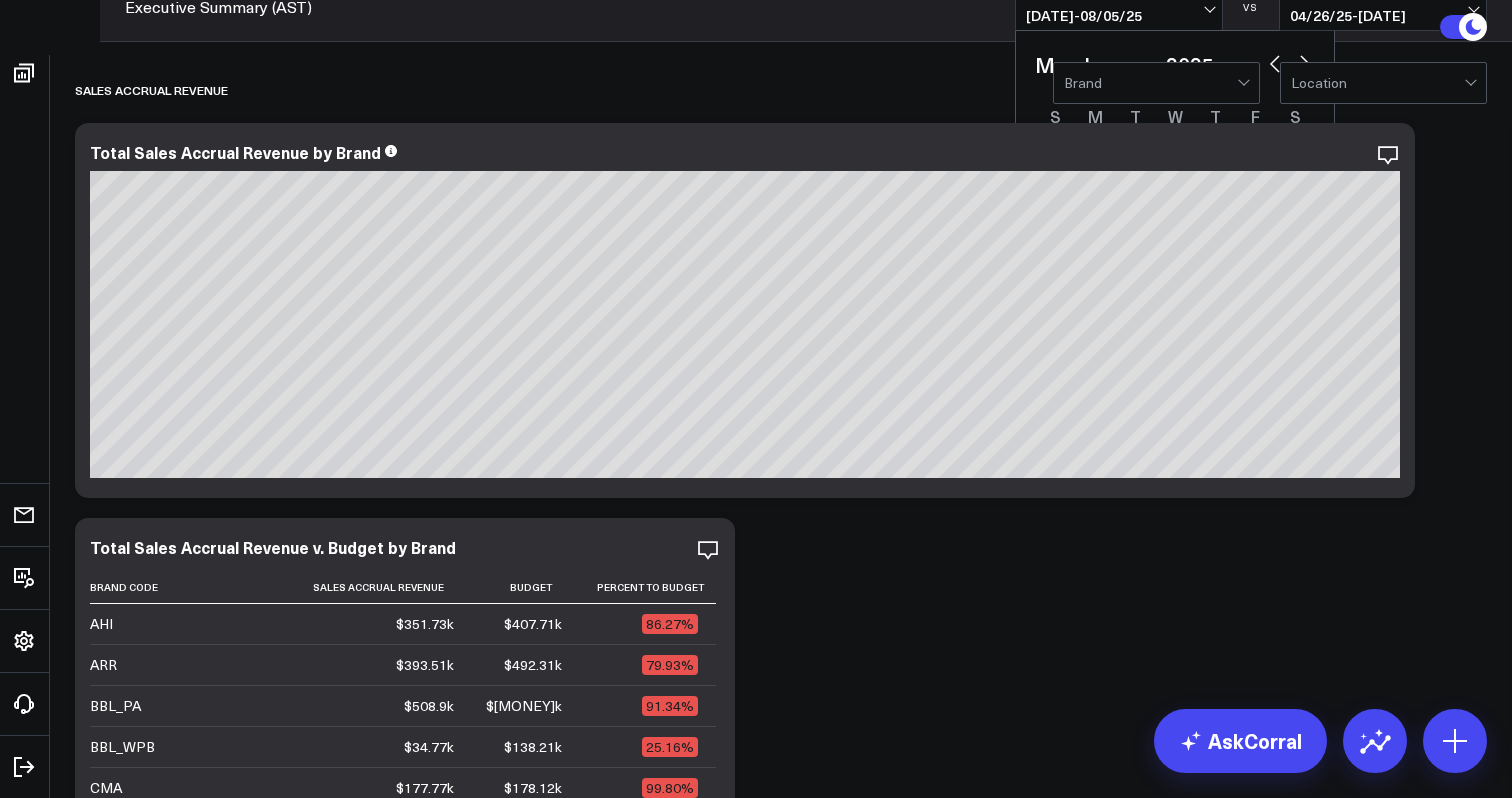 click at bounding box center [1305, 62] 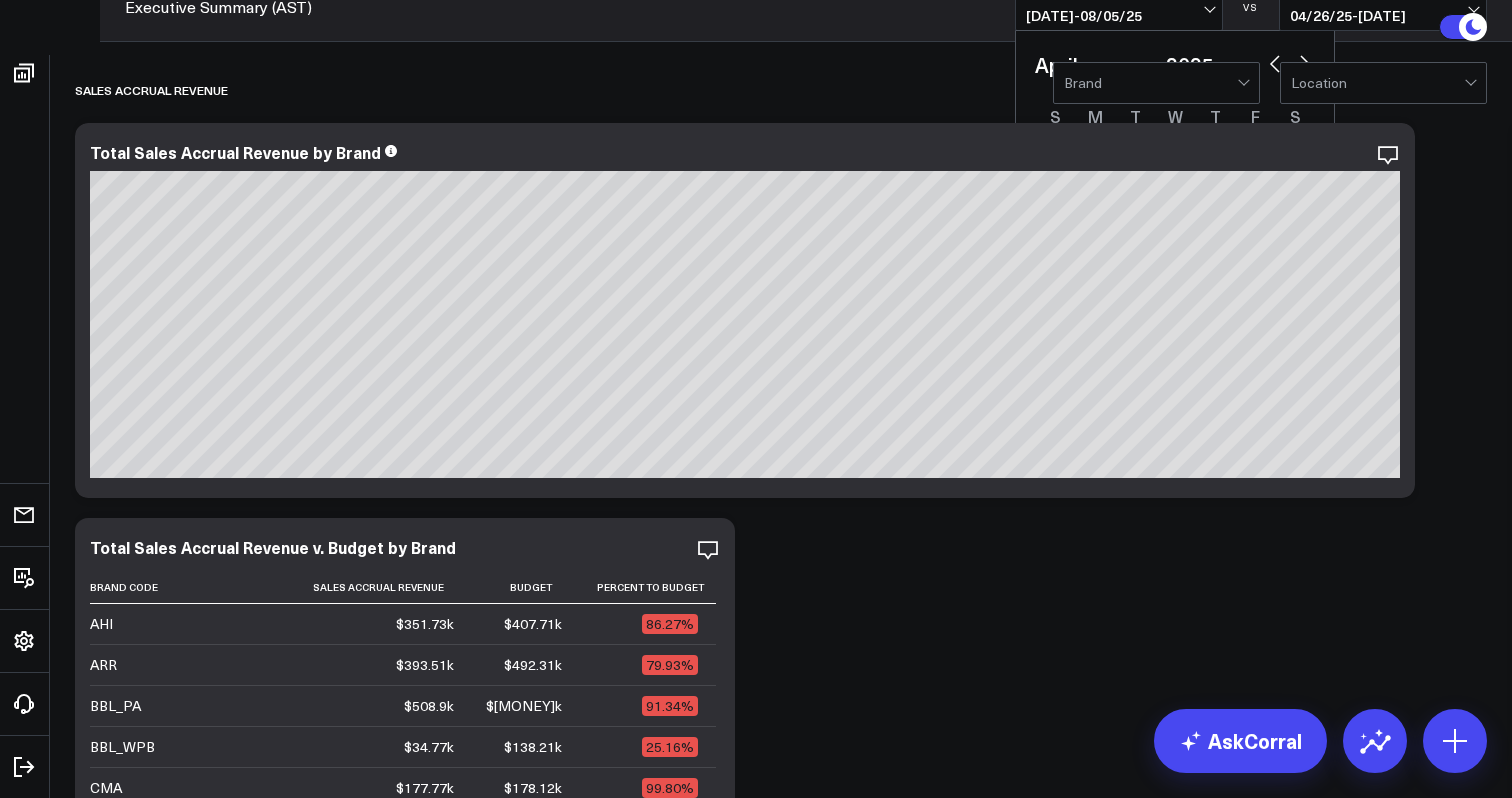 click on "30" at bounding box center (1175, 346) 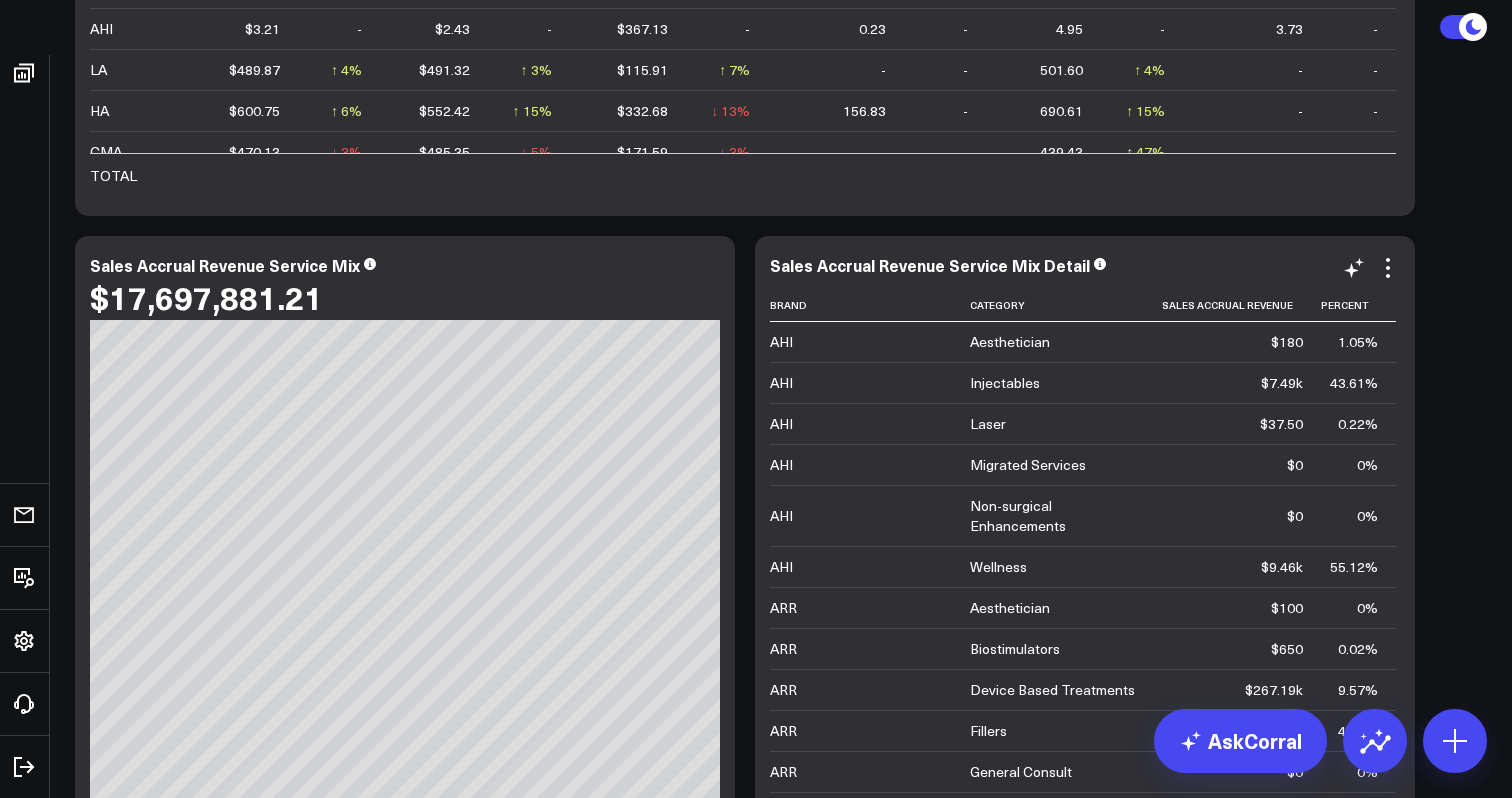 scroll, scrollTop: 2790, scrollLeft: 0, axis: vertical 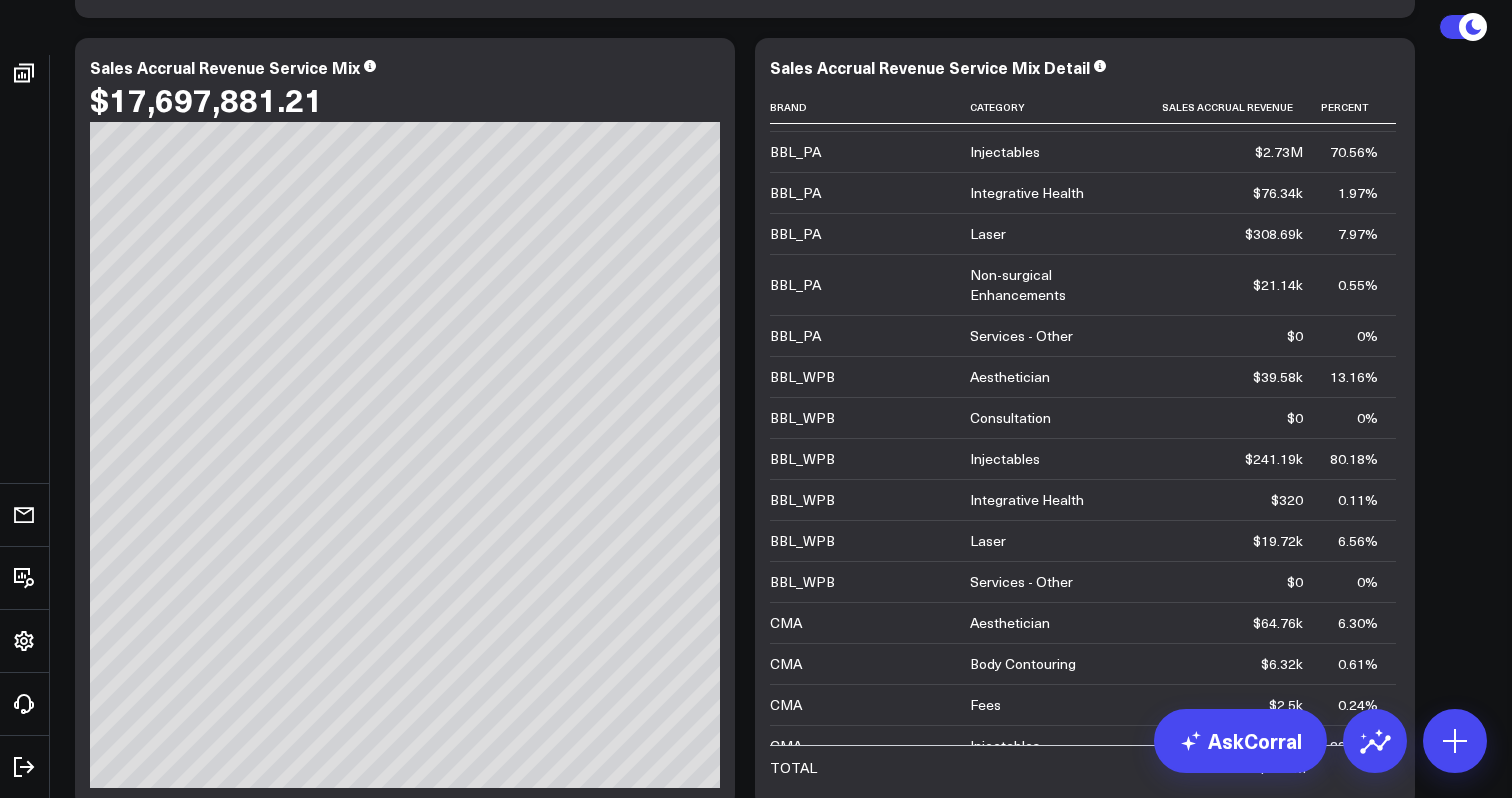 click on "05/01/24  -  04/30/25" at bounding box center [1119, -2890] 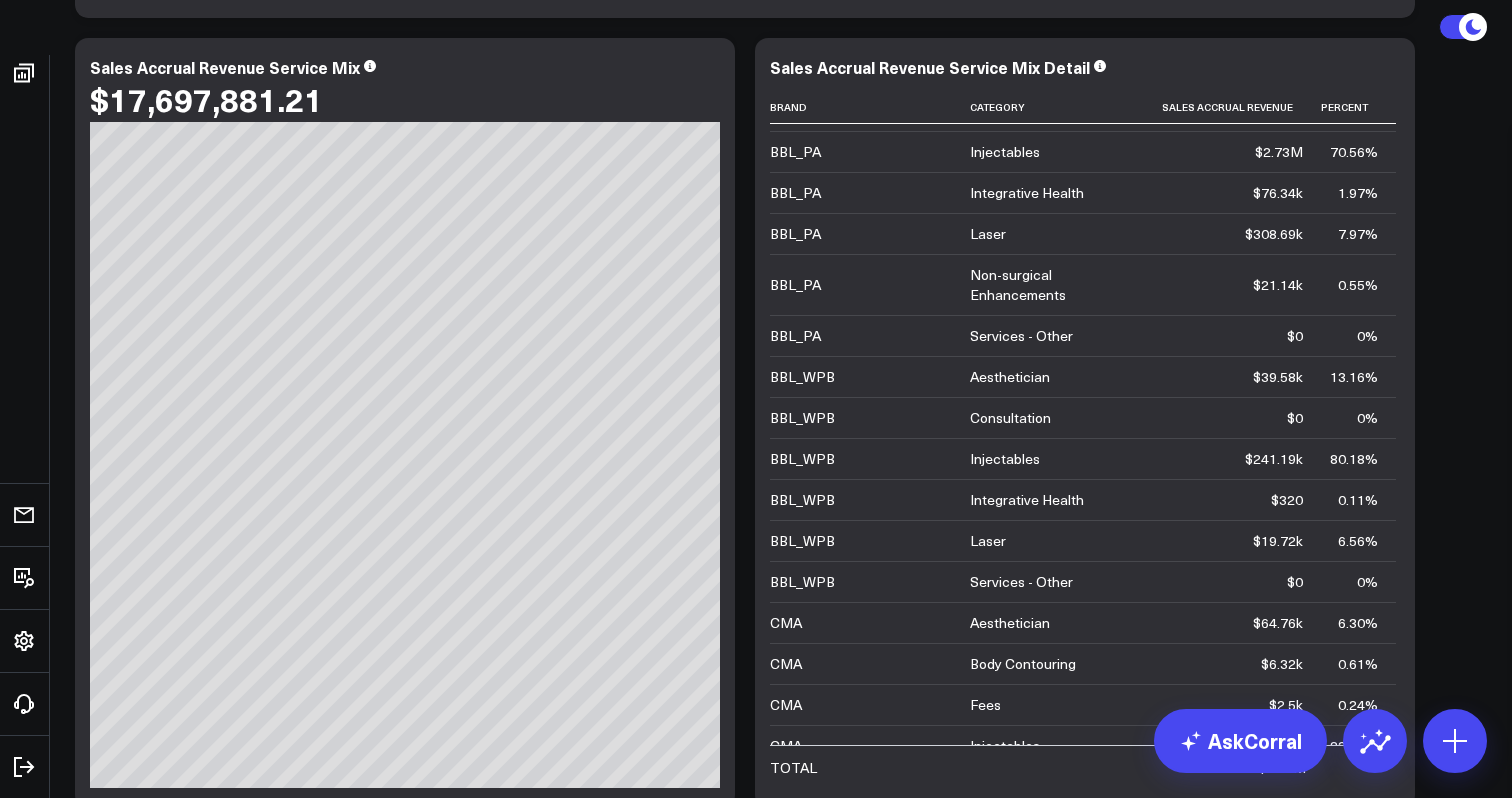 click on "Yesterday" at bounding box center [1119, -2856] 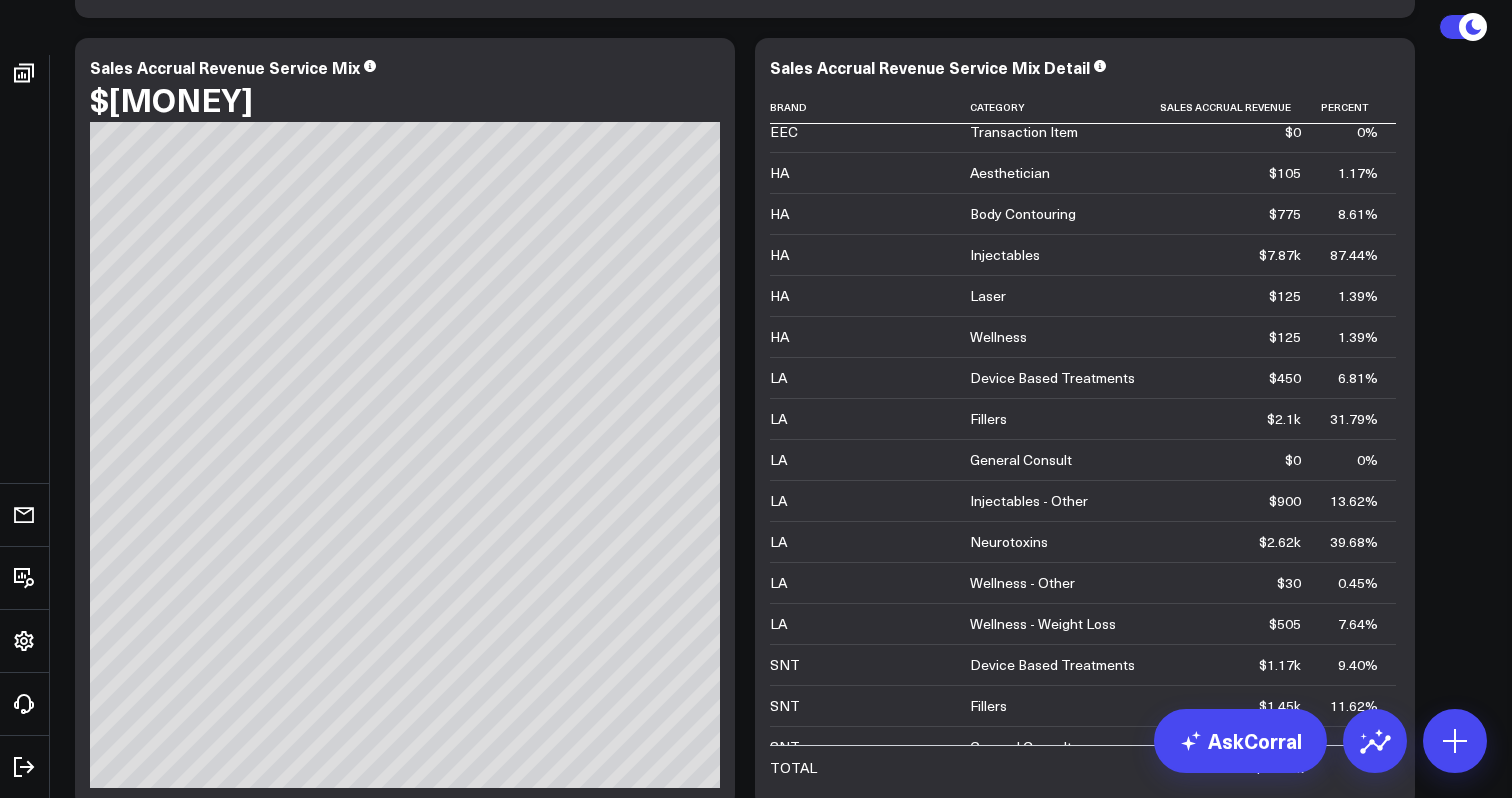 scroll, scrollTop: 0, scrollLeft: 0, axis: both 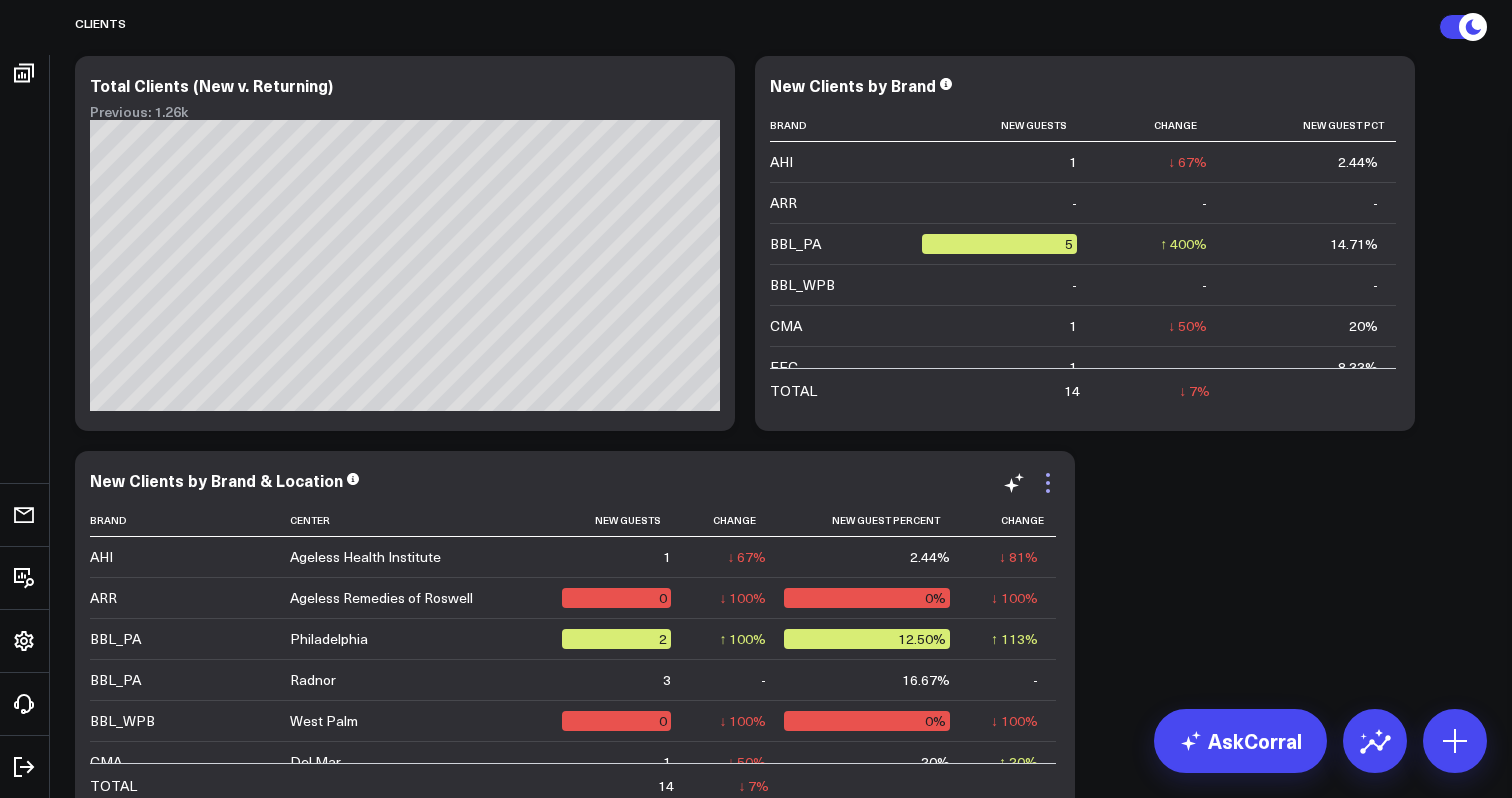 click 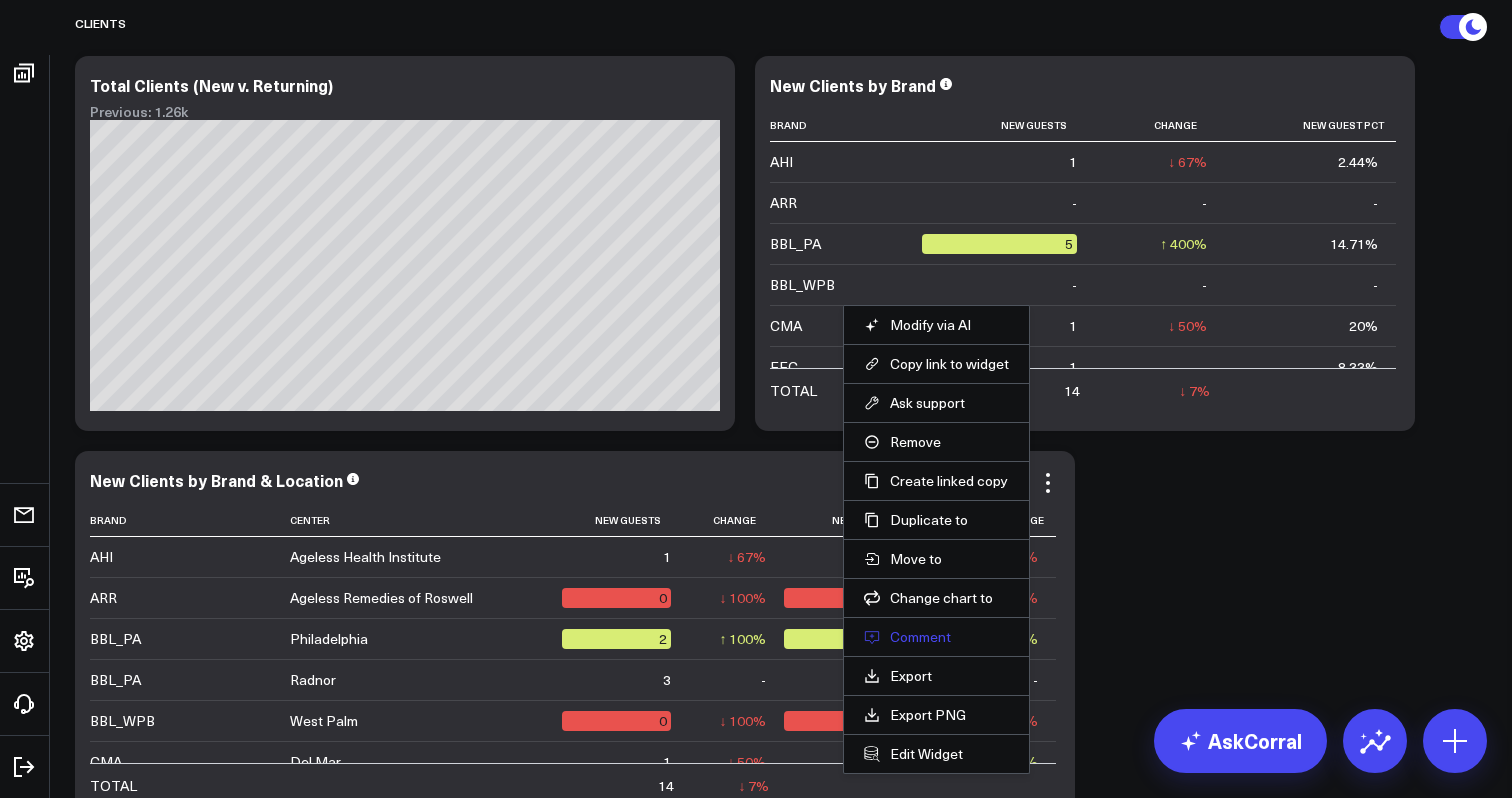 click on "Comment" at bounding box center [936, 637] 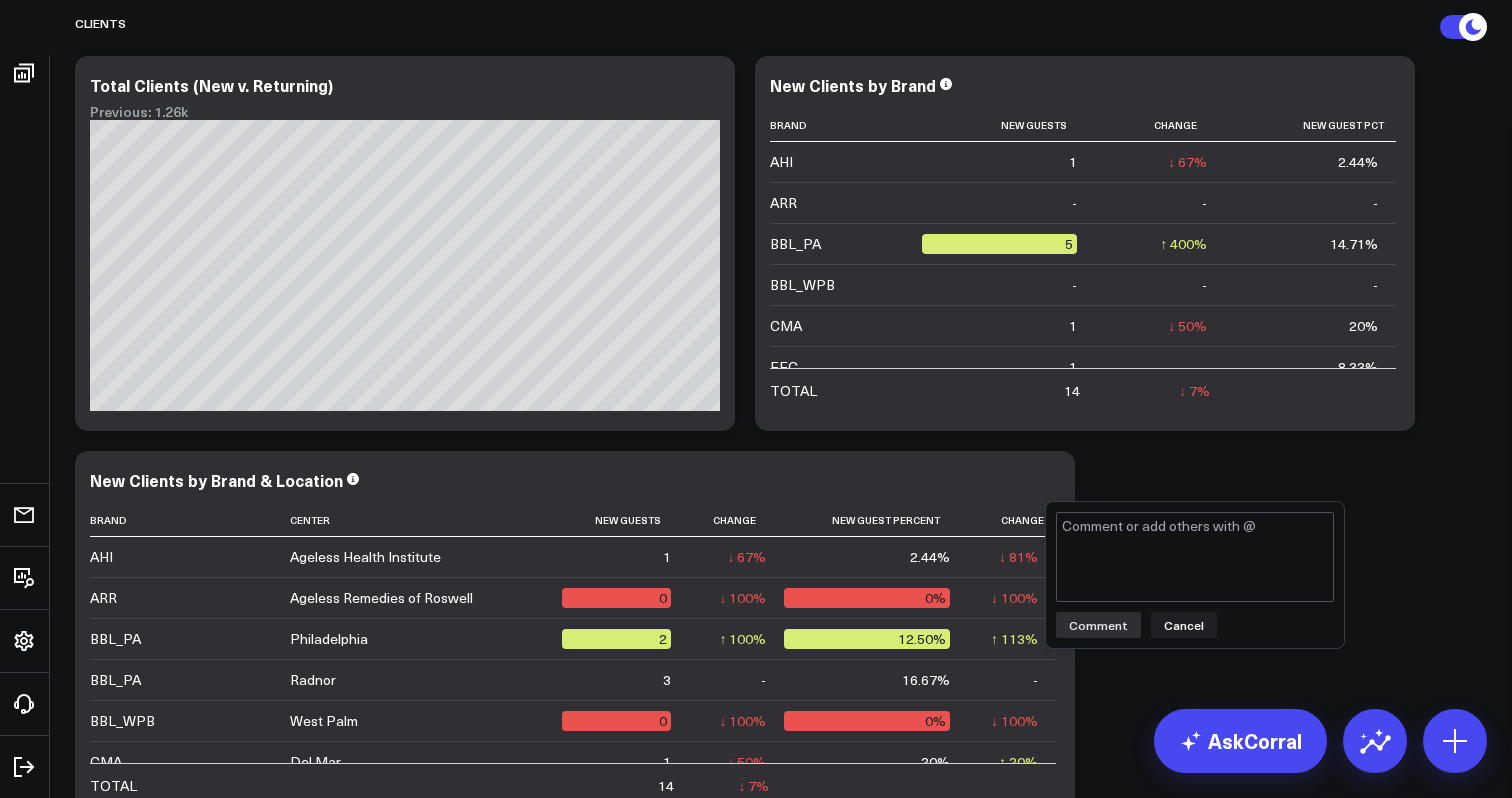 click at bounding box center (1195, 557) 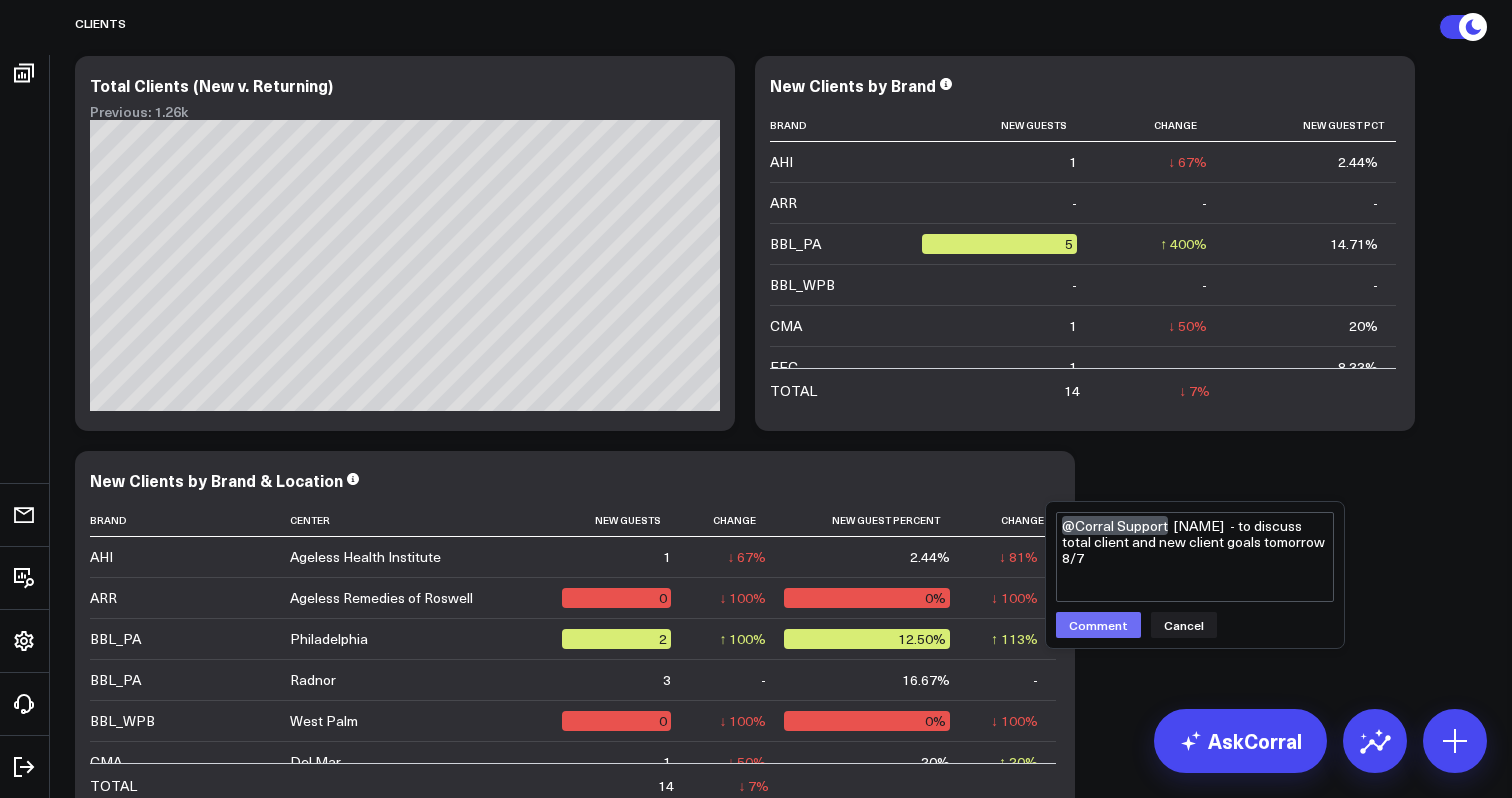 type on "@Corral Support  Arthur - to discuss total client and new client goals tomorrow 8/7" 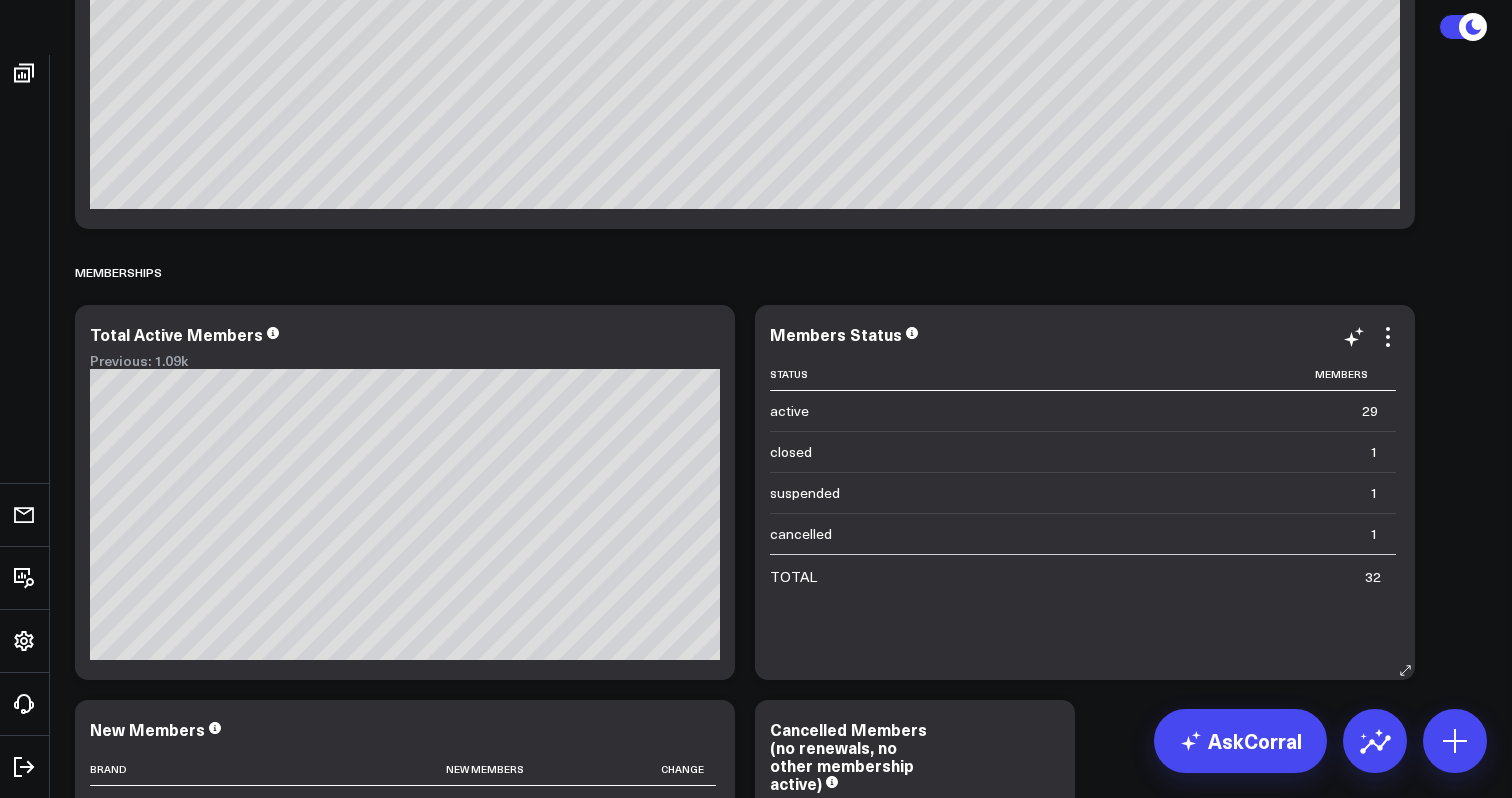 scroll, scrollTop: 6559, scrollLeft: 0, axis: vertical 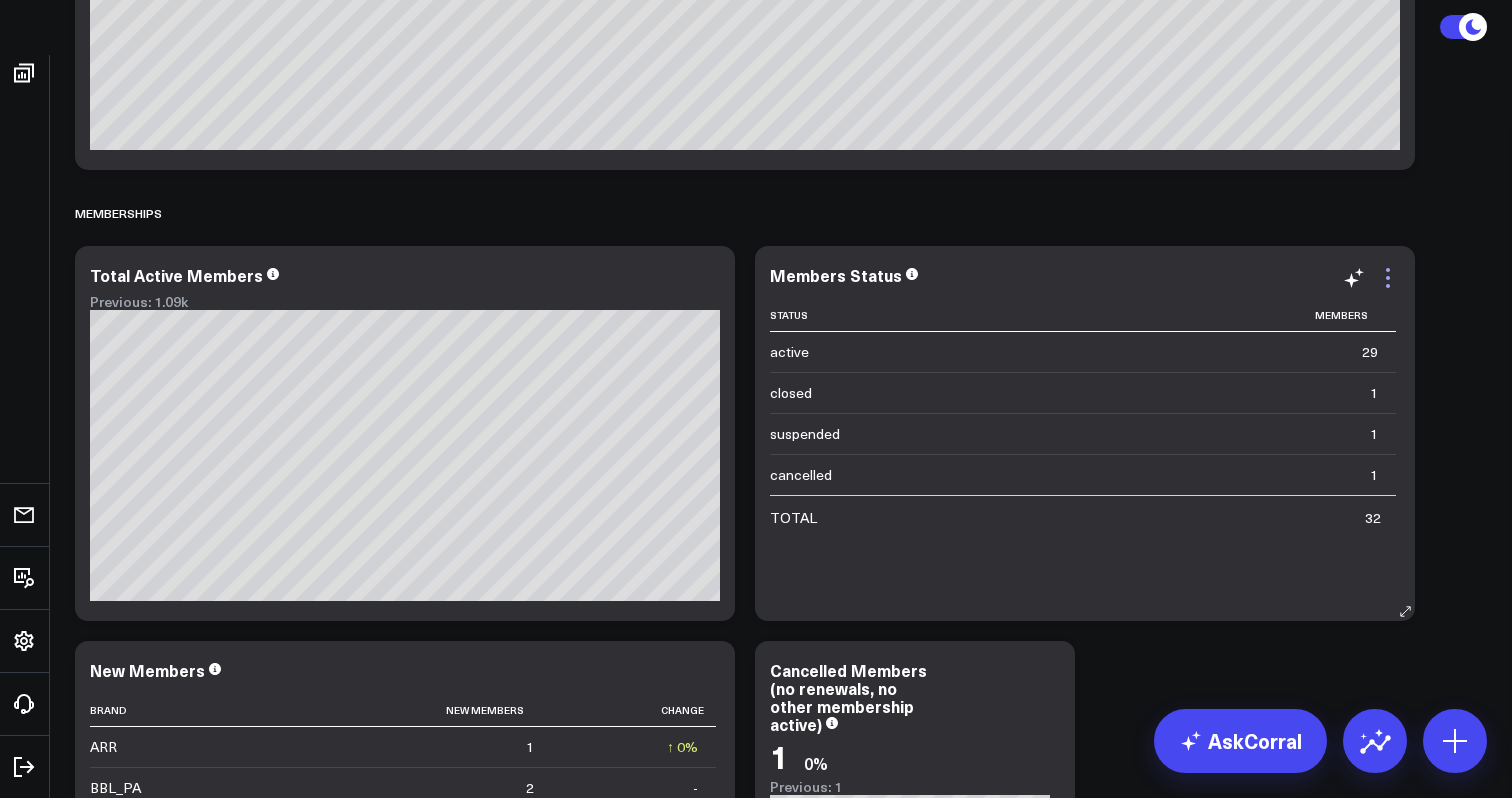 click 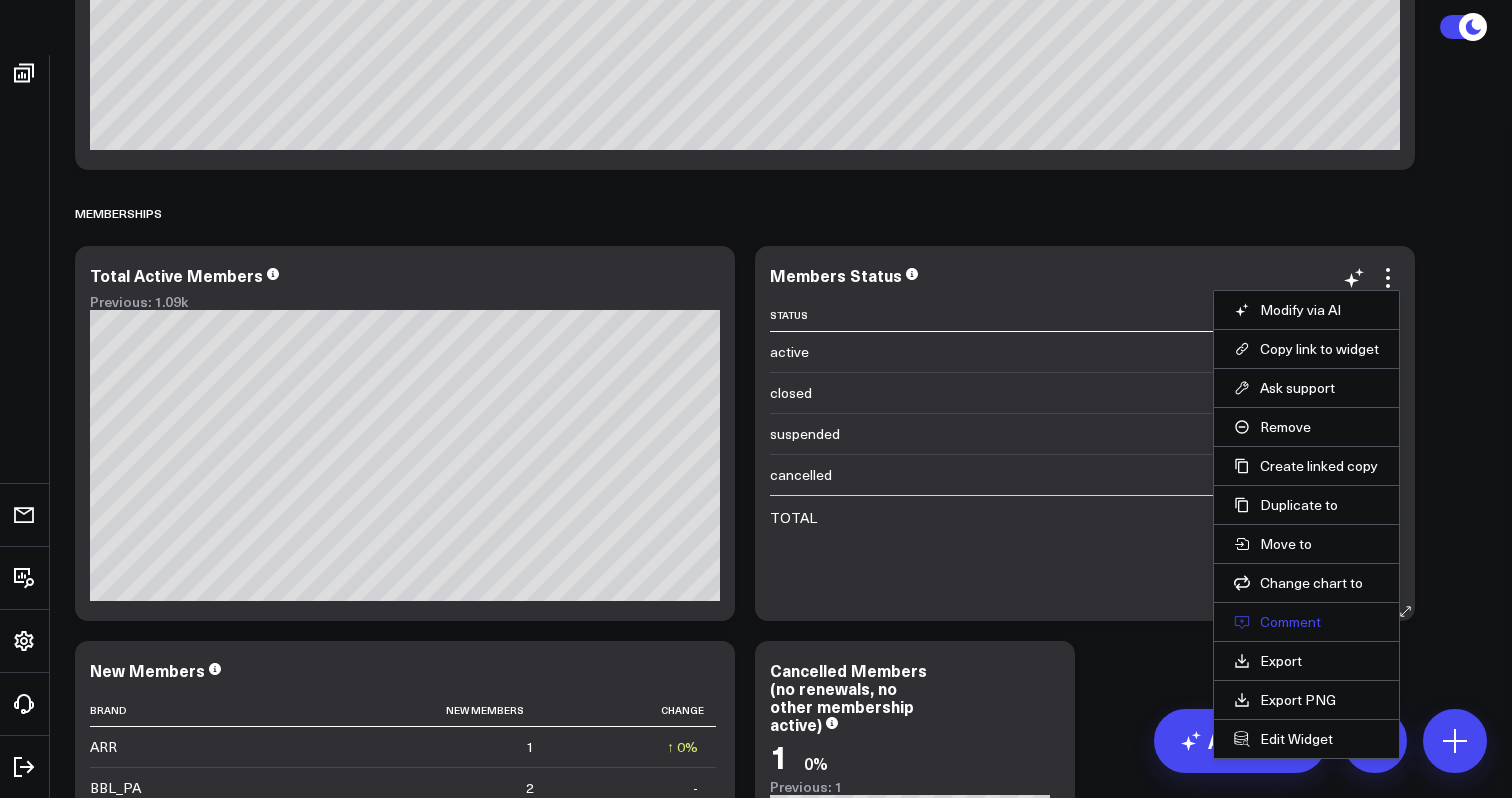 click on "Comment" at bounding box center [1306, 622] 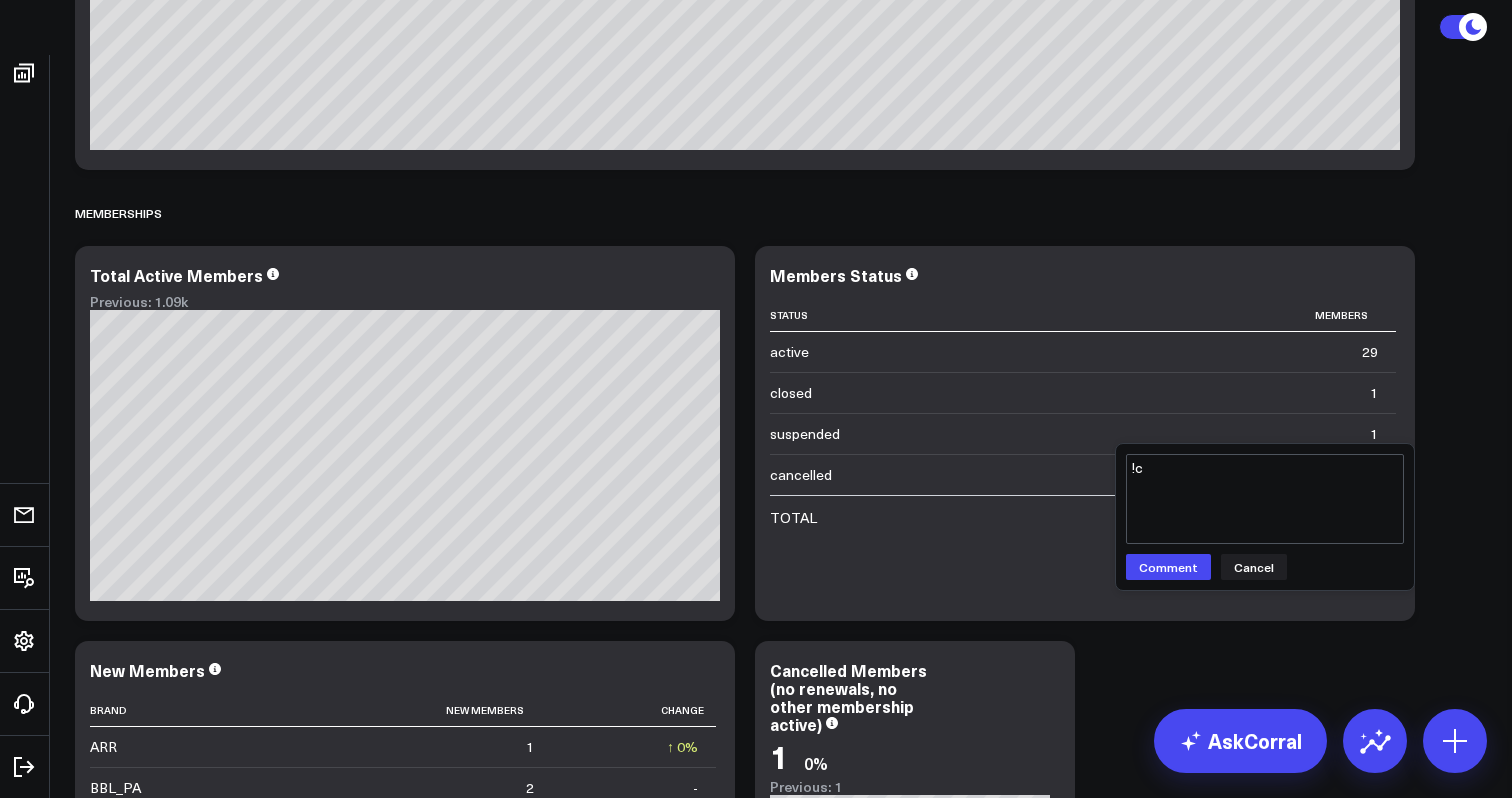 type on "!" 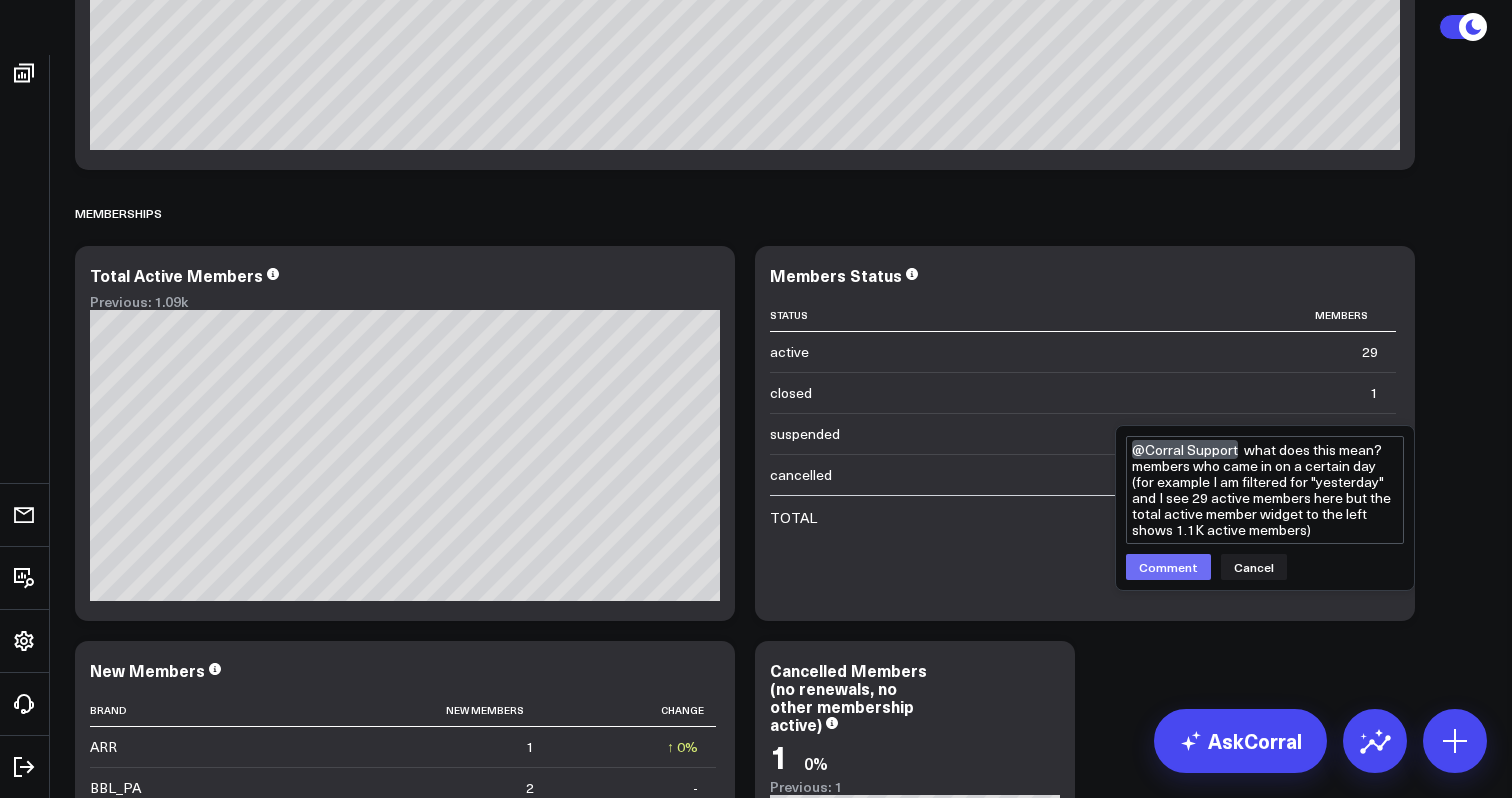 type on "@Corral Support  what does this mean? members who came in on a certain day (for example I am filtered for "yesterday" and I see 29 active members here but the total active member widget to the left shows 1.1K active members)" 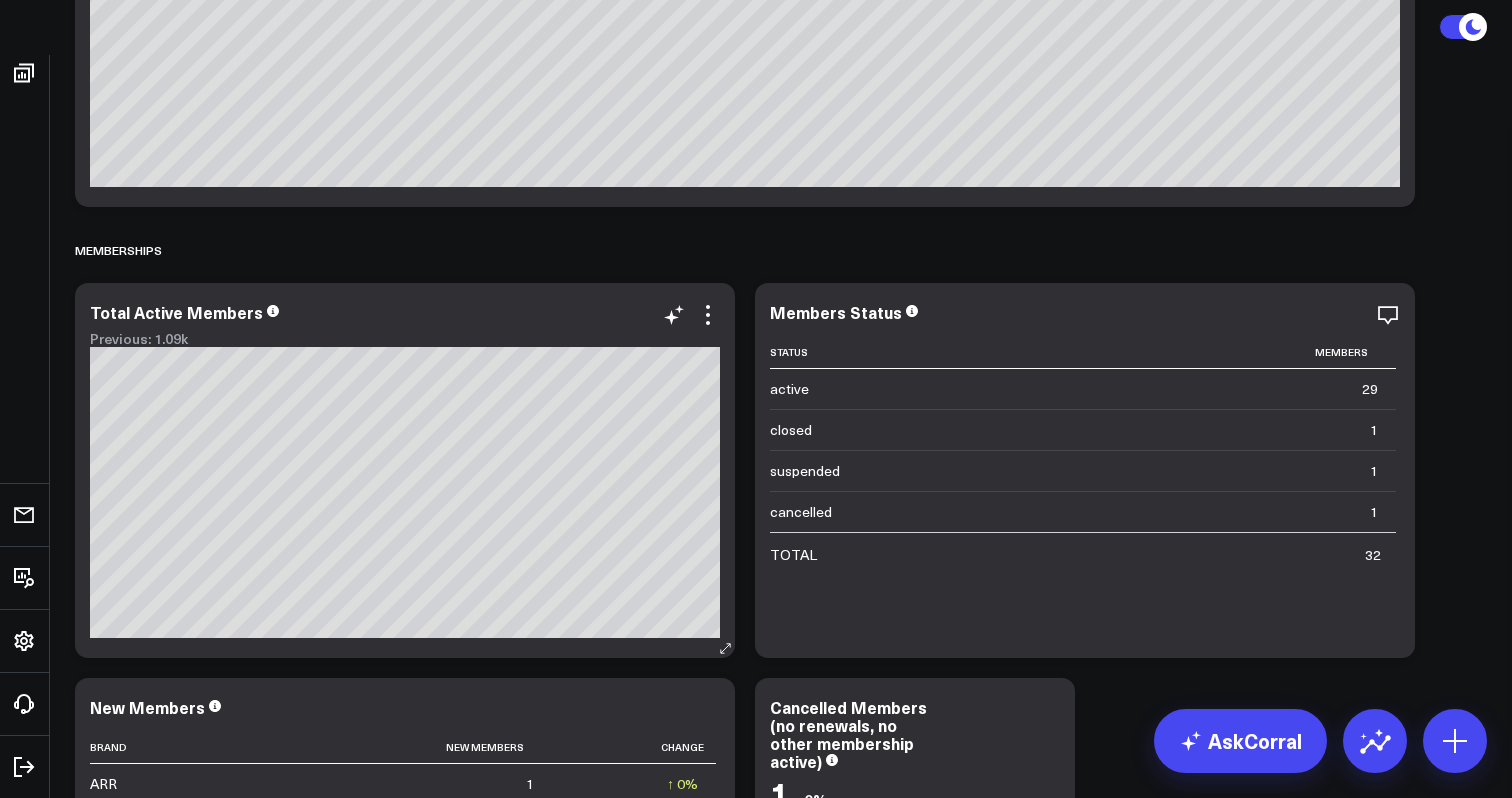 scroll, scrollTop: 6492, scrollLeft: 0, axis: vertical 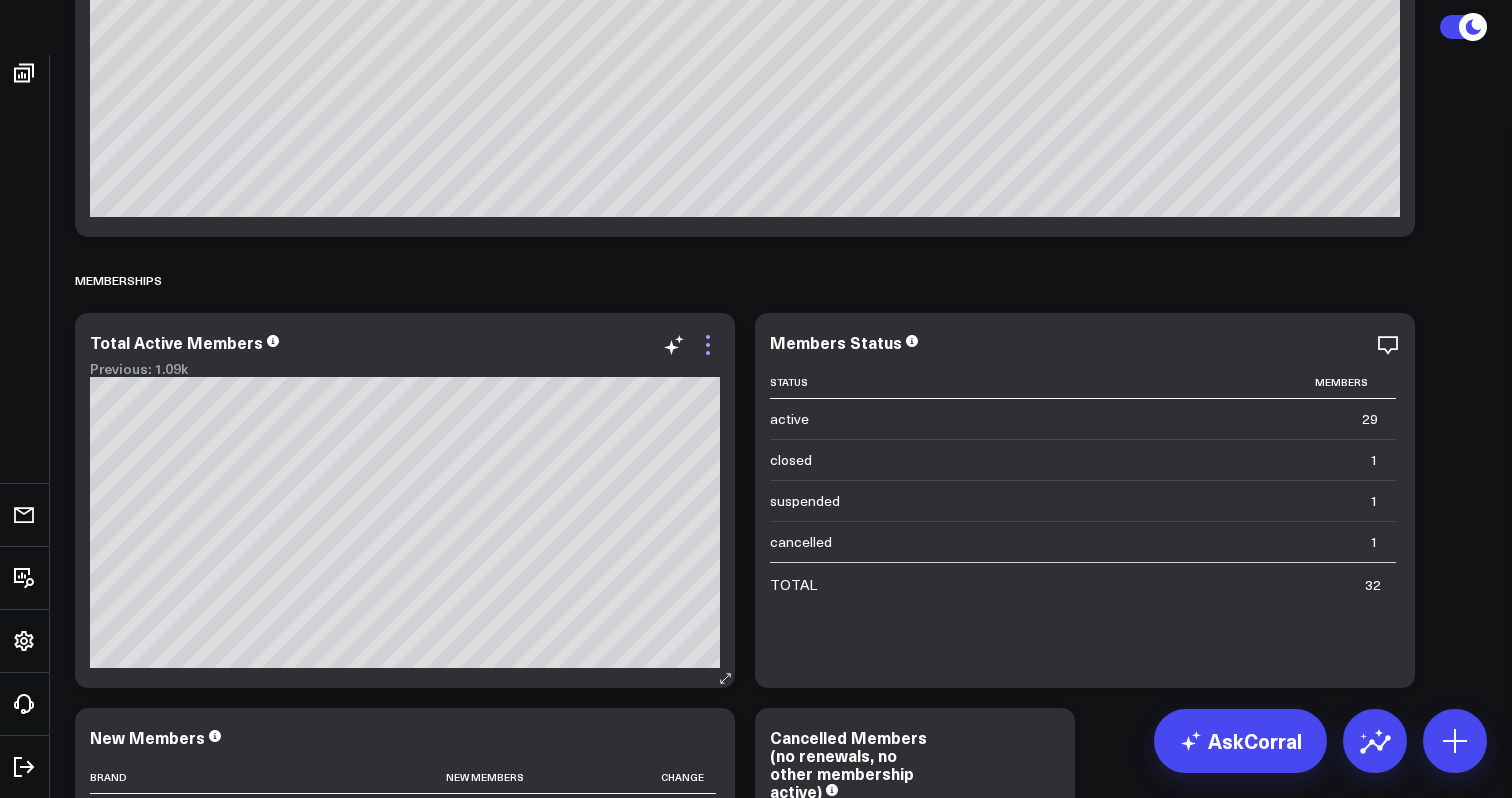 click 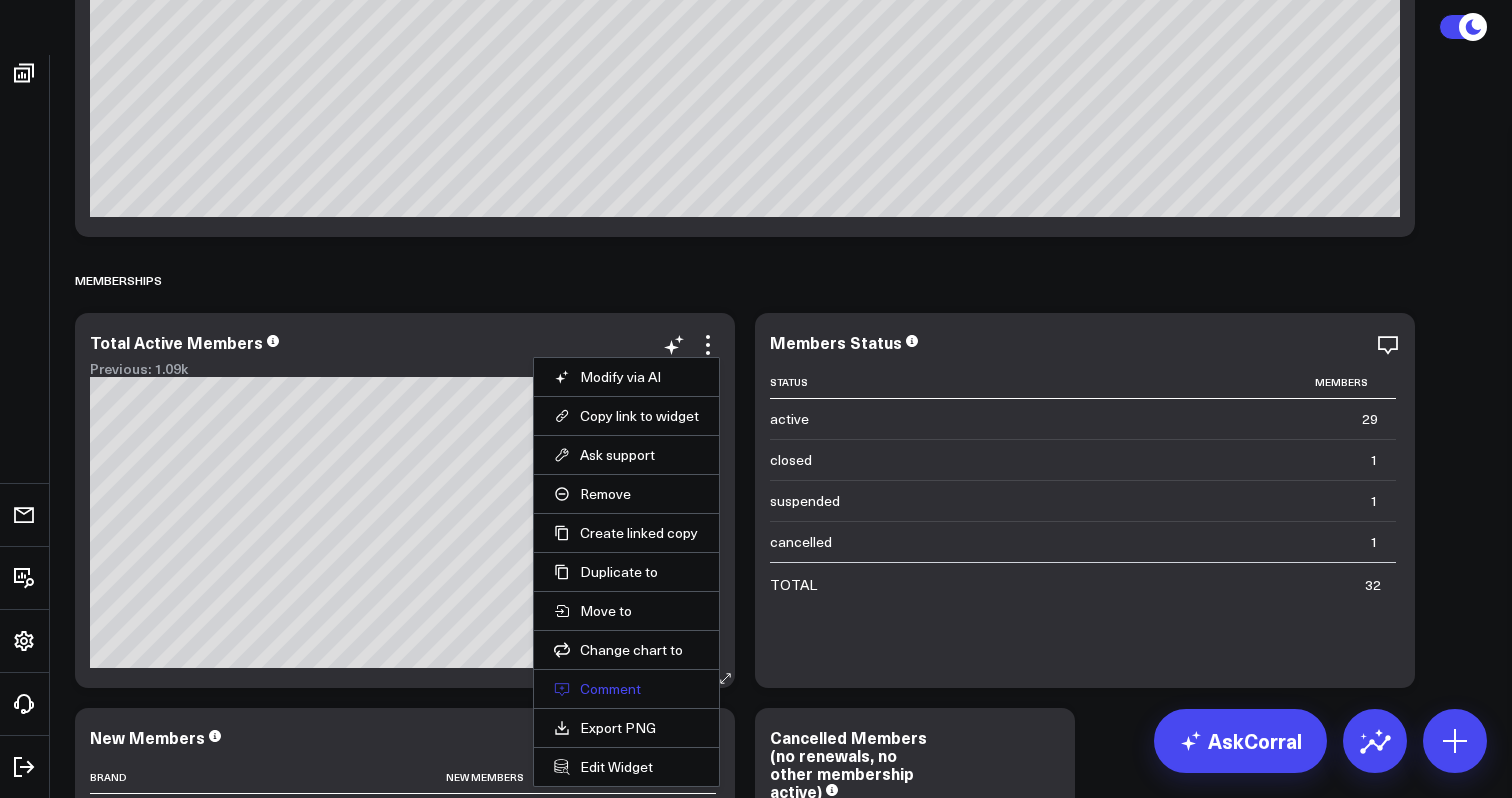 click on "Comment" at bounding box center [626, 689] 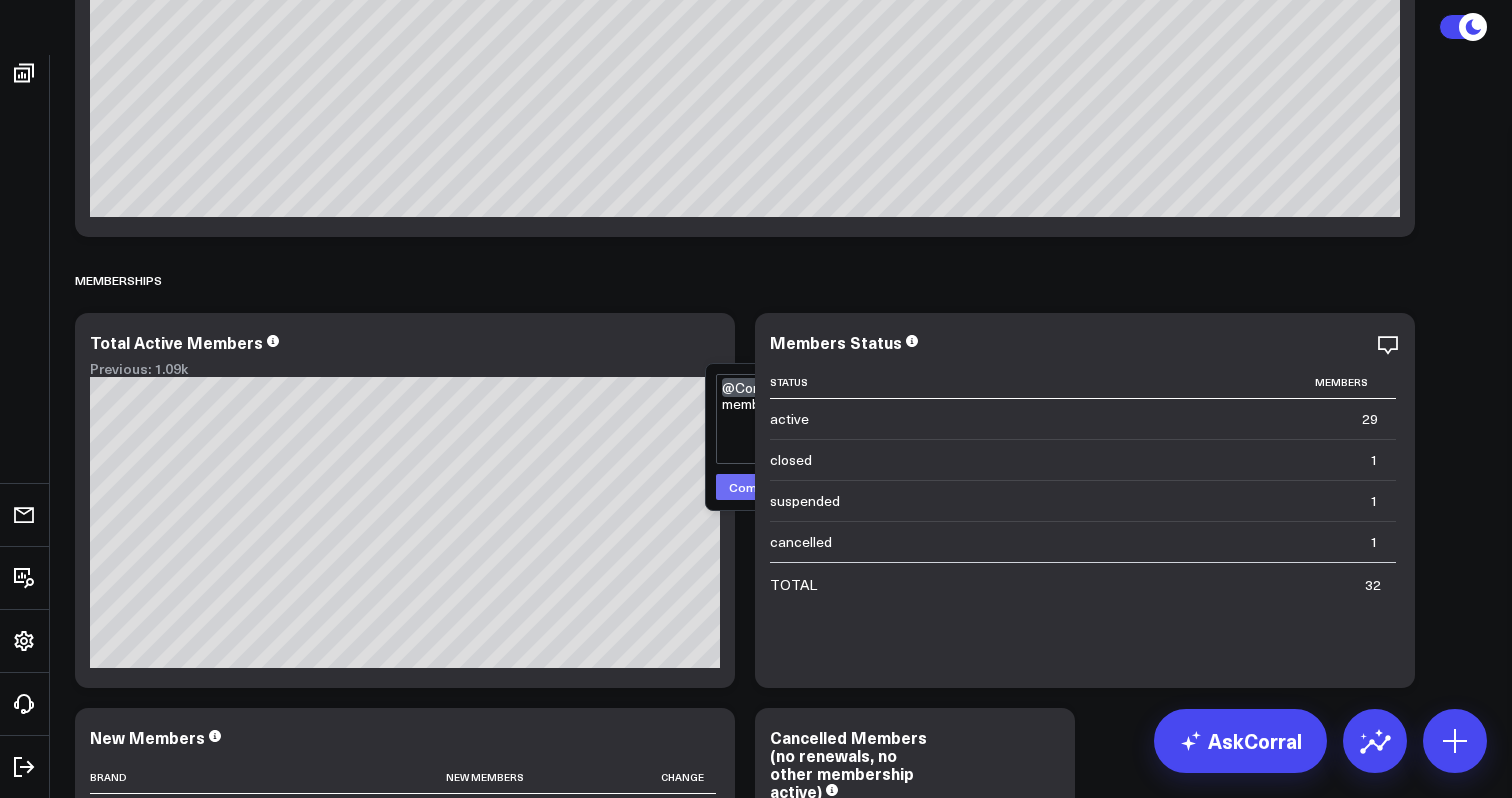 type on "@Corral Support  can we layer in membership revenue here?" 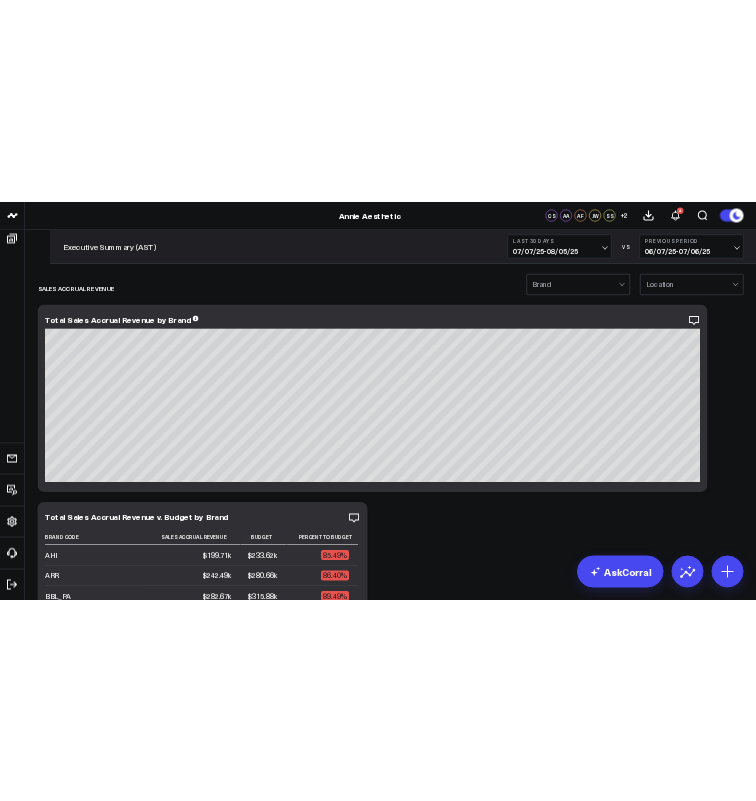 scroll, scrollTop: 0, scrollLeft: 0, axis: both 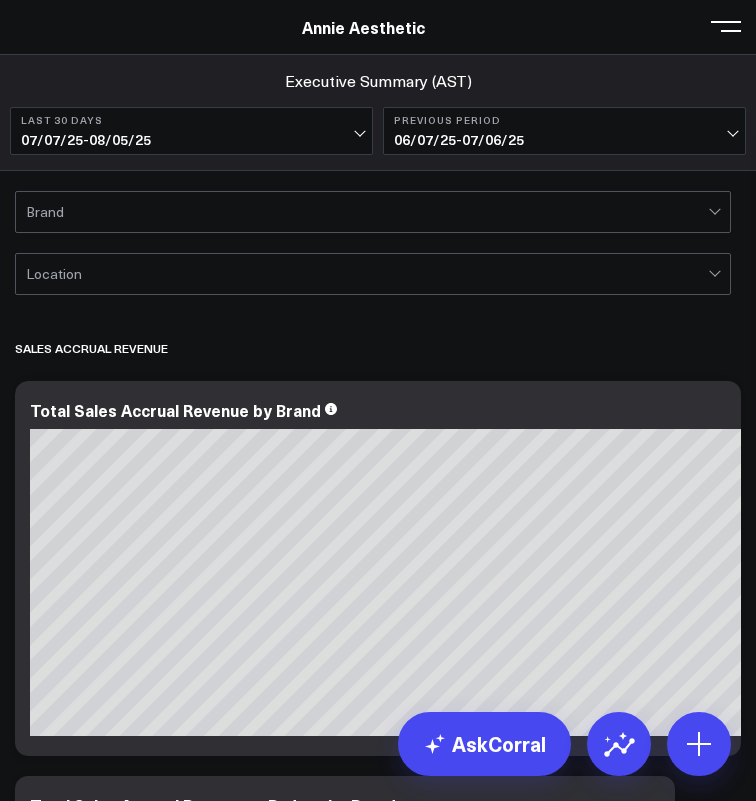 click on "07/07/25  -  08/05/25" at bounding box center [191, 140] 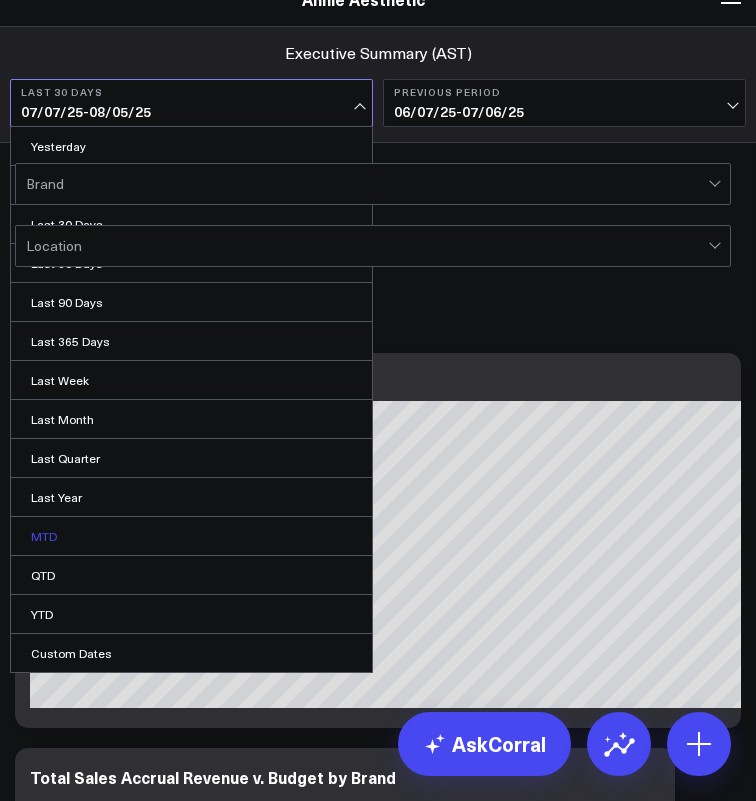 scroll, scrollTop: 0, scrollLeft: 0, axis: both 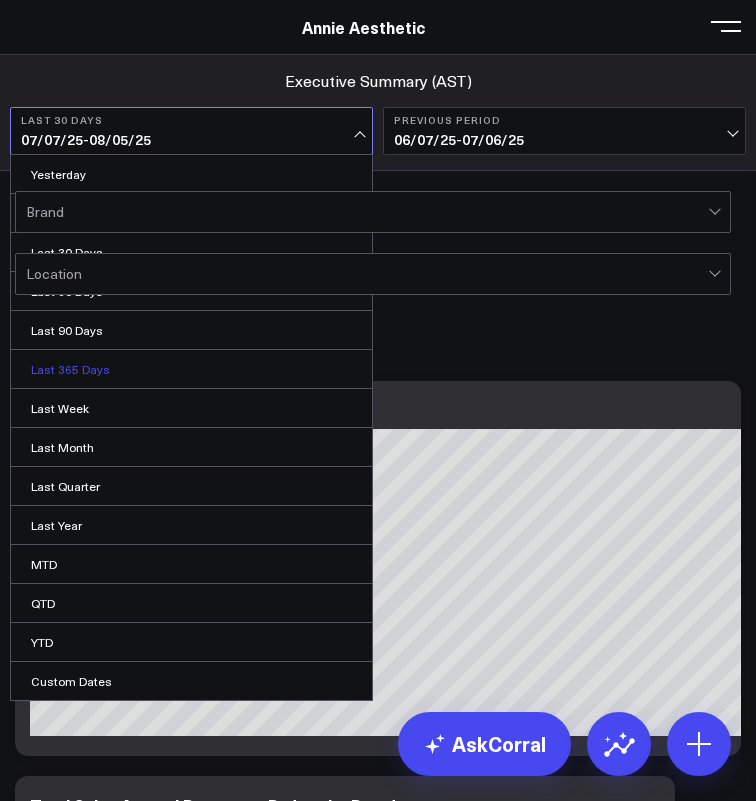 click on "Last 365 Days" at bounding box center [191, 369] 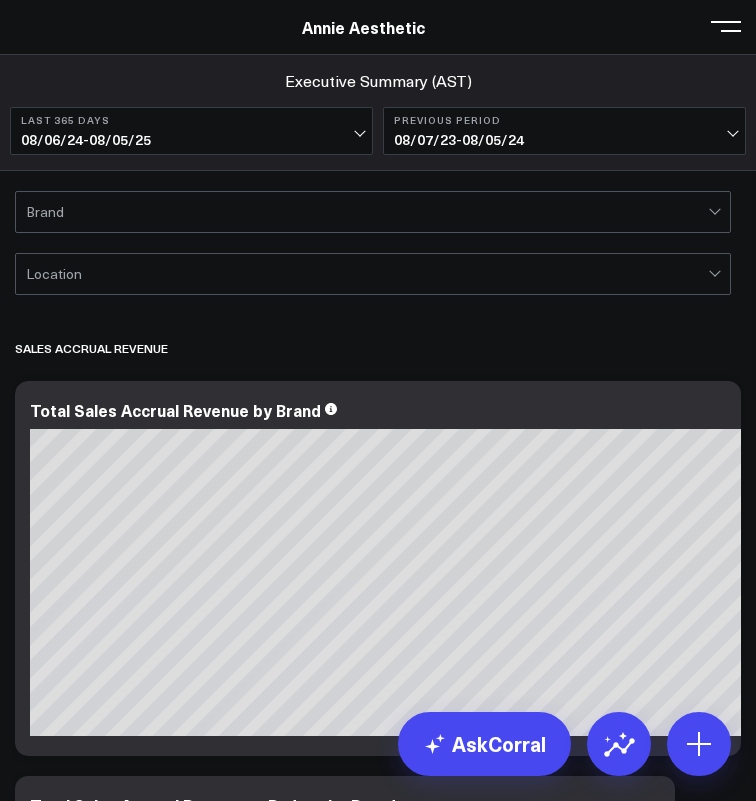 scroll, scrollTop: 0, scrollLeft: 0, axis: both 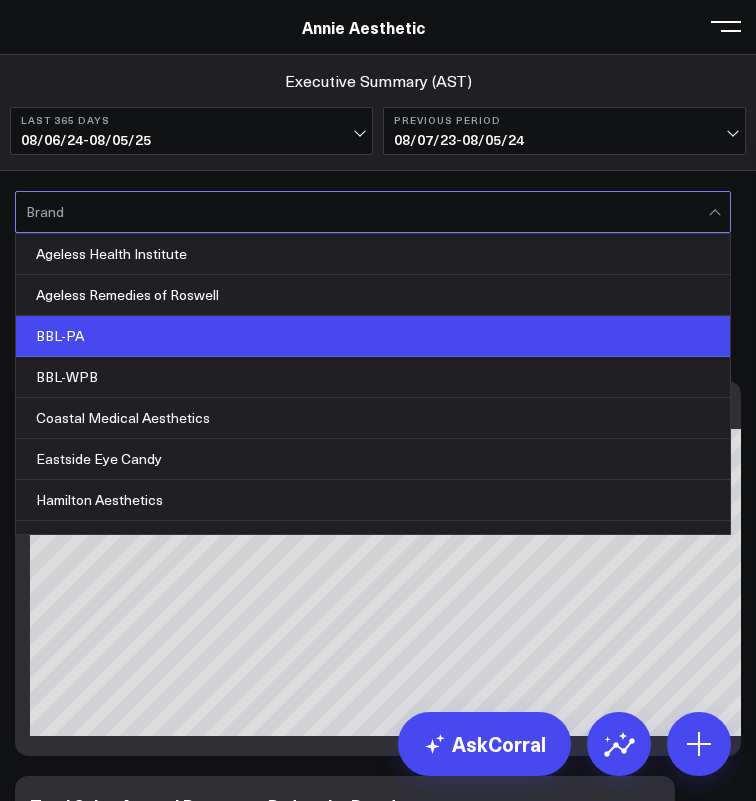click on "BBL-PA" at bounding box center [373, 336] 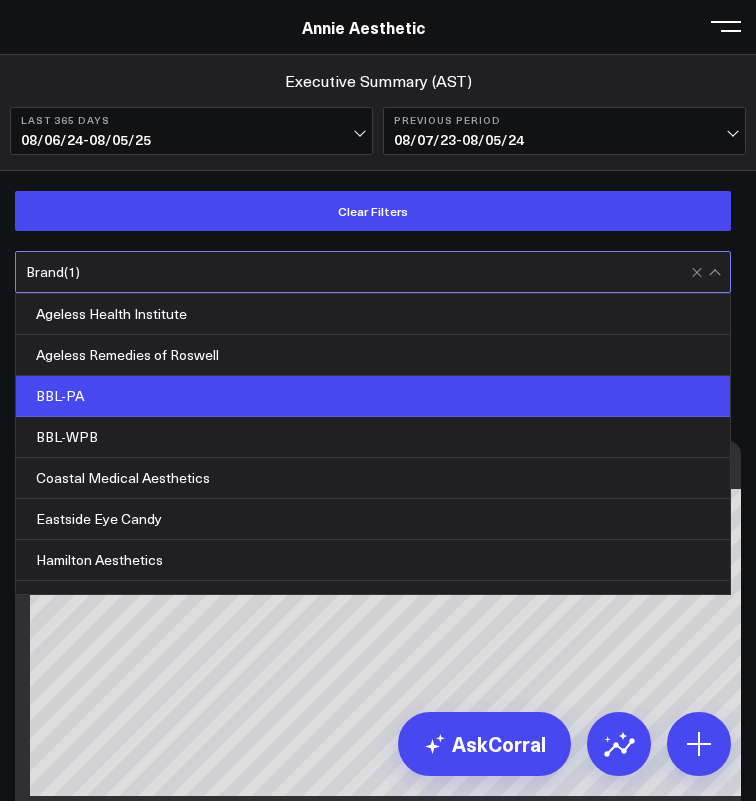 click on "Clear Filters option BBL-PA, selected. [BRAND] [BRAND] of Roswell BBL-PA BBL-WPB [BRAND] [BRAND] [BRAND] [BRAND] [BRAND] [BRAND] [BRAND] Location" at bounding box center [378, 273] 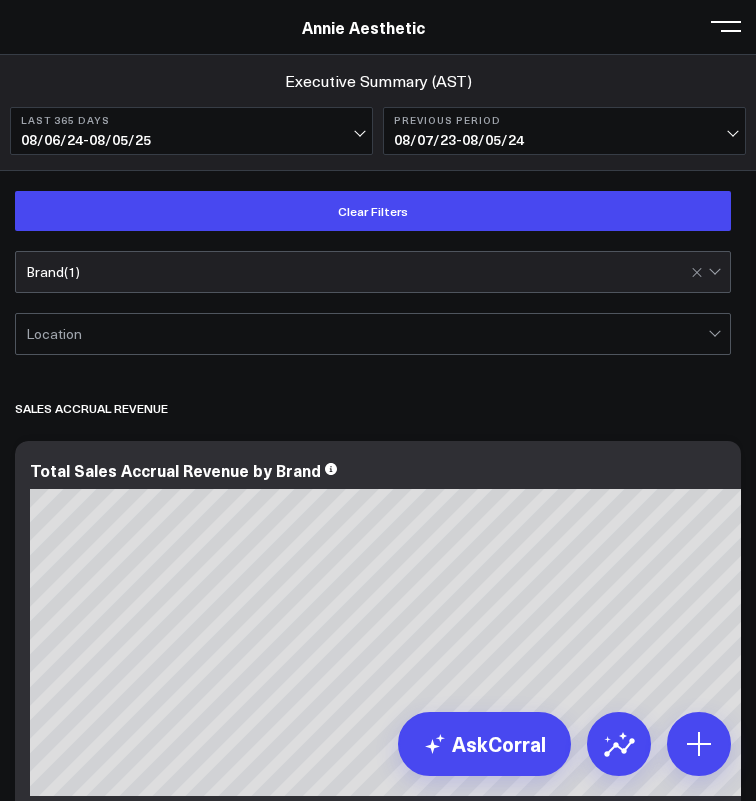 click at bounding box center [708, 272] 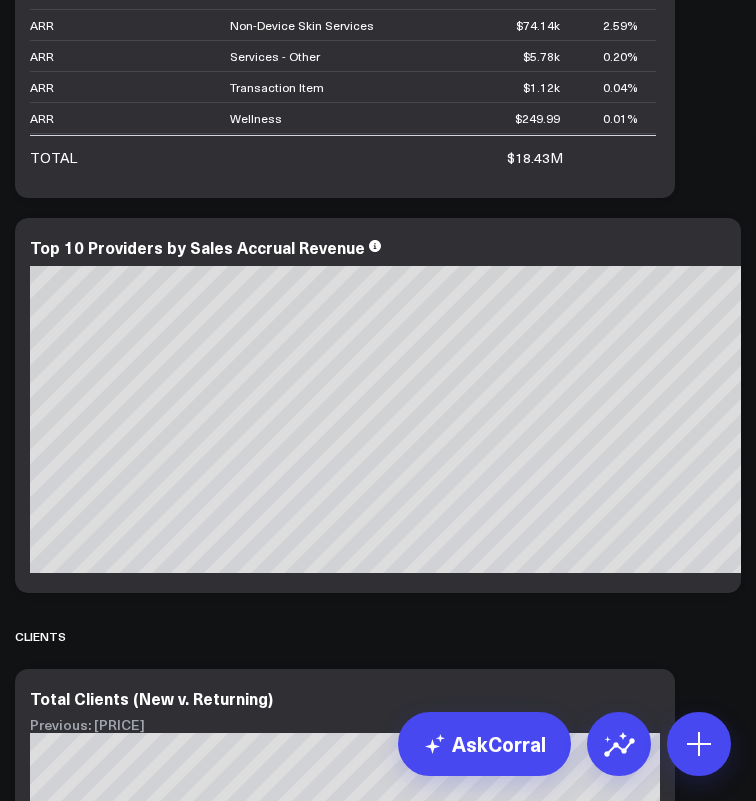 scroll, scrollTop: 4625, scrollLeft: 0, axis: vertical 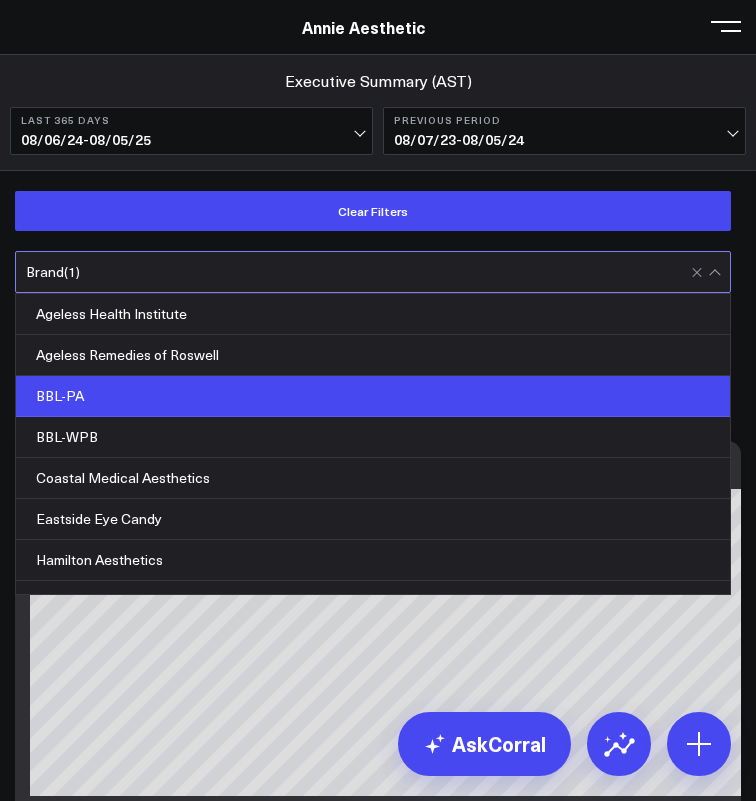 click at bounding box center [358, 272] 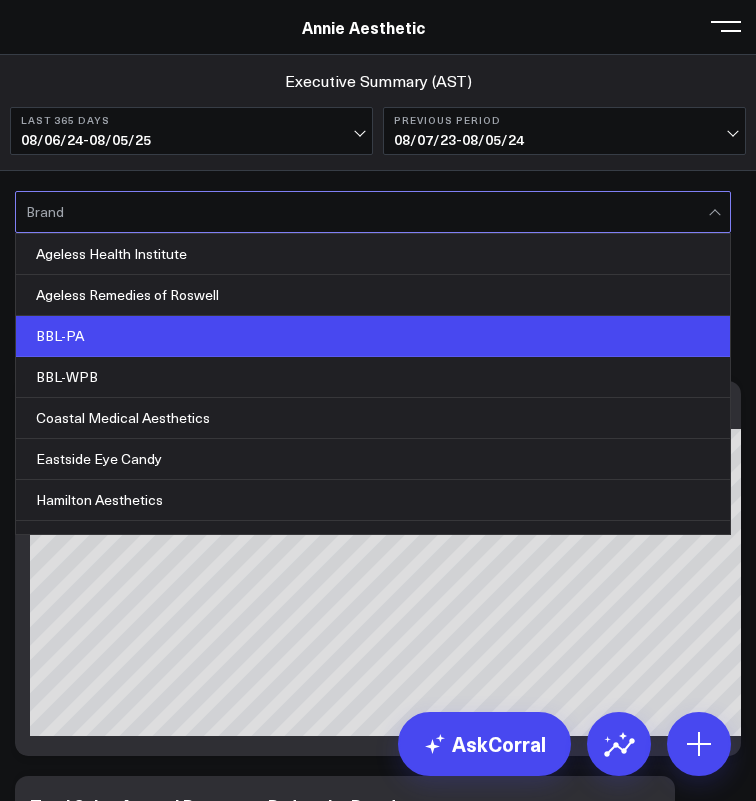 click on "BBL-PA" at bounding box center (373, 336) 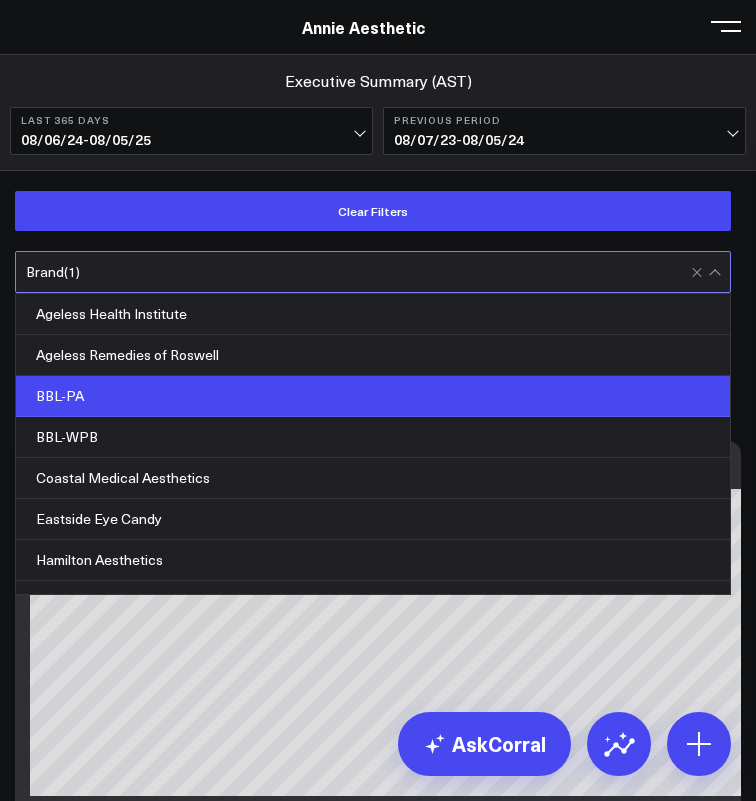 click on "Clear Filters option BBL-PA, selected. [BRAND] [BRAND] of Roswell BBL-PA BBL-WPB [BRAND] [BRAND] [BRAND] [BRAND] [BRAND] [BRAND] [BRAND] Location" at bounding box center [378, 273] 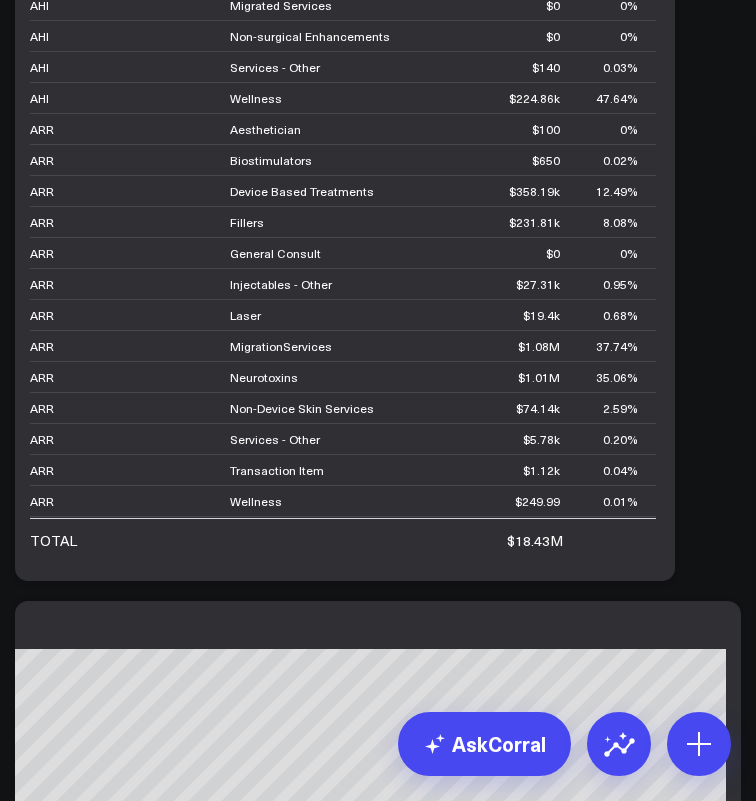 scroll, scrollTop: 4452, scrollLeft: 0, axis: vertical 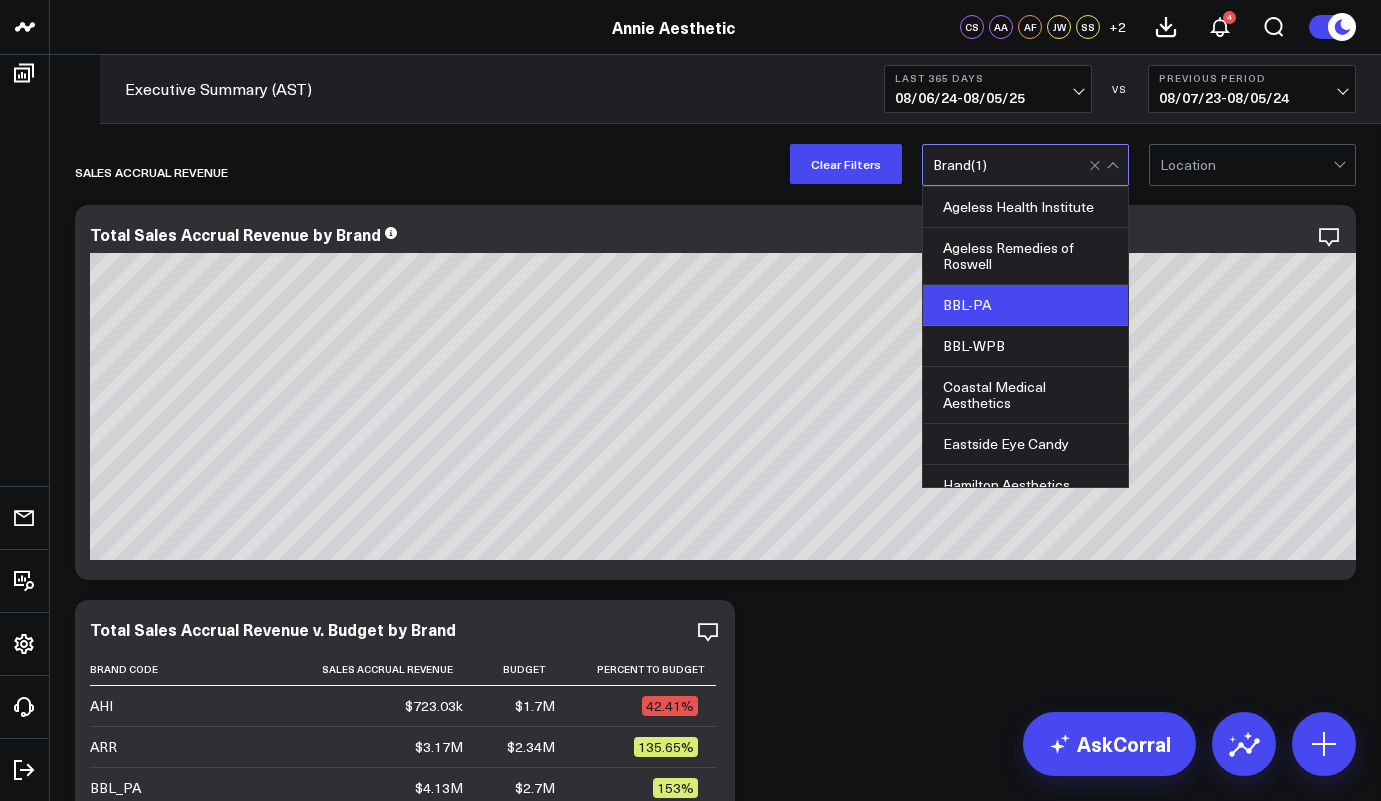 click at bounding box center [1011, 165] 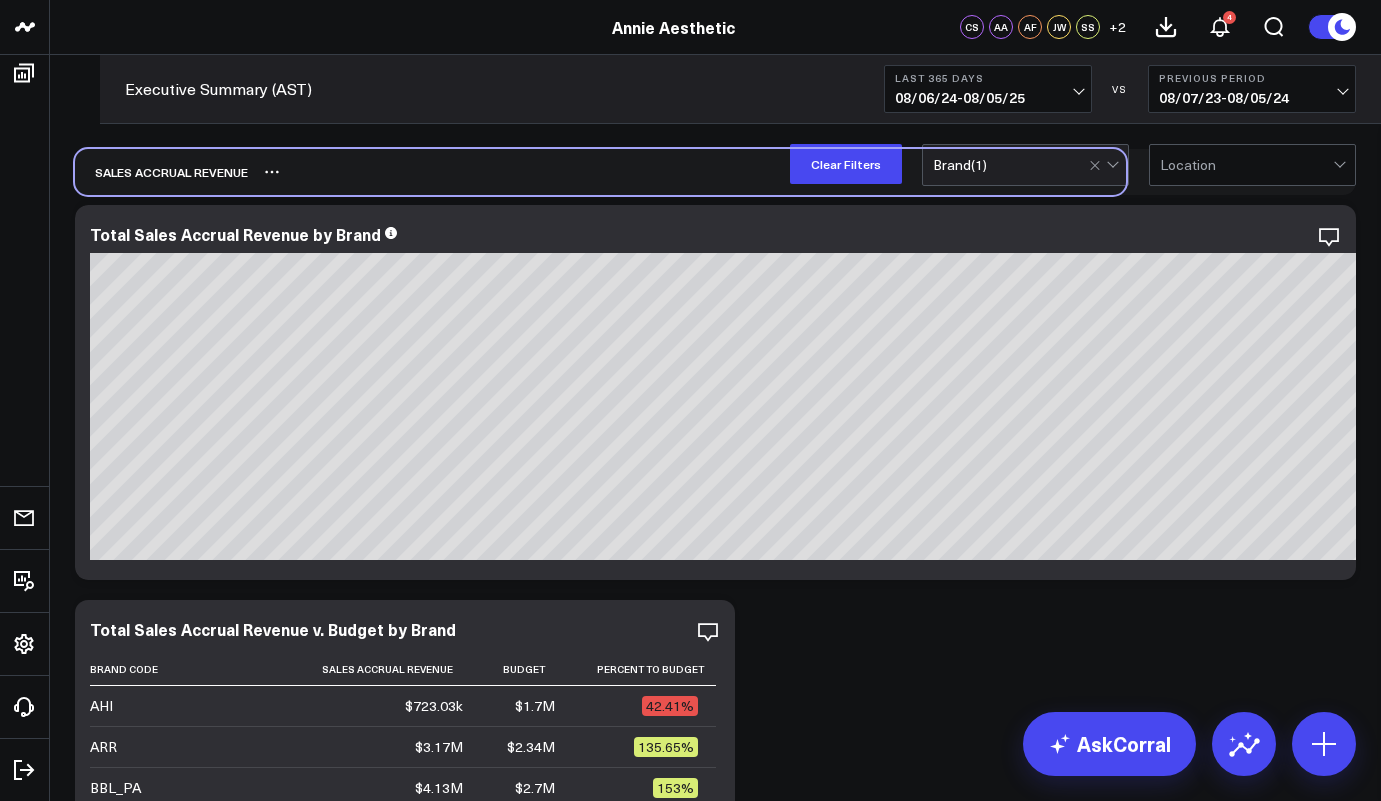 click on "Sales Accrual Revenue" at bounding box center (715, 172) 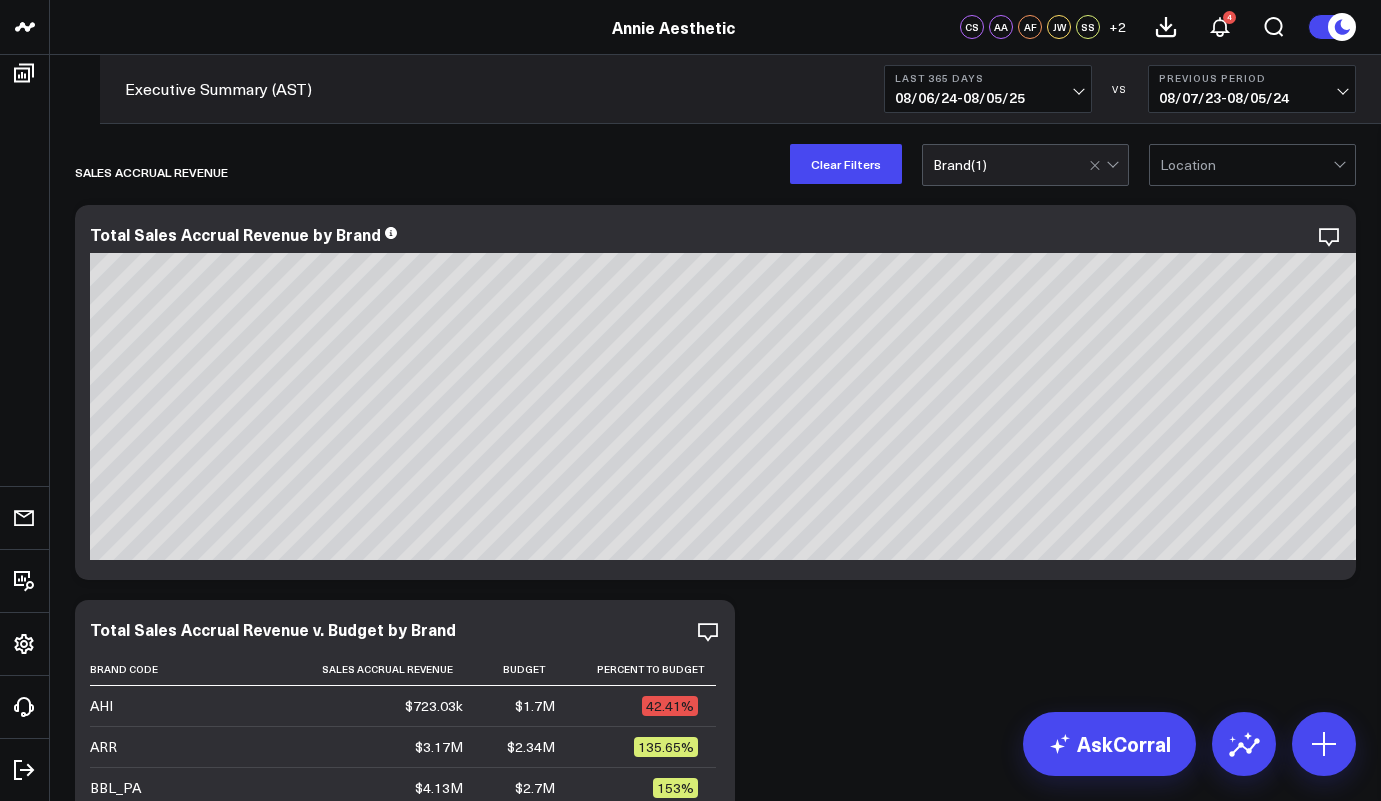 click at bounding box center (1246, 165) 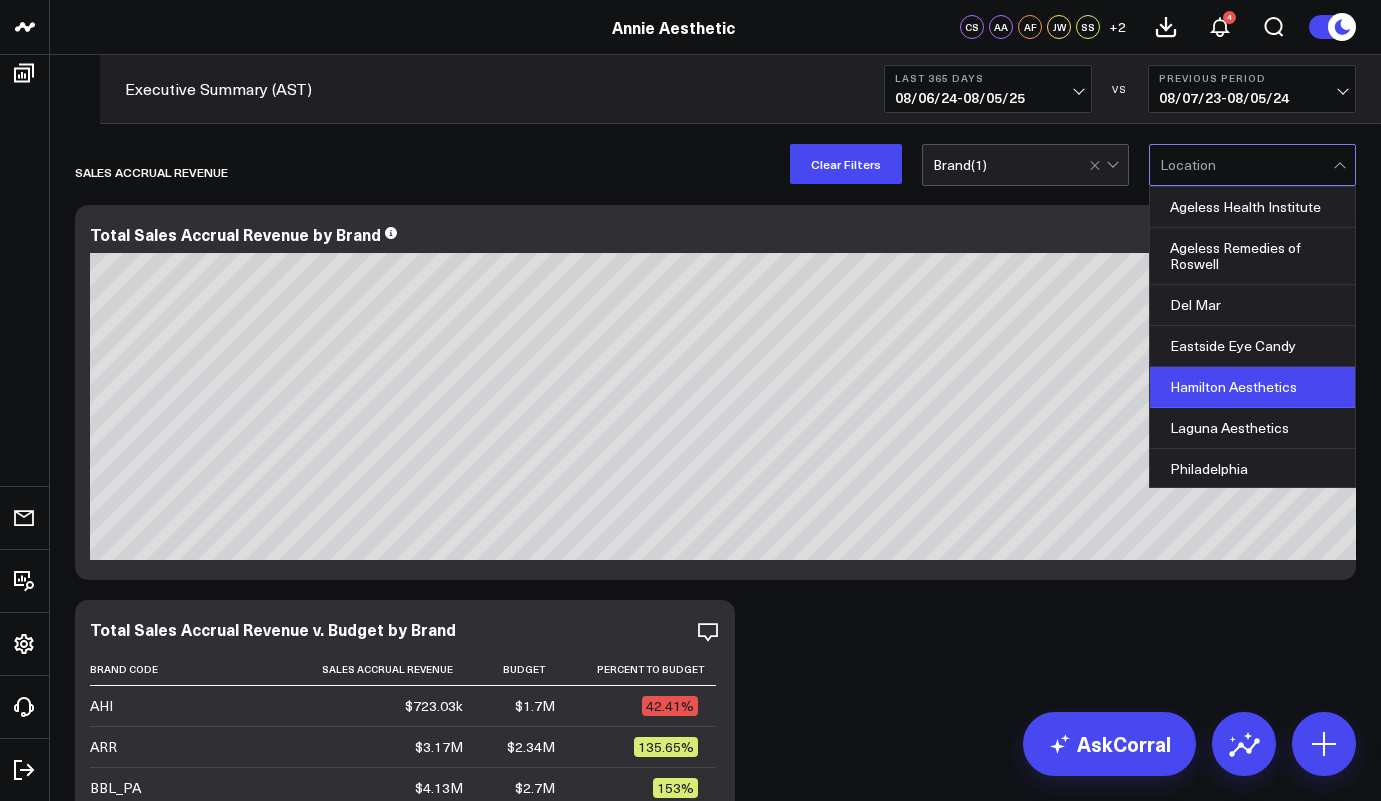 scroll, scrollTop: 110, scrollLeft: 0, axis: vertical 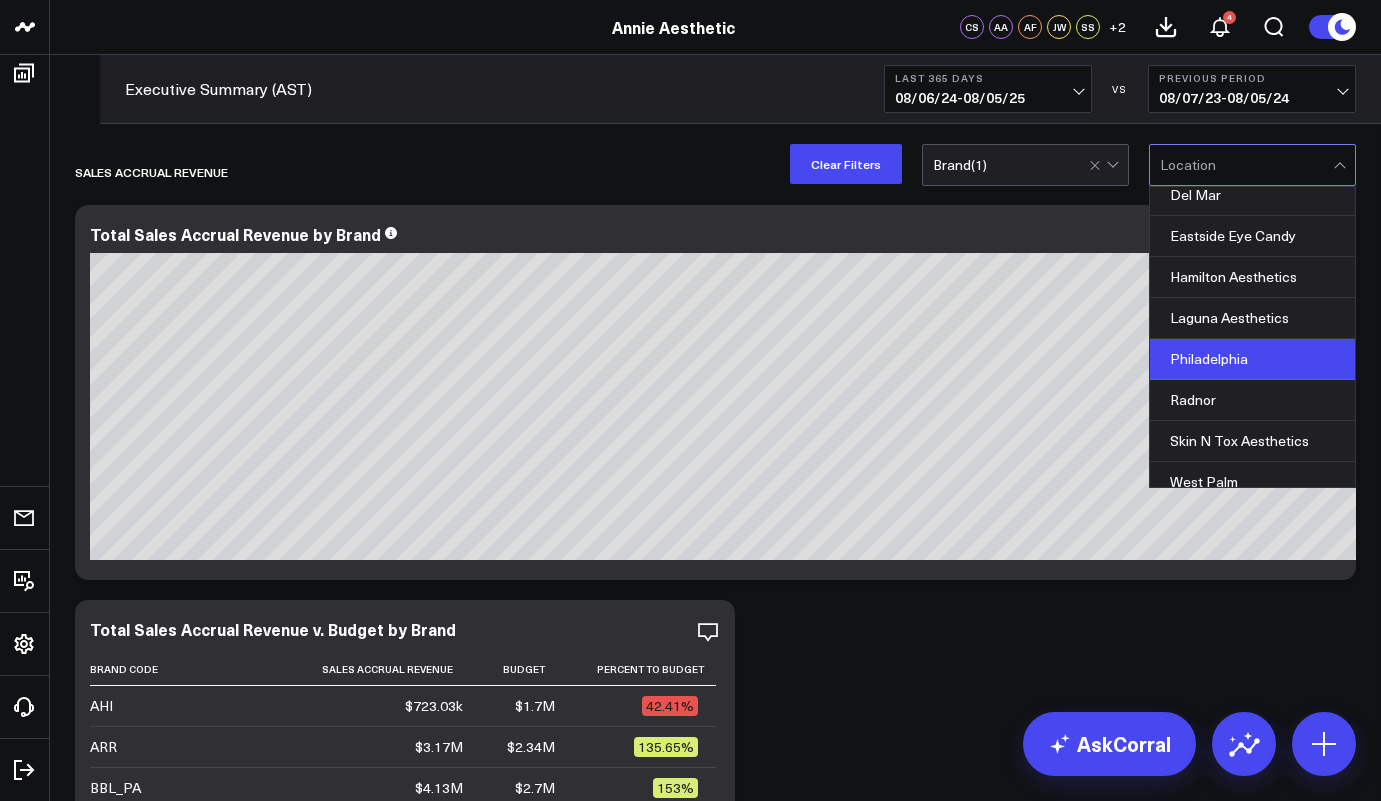 click on "Philadelphia" at bounding box center [1252, 359] 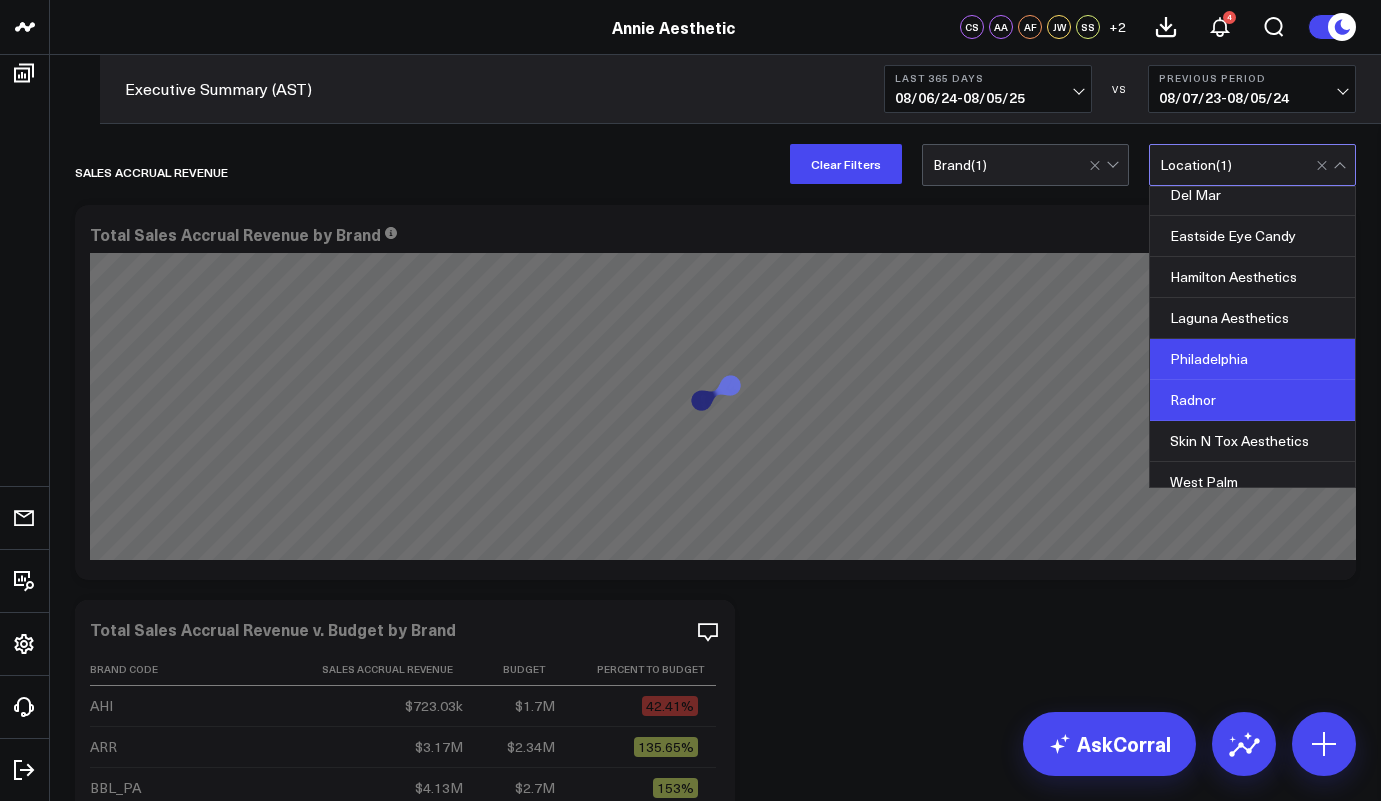 click on "Radnor" at bounding box center (1252, 400) 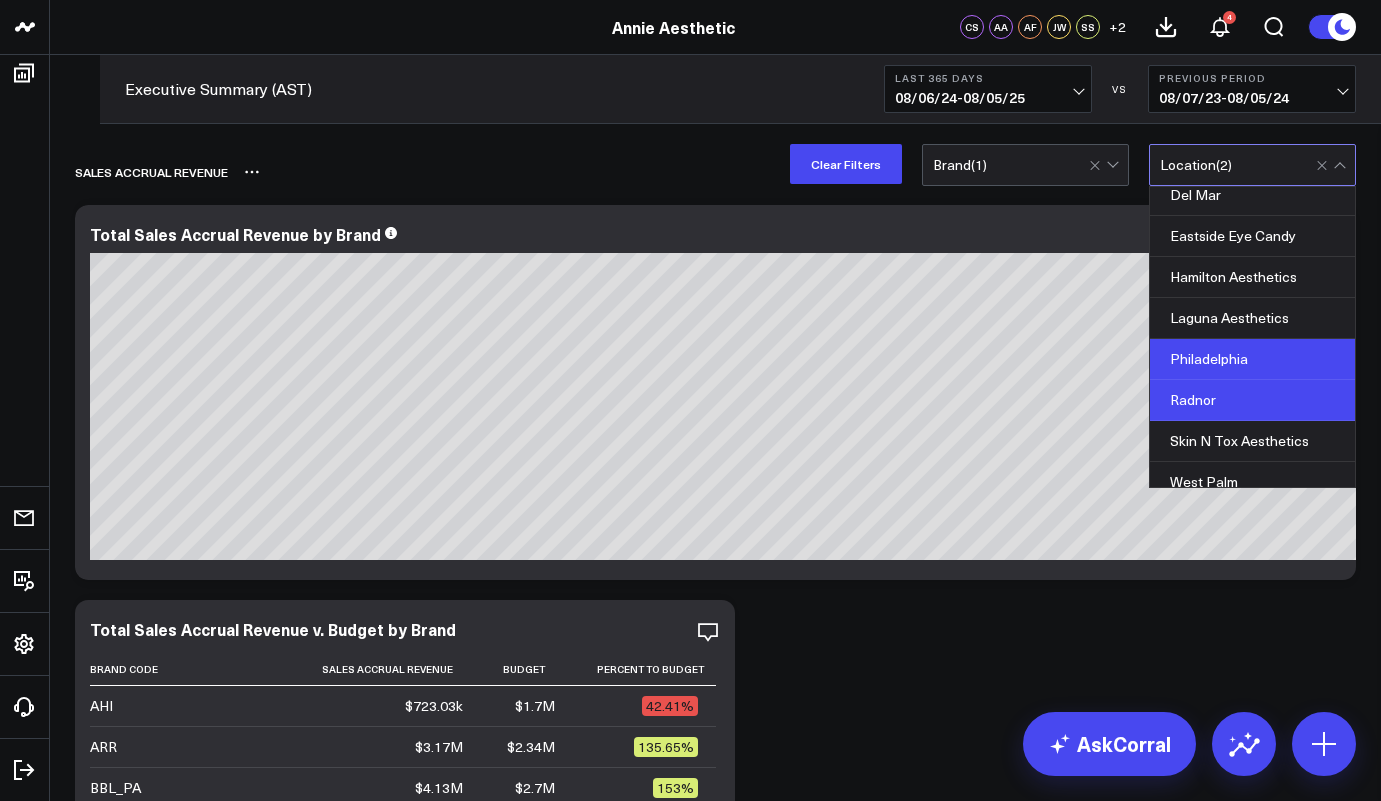 click on "Sales Accrual Revenue" at bounding box center [600, 172] 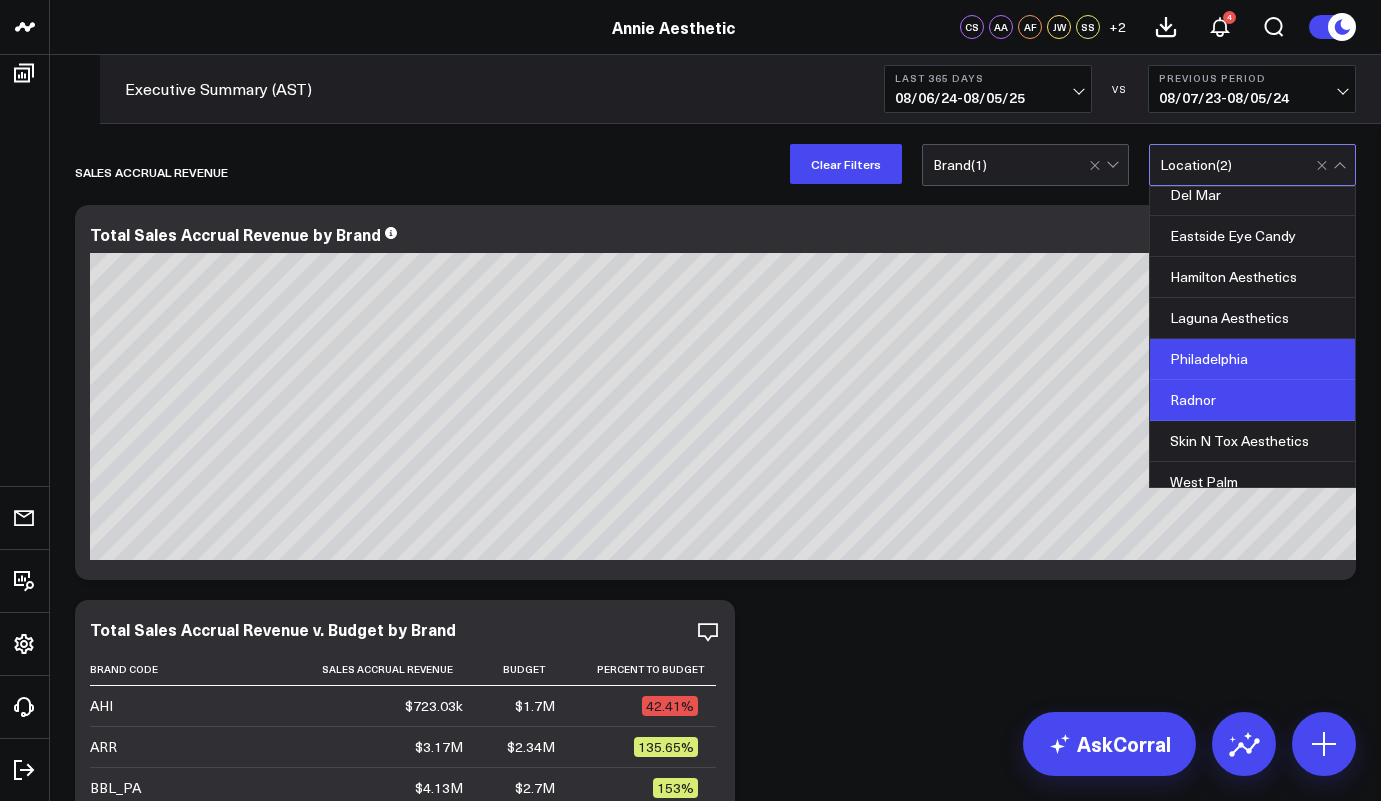 click on "Sales Accrual Revenue Modify via AI Copy link to widget Ask support Remove Create linked copy Executive Summary (AST) Inventory & COGS Inventory - Retail Inventory, COGS of Services - Retail Products Inventory - Consumables Inventory, COGS of Services - Consumable Products Sales Accrual Revenue vs. Budget Package Sales Utilization Rates Bamboo Version [WIP] DATA - Lookup & Mapping Sheets Sandbox Inventory Audit & Reconciliation - Consumables Inventory Audit & Reconciliation - Retail Sales Accrual Business Overview Meta Ads Appointments Marketing / Booking Funnel Clinics Template Ageless Remedies of Roswell Manager Summary Provider Summary Netsuite Duplicate to Executive Summary (AST) Inventory & COGS Inventory - Retail Inventory, COGS of Services - Retail Products Inventory - Consumables Inventory, COGS of Services - Consumable Products Sales Accrual Revenue vs. Budget Package Sales Utilization Rates Bamboo Version [WIP] DATA - Lookup & Mapping Sheets Sandbox Inventory Audit & Reconciliation - Consumables AHI" at bounding box center [715, 5893] 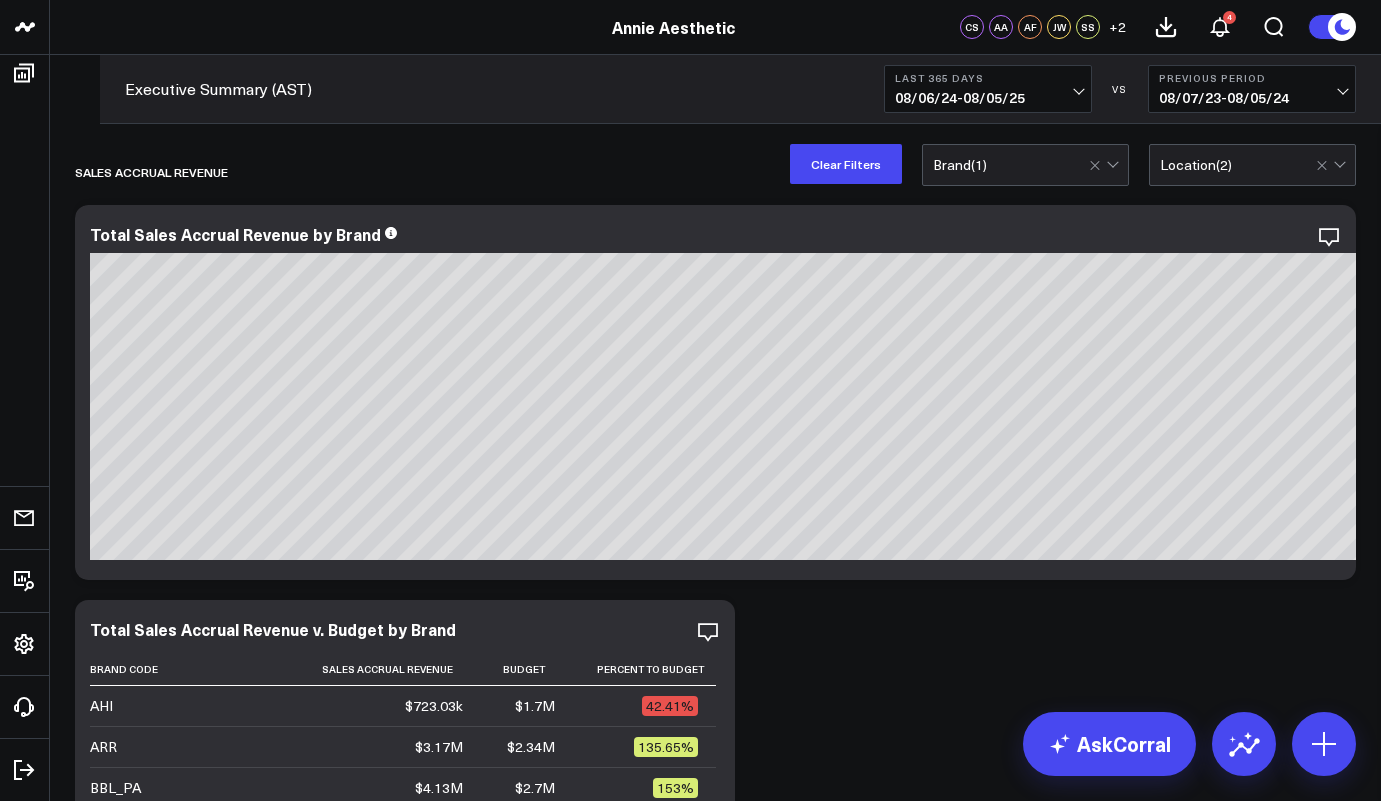click at bounding box center (1333, 165) 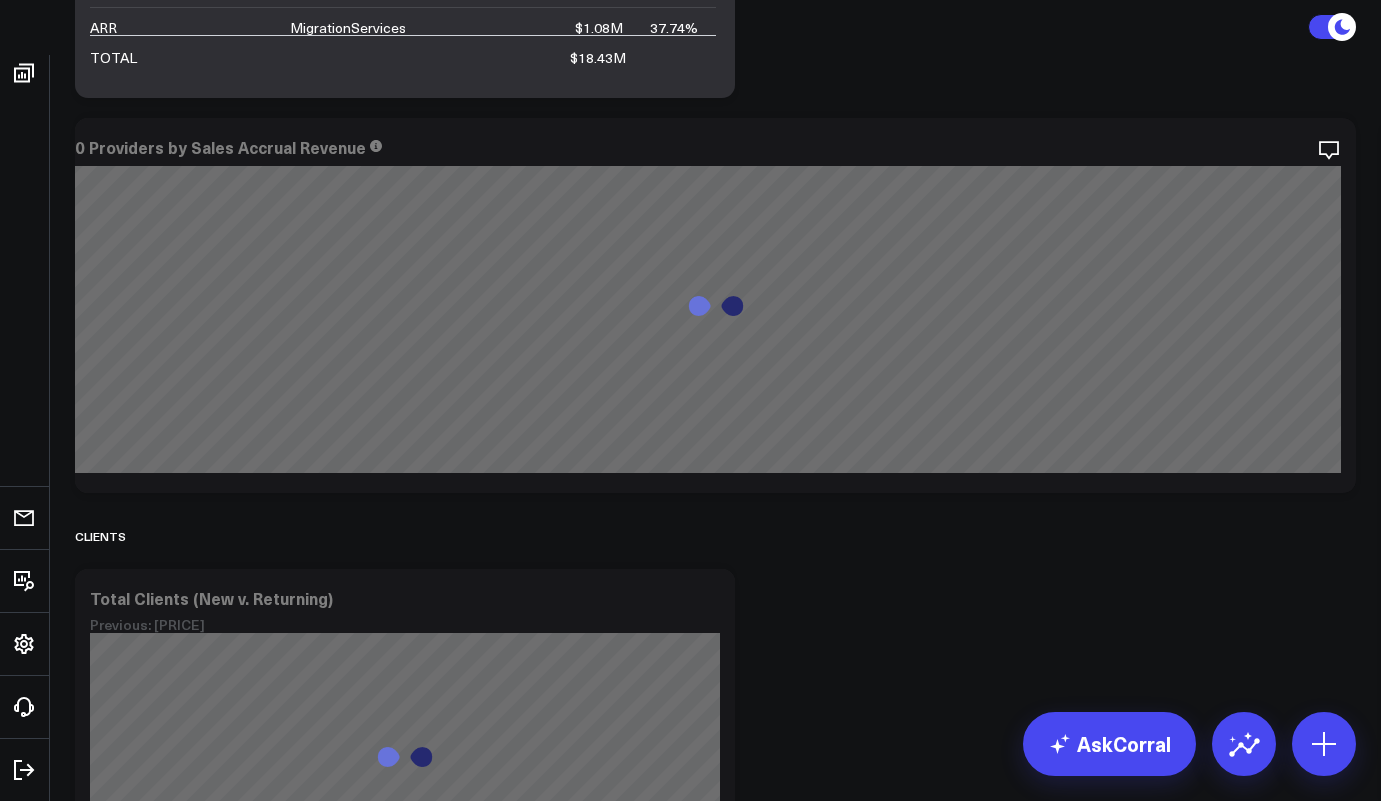 scroll, scrollTop: 4451, scrollLeft: 0, axis: vertical 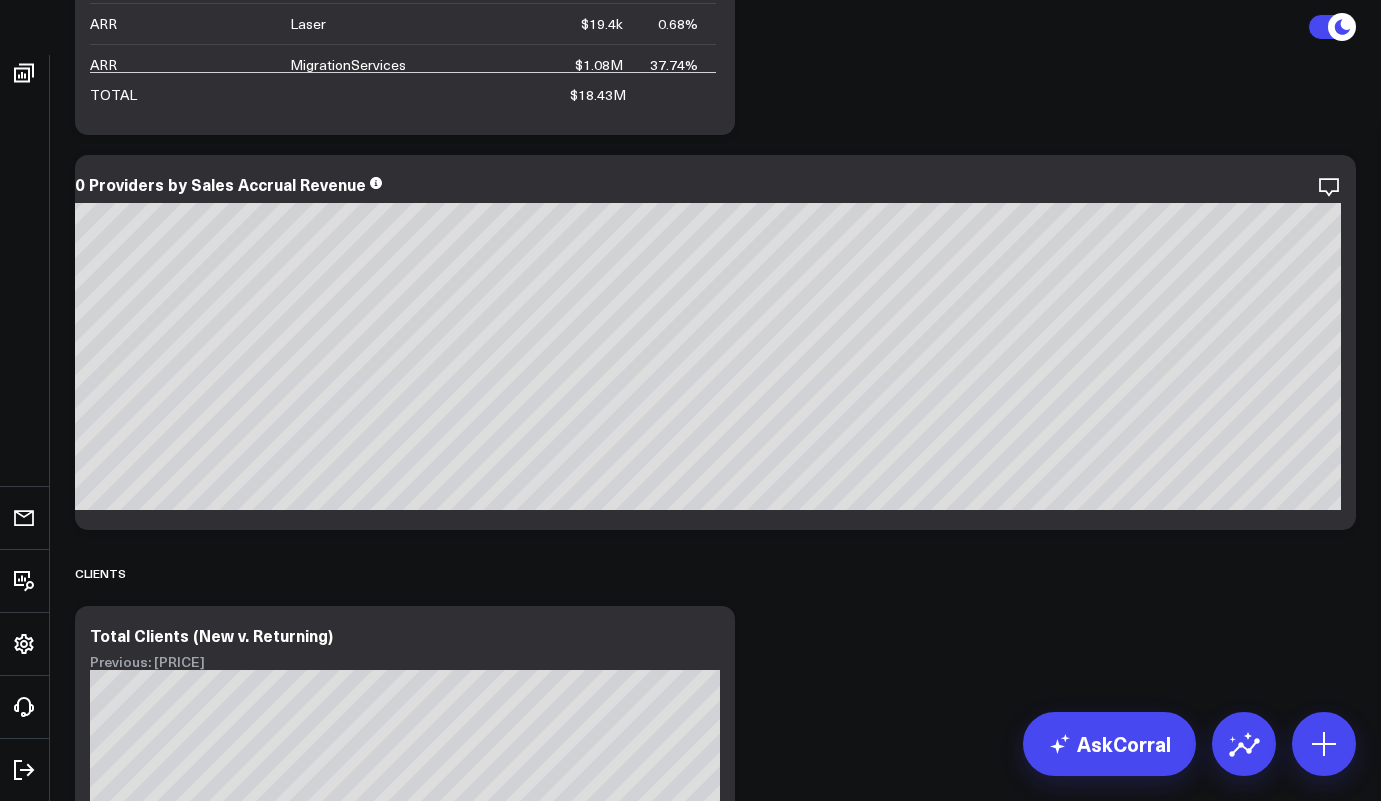 click on "Annie Aesthetic - Body and Beauty Lab - PA" at bounding box center [240, -4160] 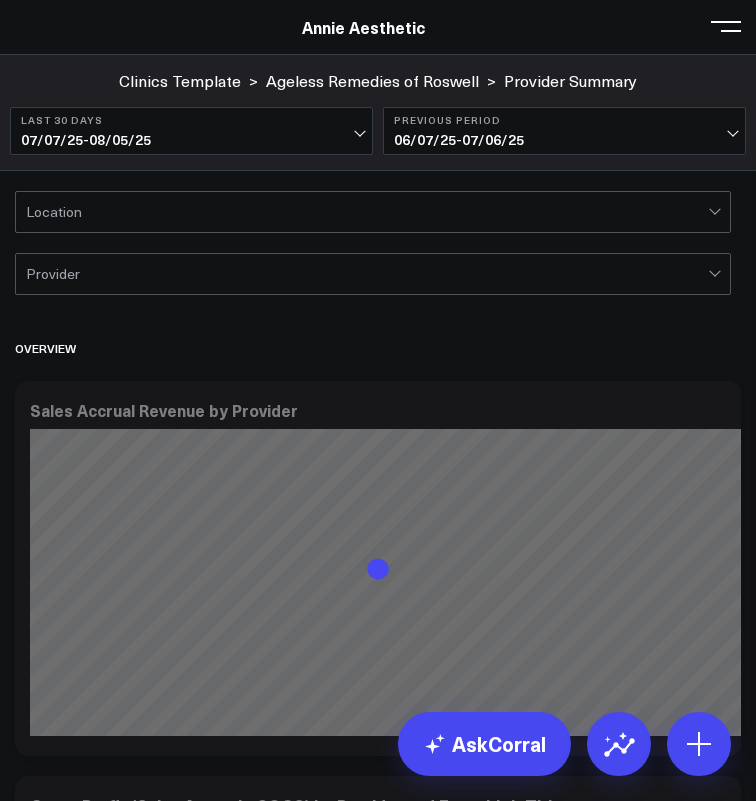 scroll, scrollTop: 6649, scrollLeft: 0, axis: vertical 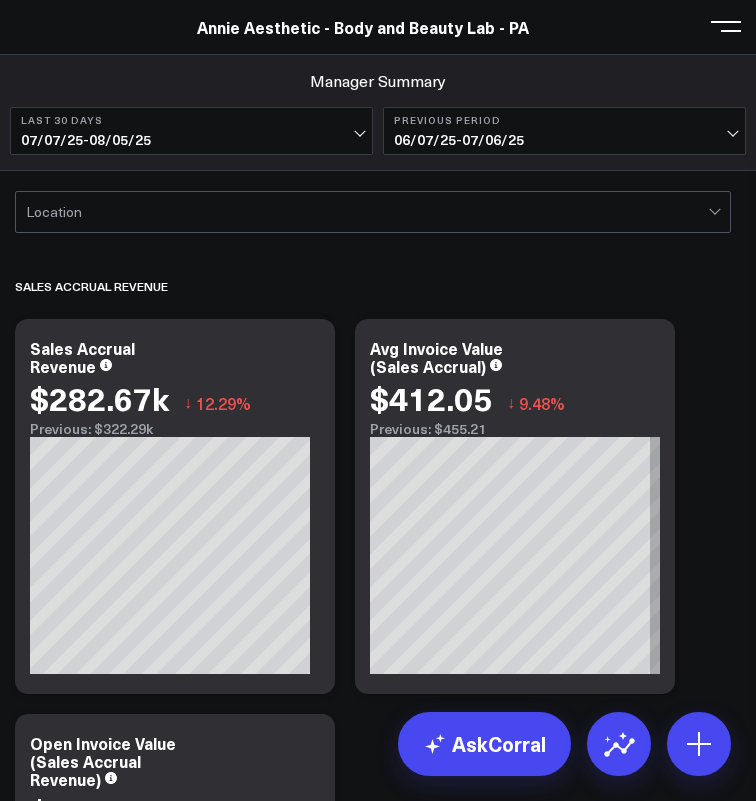 click on "Last 30 Days" at bounding box center (191, 120) 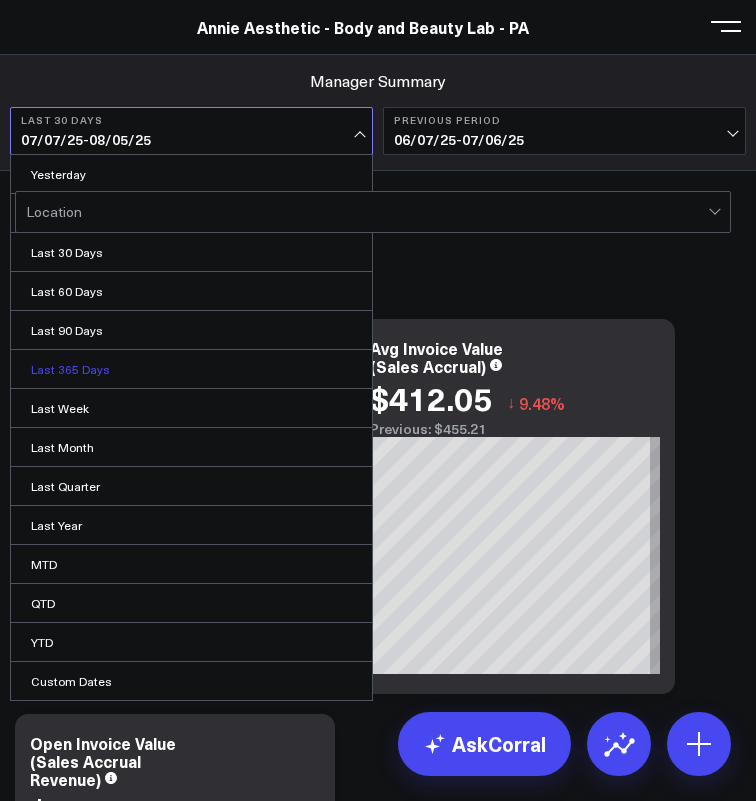 click on "Last 365 Days" at bounding box center (191, 369) 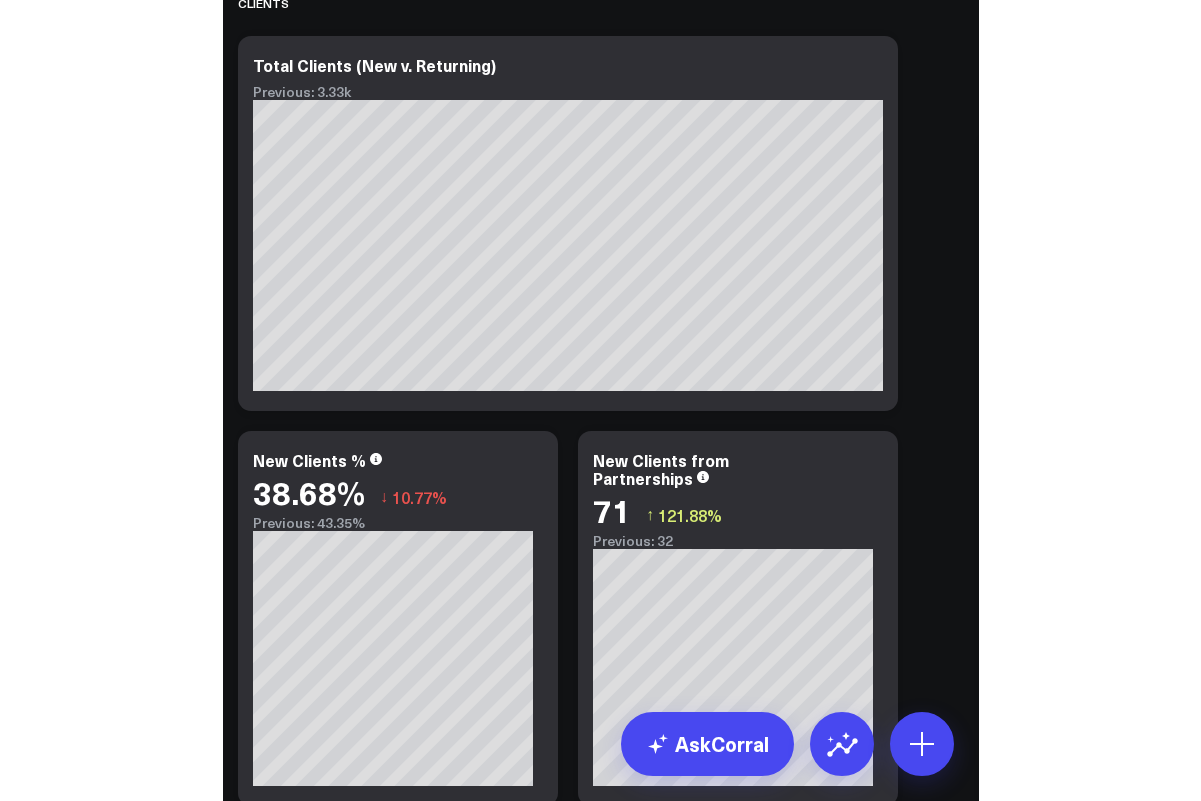 scroll, scrollTop: 2092, scrollLeft: 0, axis: vertical 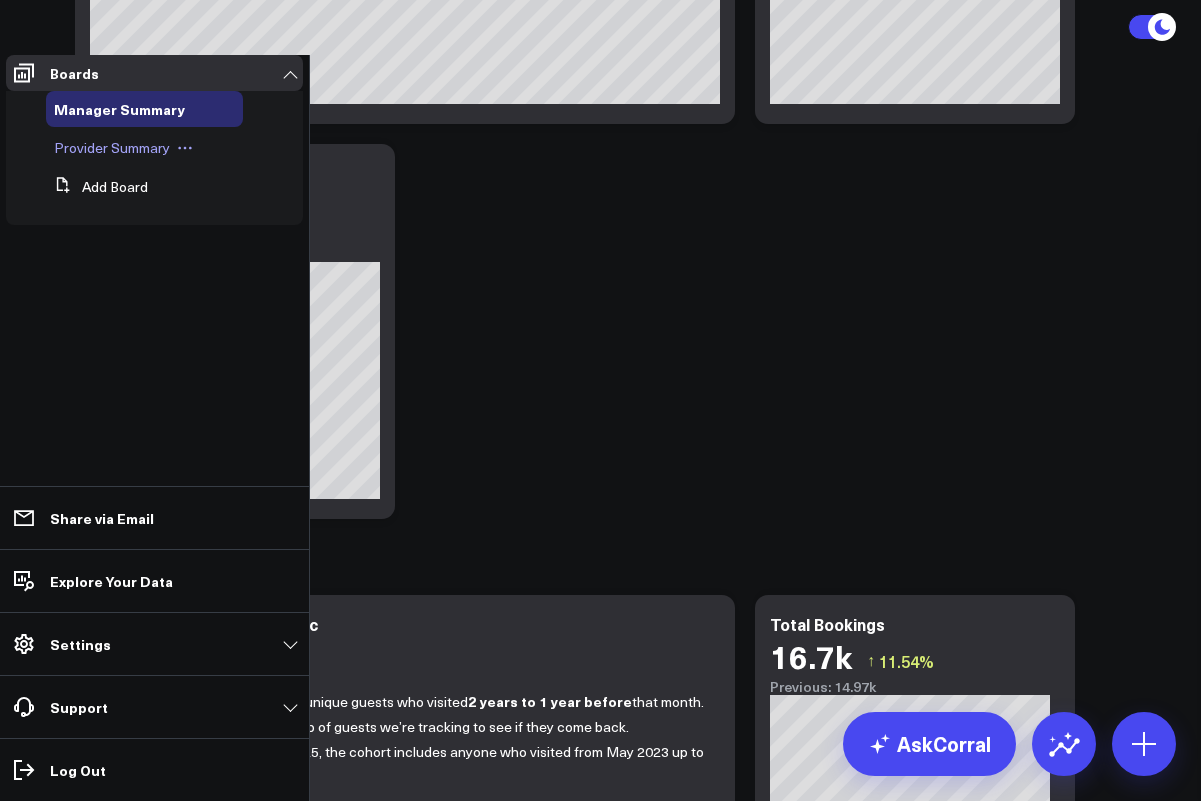 click on "Provider Summary" at bounding box center [112, 147] 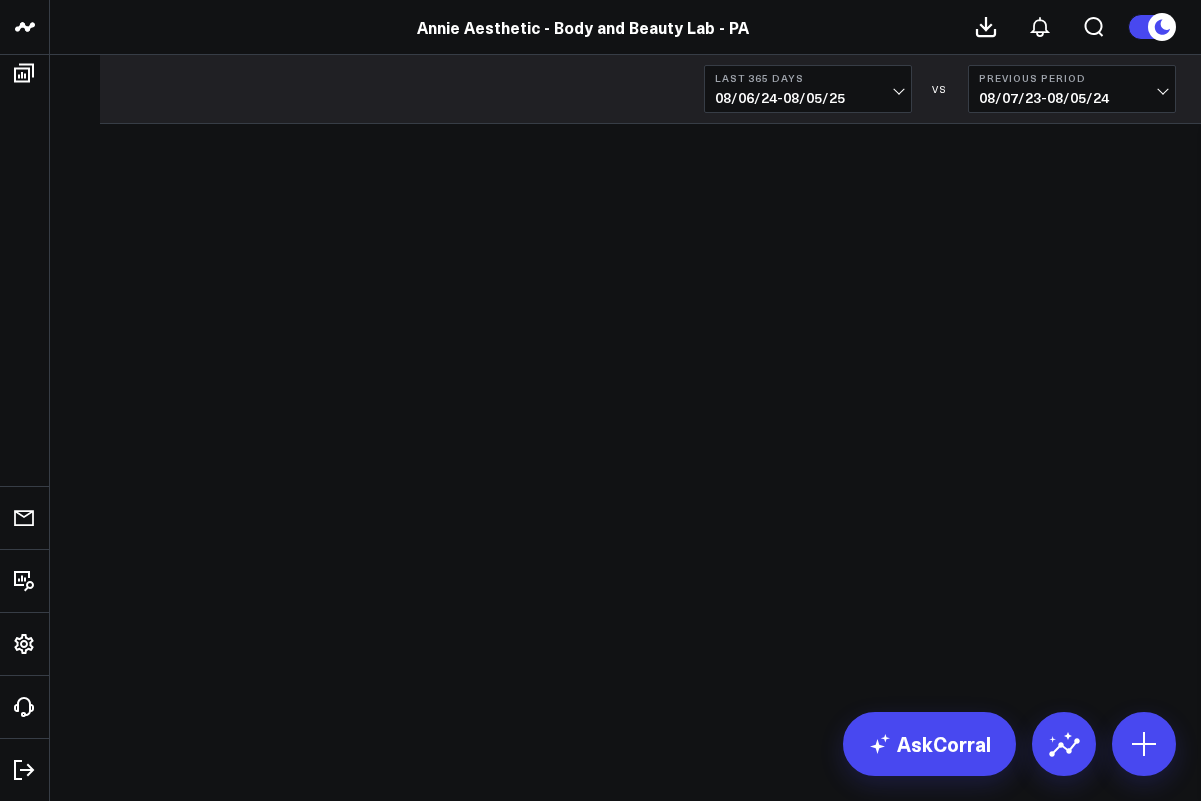 scroll, scrollTop: 0, scrollLeft: 0, axis: both 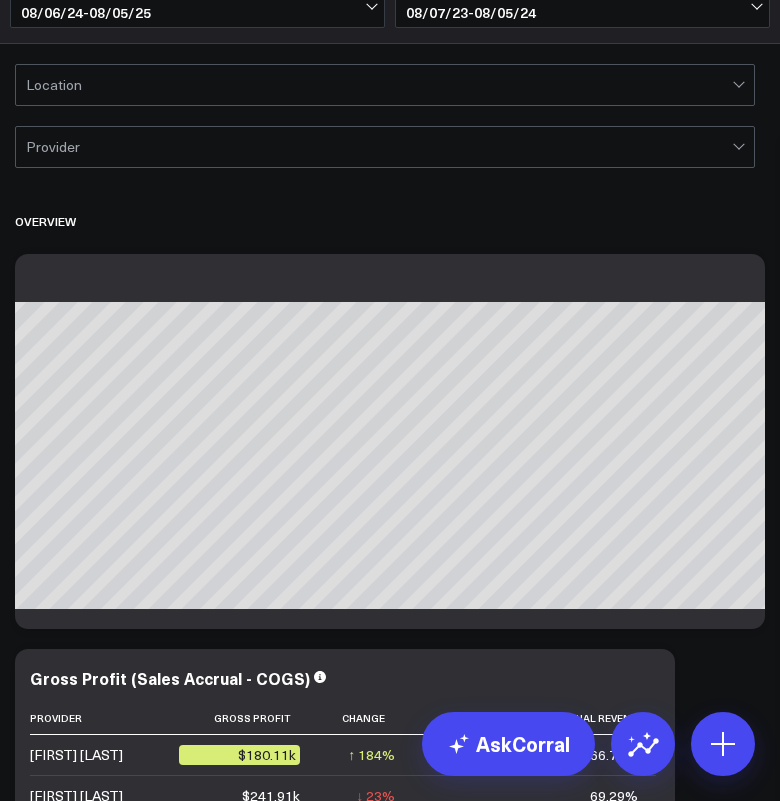 click on "Overview Modify via AI Copy link to widget Ask support Remove Create linked copy Manager Summary Provider Summary Duplicate to Manager Summary Provider Summary Move to Manager Summary Provider Summary Change chart to Fuel Gauge Fuel Gauge w/o Comparison Comparison Bar Static Number Line Chart for Date Comparison Bar Chart Bar Chart w/o Comparison Wide Bar Chart Wide Bar Chart w/o Comparison Donut Chart Donut Chart w/o Comparison Pie Chart Vertical Funnel Horizontal Funnel US Map US Map (Regional) Line Chart Clustered Column Chart Stacked Area Line Chart Scatterplot Stacked Column Chart Column vs Line Series Sunburst Heat Map Table Table w/ Date Columns Table w/o Comparison Comment Export PNG Edit Widget Sales Accrual Revenue by Provider So sorry. The query returned no results. Ask a Data Analyst Modify via AI Copy link to widget Ask support Remove Create linked copy Manager Summary Provider Summary Duplicate to Manager Summary Provider Summary Move to Manager Summary Provider Summary Change chart to Bar Chart" at bounding box center [390, 3855] 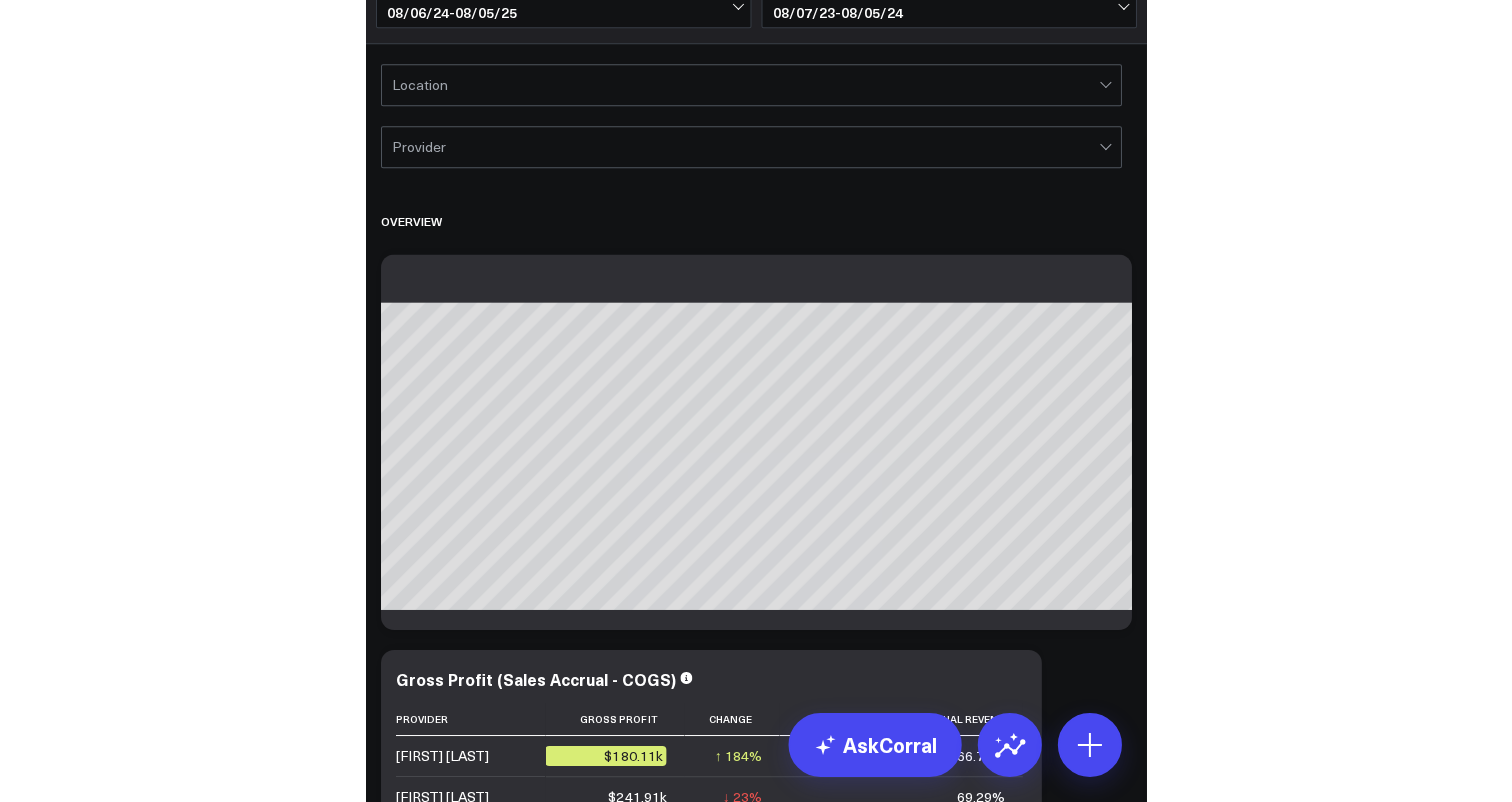 scroll, scrollTop: 0, scrollLeft: 0, axis: both 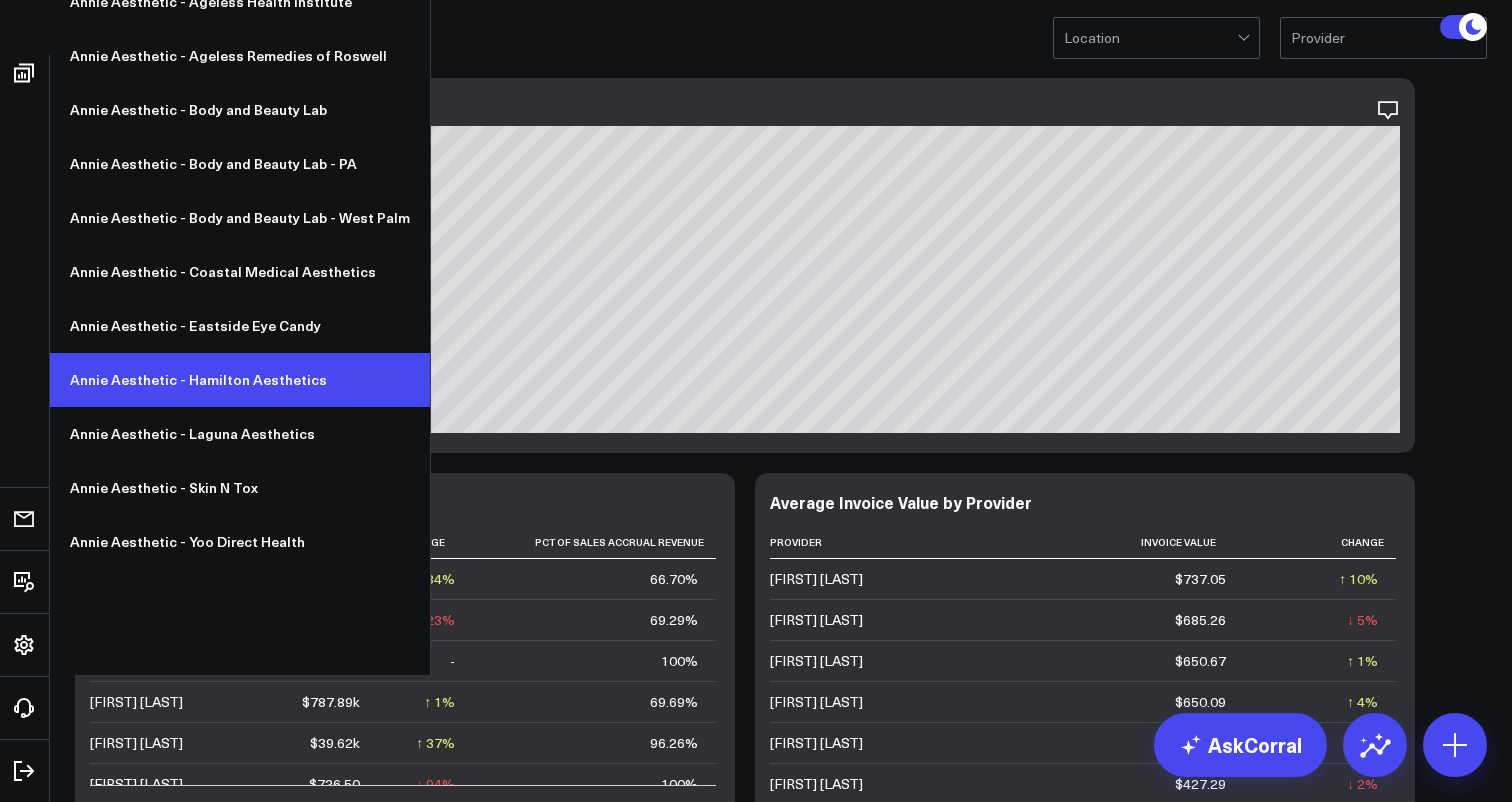 click on "Annie Aesthetic - Hamilton Aesthetics" at bounding box center (240, 380) 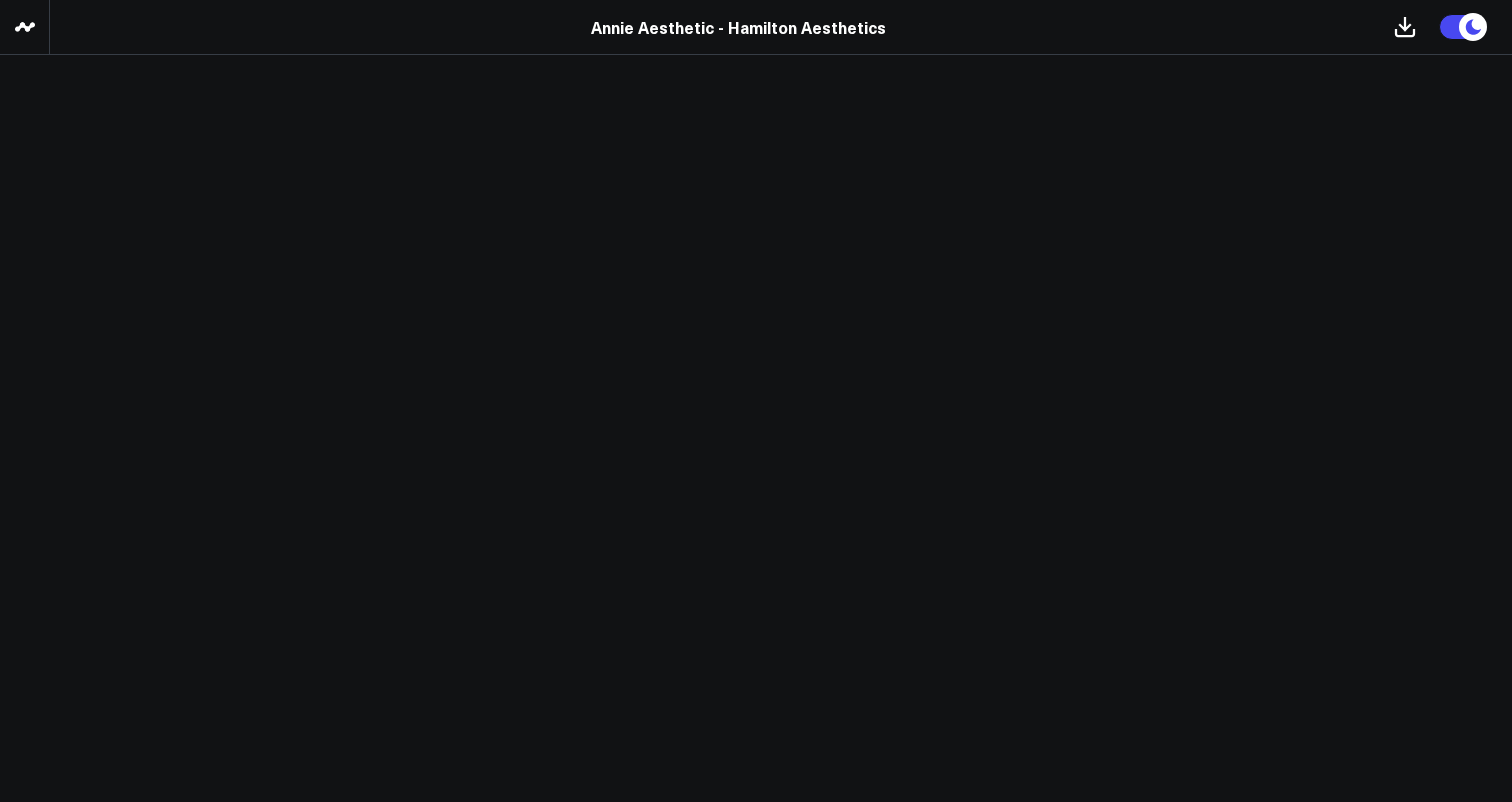 scroll, scrollTop: 0, scrollLeft: 0, axis: both 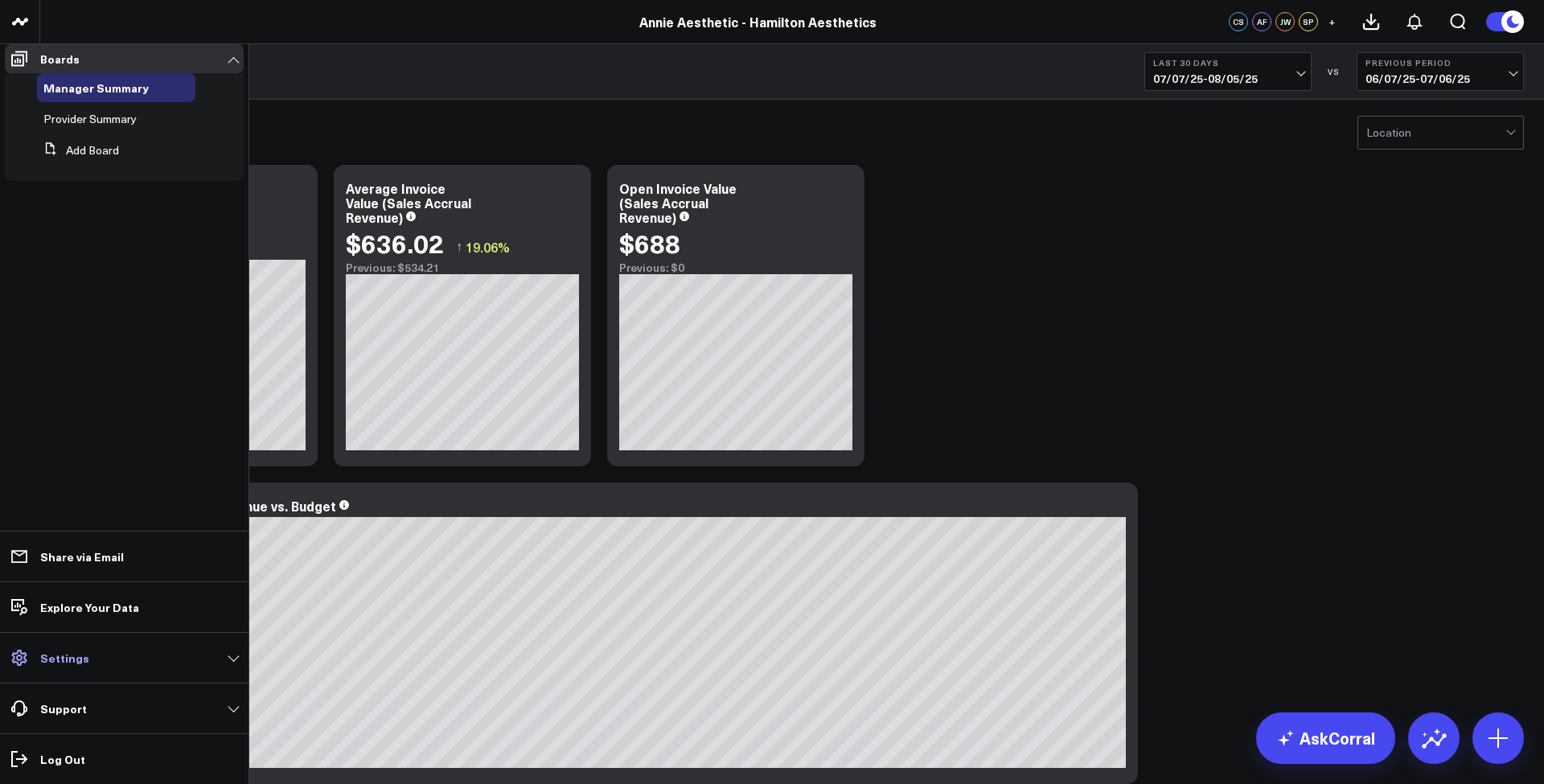 click on "Settings" at bounding box center [64, 658] 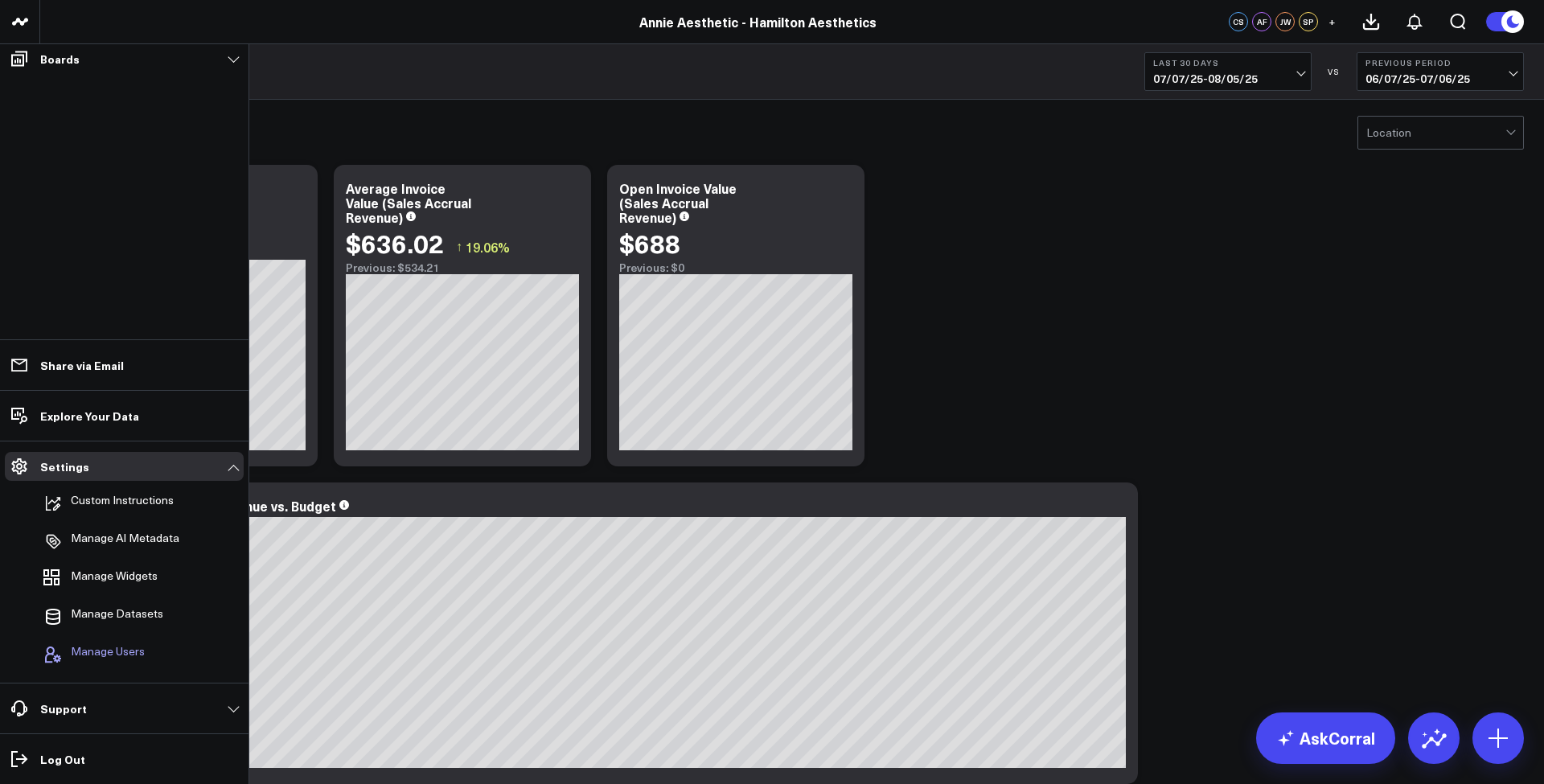 click on "Manage Users" at bounding box center [108, 655] 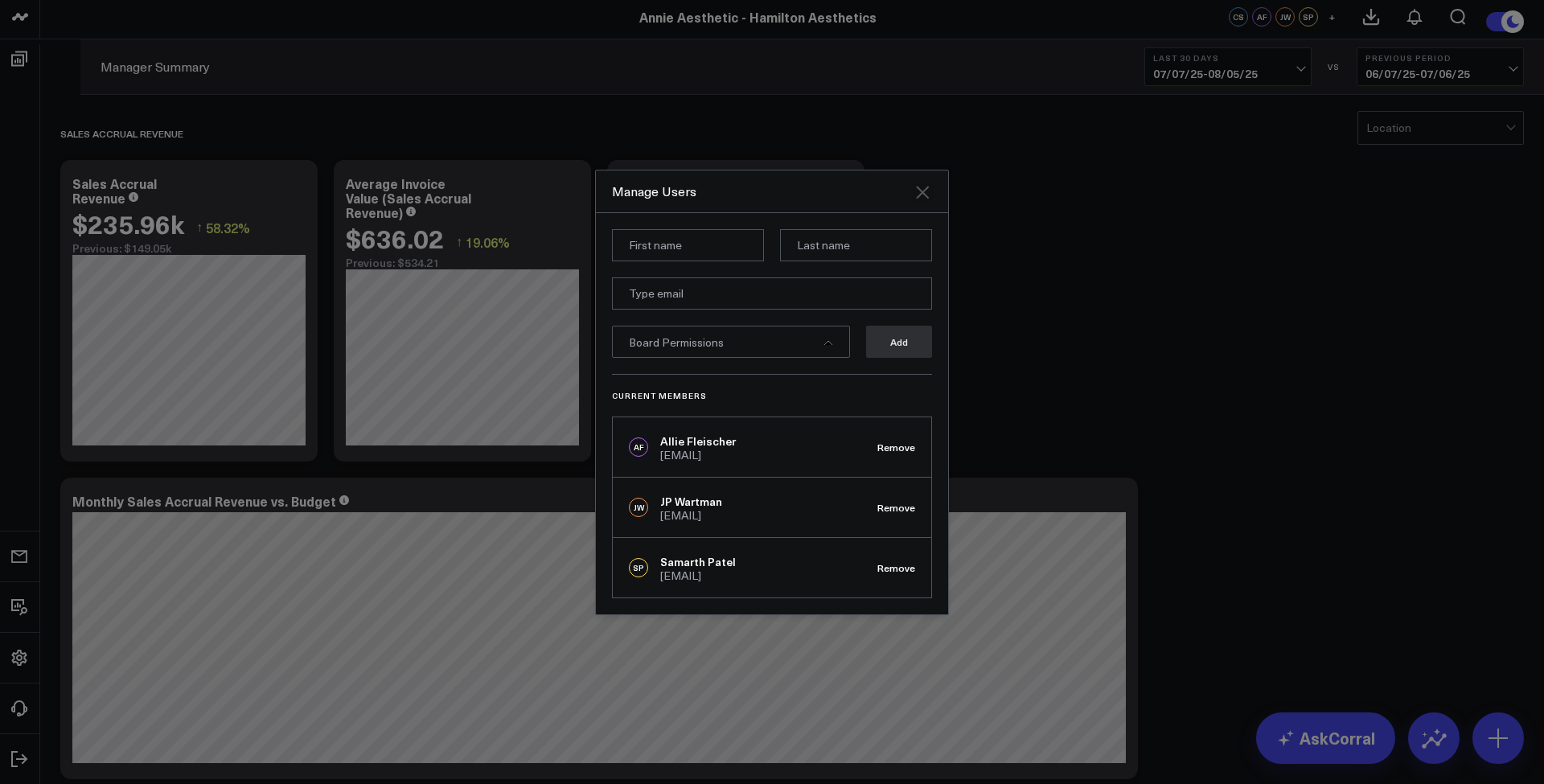 scroll, scrollTop: 8, scrollLeft: 0, axis: vertical 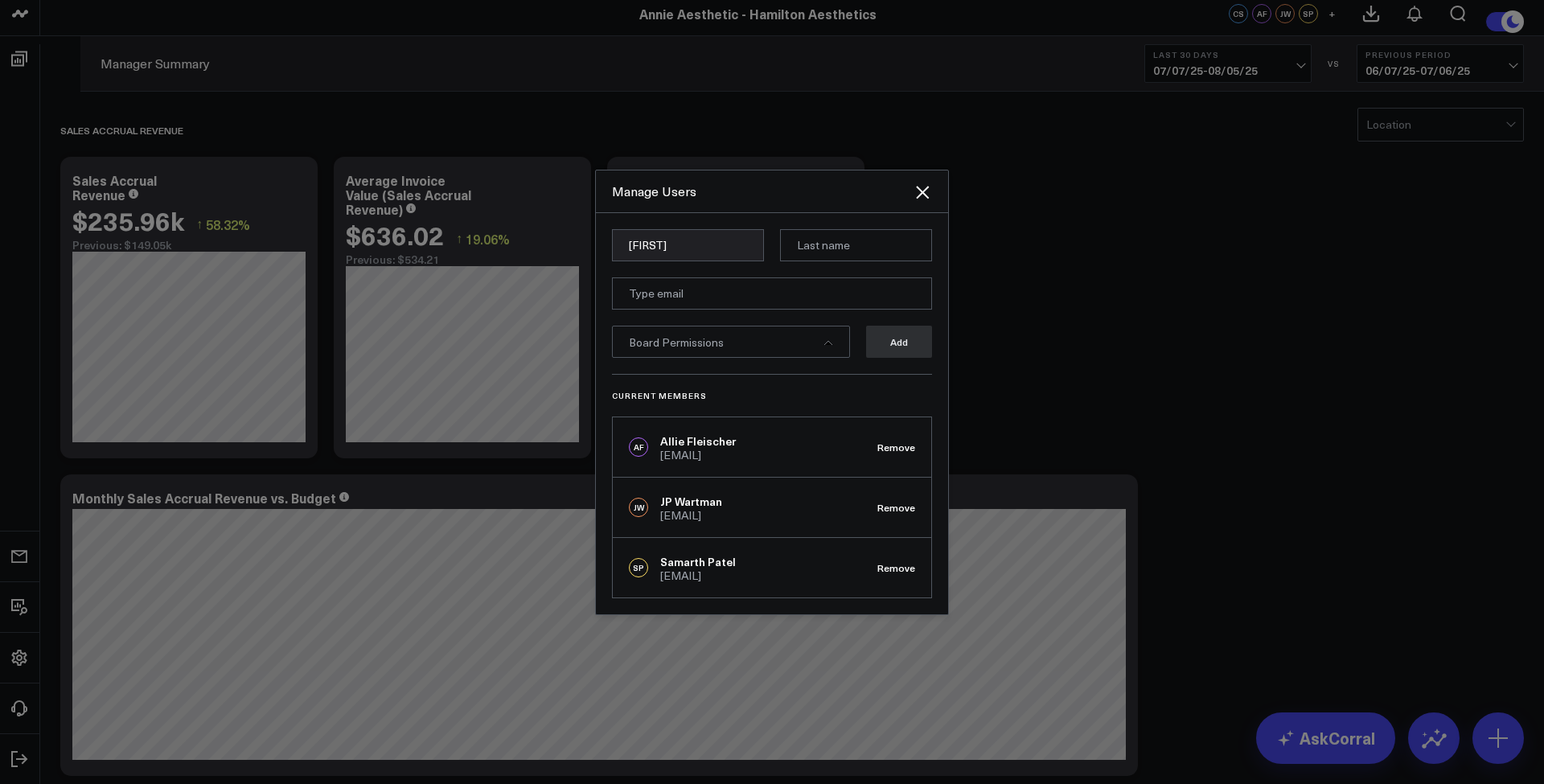 type on "[FIRST]" 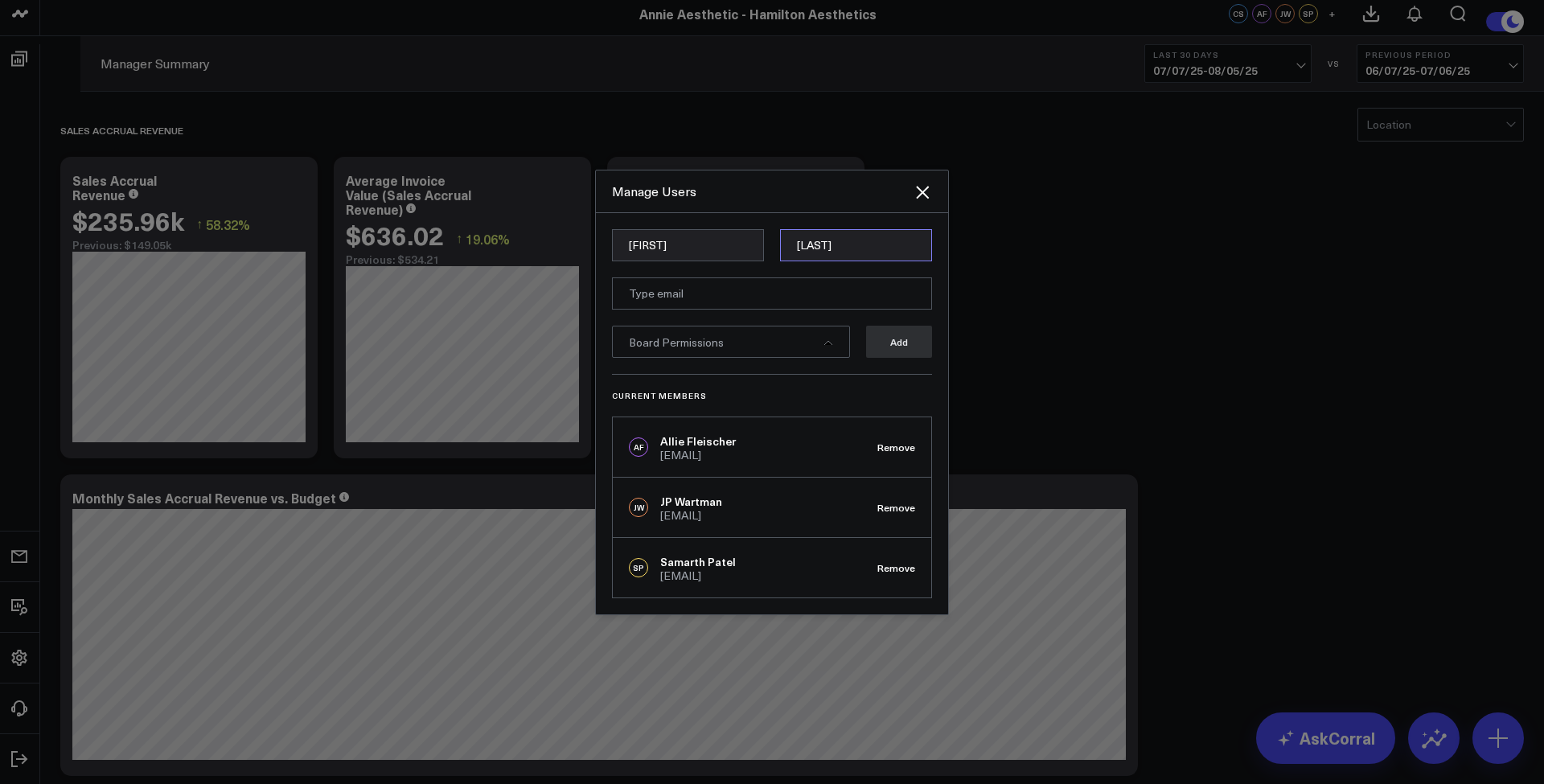 type on "[LAST]" 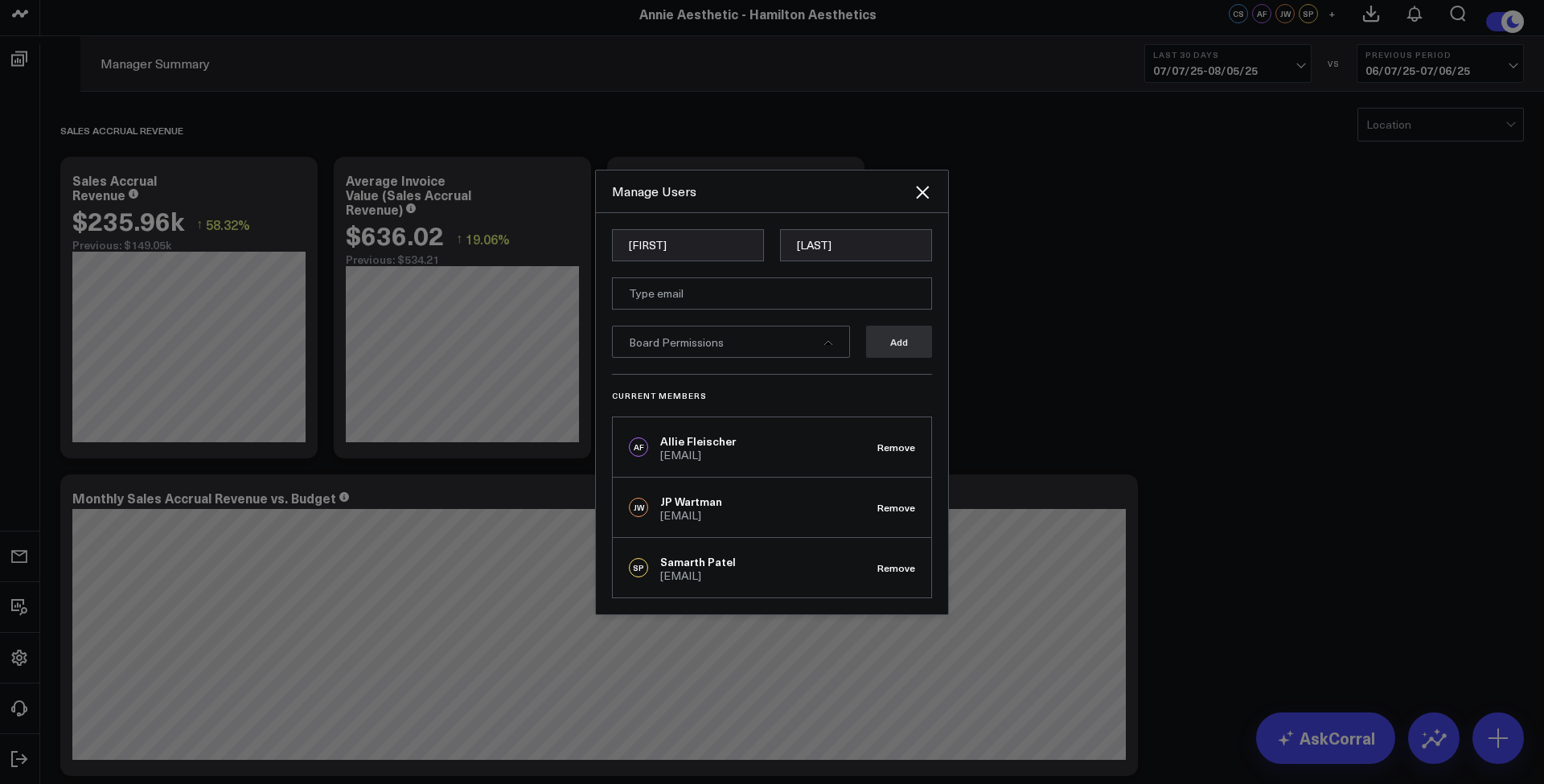 click on "Manage Users" at bounding box center (772, 191) 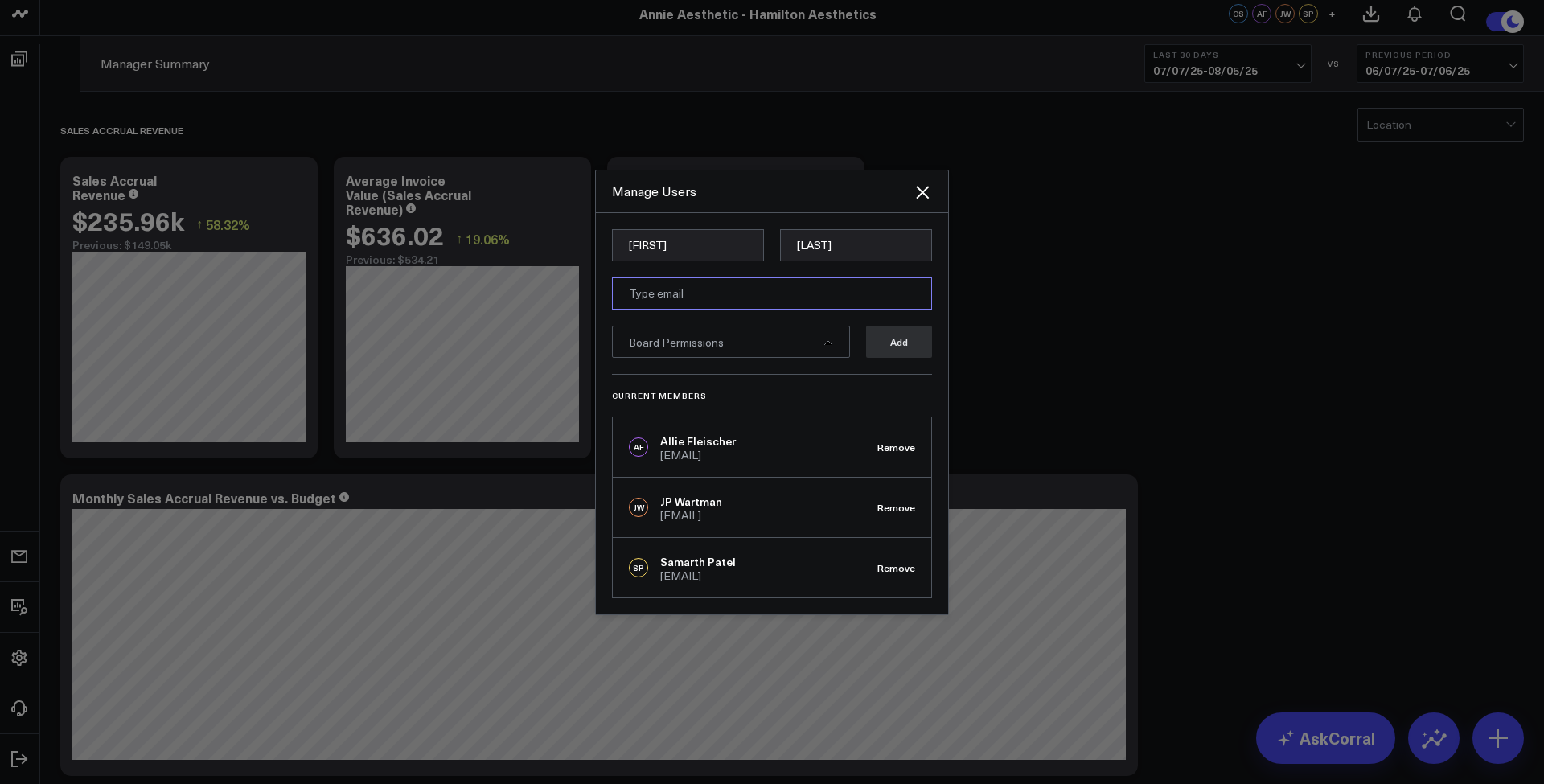 paste on "[EMAIL]" 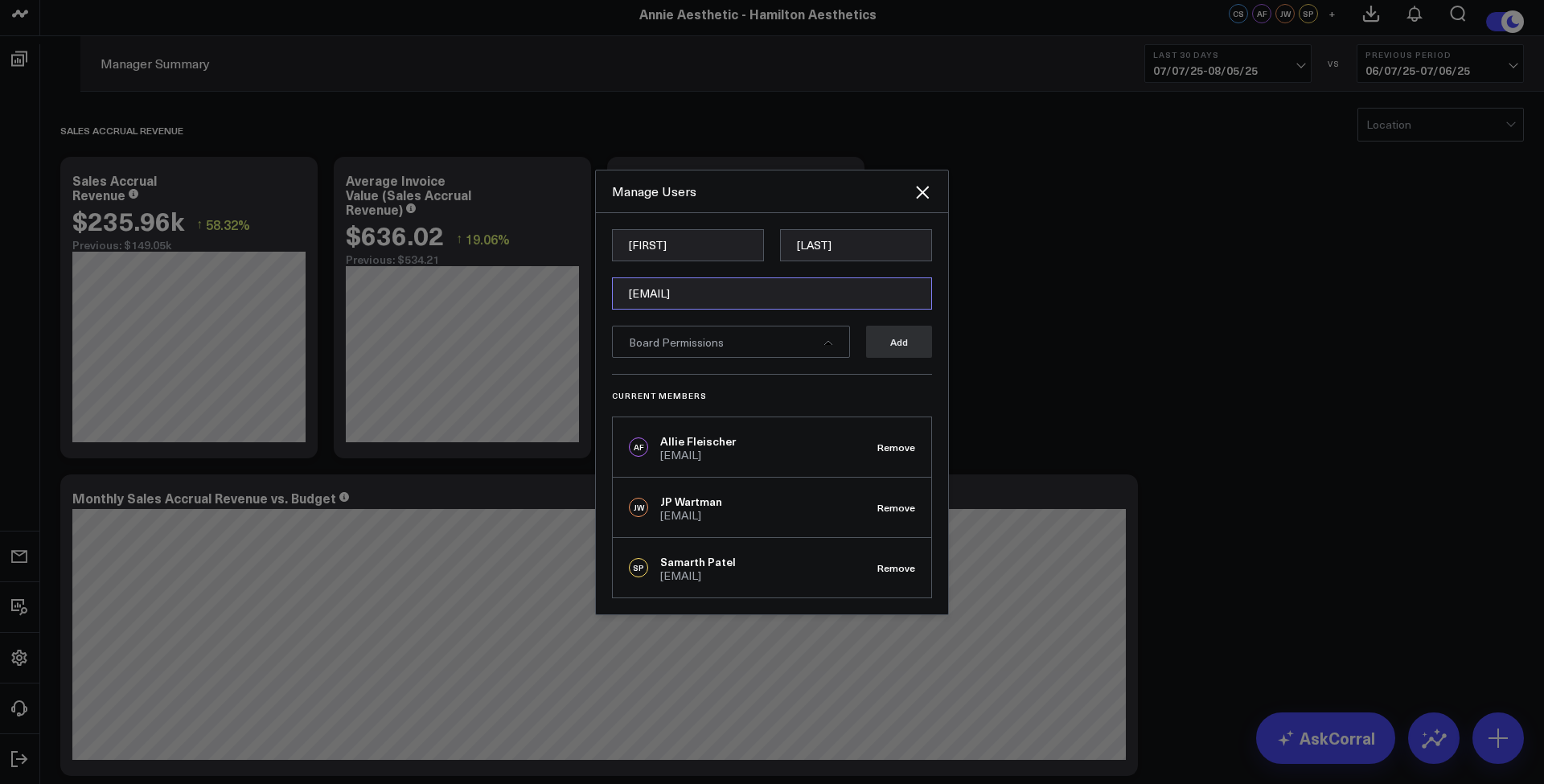 type on "[EMAIL]" 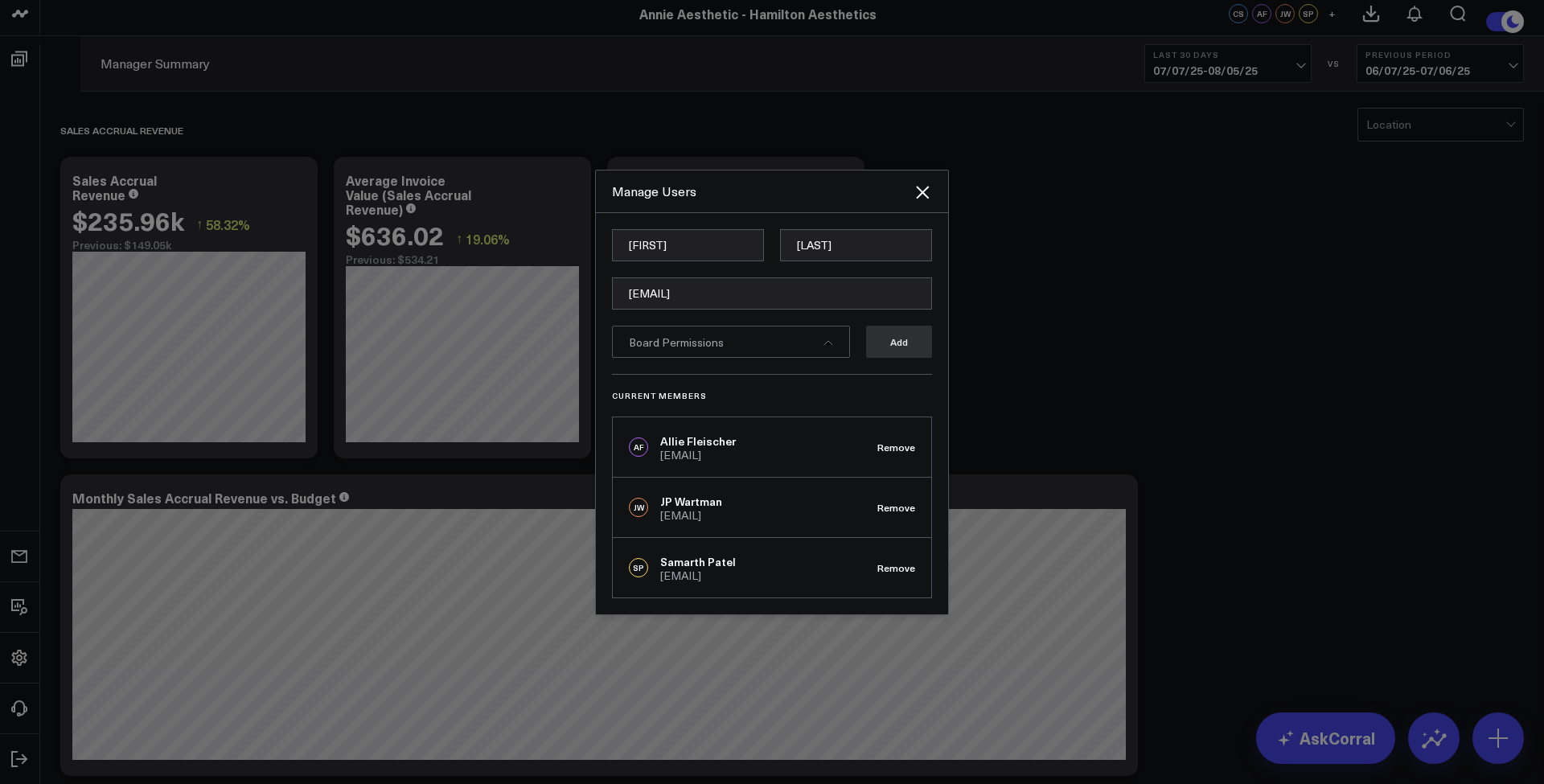 click on "Board Permissions" at bounding box center [731, 342] 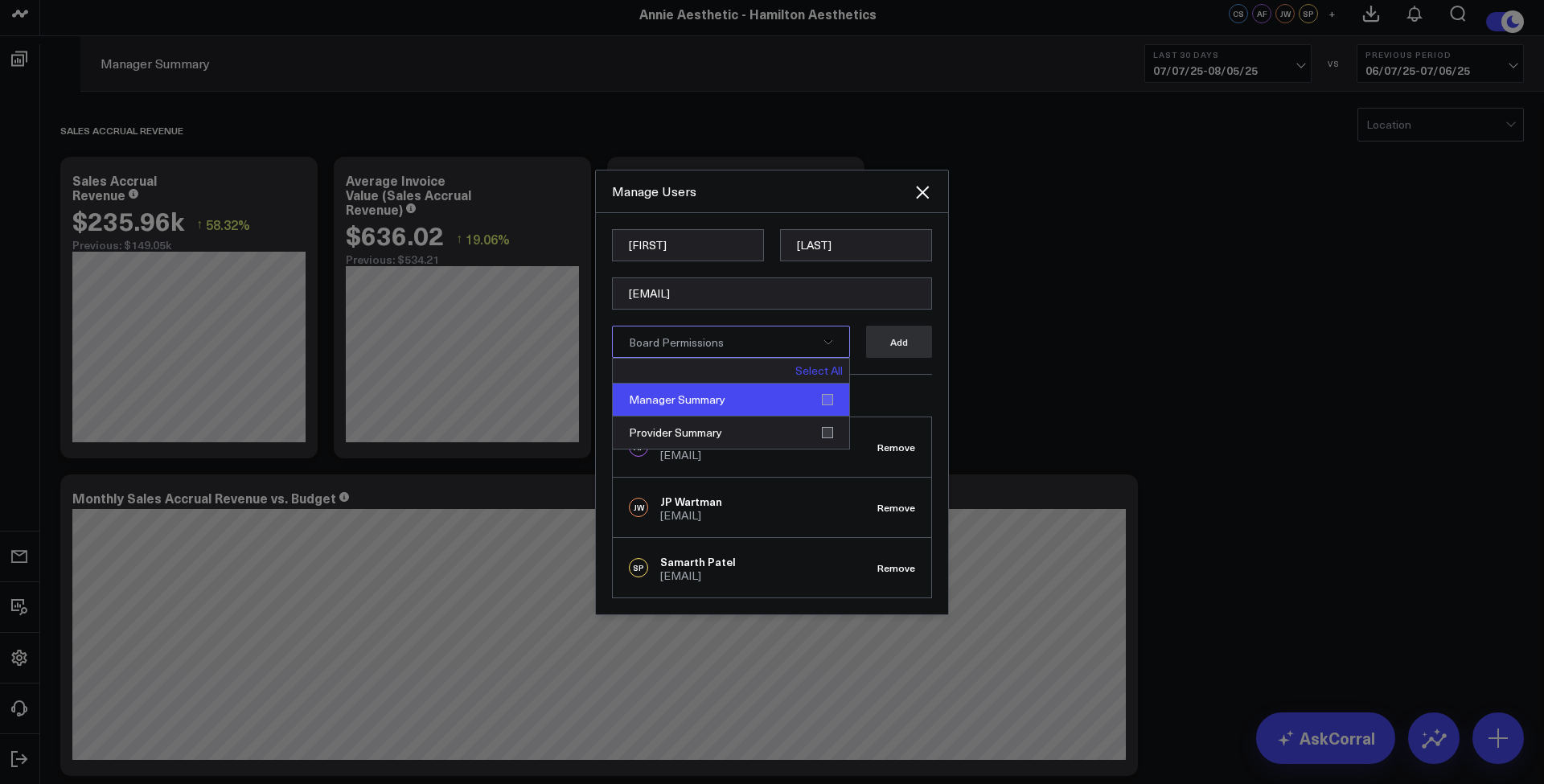 click on "Manager Summary" at bounding box center (731, 400) 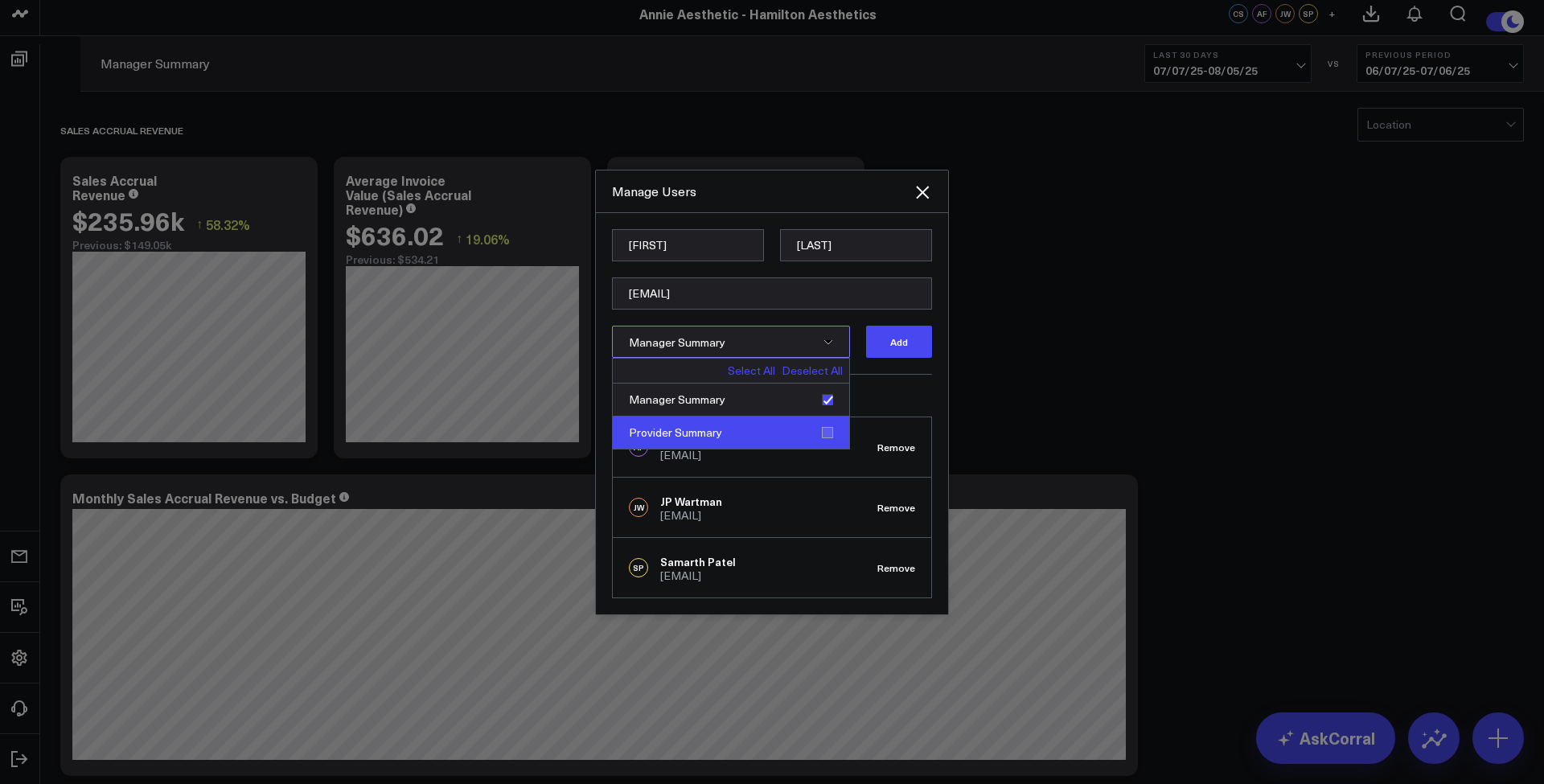click on "Provider Summary" at bounding box center [731, 433] 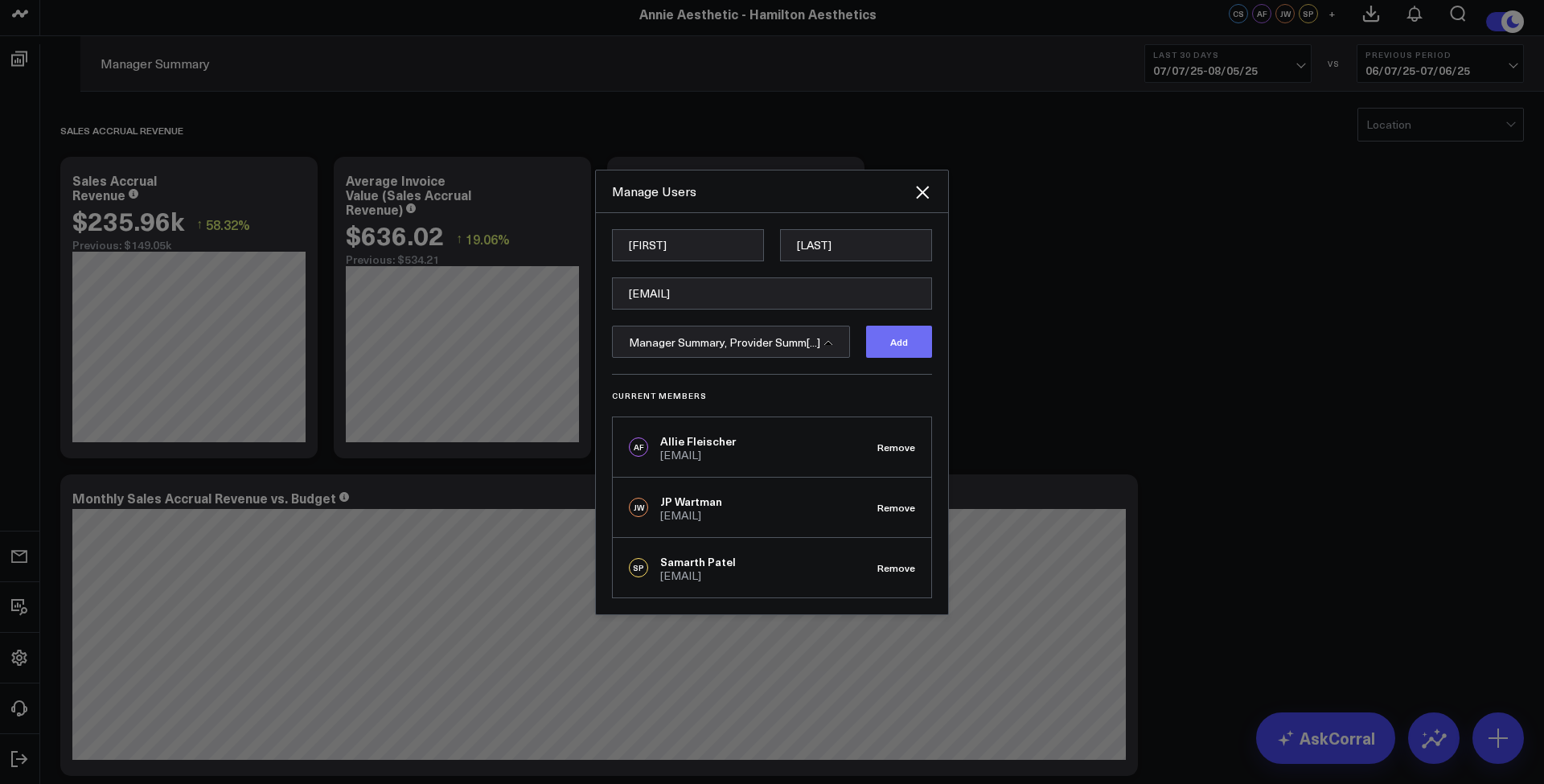 click on "Add" at bounding box center [899, 342] 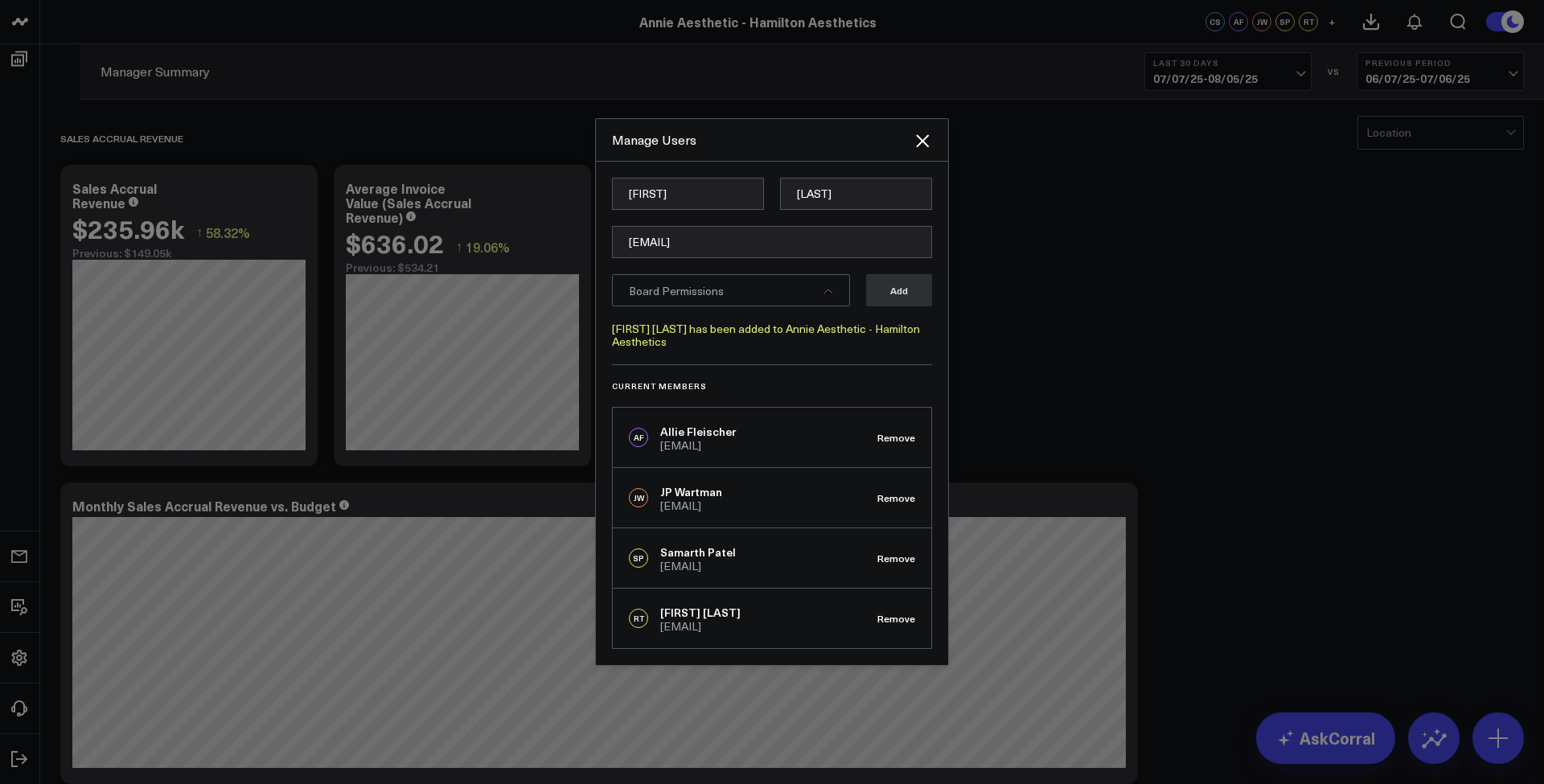 scroll, scrollTop: 0, scrollLeft: 0, axis: both 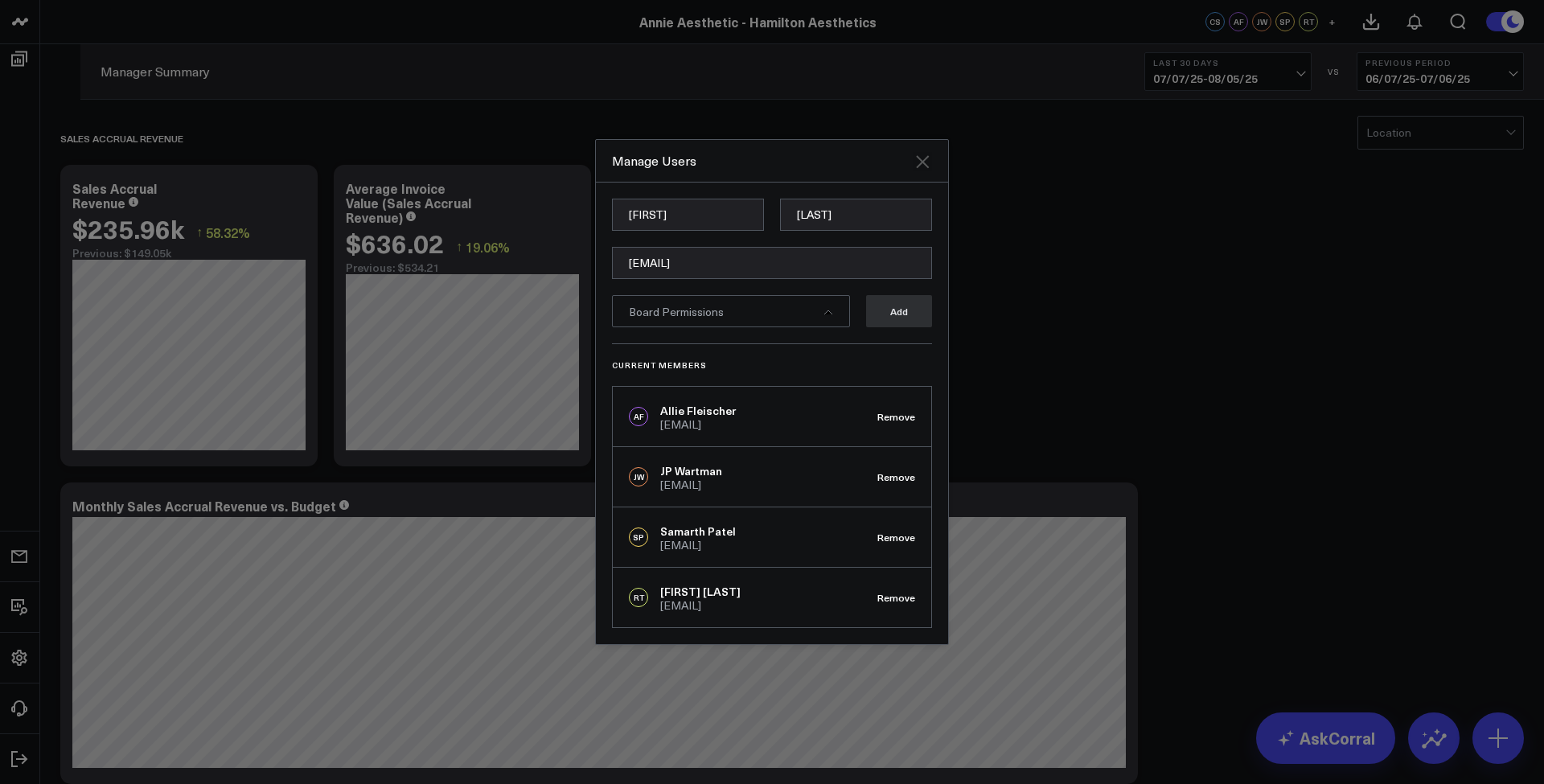 click 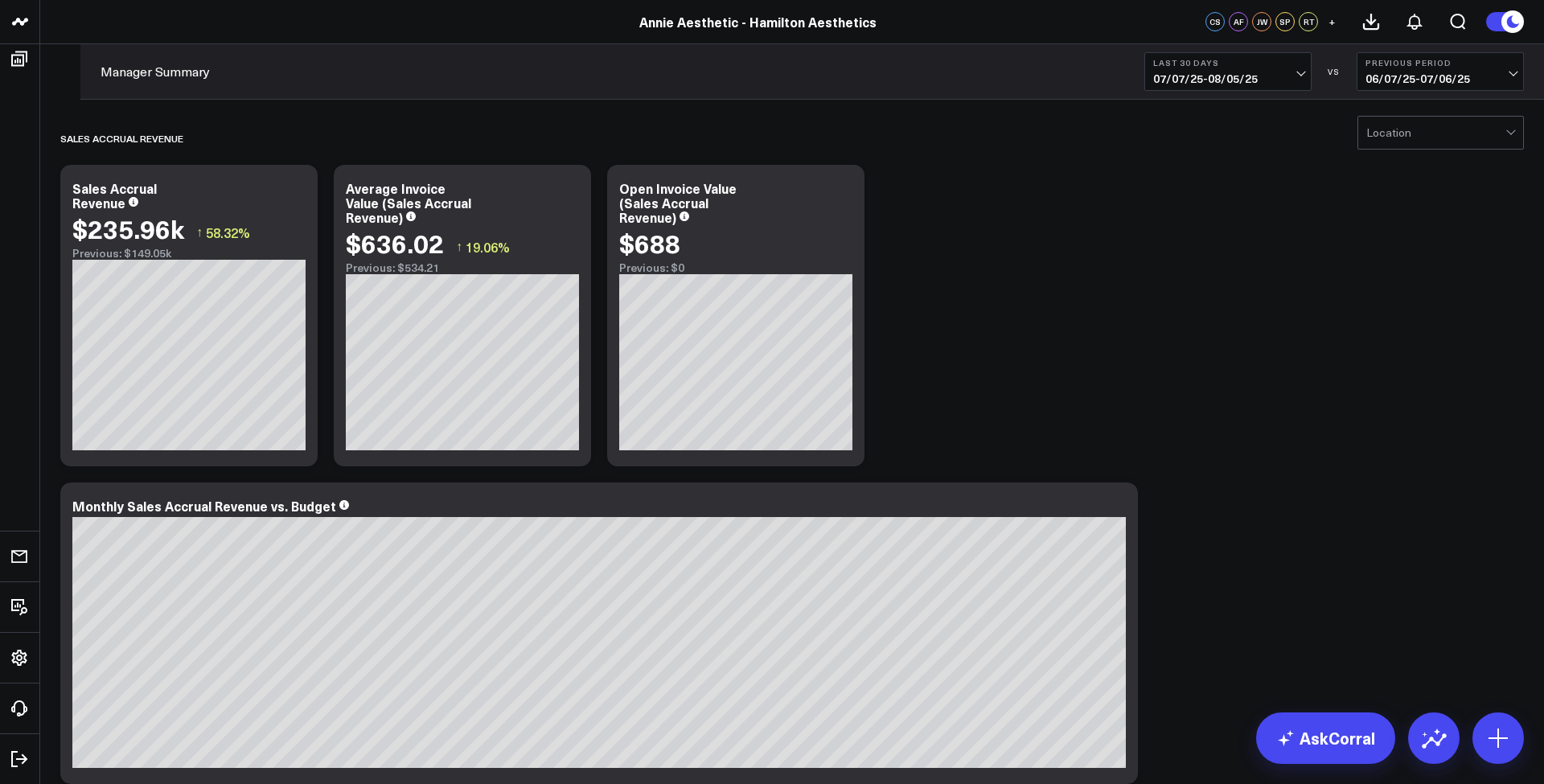scroll, scrollTop: 0, scrollLeft: 0, axis: both 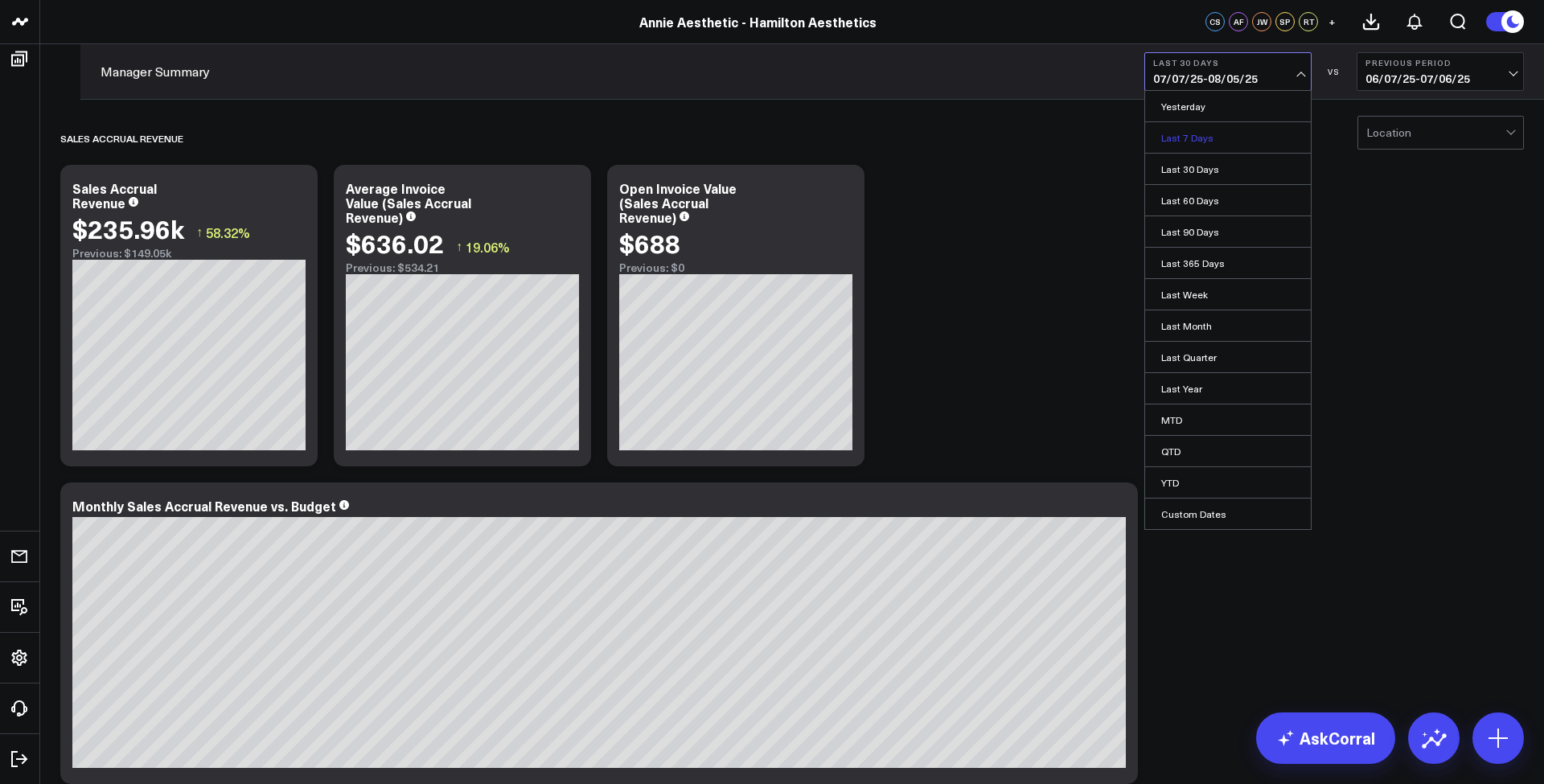click on "Last 7 Days" at bounding box center (1228, 138) 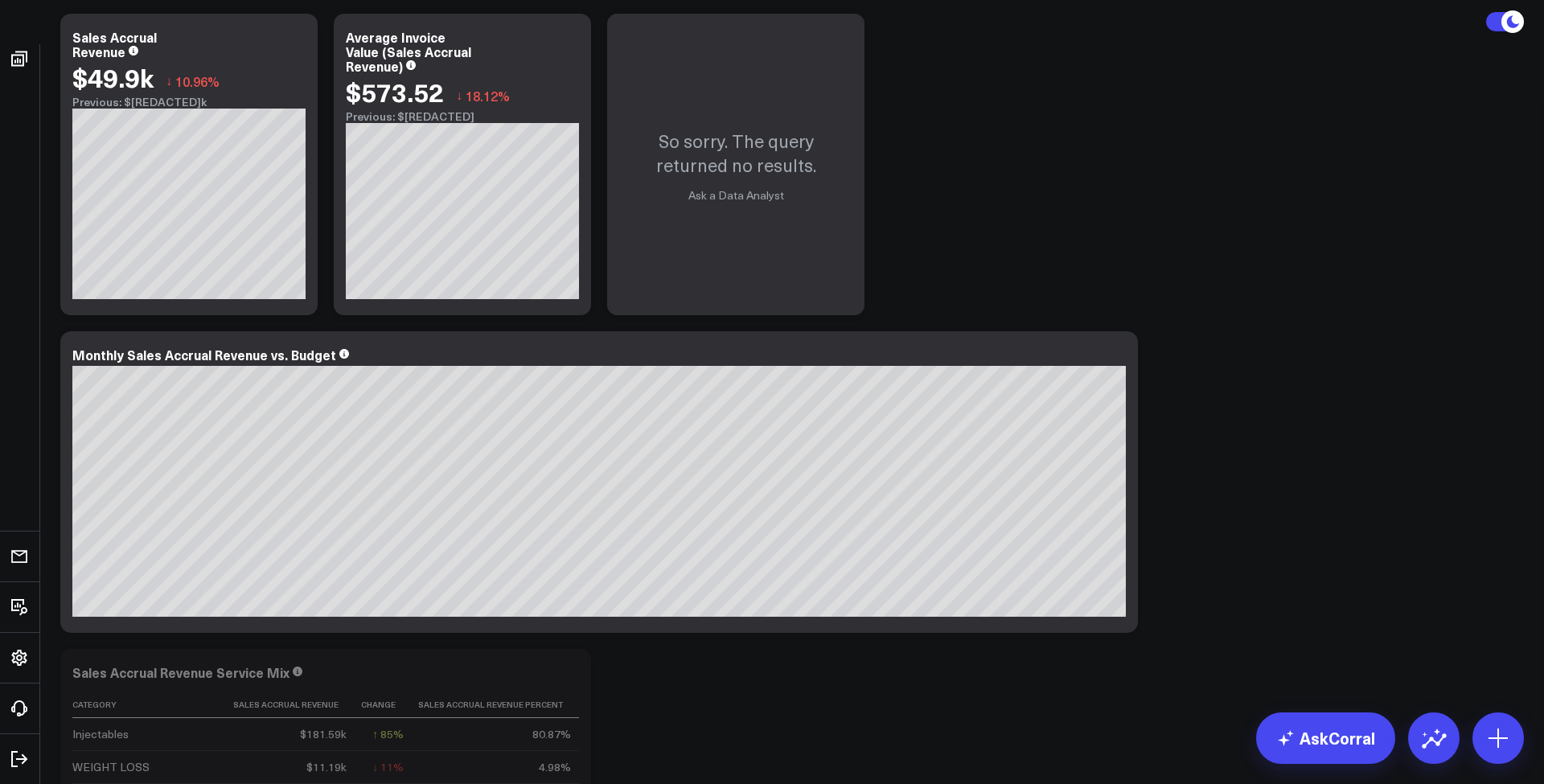 scroll, scrollTop: 156, scrollLeft: 0, axis: vertical 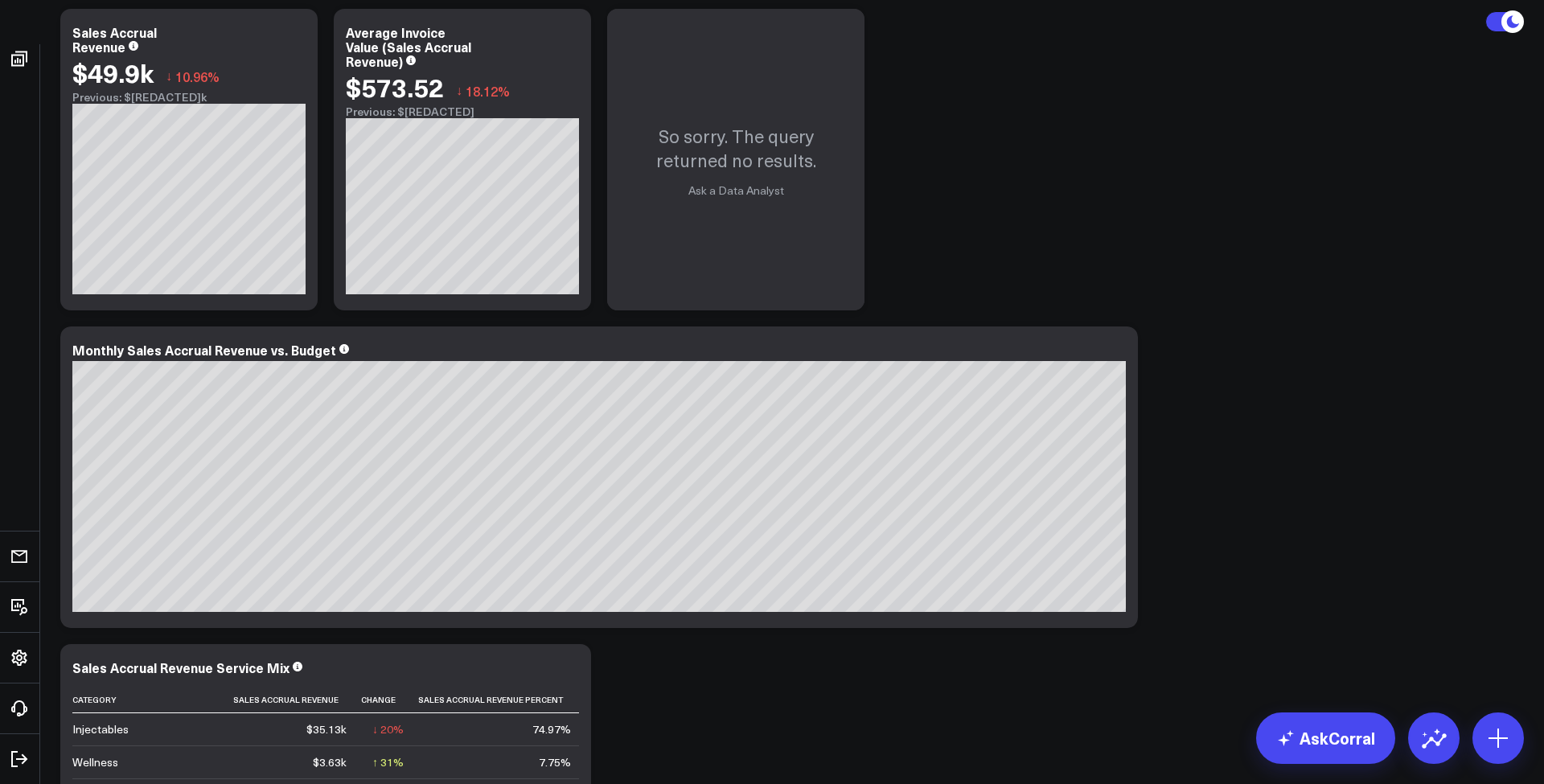 click on "07/30/25  -  08/05/25" at bounding box center (1228, -77) 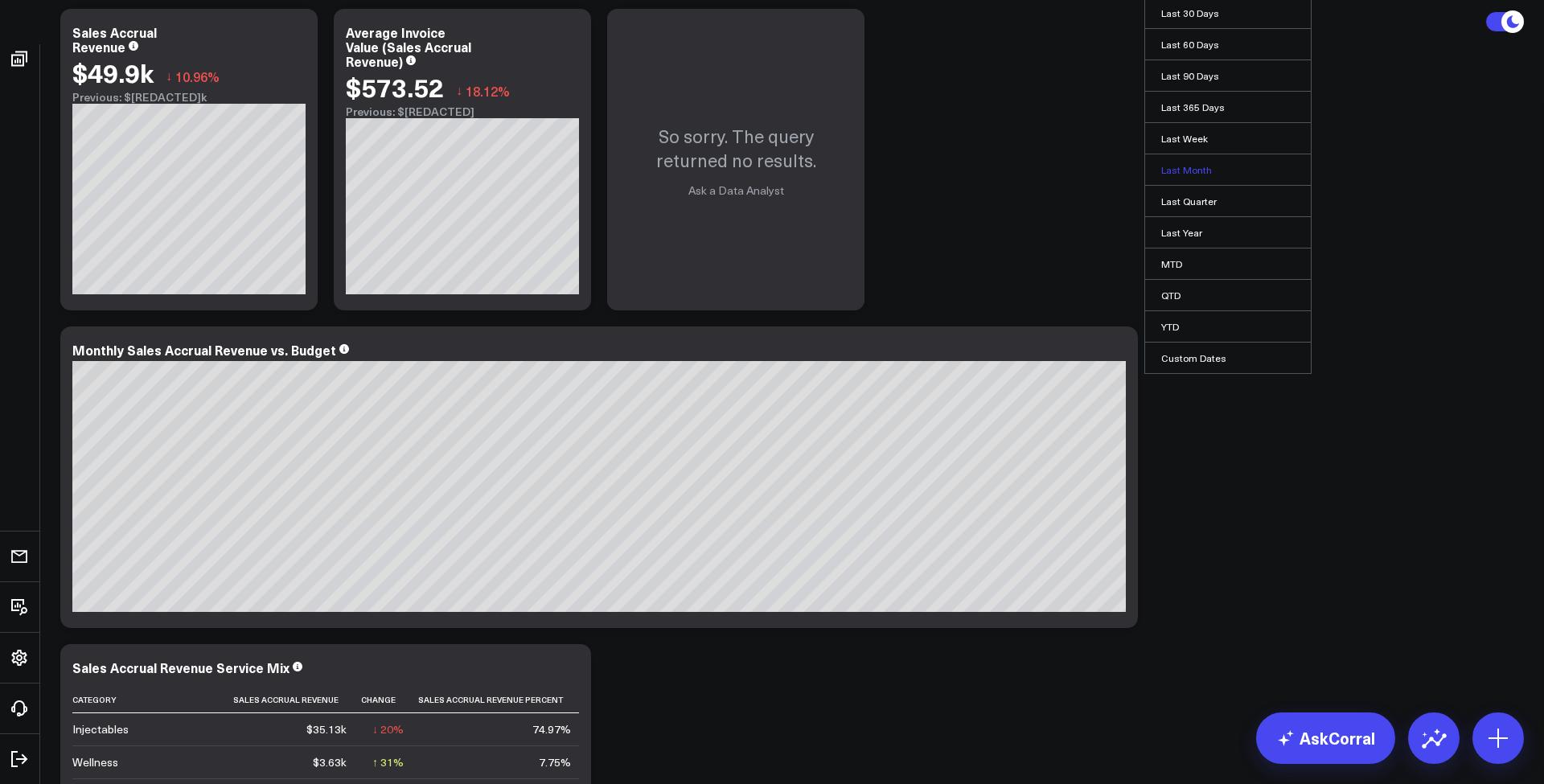 click on "Last Month" at bounding box center [1228, 170] 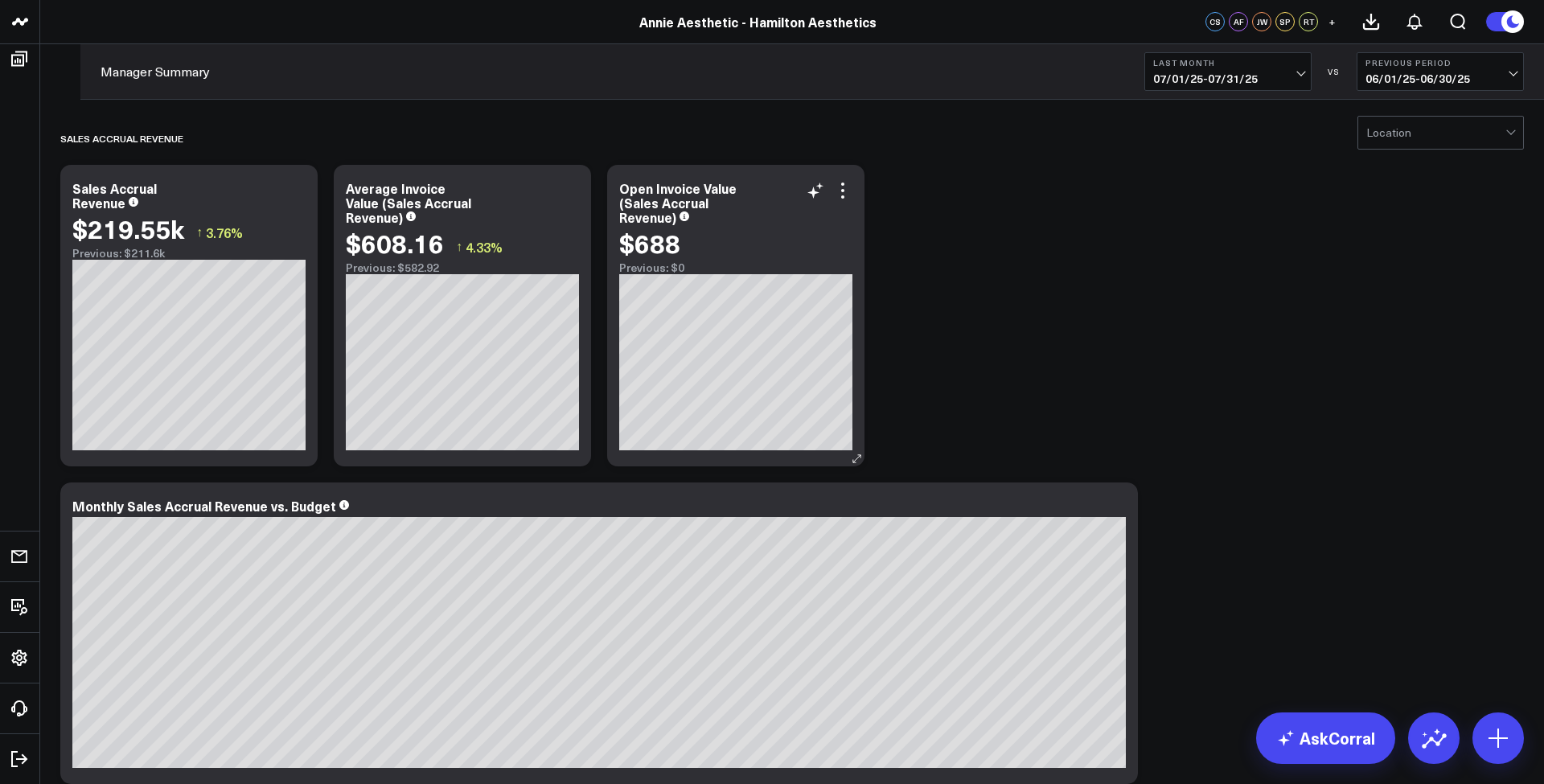 scroll, scrollTop: 0, scrollLeft: 0, axis: both 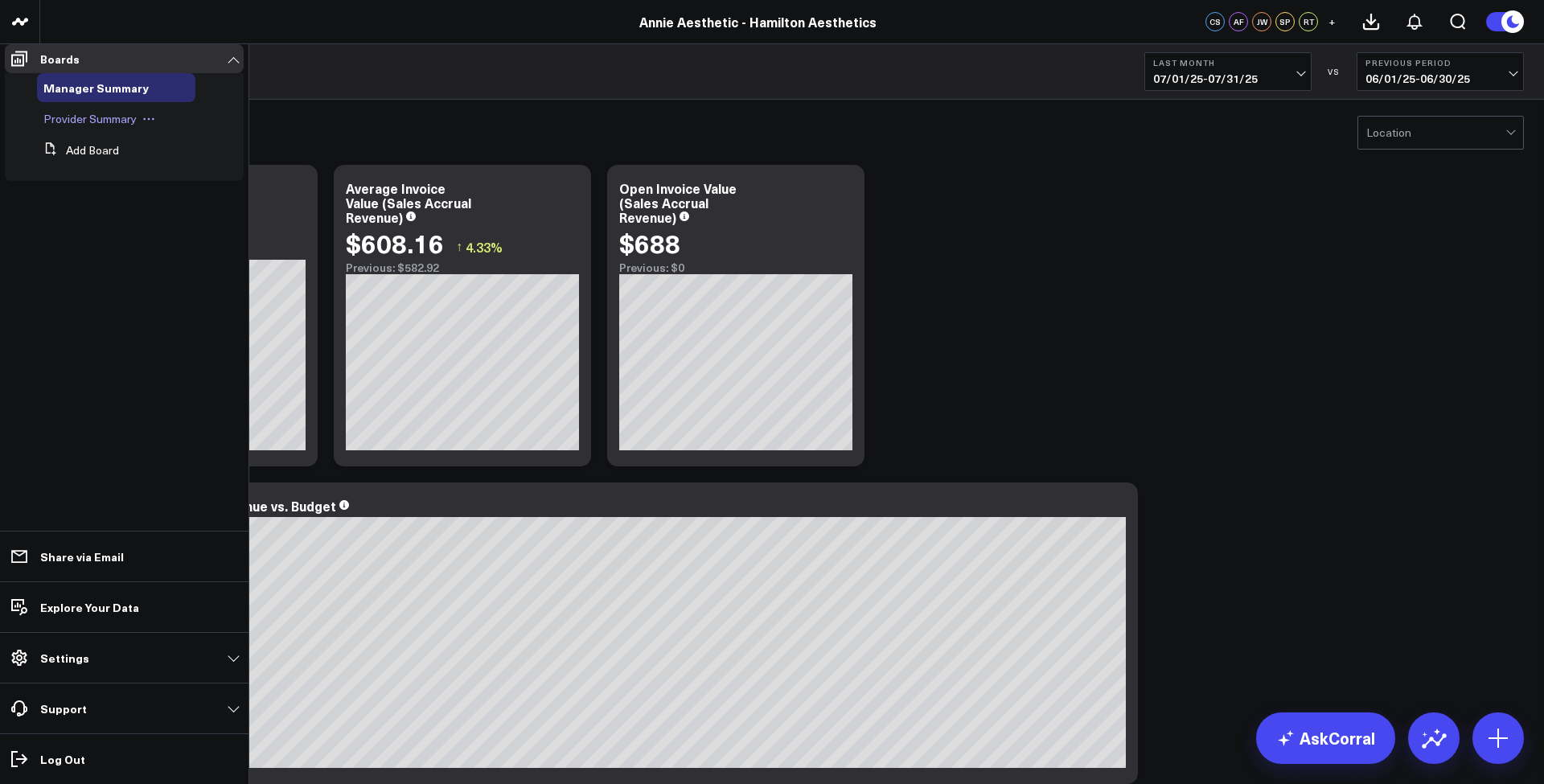 click on "Provider Summary" at bounding box center [90, 118] 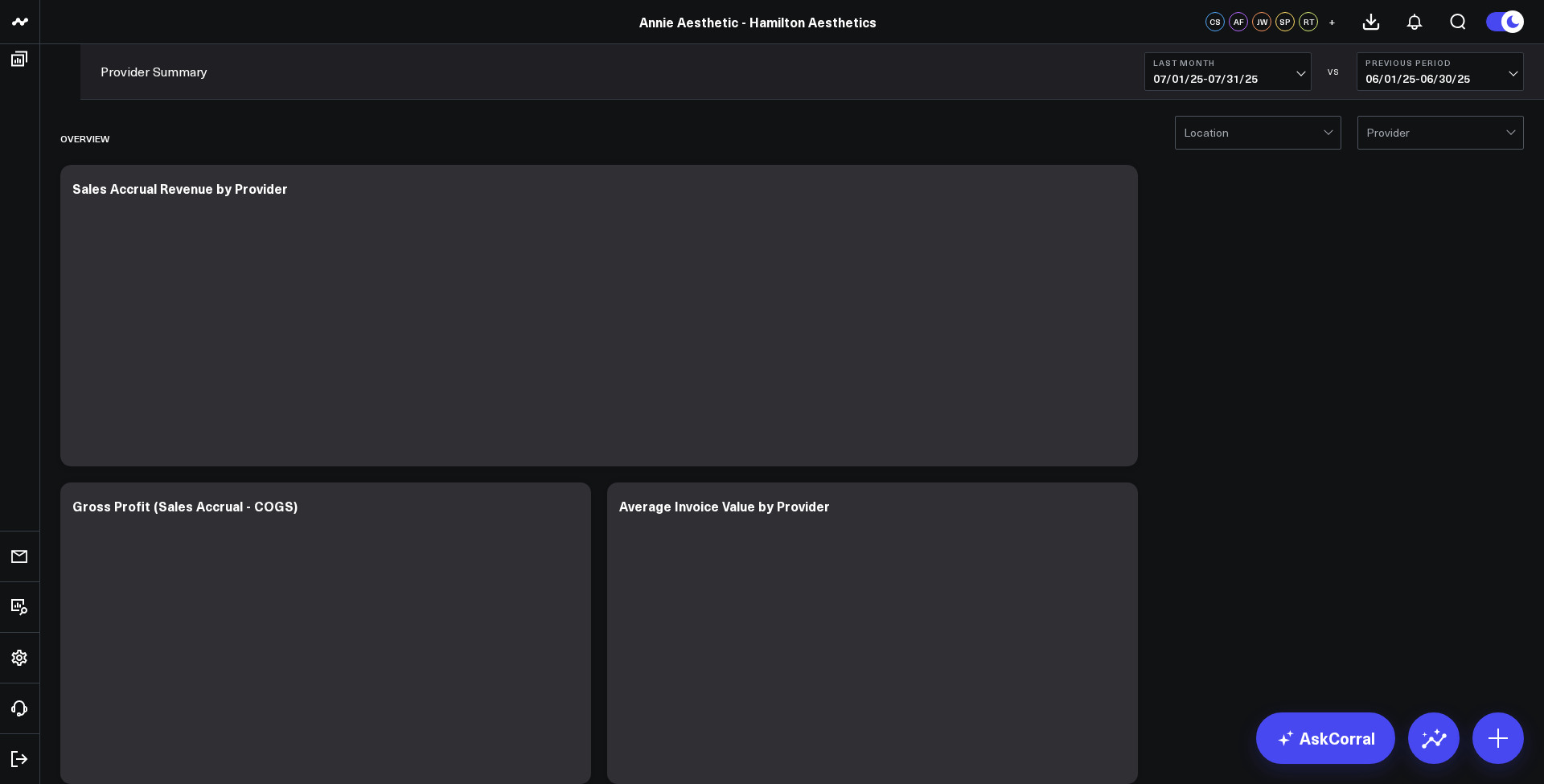 scroll, scrollTop: 0, scrollLeft: 0, axis: both 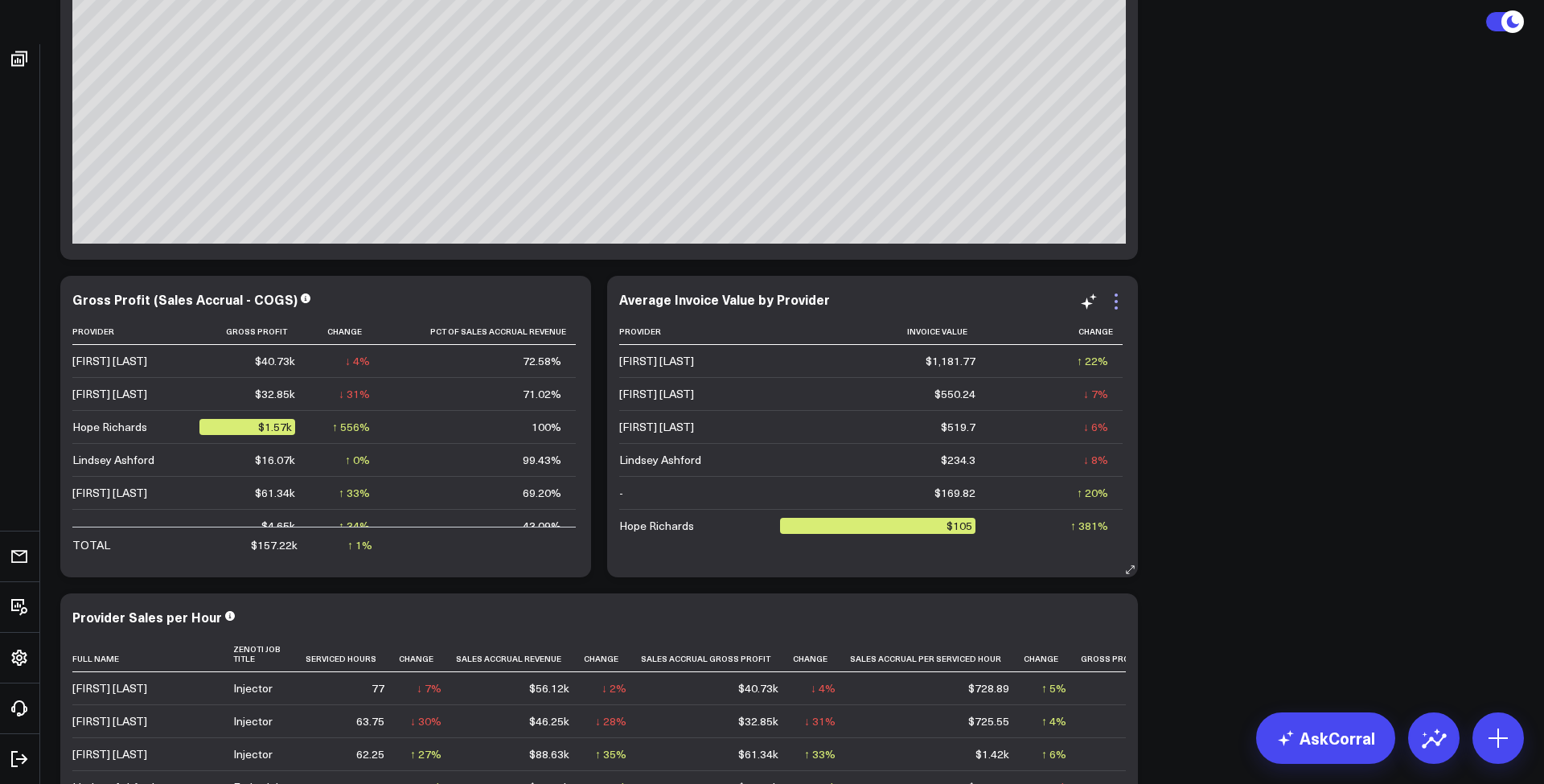 click 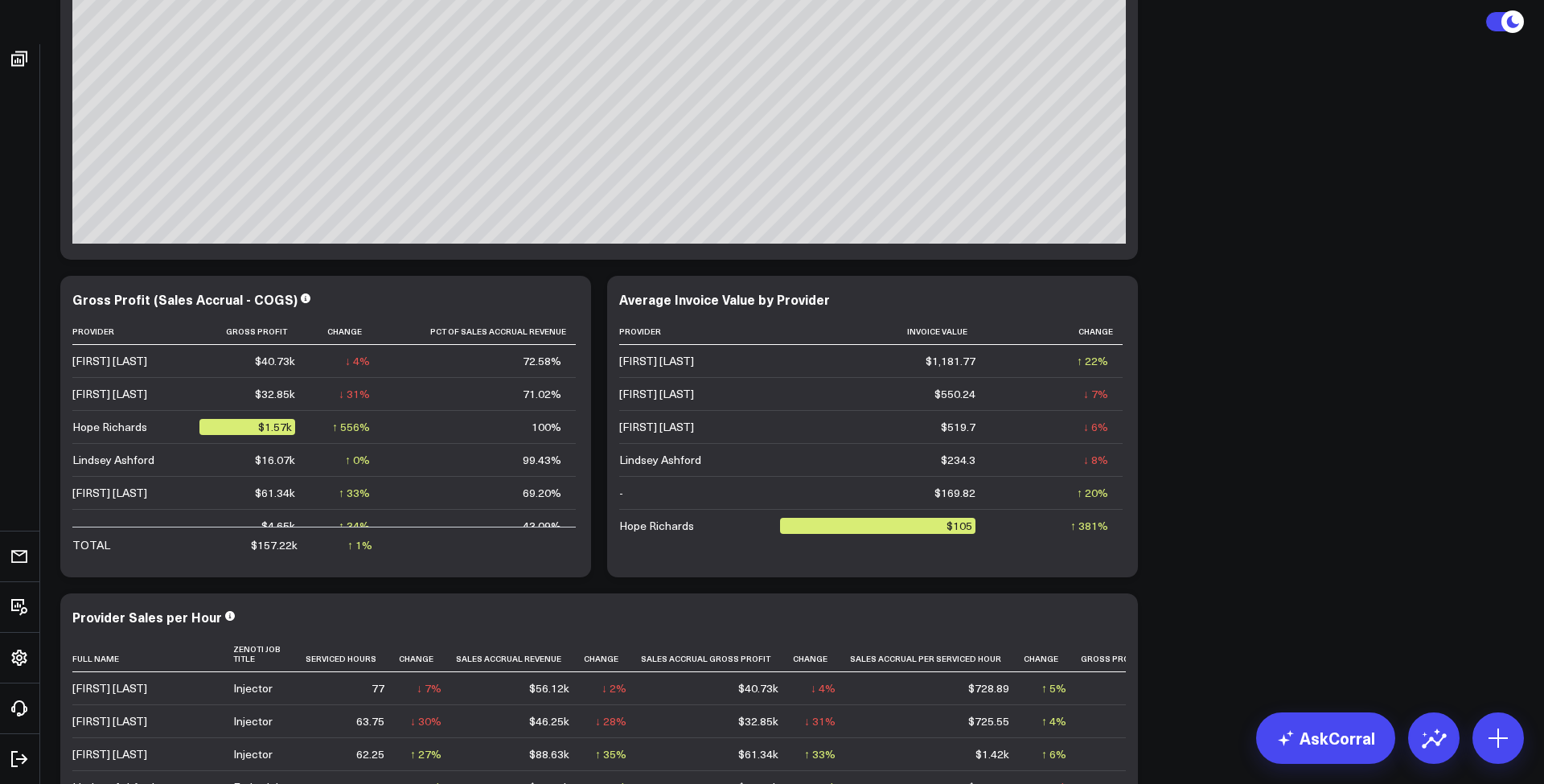 click on "Overview Modify via AI Copy link to widget Ask support Remove Create linked copy Manager Summary Provider Summary Duplicate to Manager Summary Provider Summary Move to Manager Summary Provider Summary Change chart to Fuel Gauge Fuel Gauge w/o Comparison Comparison Bar Static Number Line Chart for Date Comparison Bar Chart Bar Chart w/o Comparison Wide Bar Chart Wide Bar Chart w/o Comparison Donut Chart Donut Chart w/o Comparison Pie Chart Vertical Funnel Horizontal Funnel US Map US Map (Regional) Line Chart Clustered Column Chart Stacked Area Line Chart Scatterplot Stacked Column Chart Column vs Line Series Sunburst Heat Map Table Table w/ Date Columns Table w/o Comparison Comment Export PNG Edit Widget Sales Accrual Revenue by Provider So sorry. The query returned no results. Ask a Data Analyst Modify via AI Copy link to widget Ask support Remove Create linked copy Manager Summary Provider Summary Duplicate to Manager Summary Provider Summary Move to Manager Summary Provider Summary Change chart to Bar Chart" at bounding box center [792, 1901] 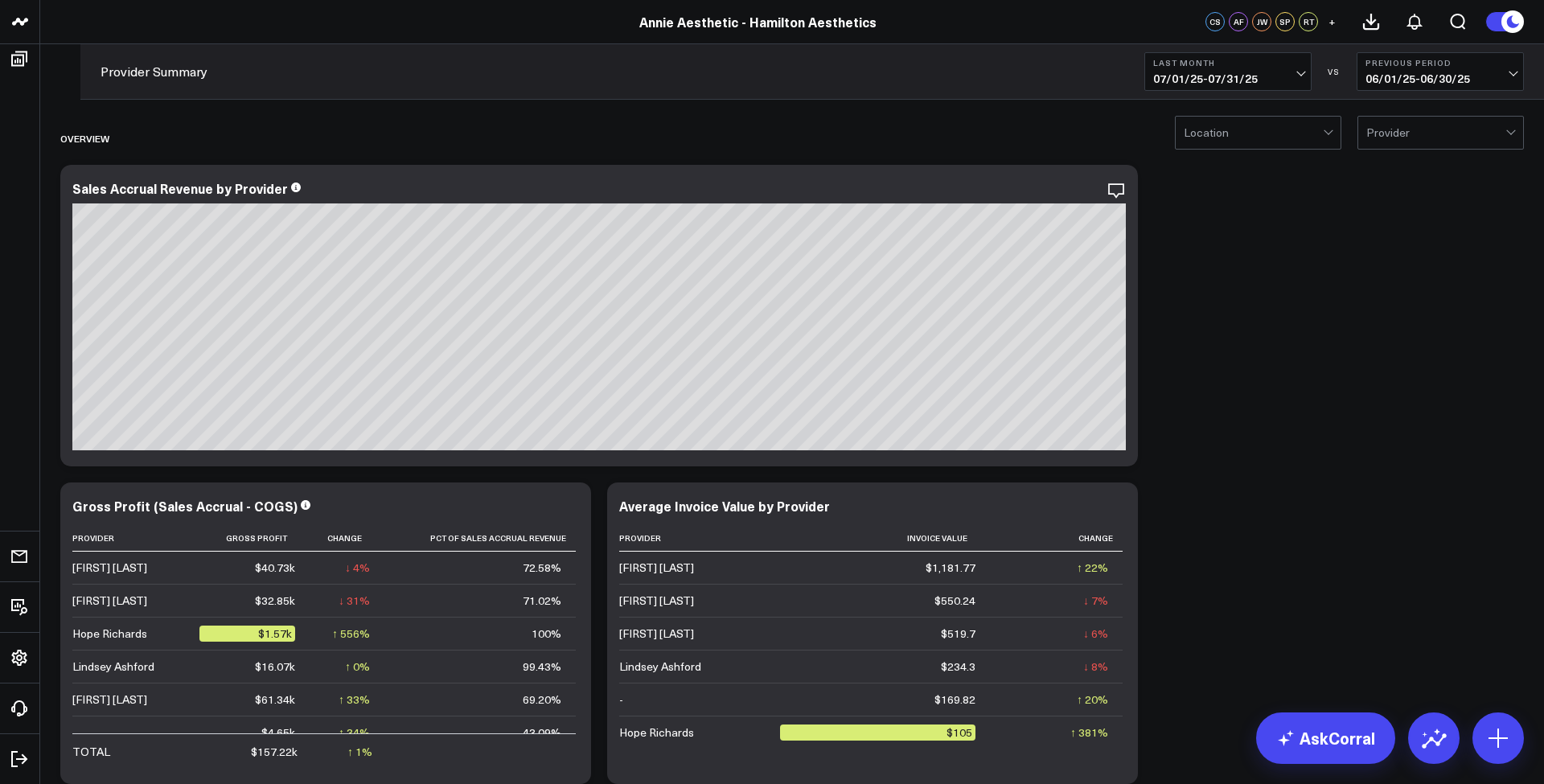 scroll, scrollTop: 0, scrollLeft: 0, axis: both 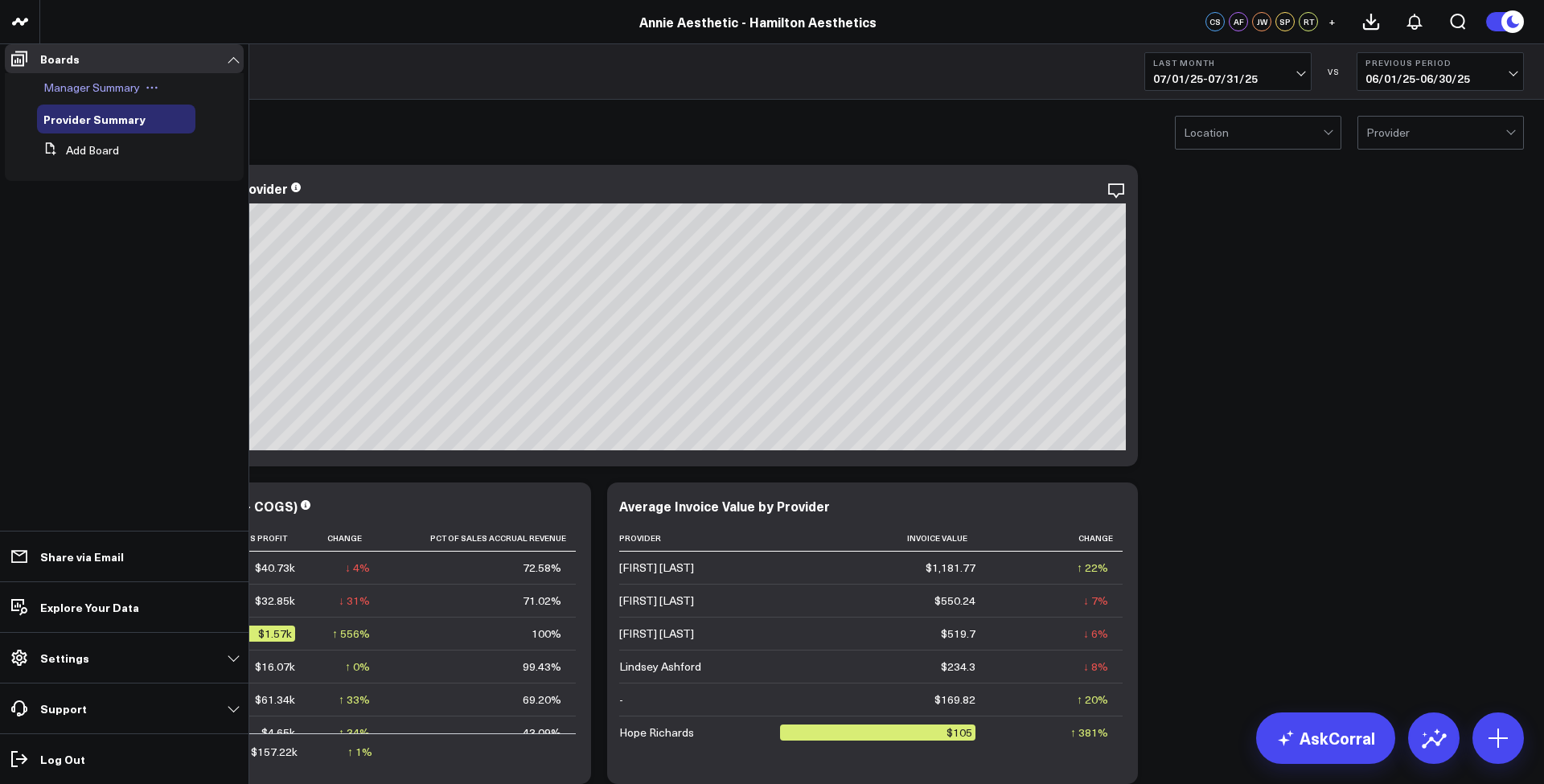 click on "Manager Summary" at bounding box center [92, 87] 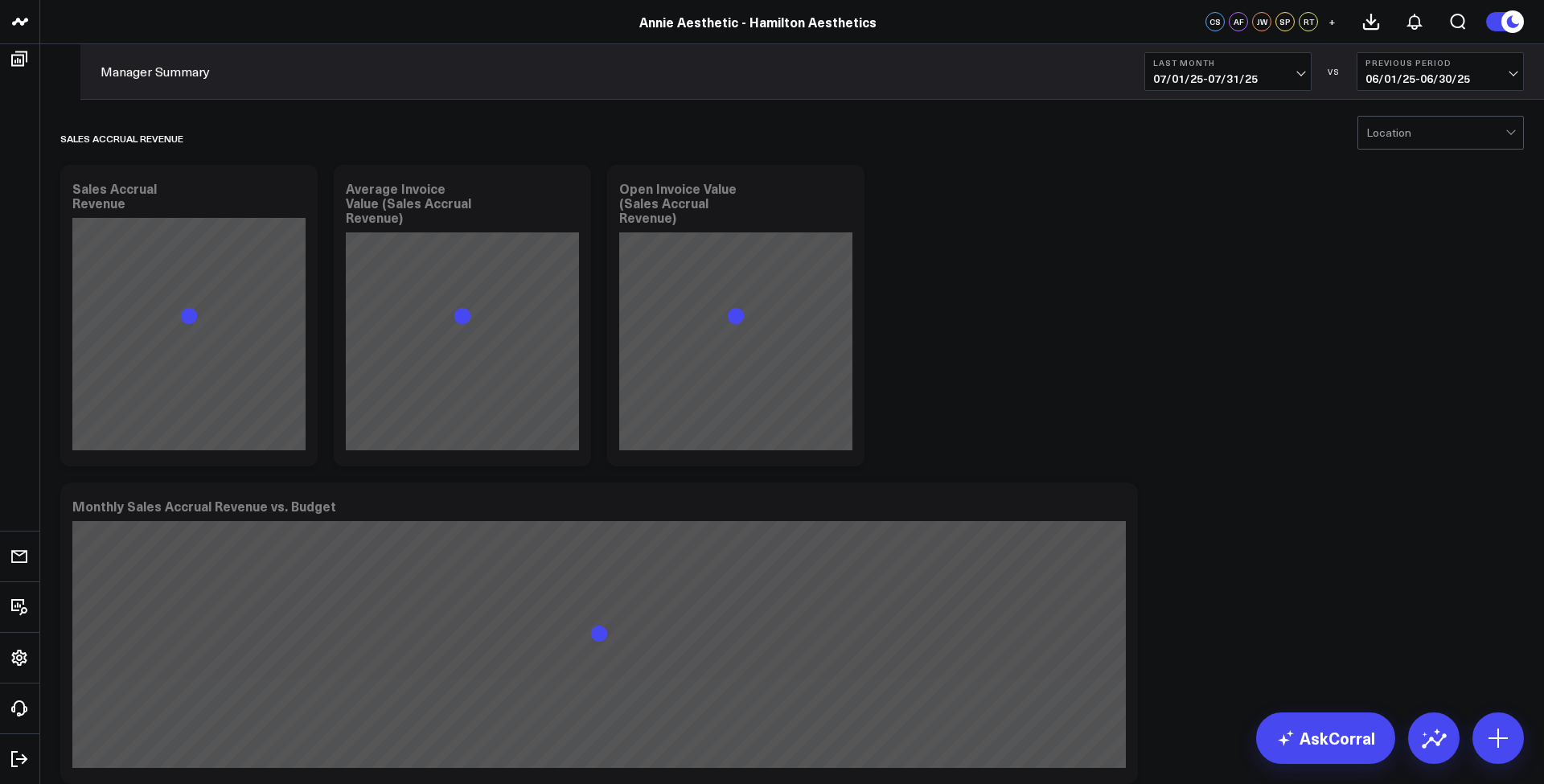 scroll, scrollTop: 0, scrollLeft: 0, axis: both 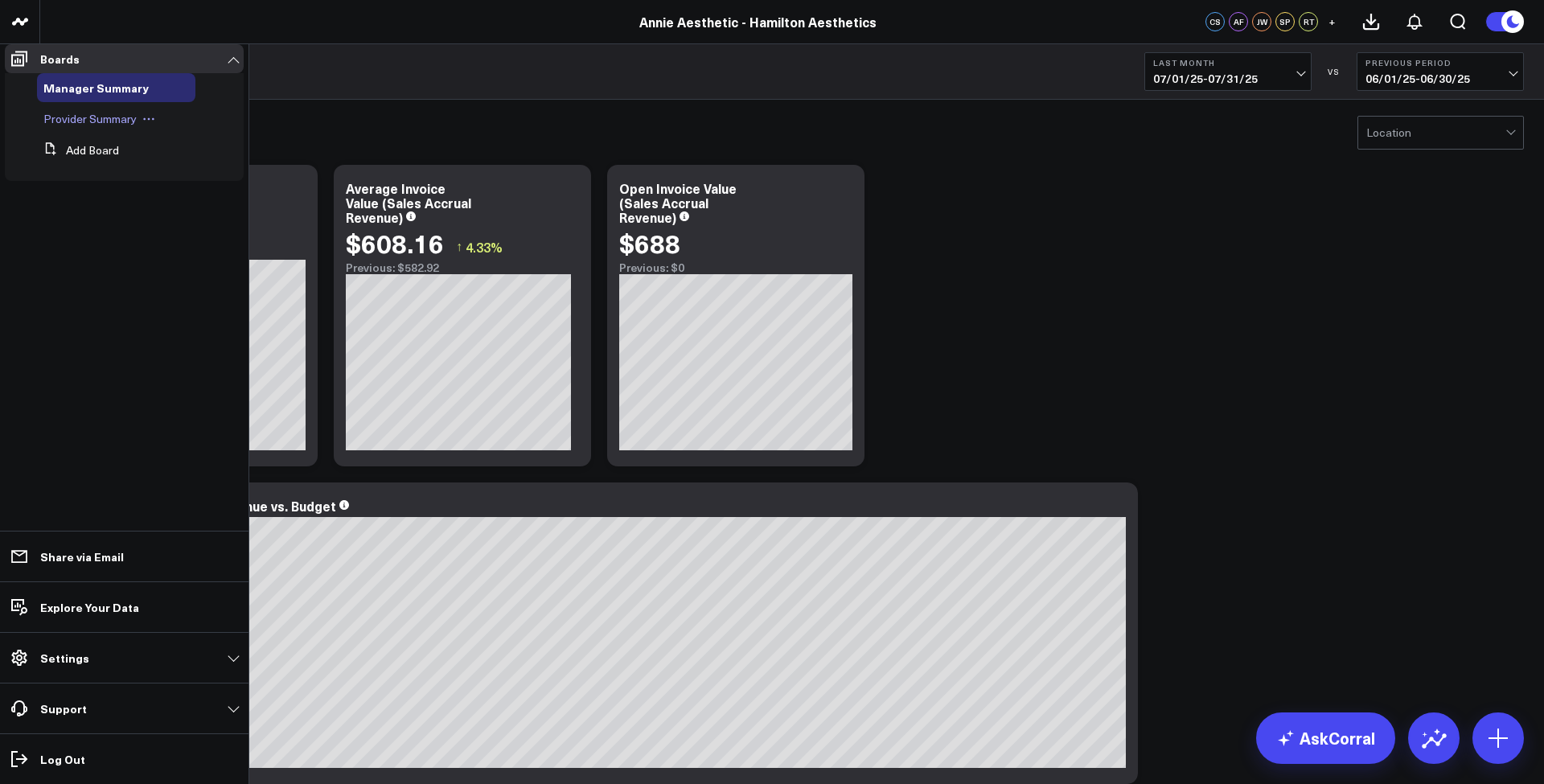 click on "Provider Summary" at bounding box center (90, 118) 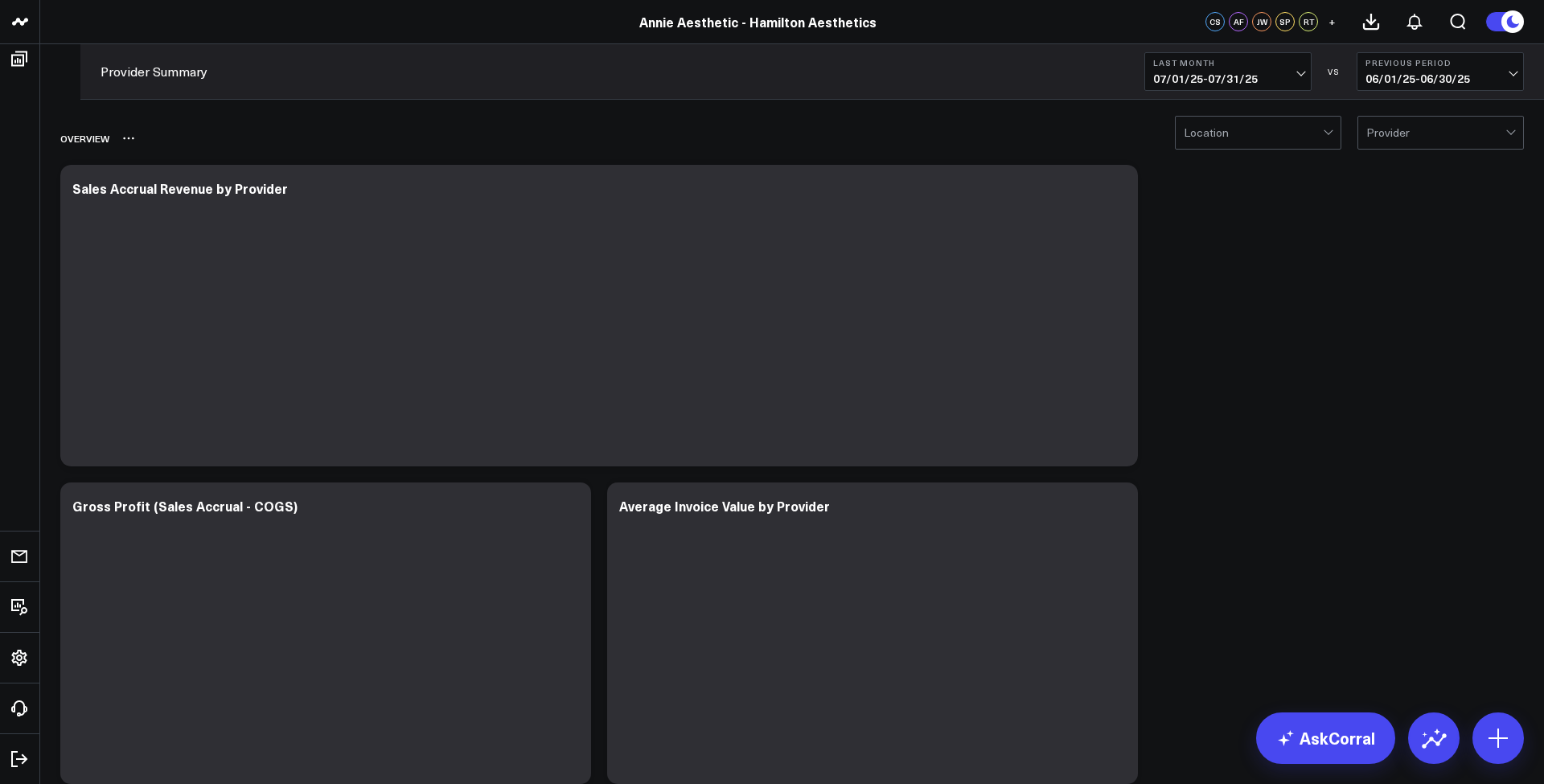 scroll, scrollTop: 0, scrollLeft: 0, axis: both 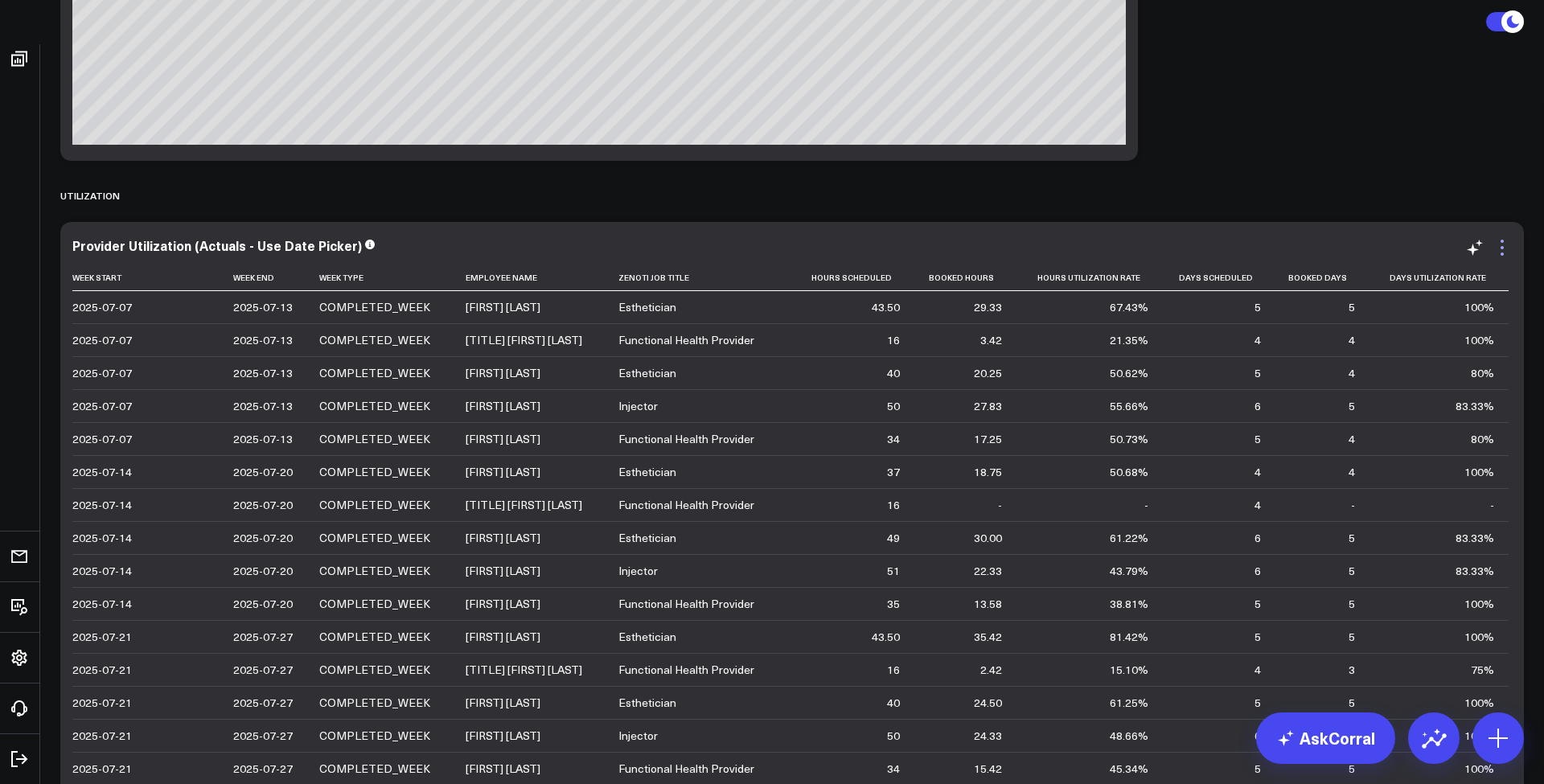 click 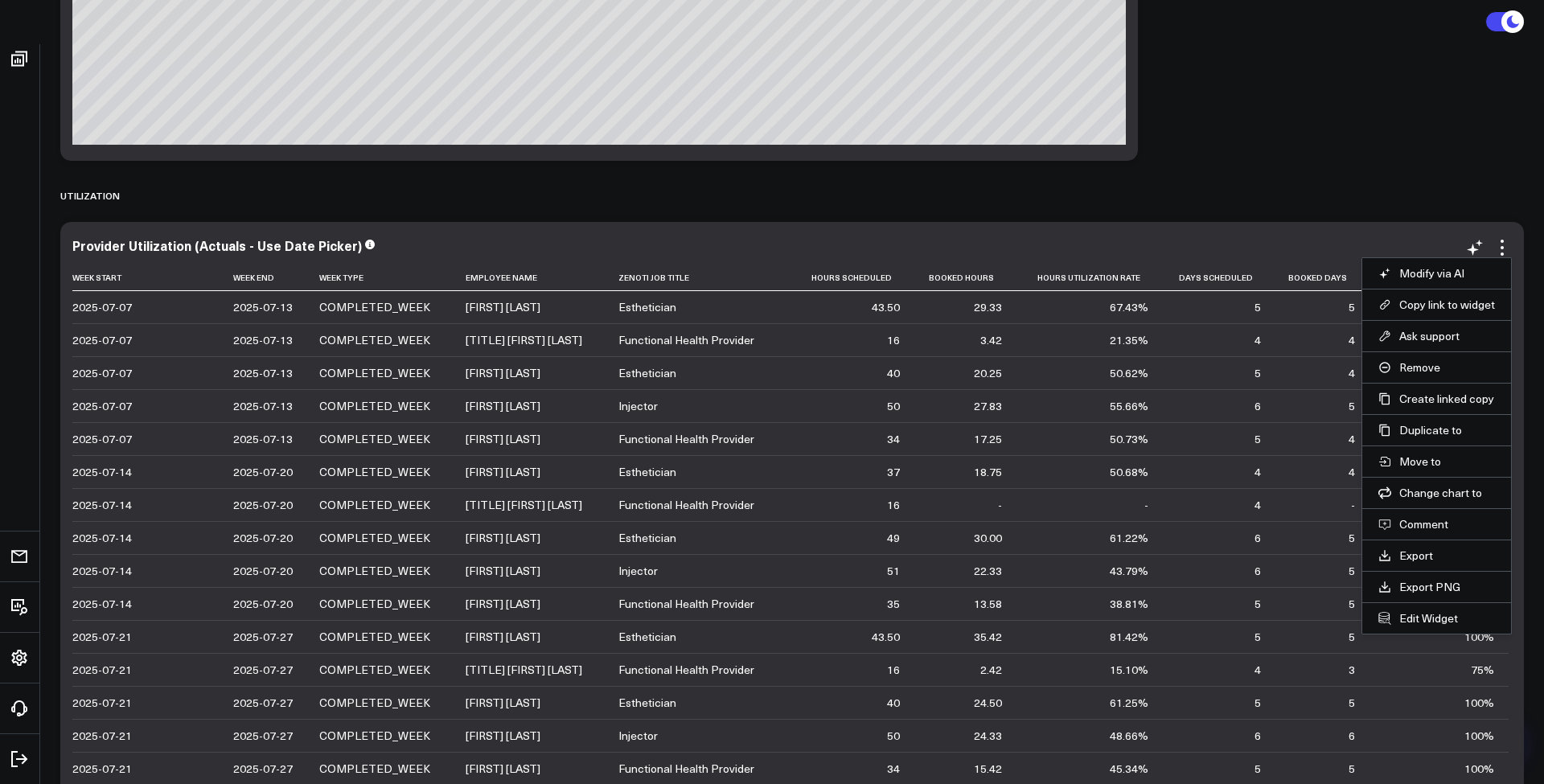 click on "Comment" at bounding box center (1436, 524) 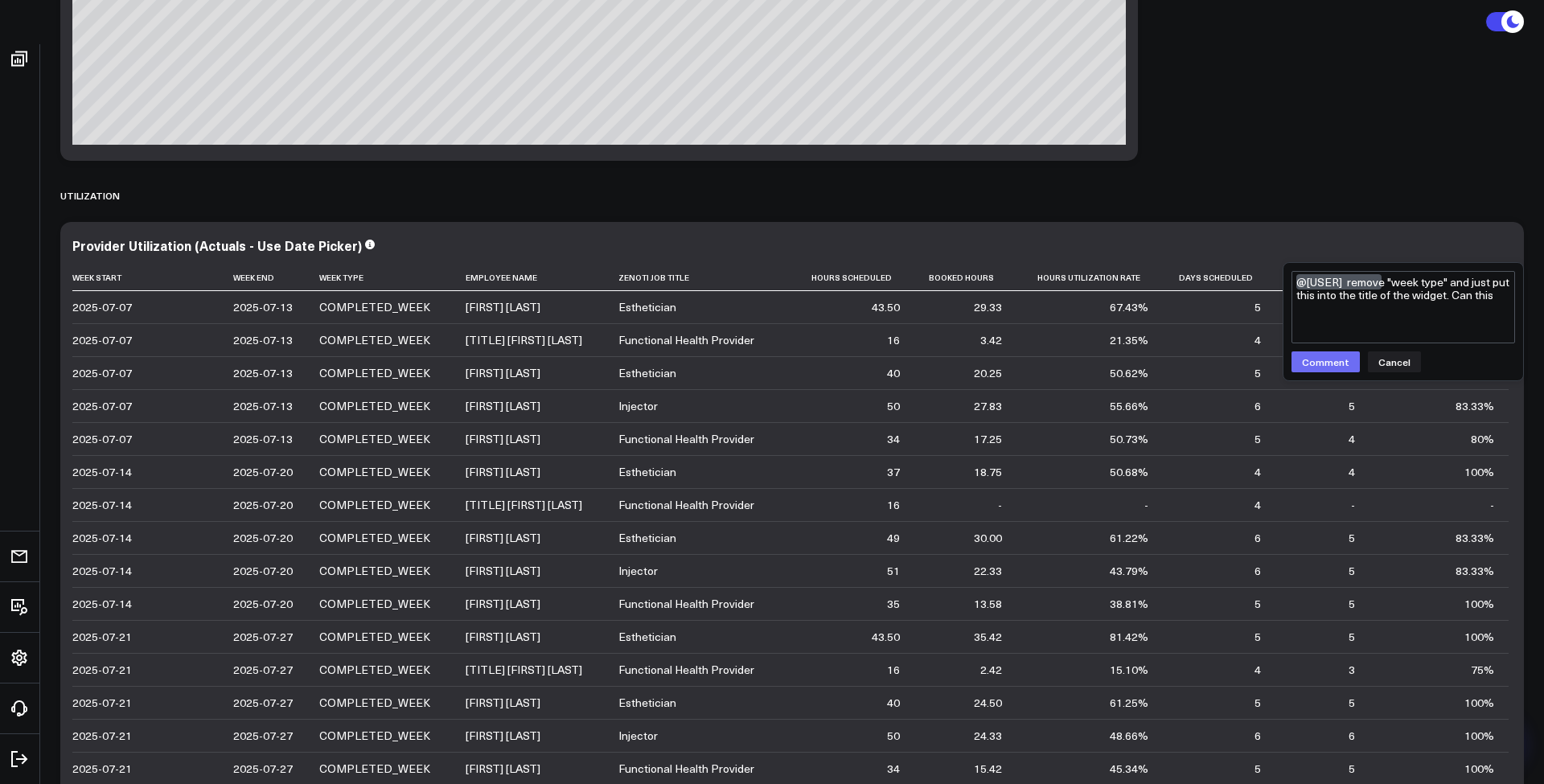 scroll, scrollTop: 3889, scrollLeft: 0, axis: vertical 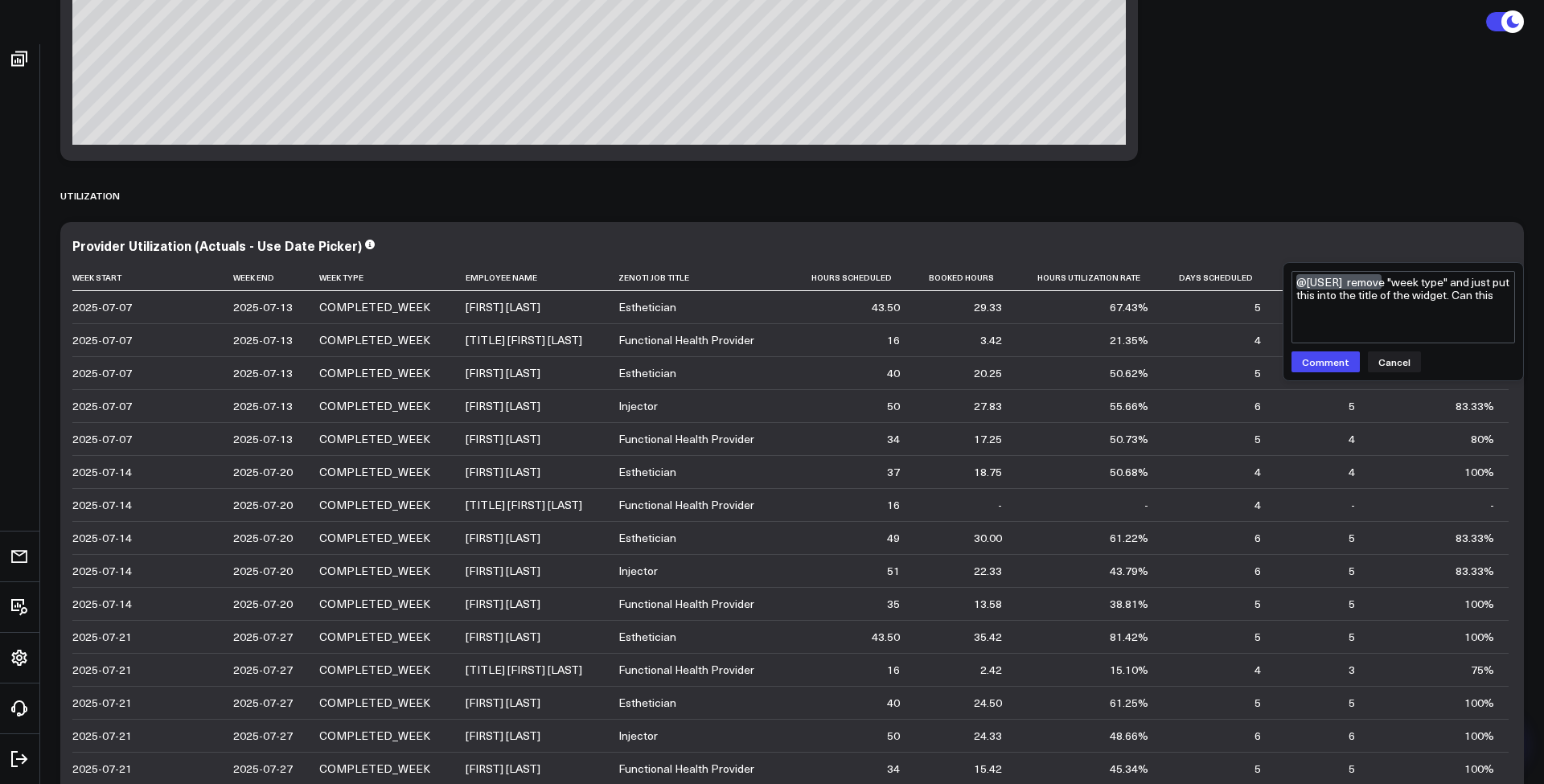 drag, startPoint x: 1383, startPoint y: 318, endPoint x: 1284, endPoint y: 313, distance: 99.12618 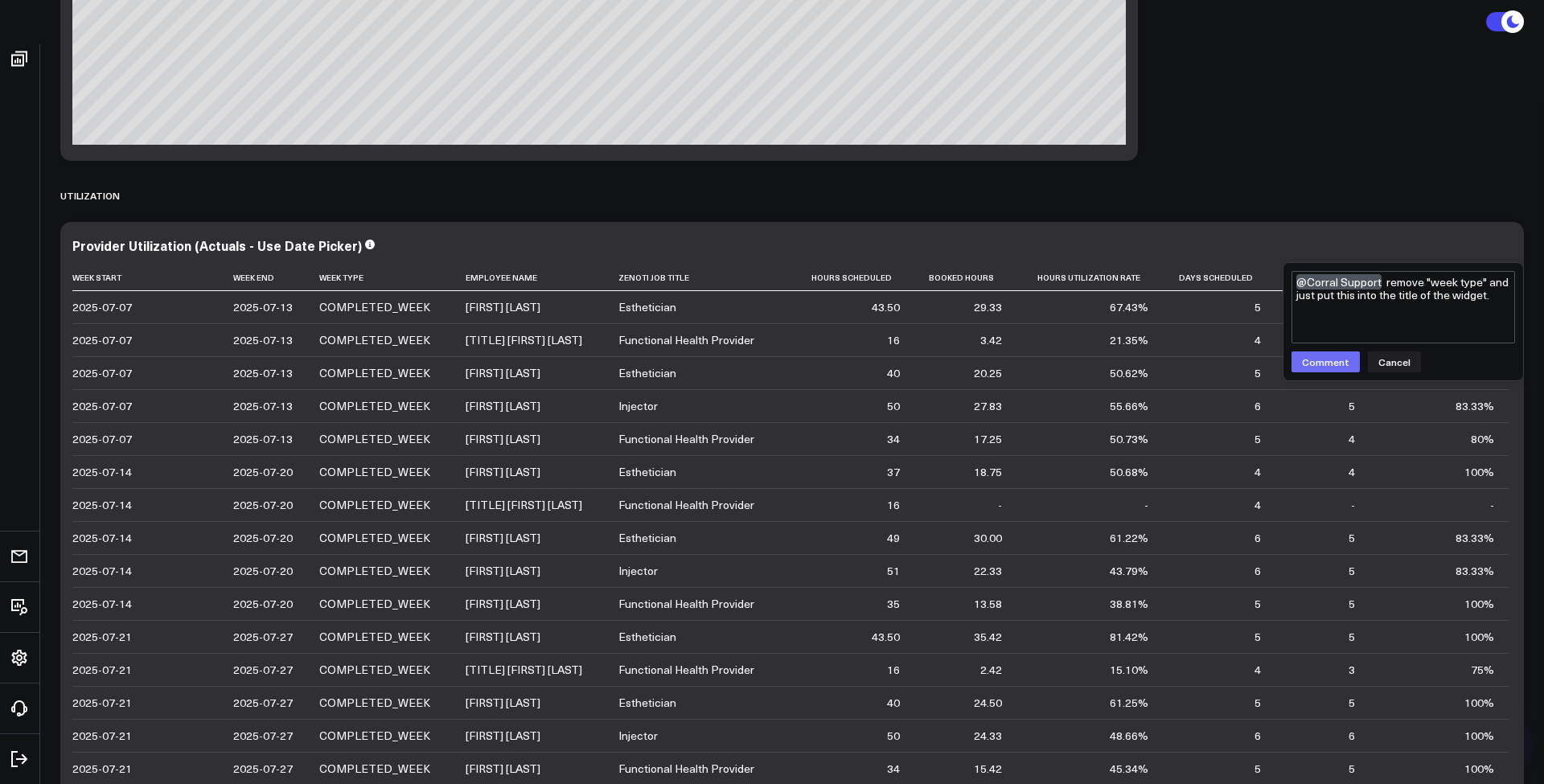 type on "@Corral Support  remove "week type" and just put this into the title of the widget." 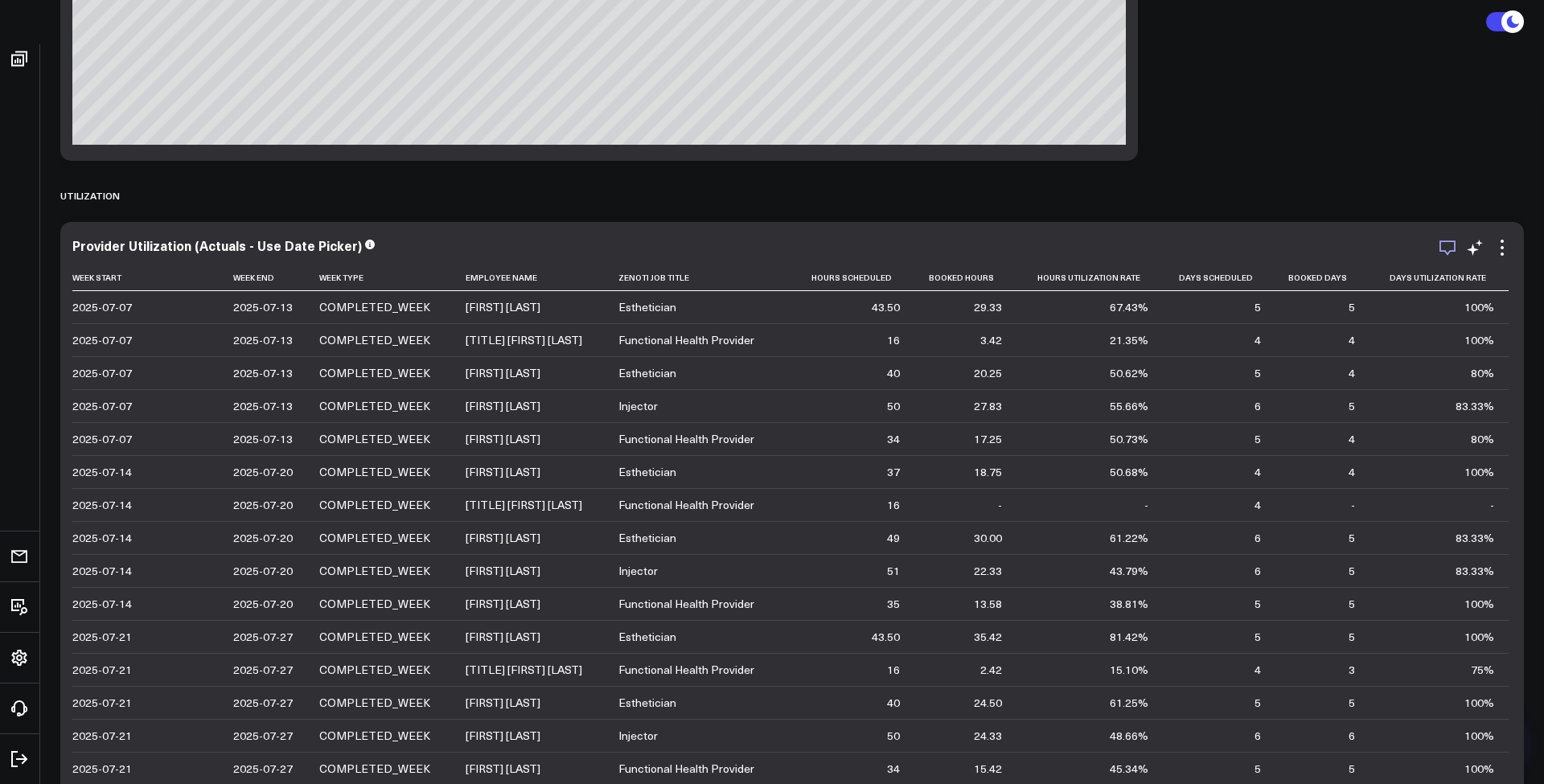 click 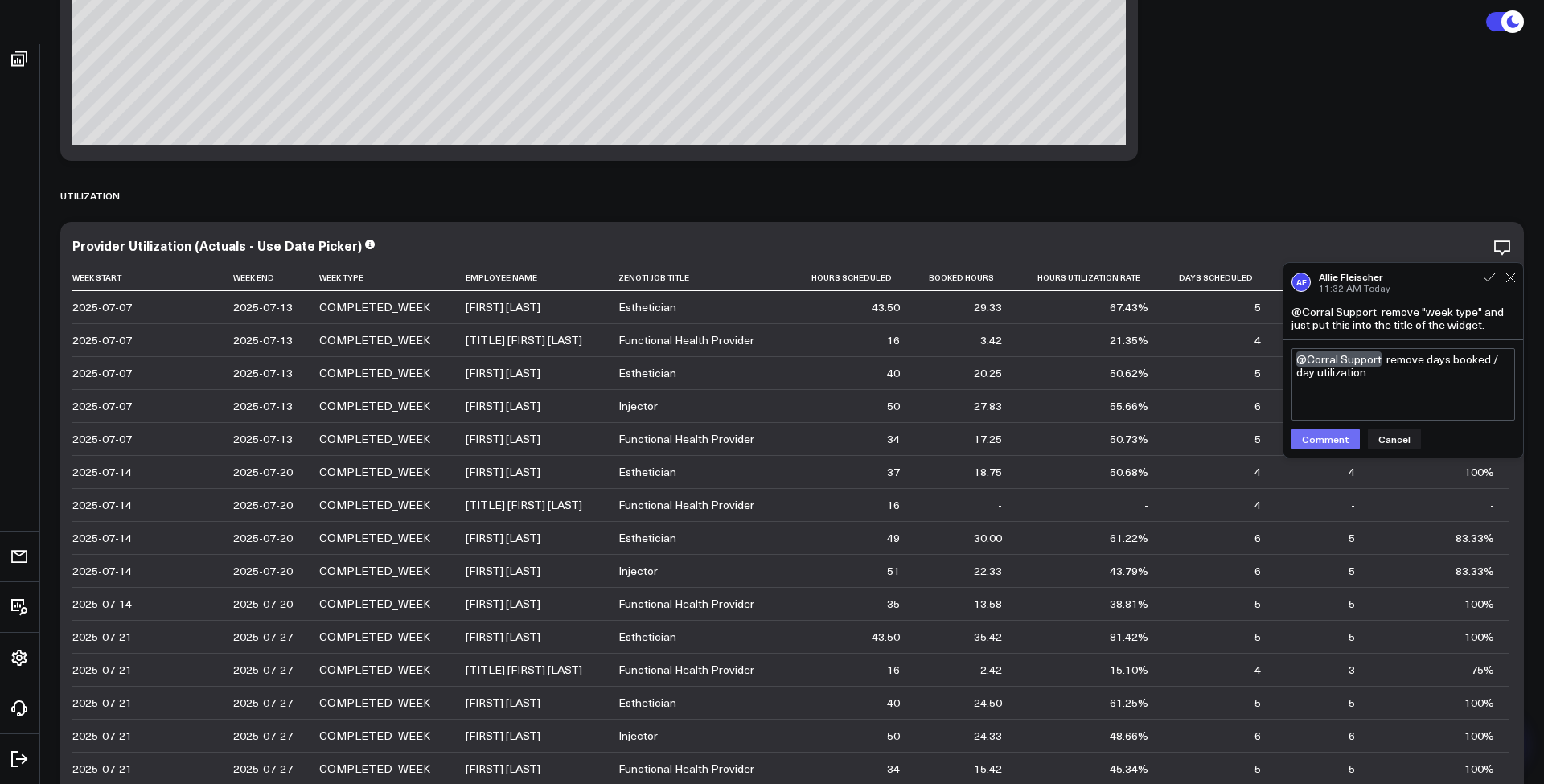 type on "@Corral Support  remove days booked / day utilization" 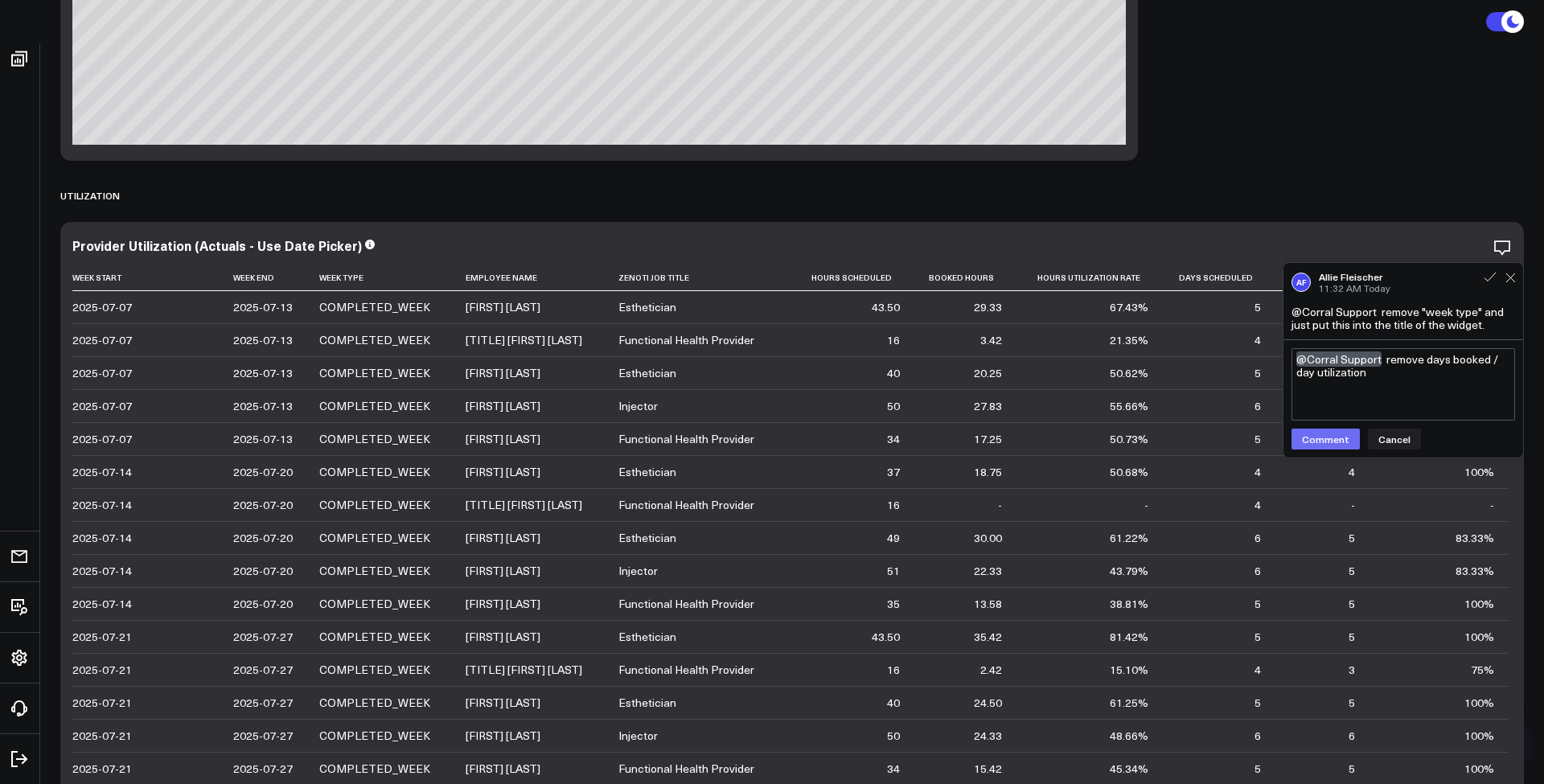 click on "Comment" at bounding box center [1325, 439] 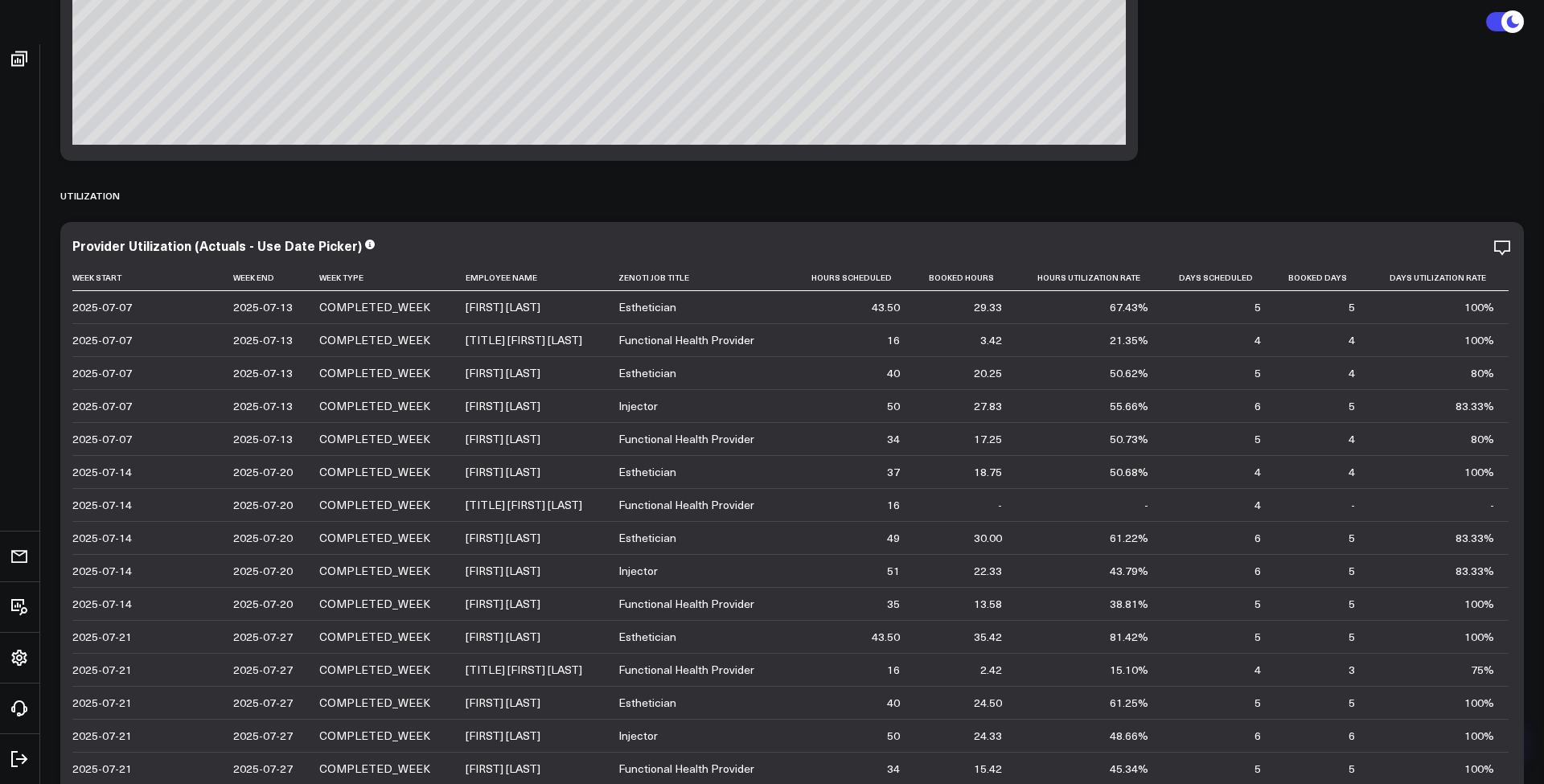 click on "Last 30 Days 07/07/25  -  08/05/25" at bounding box center (1228, -3818) 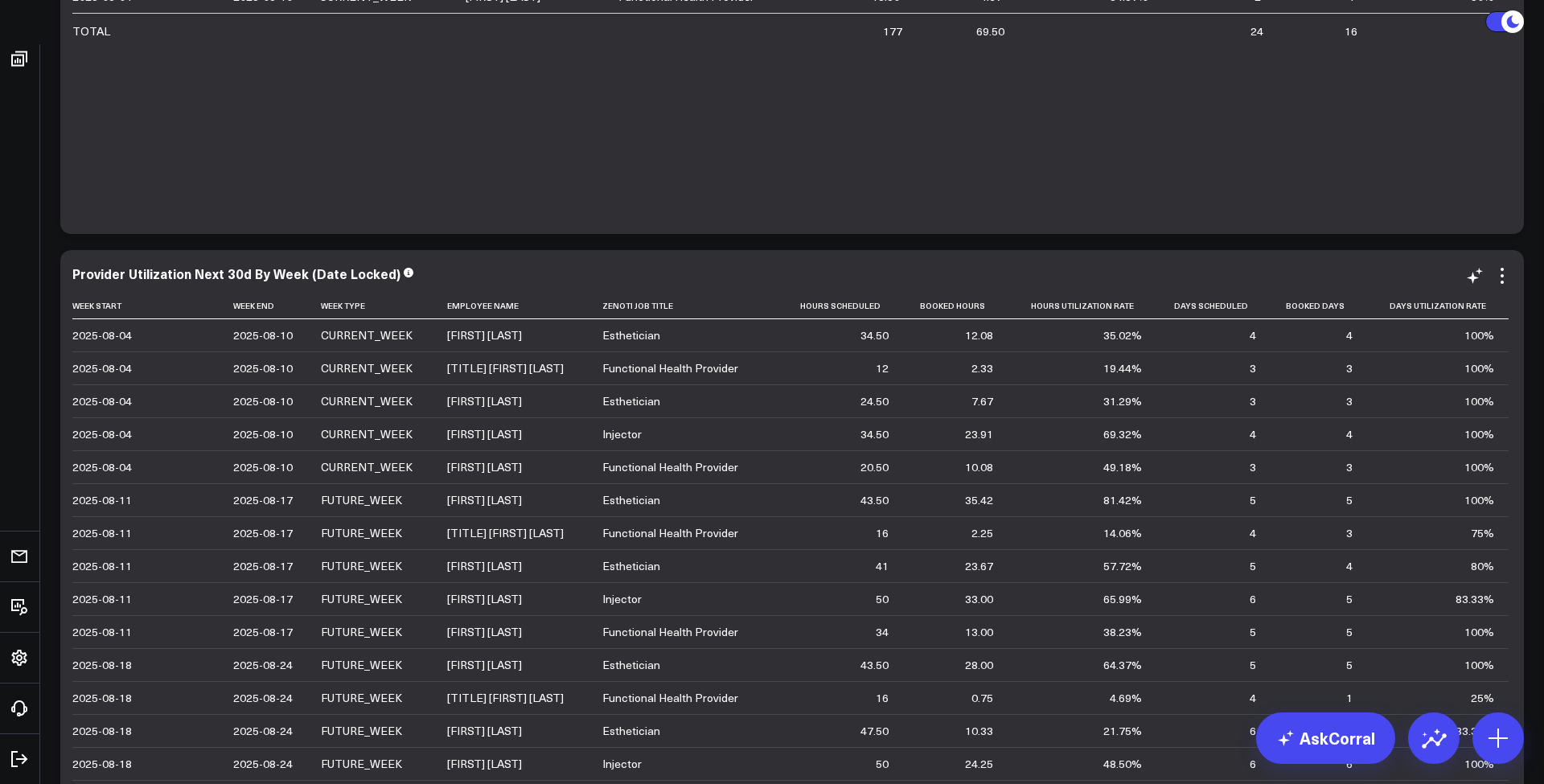 scroll, scrollTop: 4497, scrollLeft: 0, axis: vertical 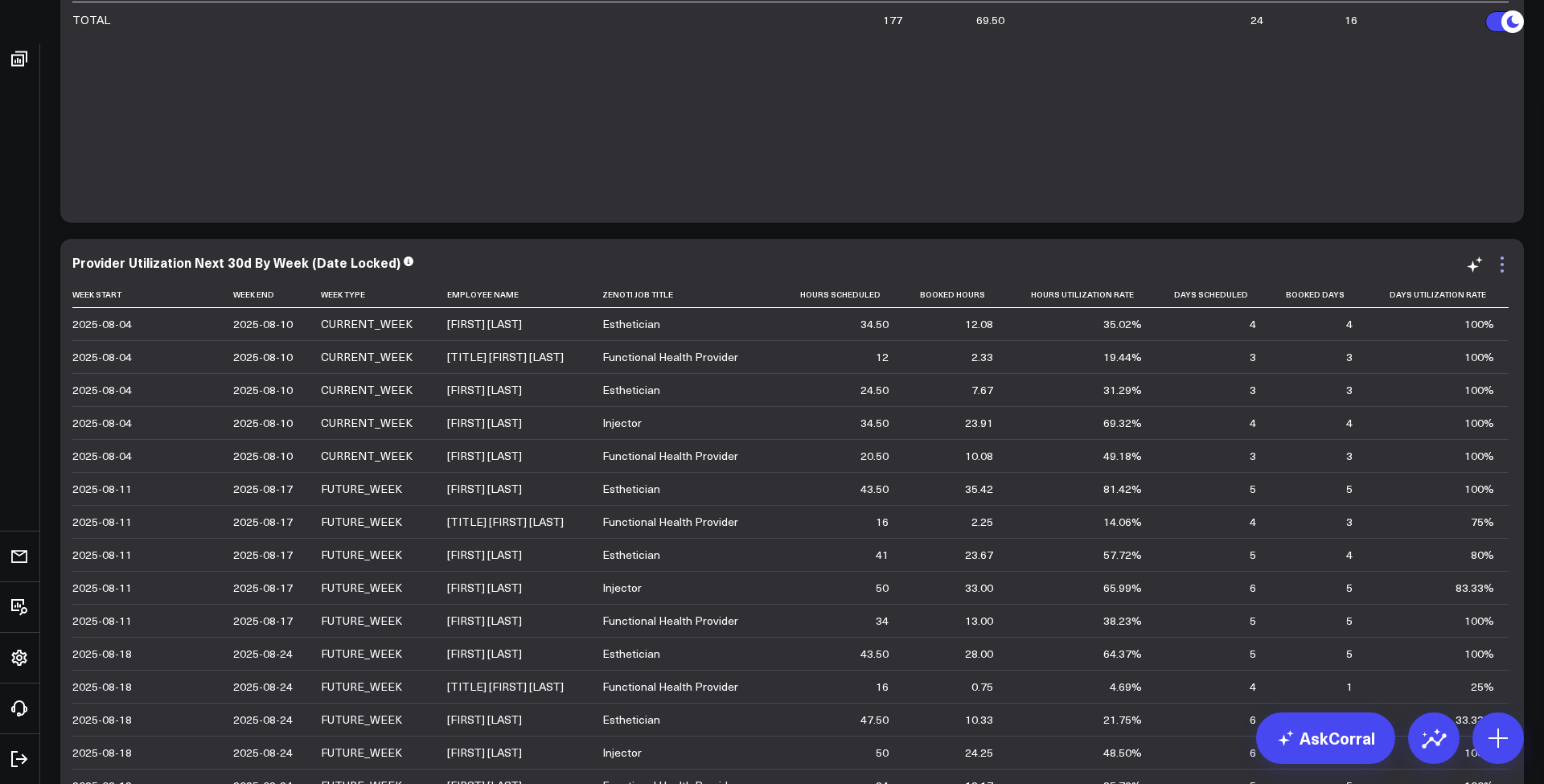 click 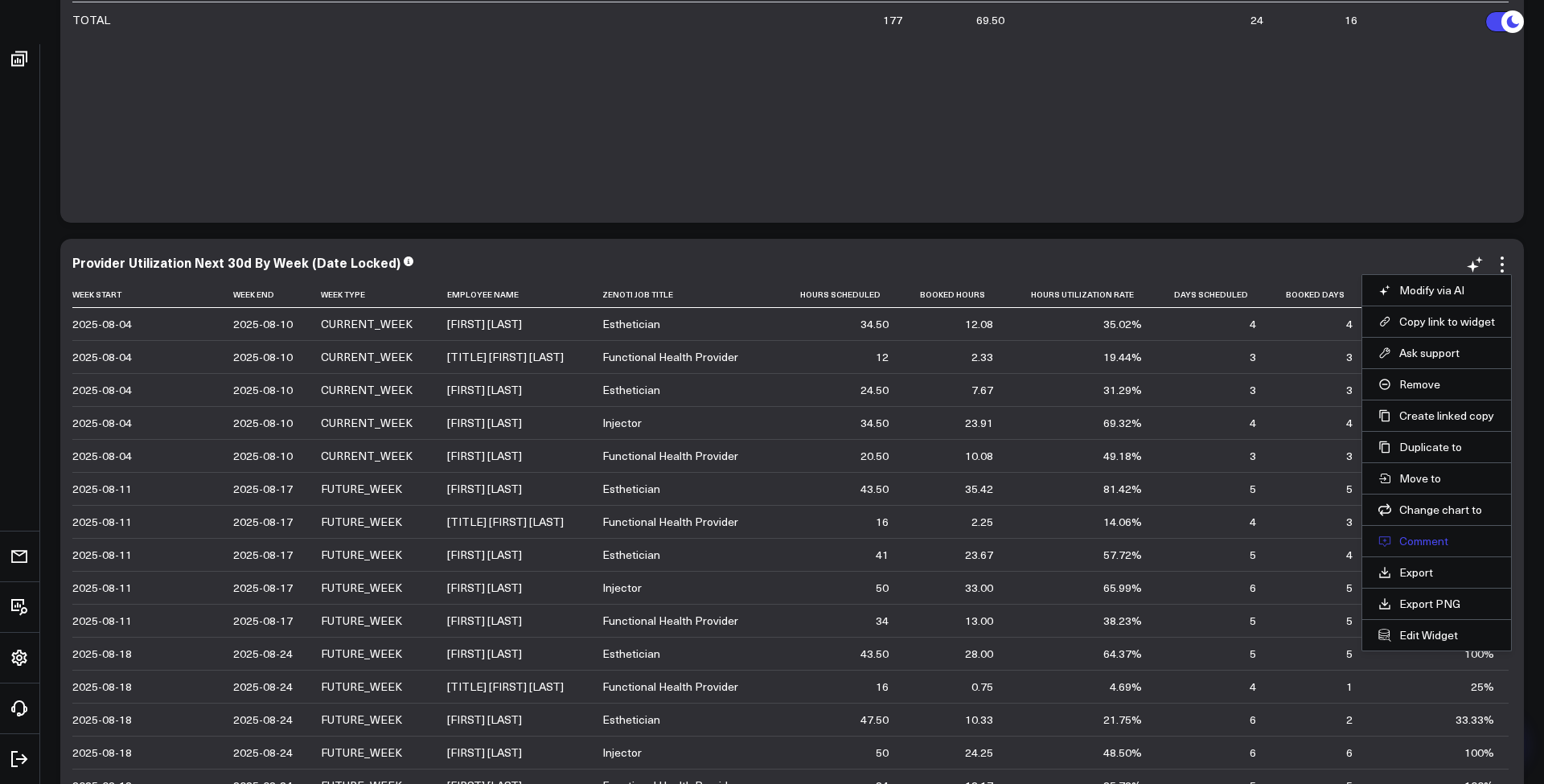 click on "Comment" at bounding box center [1436, 541] 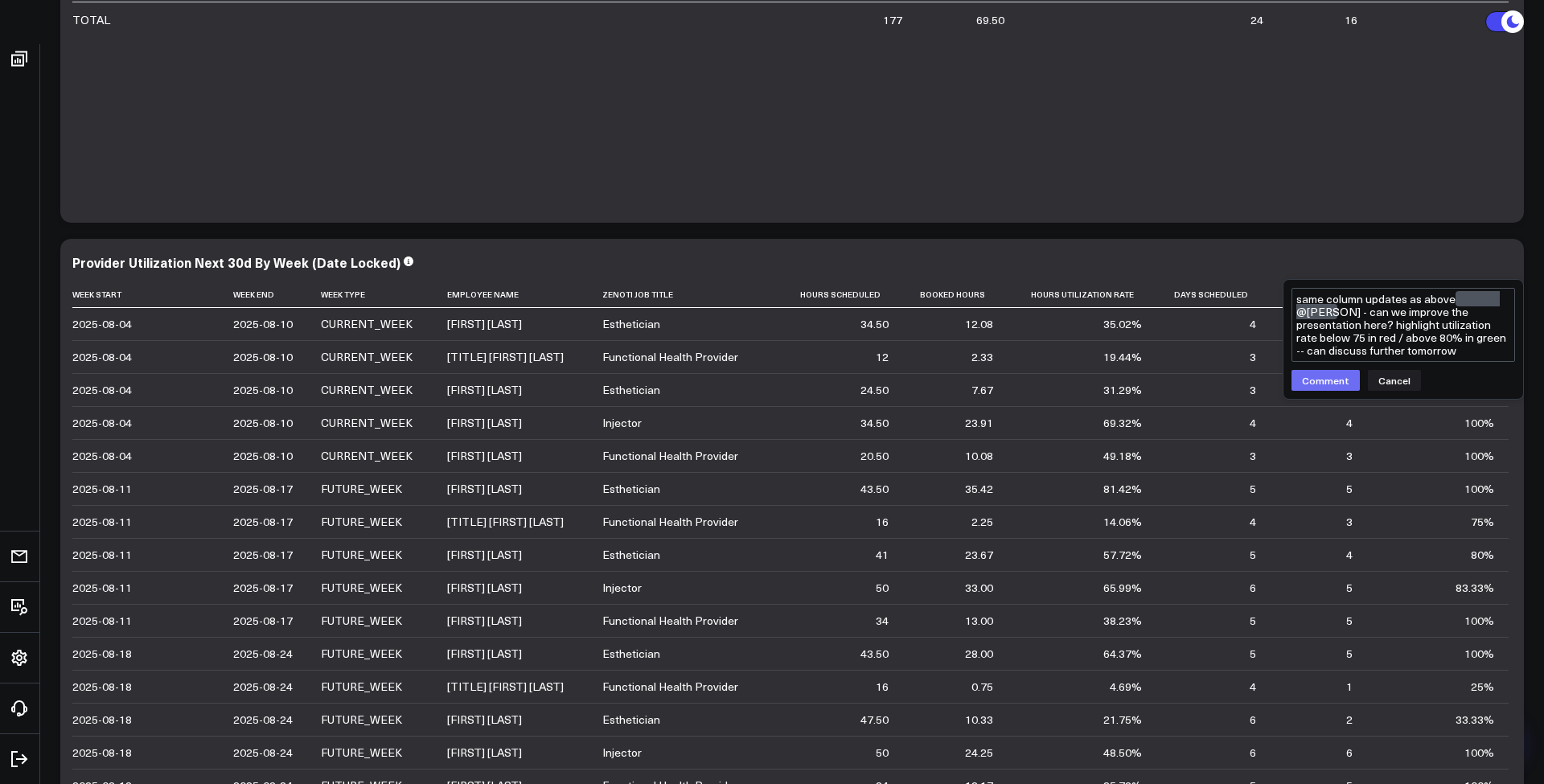 type on "same column updates as above @[PERSON] - can we improve the presentation here? highlight utilization rate below 75 in red / above 80% in green -- can discuss further tomorrow" 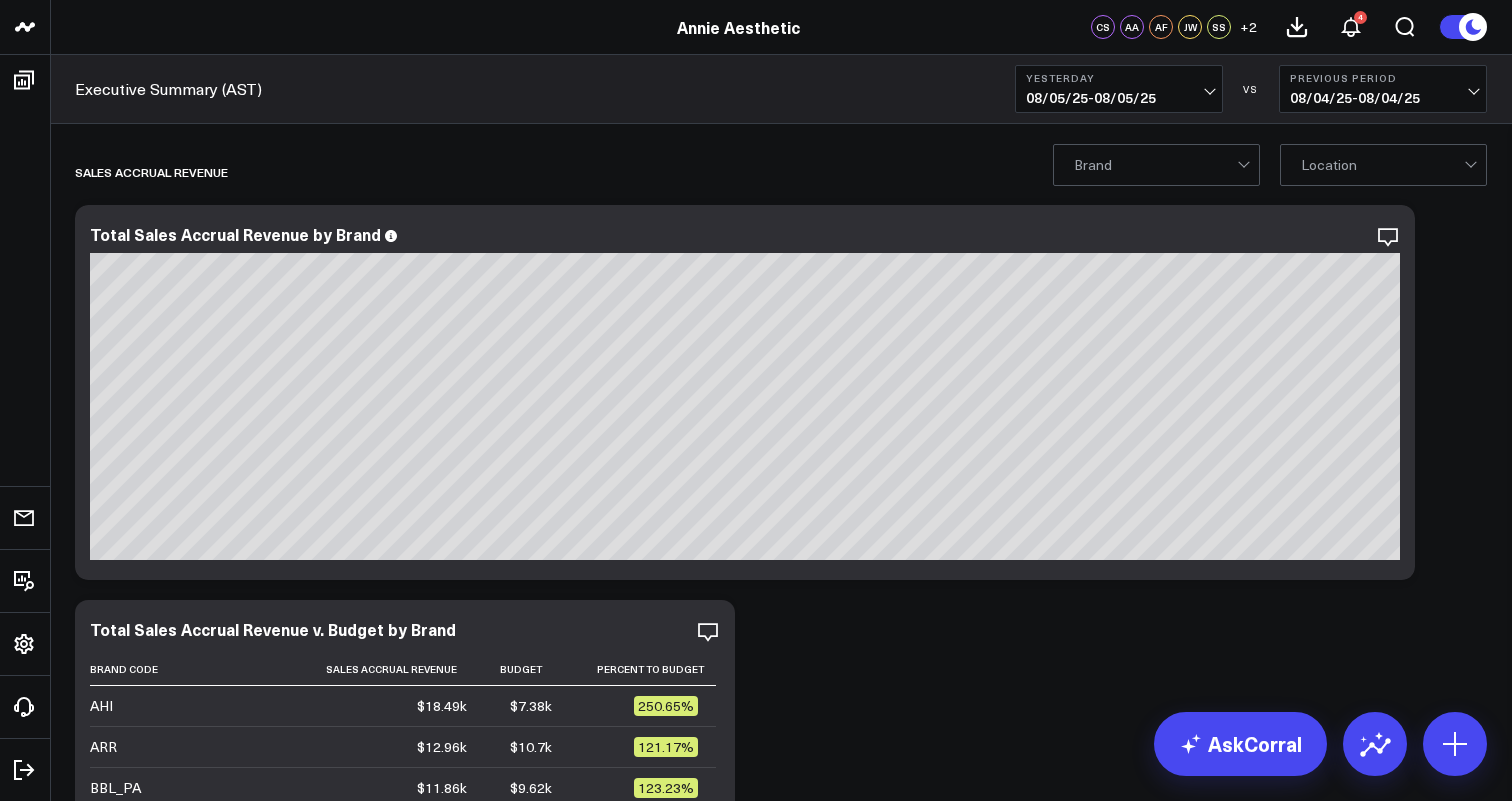scroll, scrollTop: 0, scrollLeft: 0, axis: both 